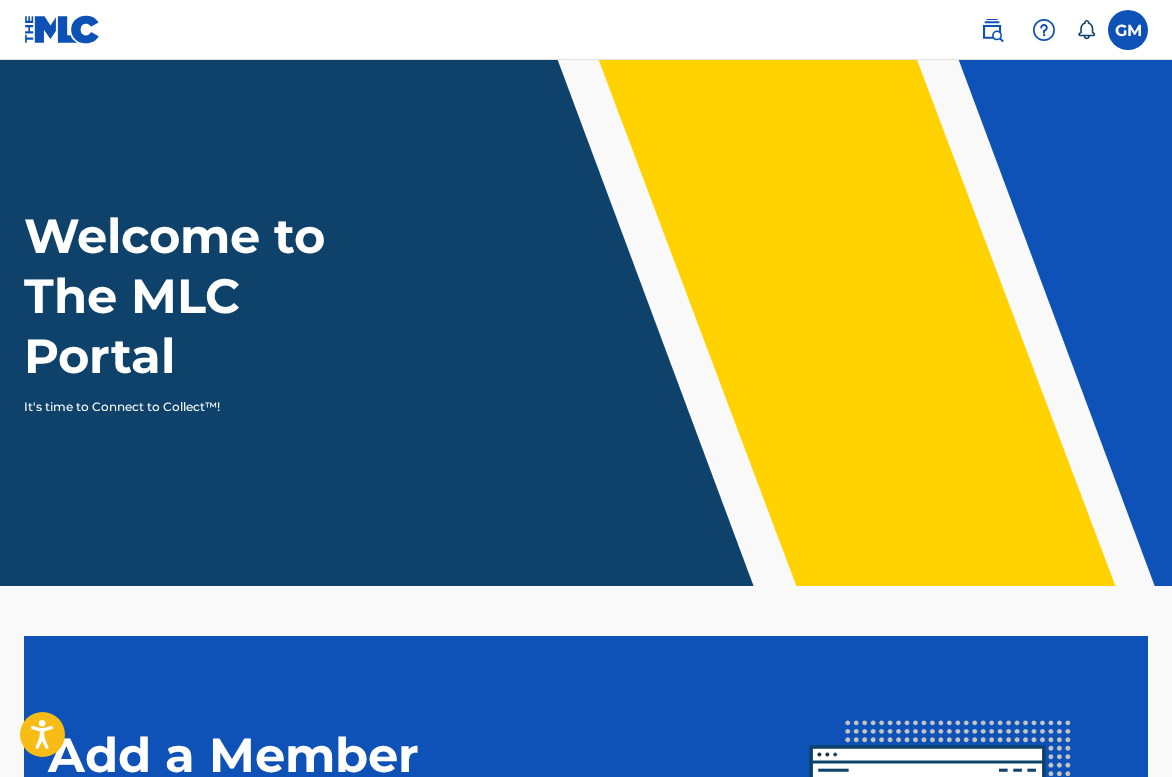 scroll, scrollTop: 0, scrollLeft: 0, axis: both 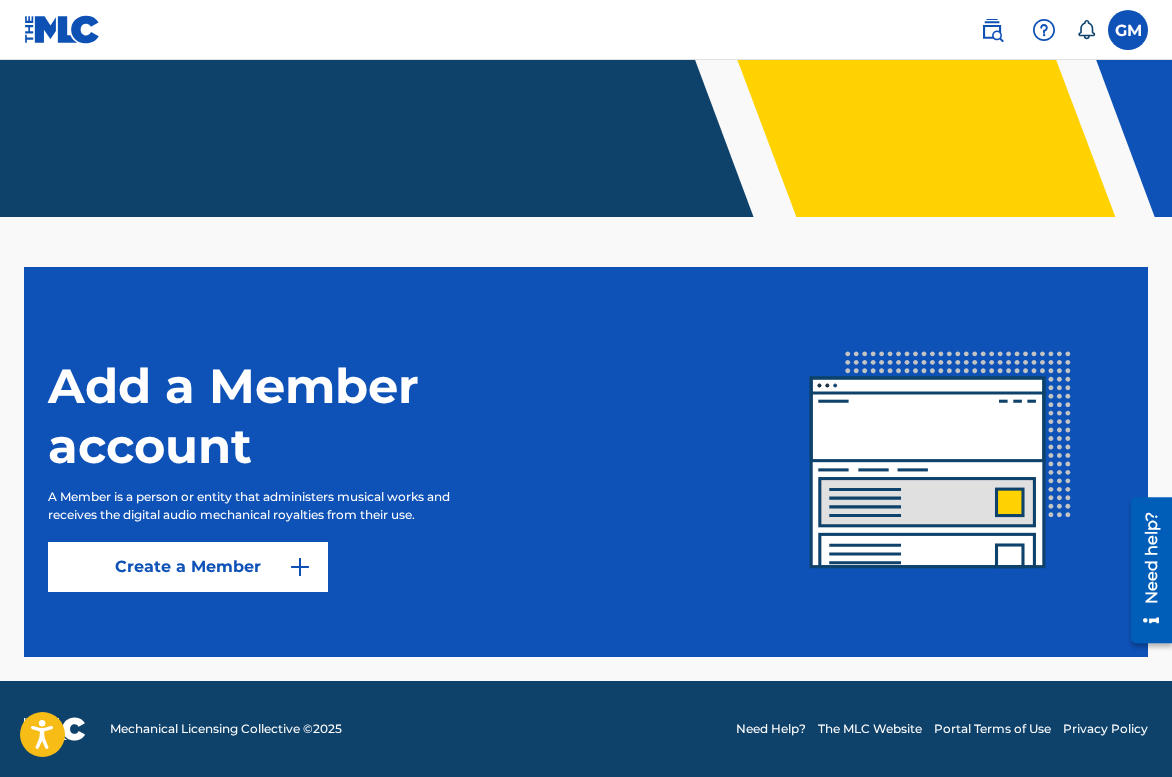 click on "Create a Member" at bounding box center [188, 567] 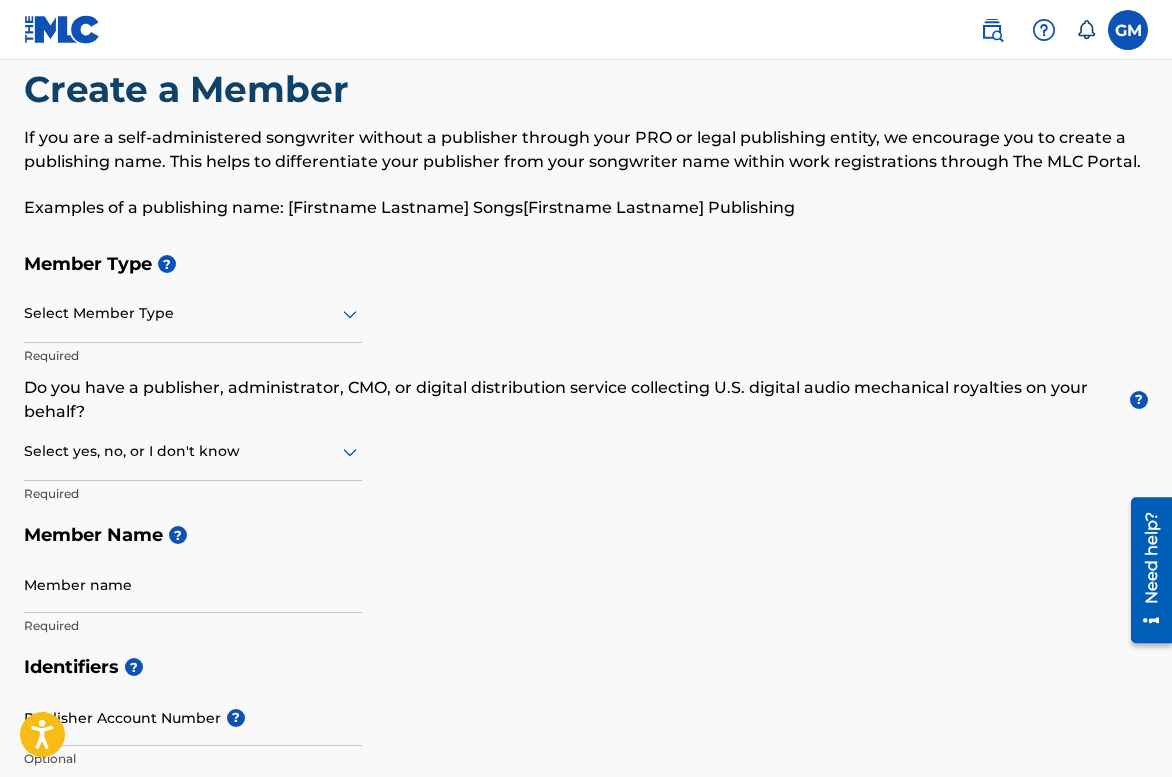 click 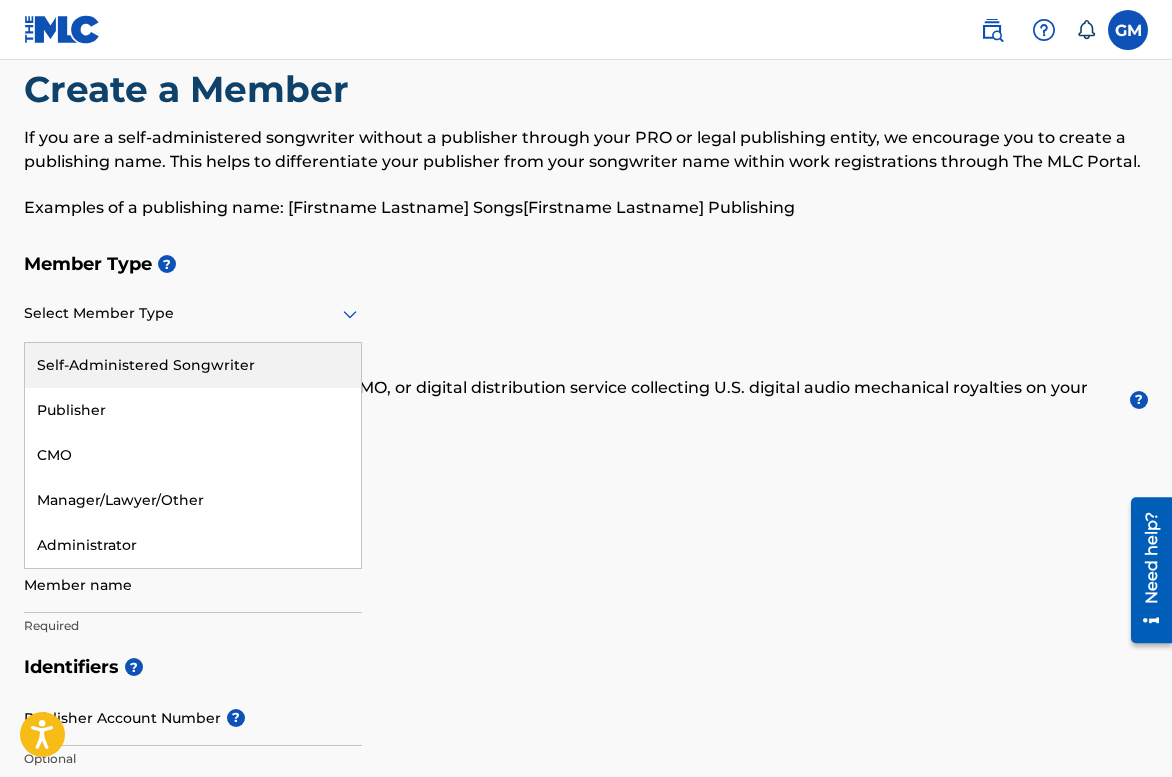 click on "Self-Administered Songwriter" at bounding box center [193, 365] 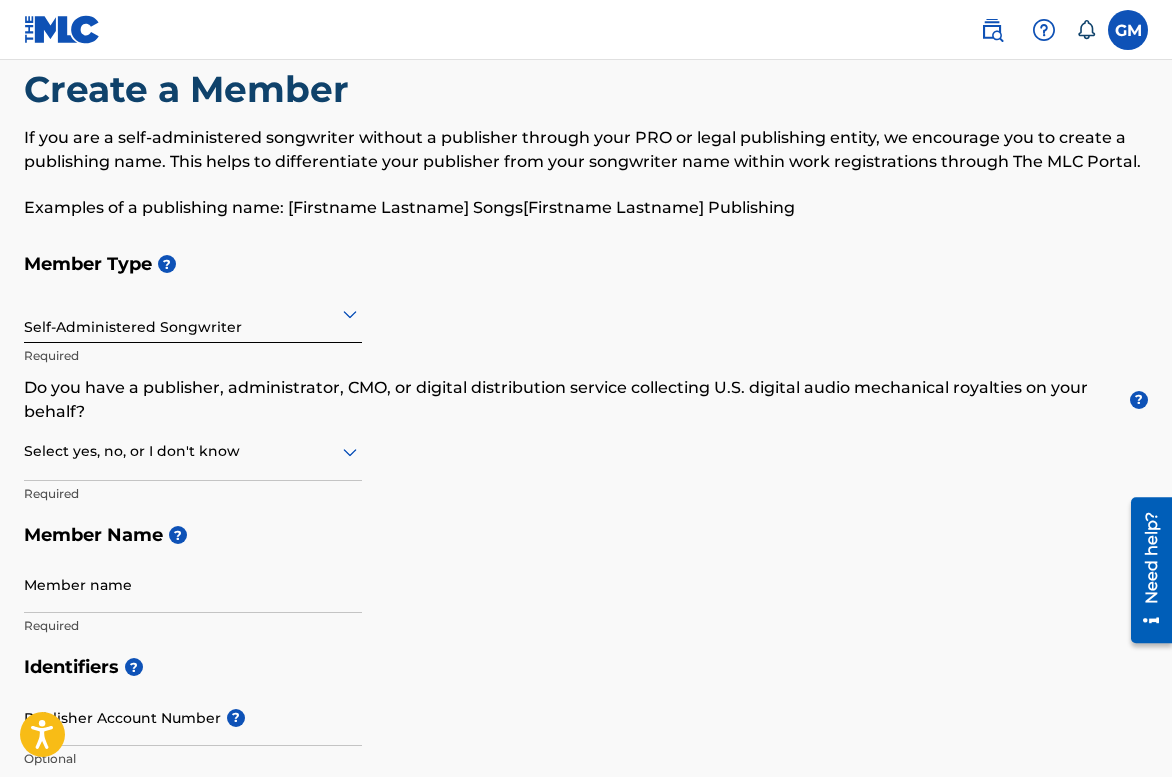 click 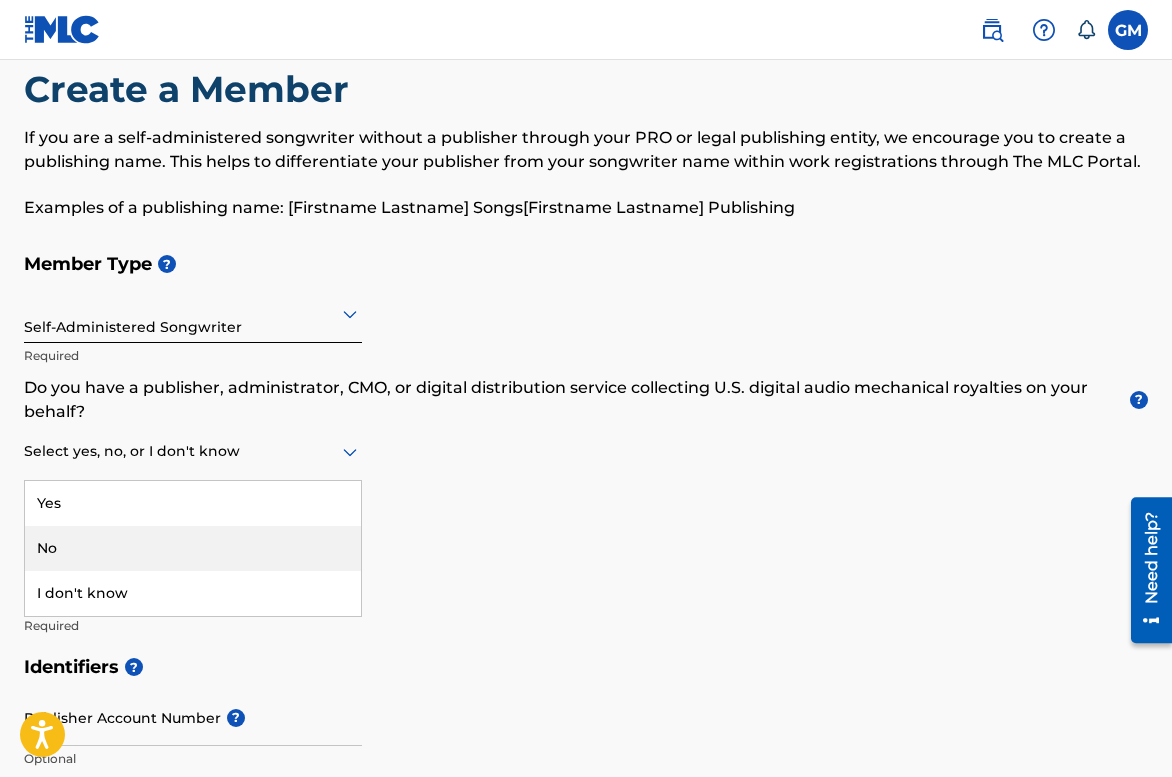 click on "No" at bounding box center [193, 548] 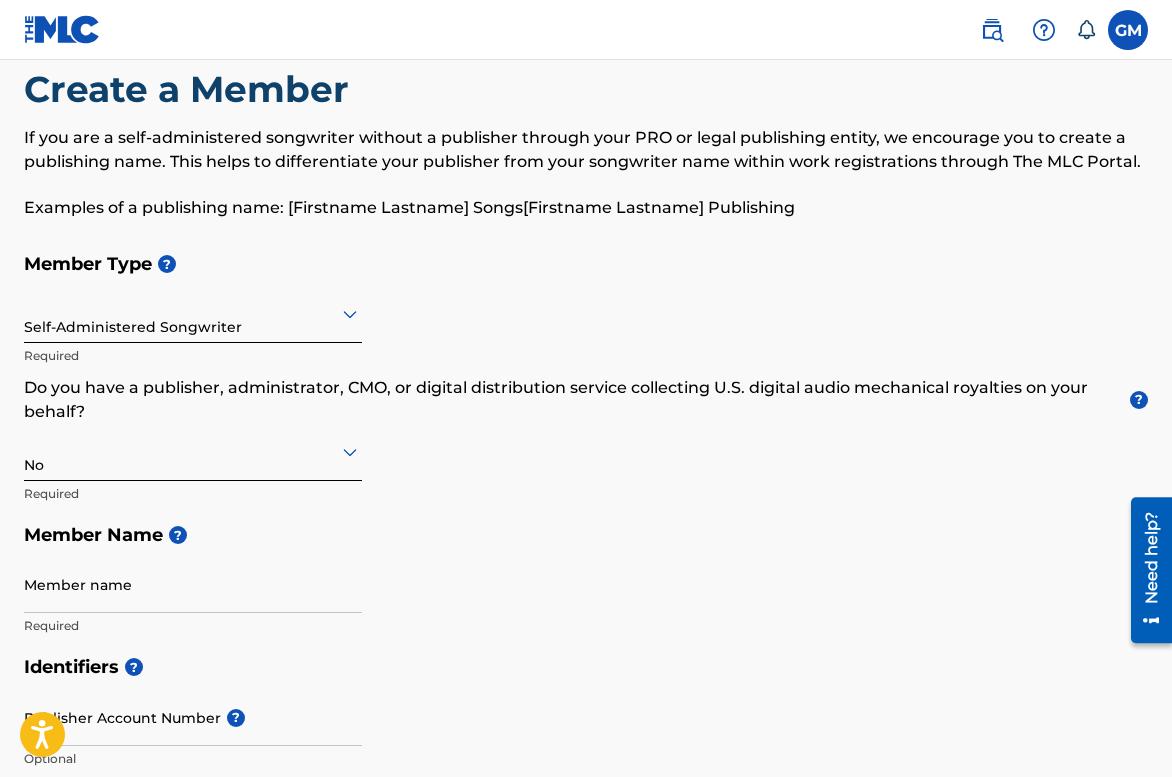 click 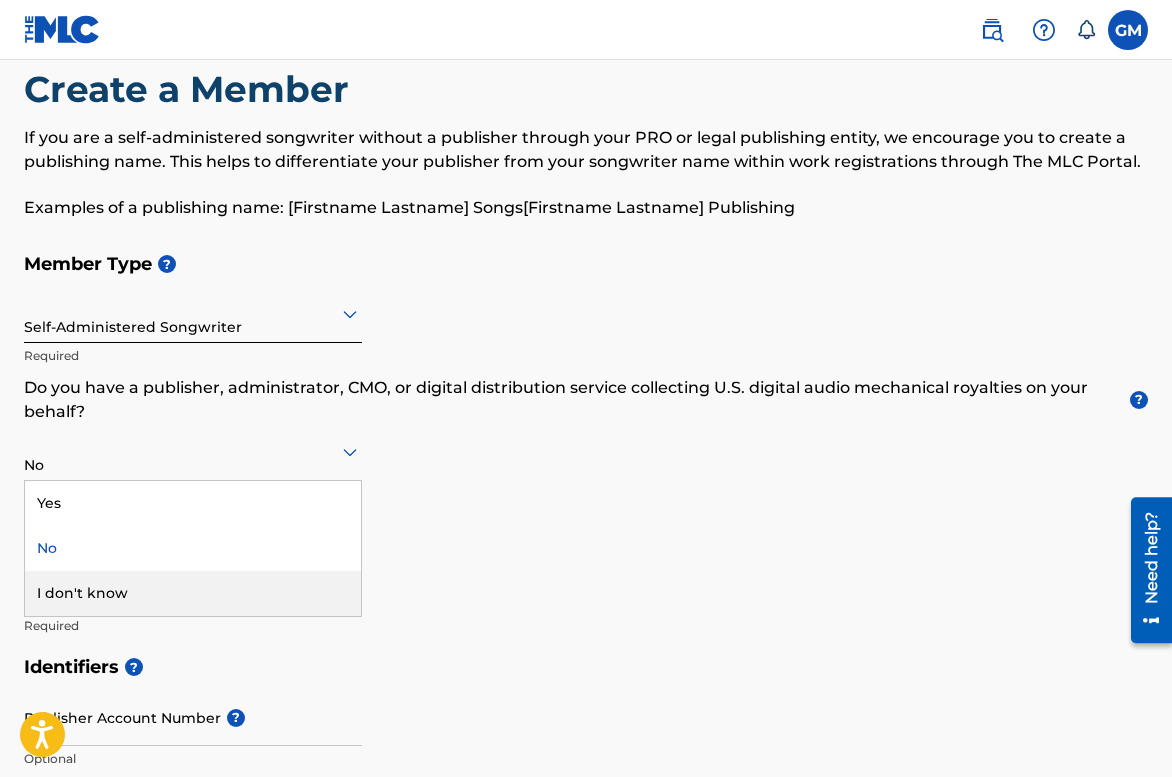 click on "I don't know" at bounding box center (193, 593) 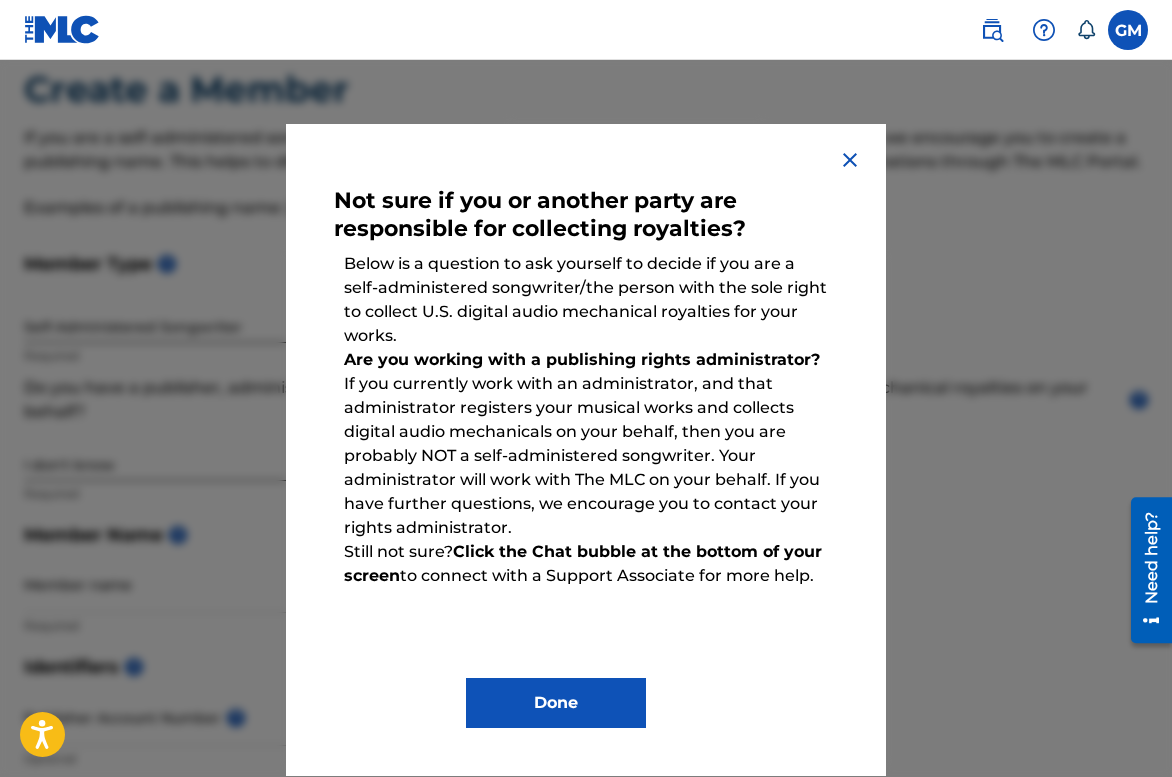 click on "Done" at bounding box center [556, 703] 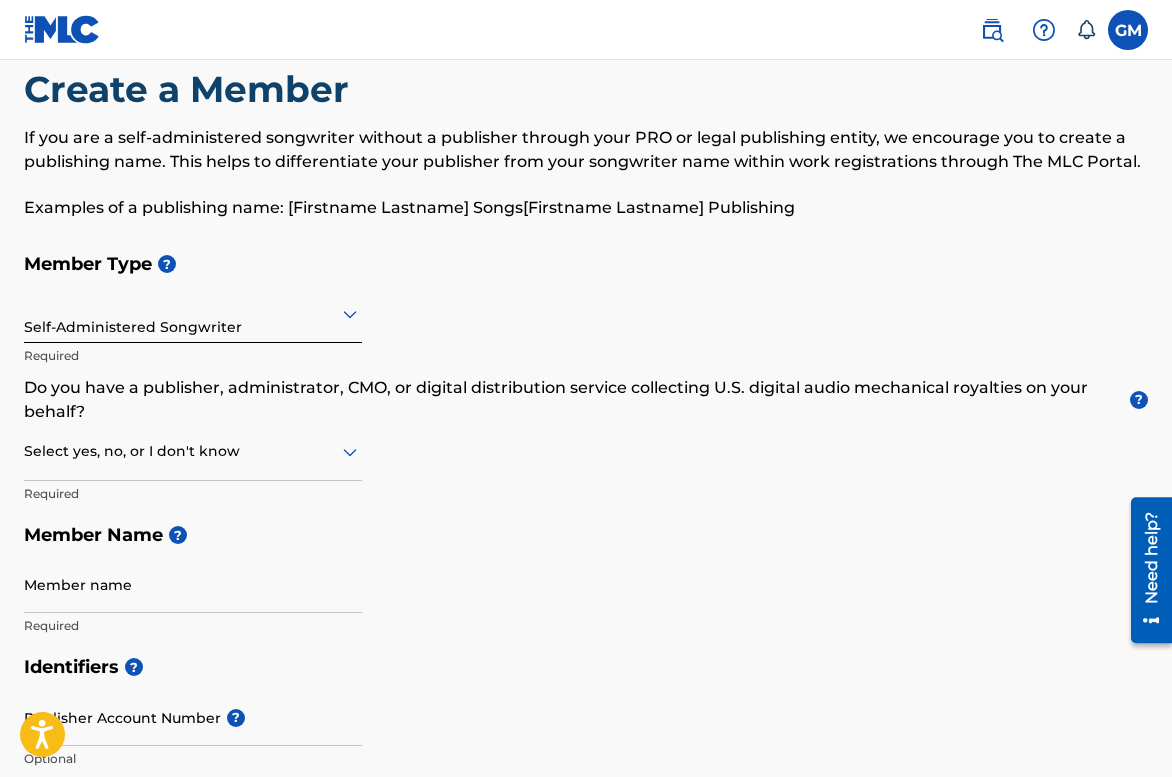 click 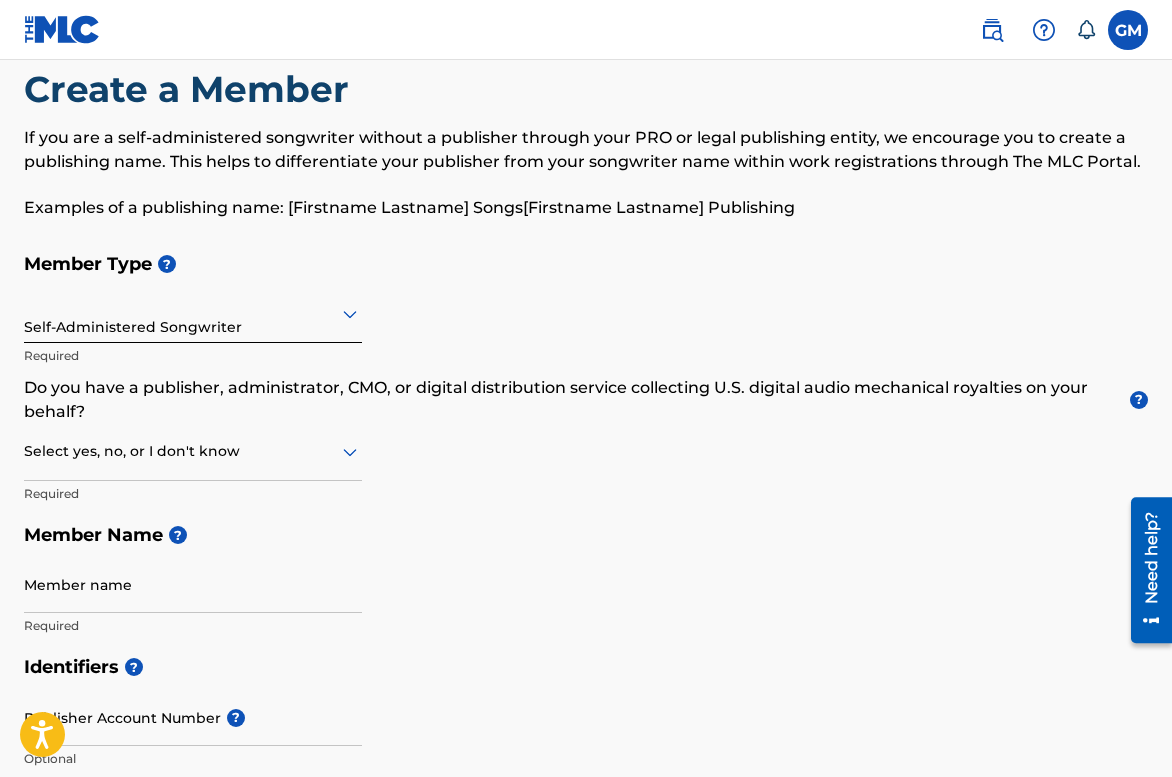 click on "Member Type ? Self-Administered Songwriter Required Do you have a publisher, administrator, CMO, or digital distribution service collecting U.S. digital audio mechanical royalties on your behalf? ? Select yes, no, or I don't know Required Member Name ? Member name Required" at bounding box center [586, 444] 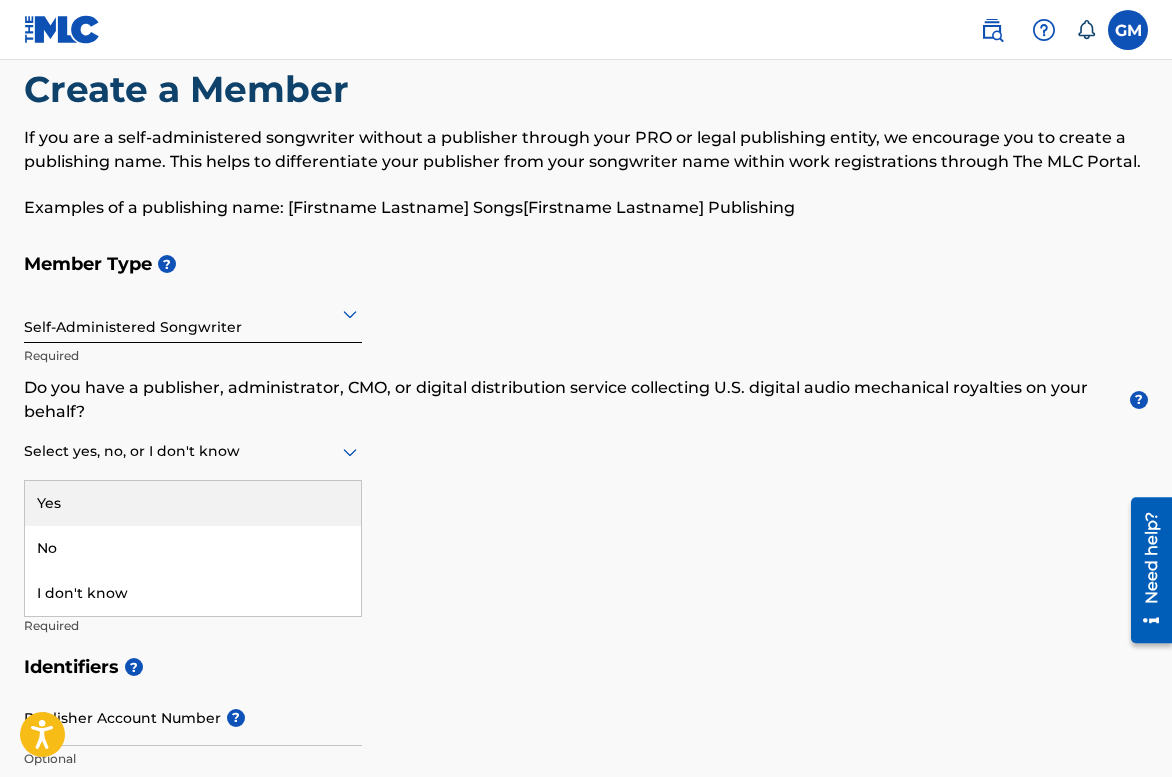 click 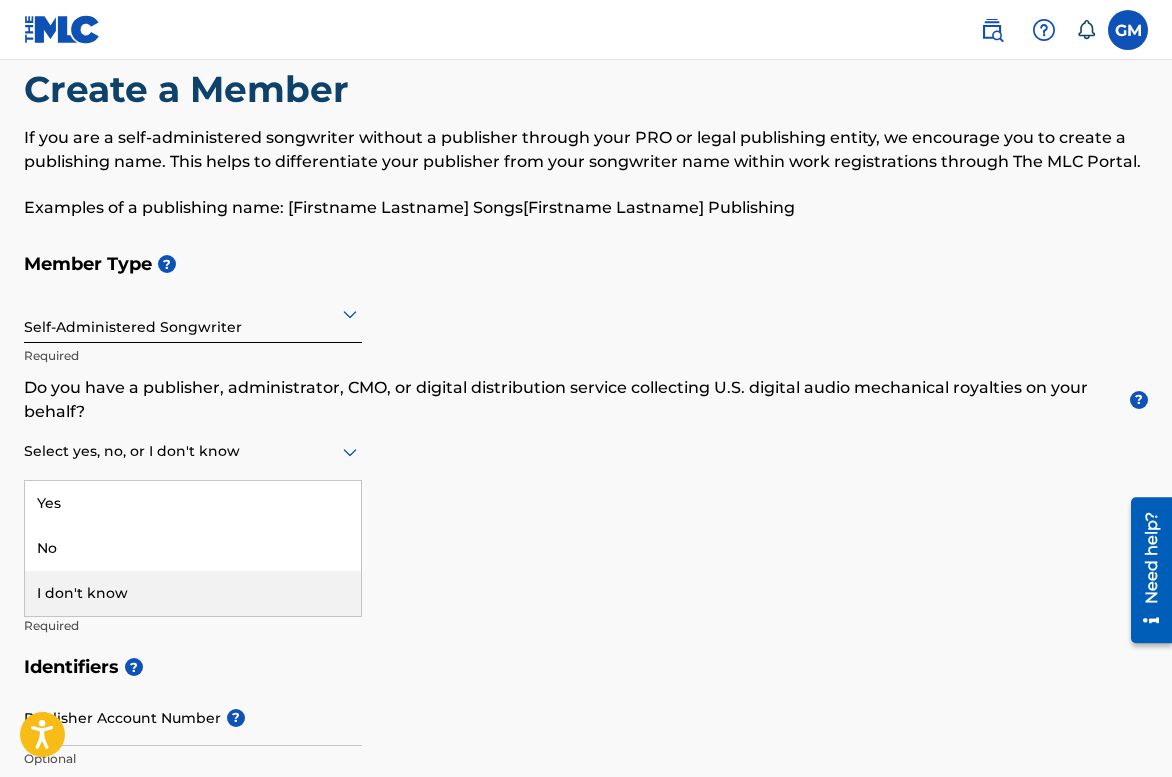 click on "I don't know" at bounding box center (193, 593) 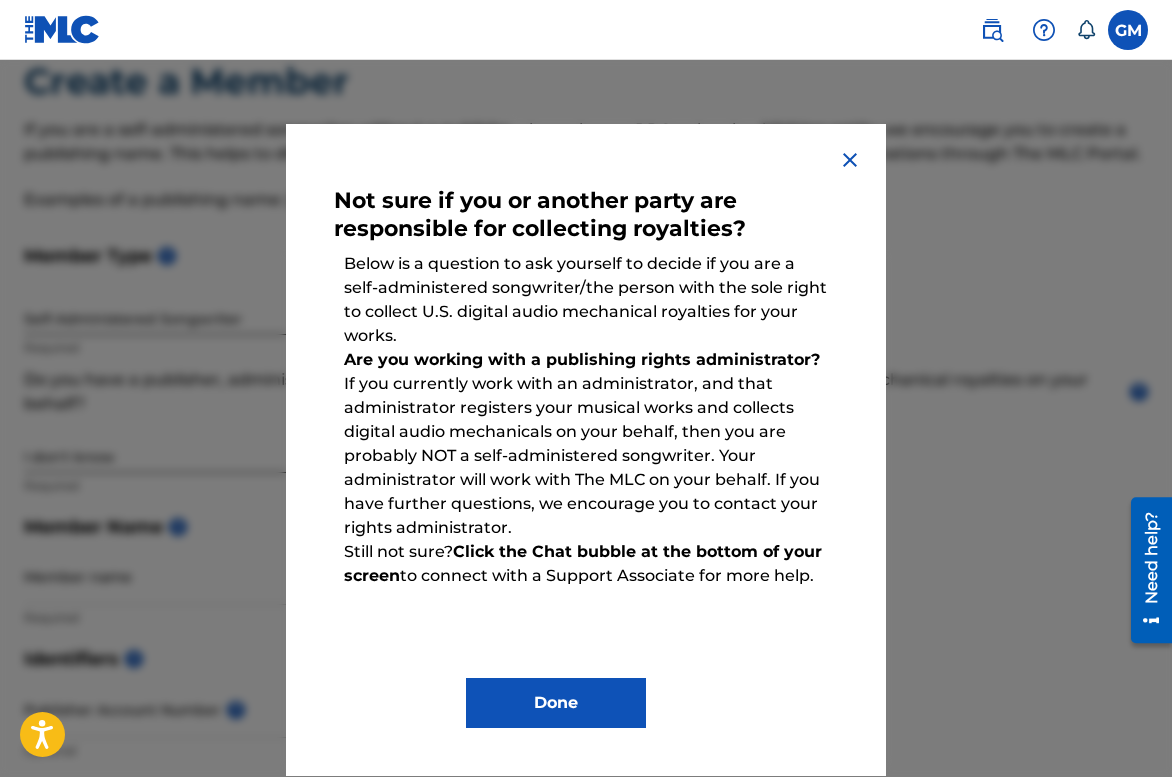 scroll, scrollTop: 55, scrollLeft: 0, axis: vertical 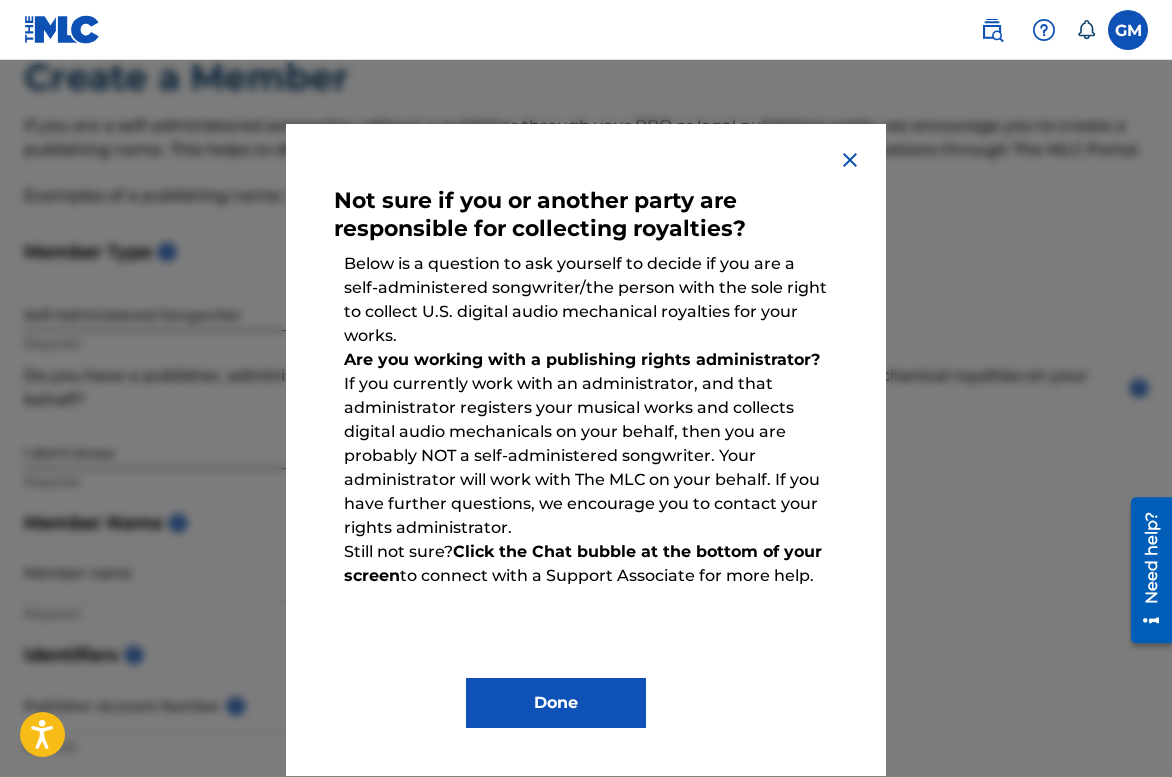 click at bounding box center (850, 160) 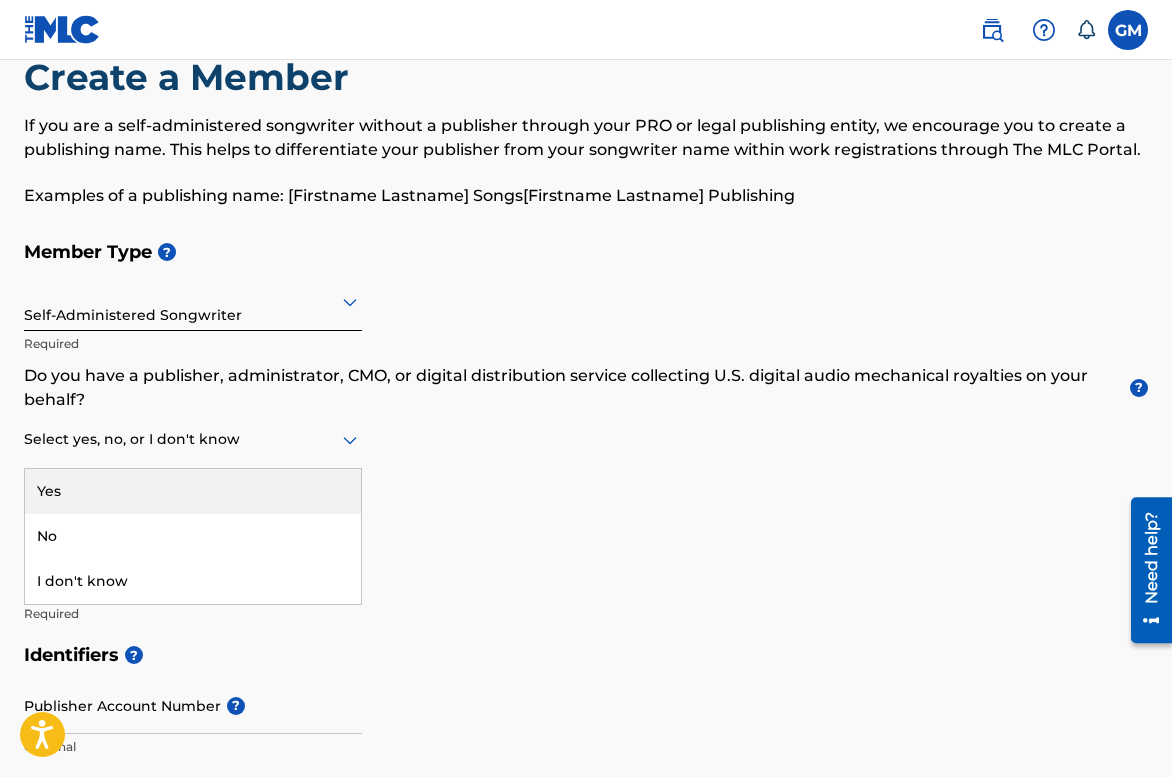 click 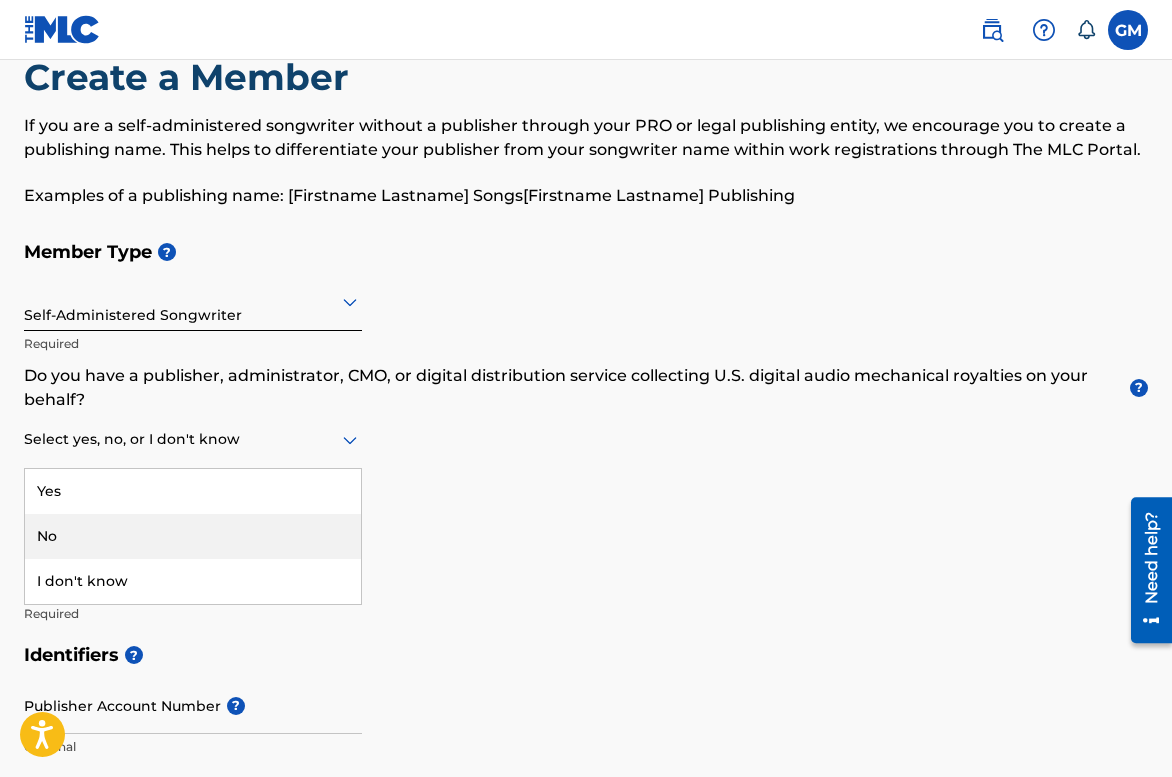 click on "No" at bounding box center (193, 536) 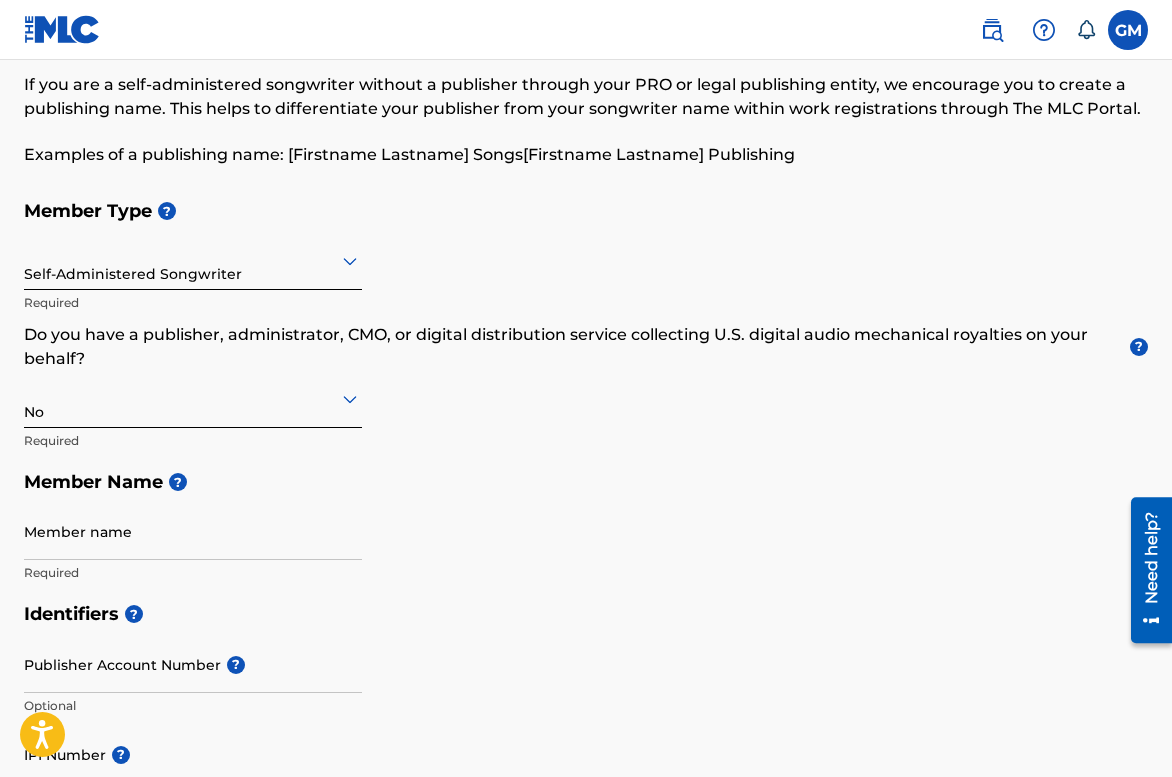 scroll, scrollTop: 120, scrollLeft: 0, axis: vertical 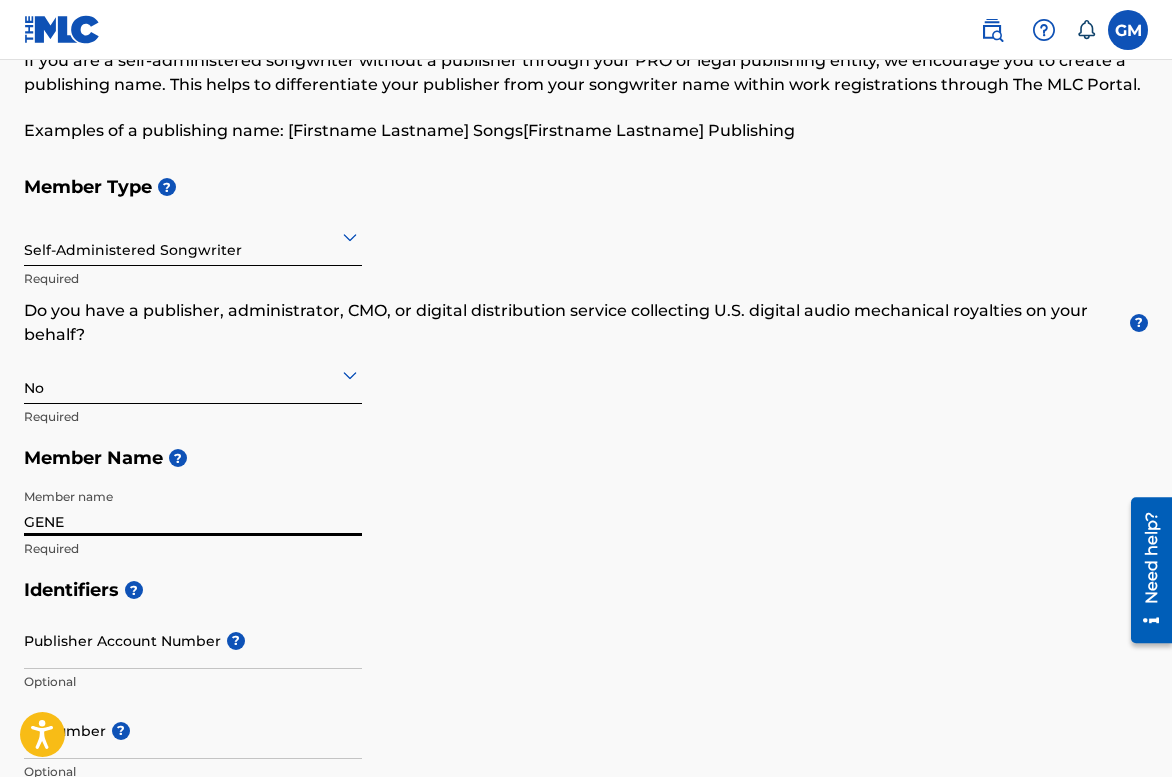 type on "Gene Malone" 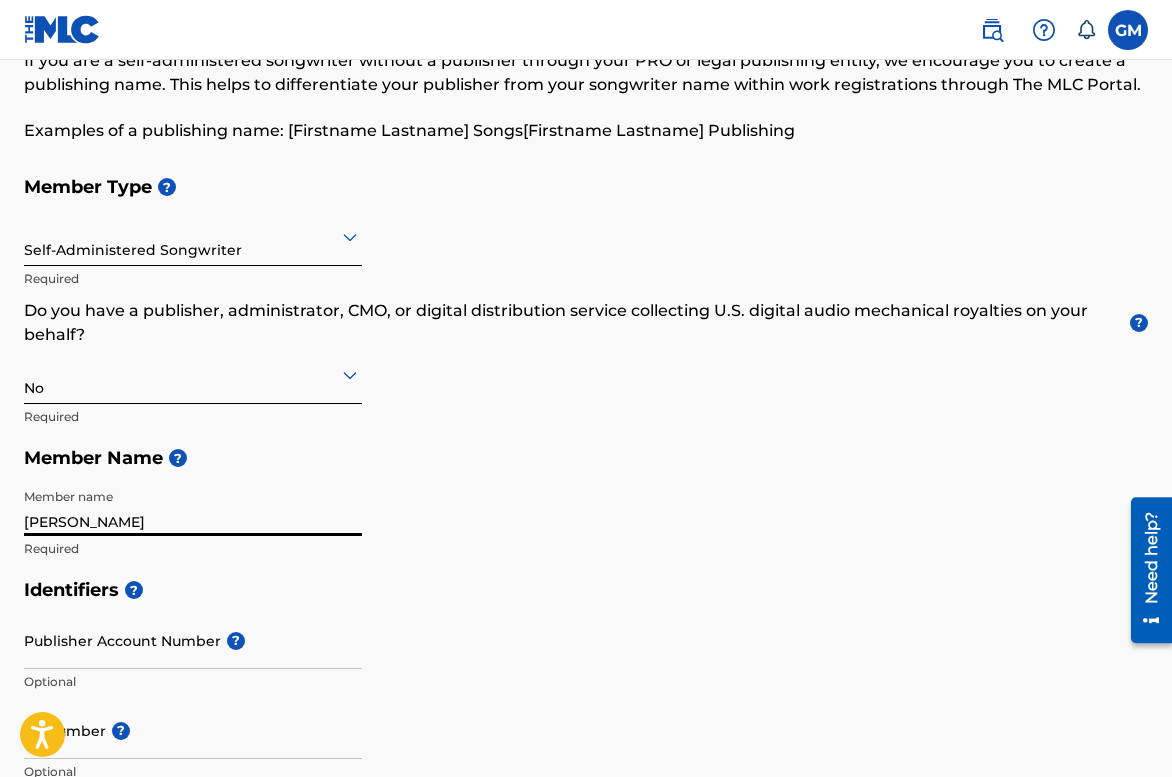 type on "[EMAIL_ADDRESS][DOMAIN_NAME]" 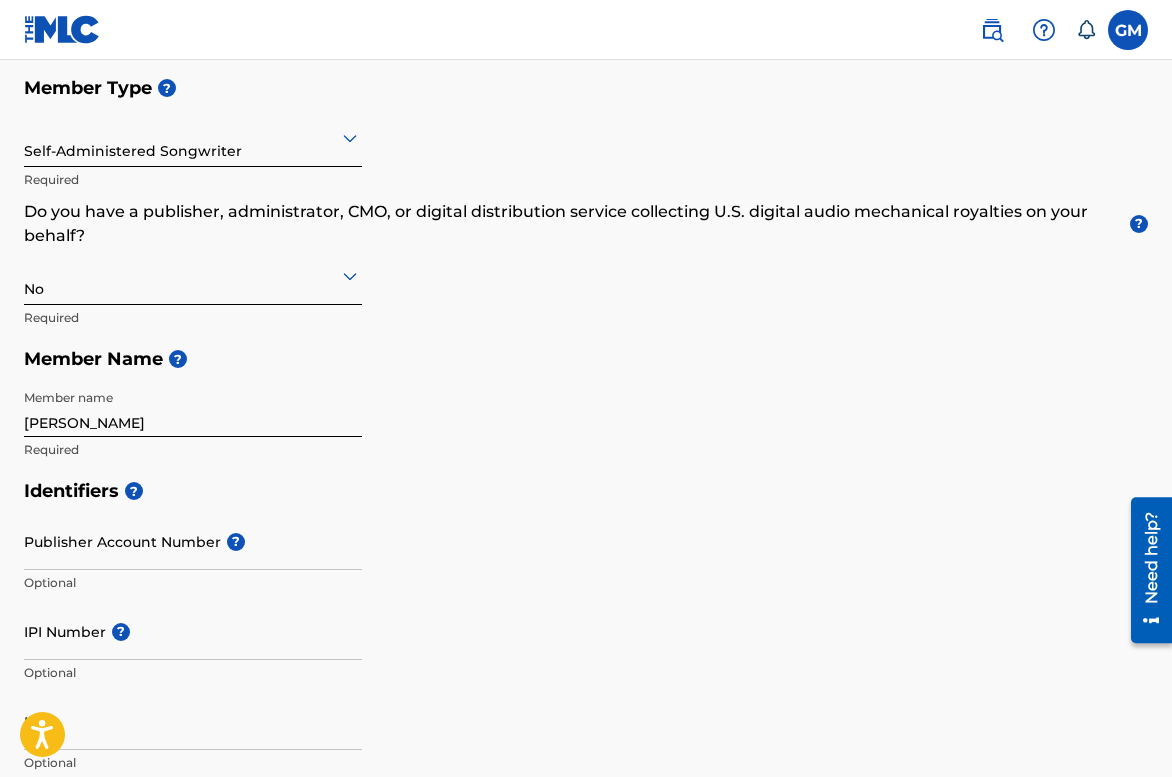 scroll, scrollTop: 256, scrollLeft: 0, axis: vertical 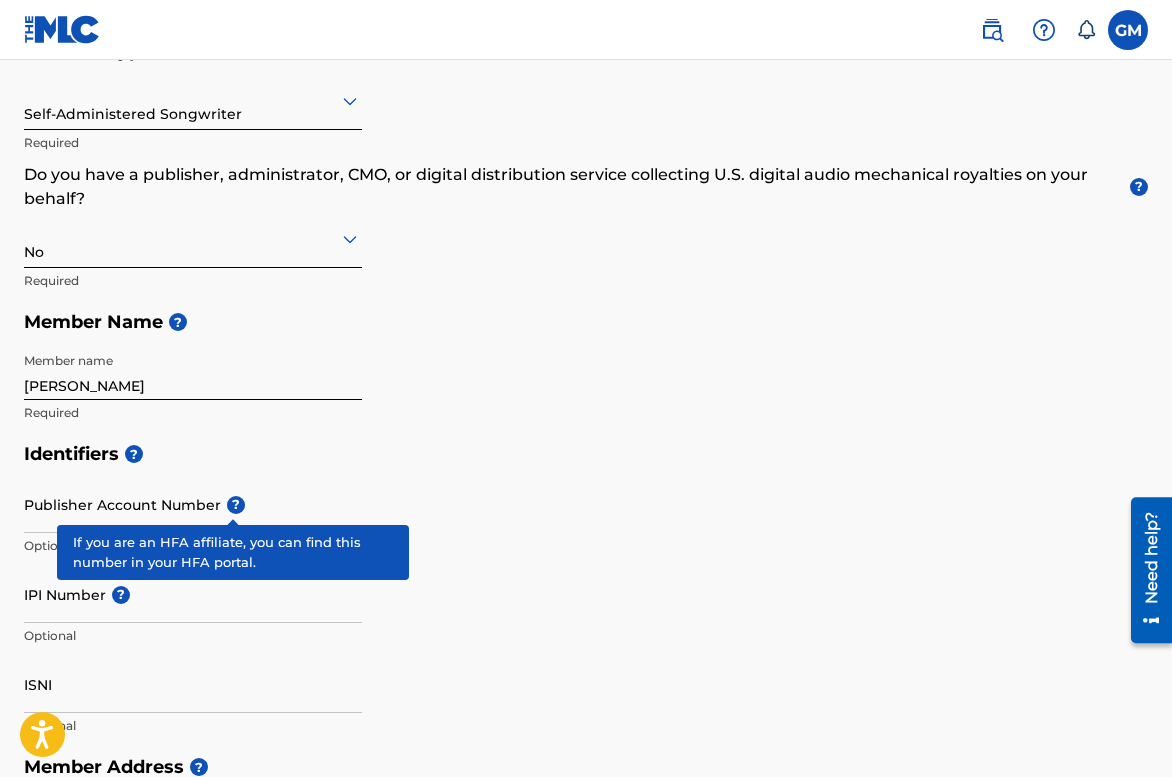 click on "?" at bounding box center (236, 505) 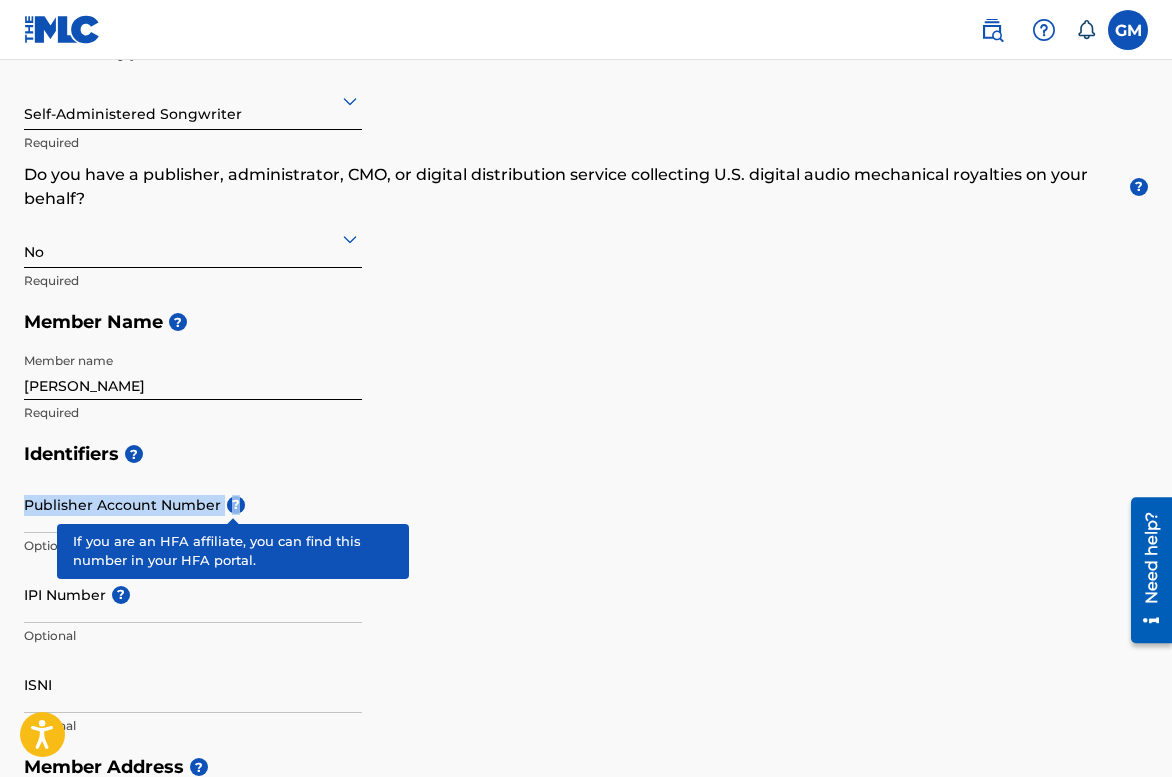 click on "Publisher Account Number ? Optional" at bounding box center (193, 521) 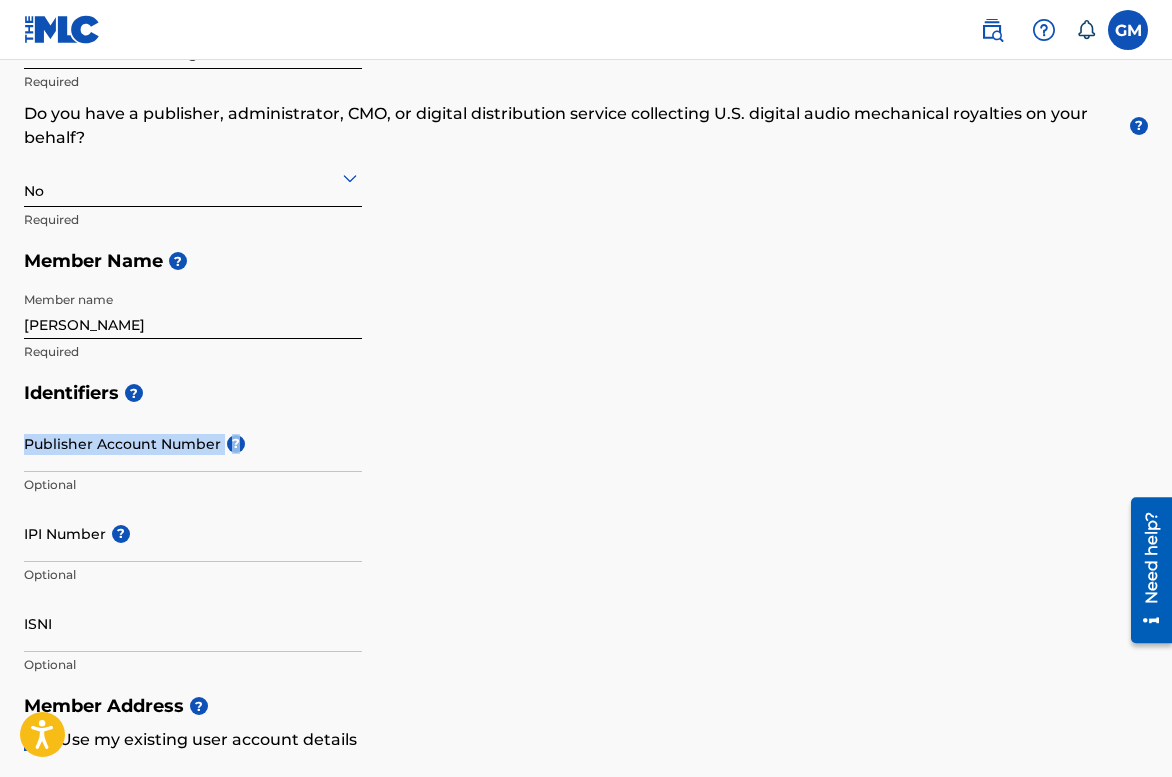 scroll, scrollTop: 321, scrollLeft: 0, axis: vertical 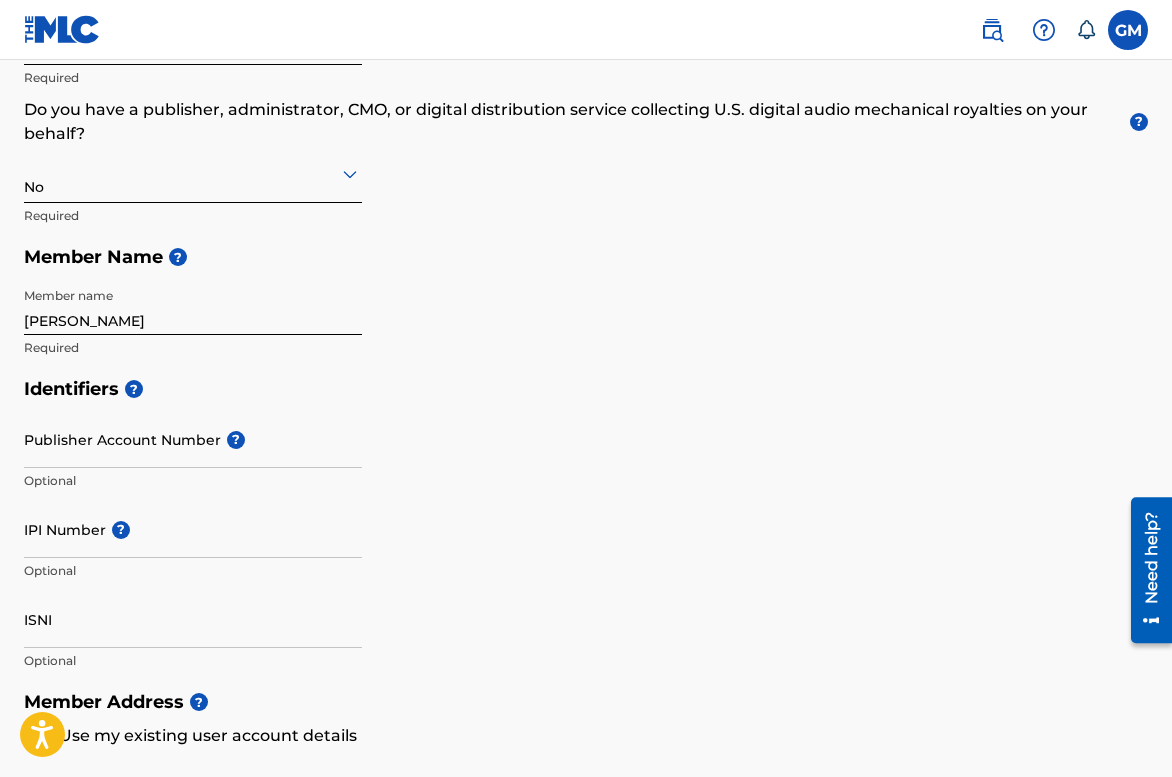 click on "Optional" at bounding box center [193, 481] 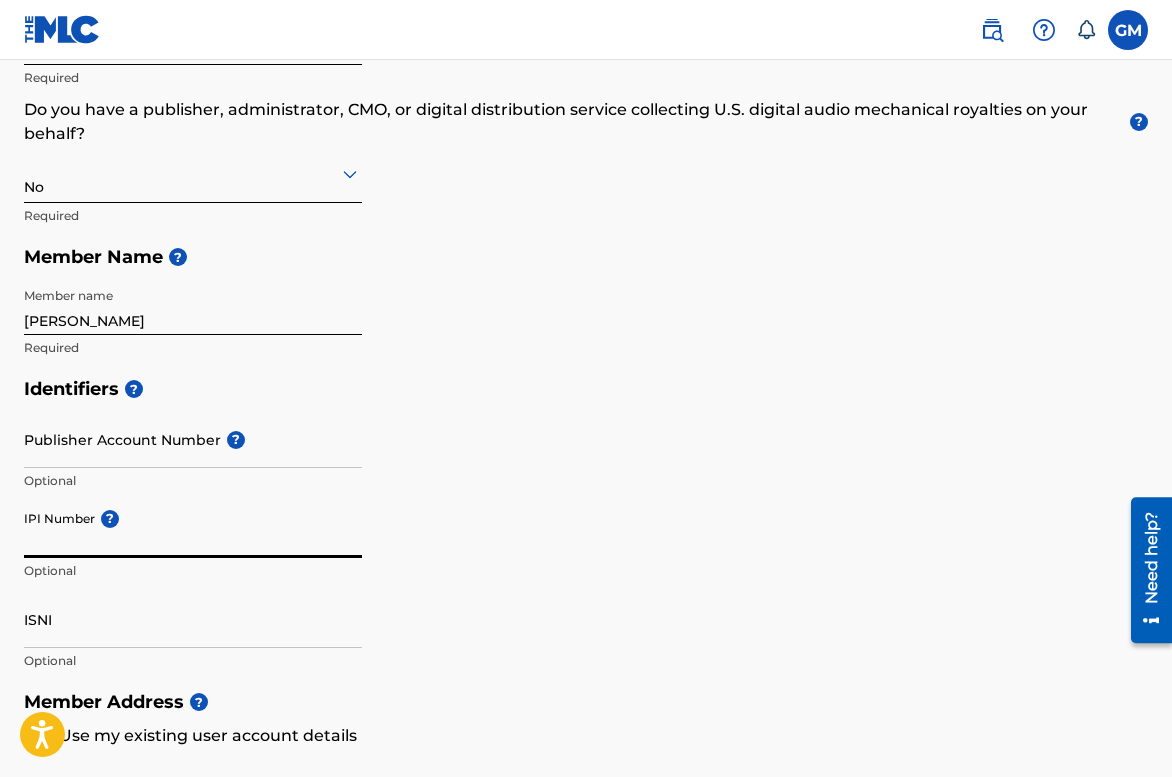 paste on "01124867454" 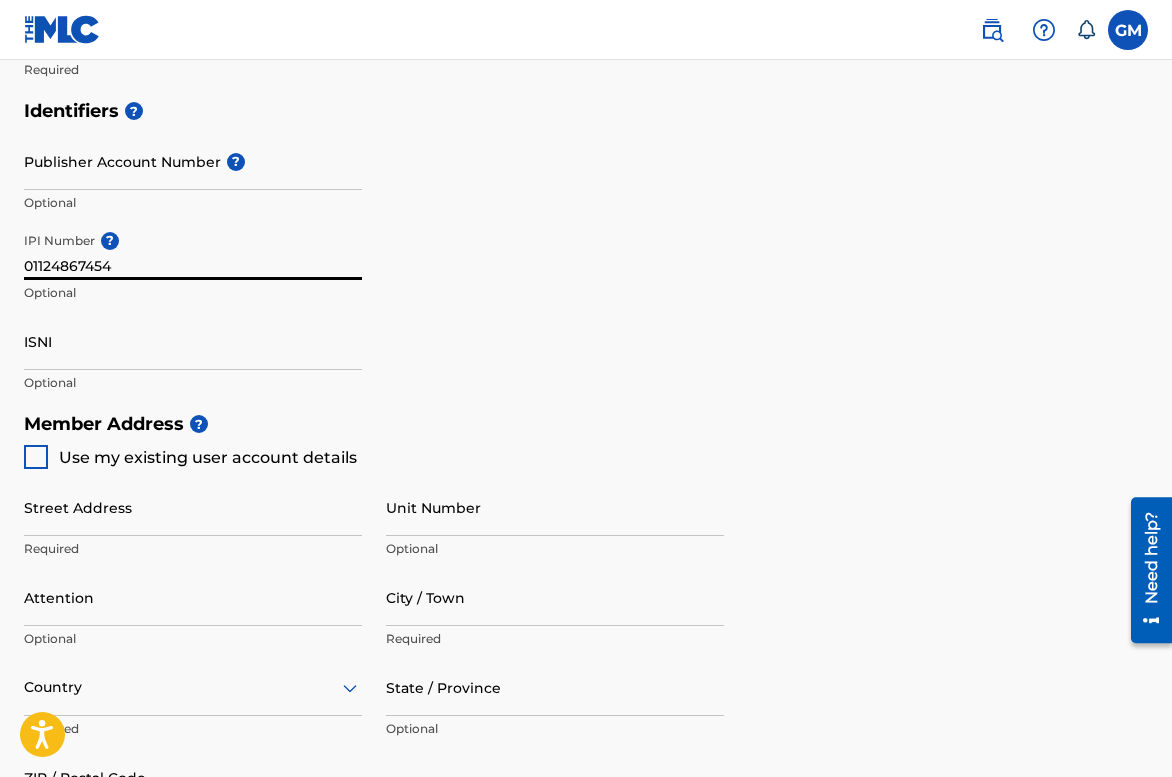 scroll, scrollTop: 618, scrollLeft: 0, axis: vertical 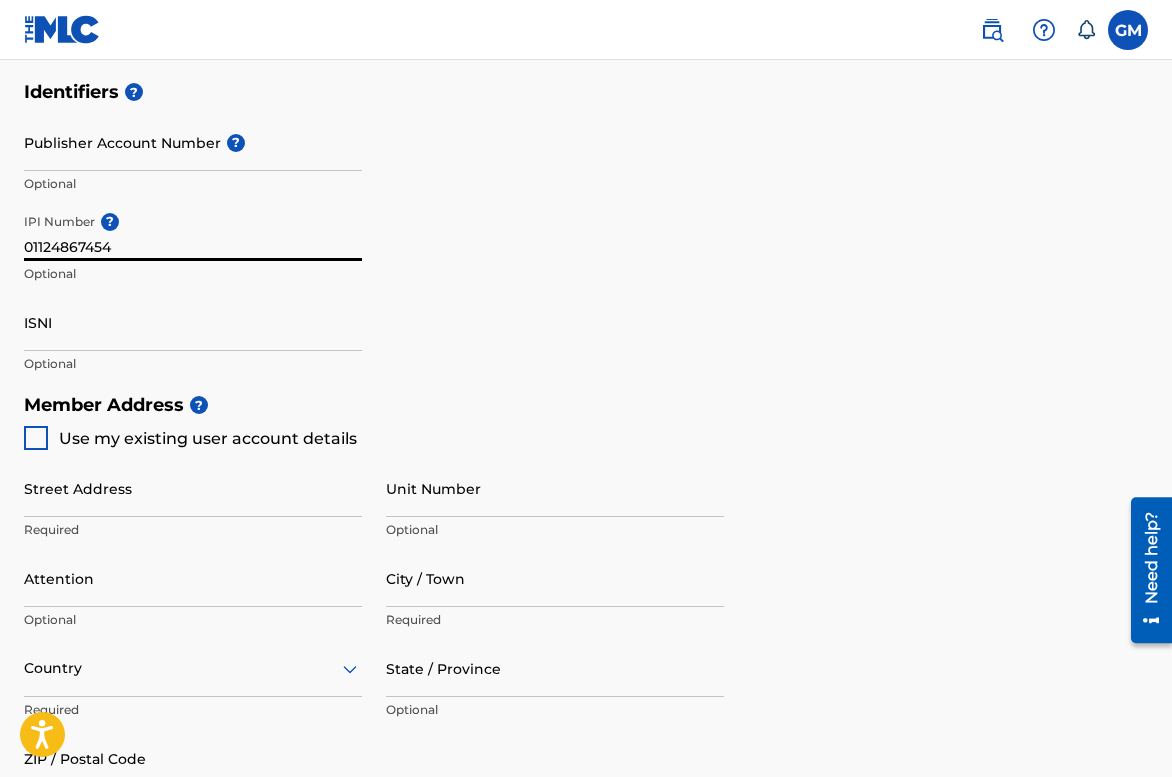 type on "01124867454" 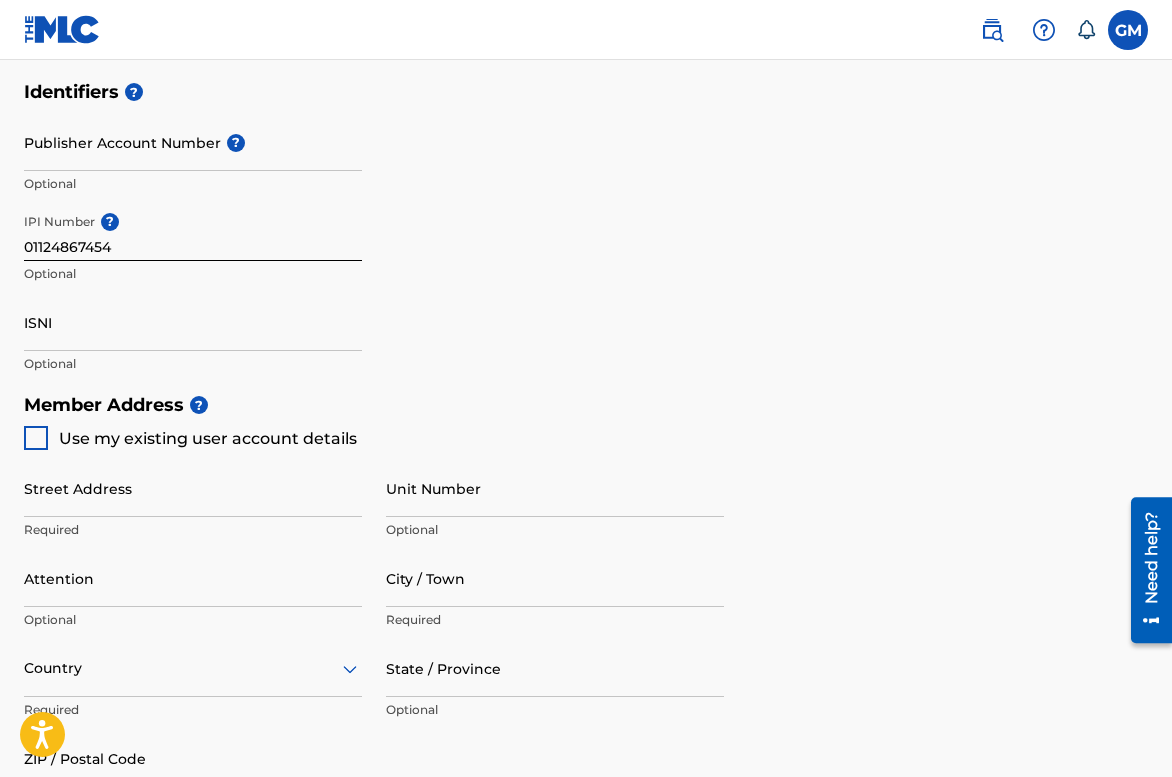 click at bounding box center [36, 438] 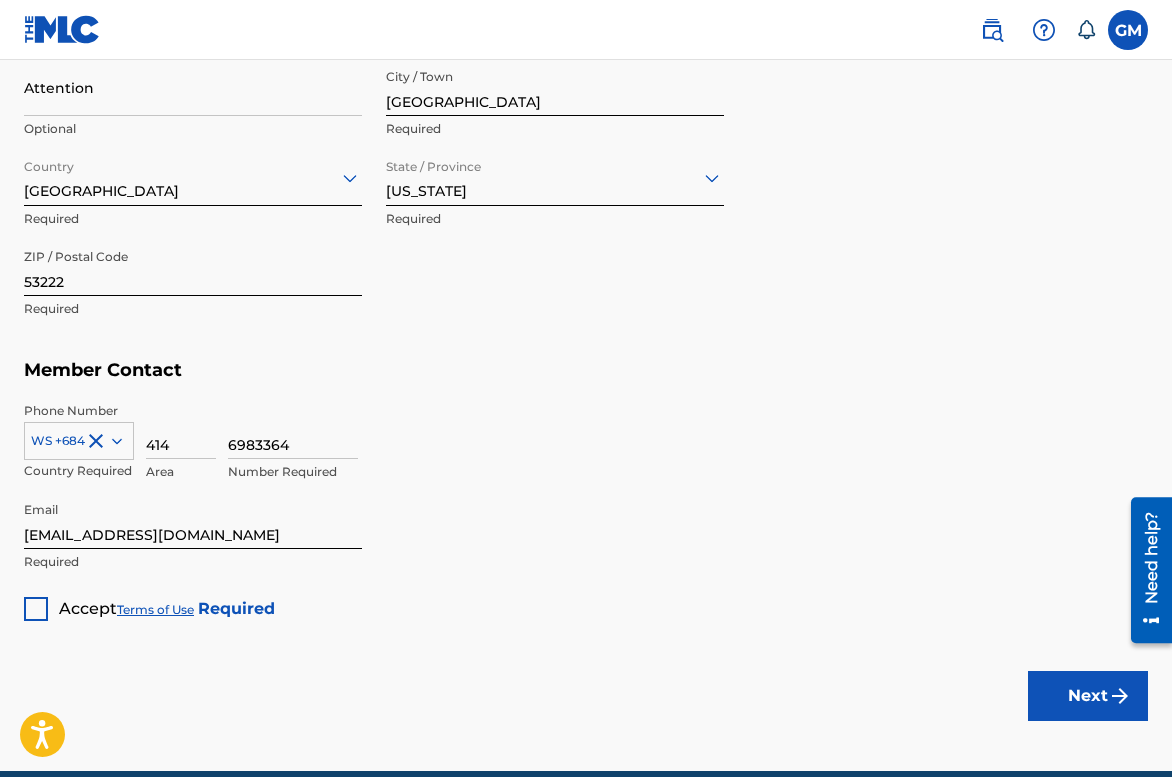 scroll, scrollTop: 1128, scrollLeft: 0, axis: vertical 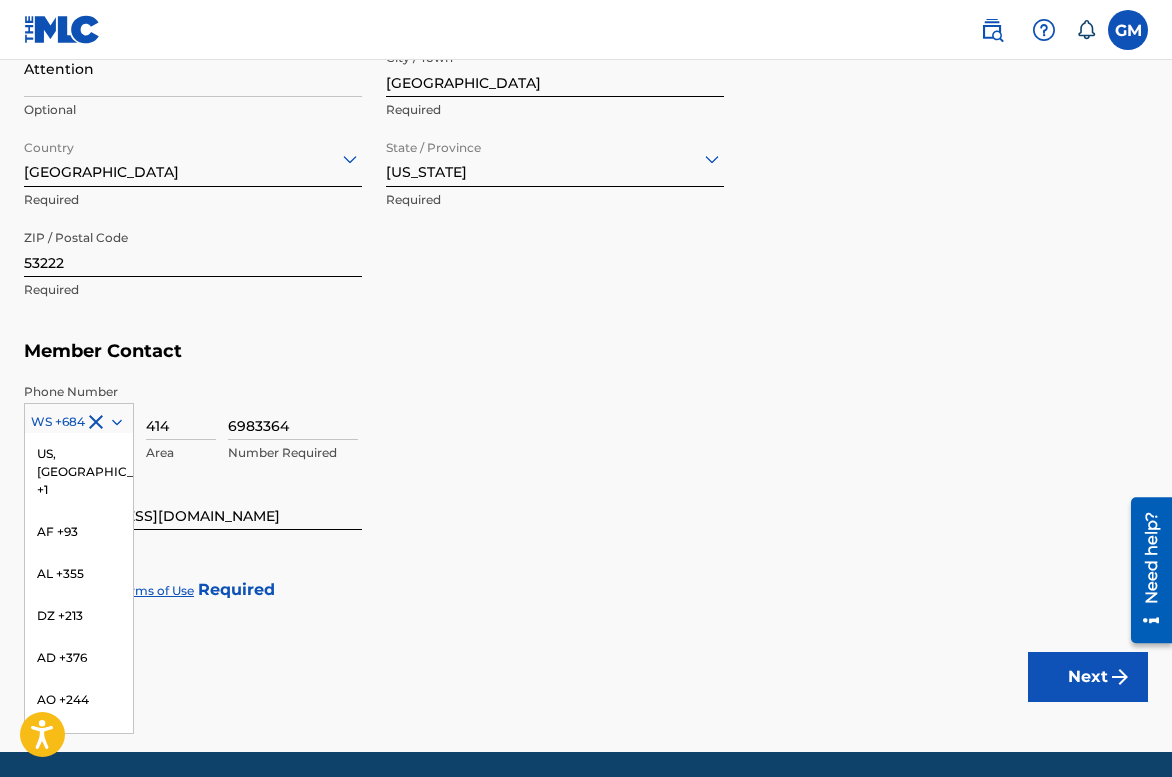 click 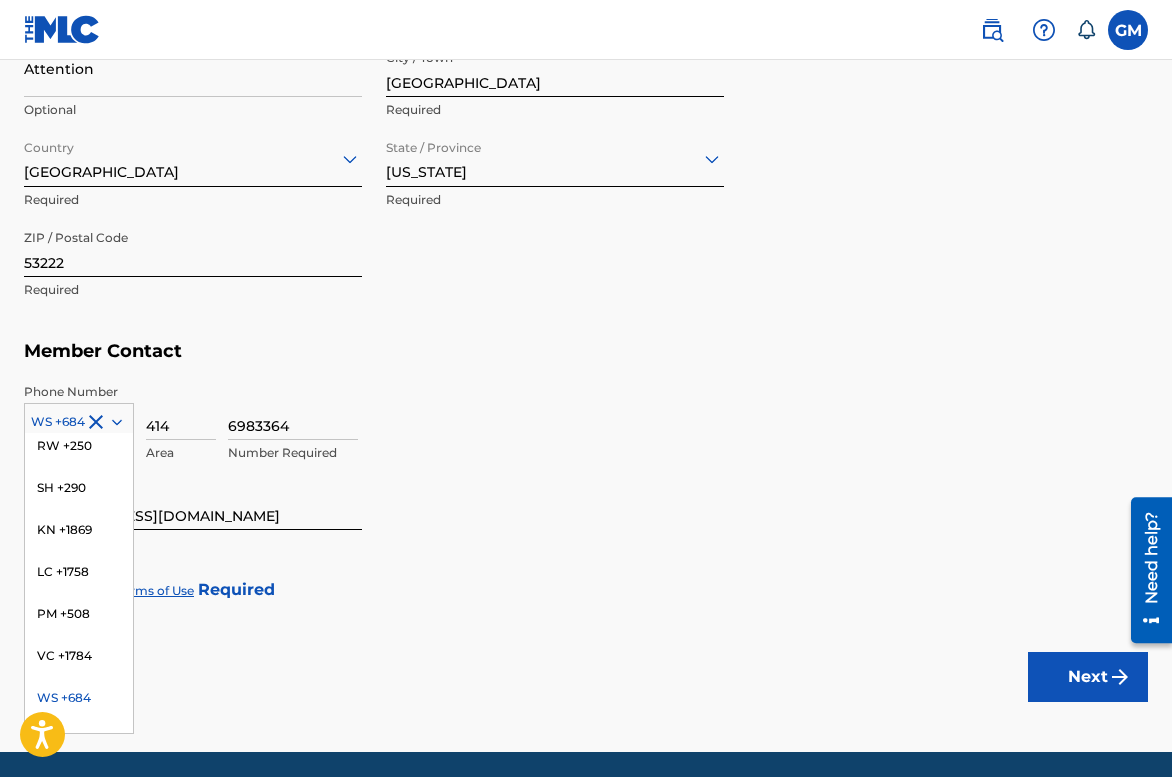 click on "WS +684" at bounding box center (79, 698) 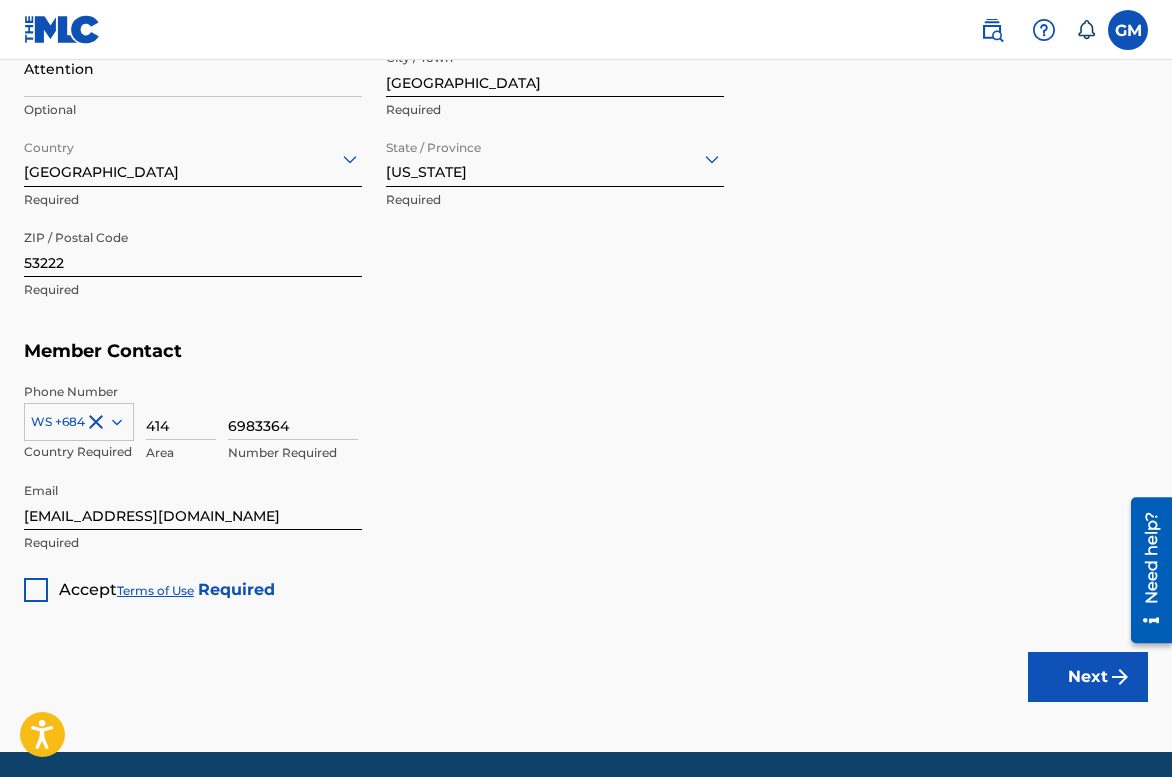 click 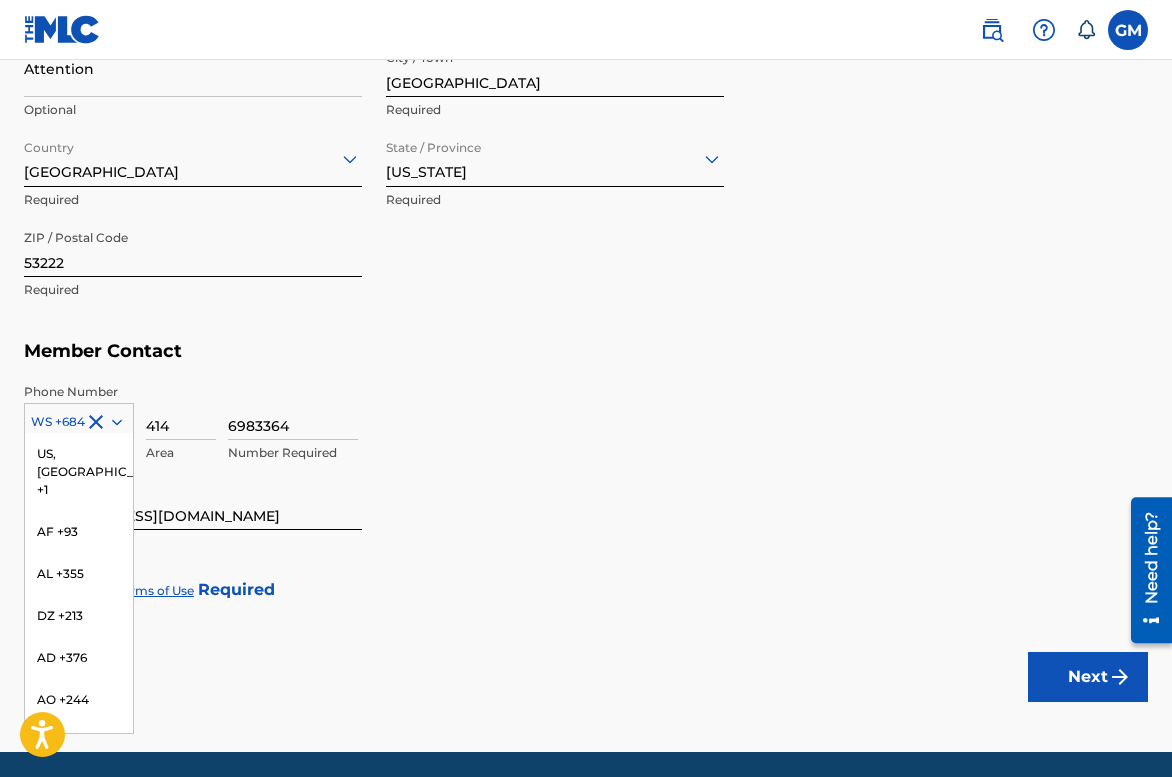 scroll, scrollTop: 6866, scrollLeft: 0, axis: vertical 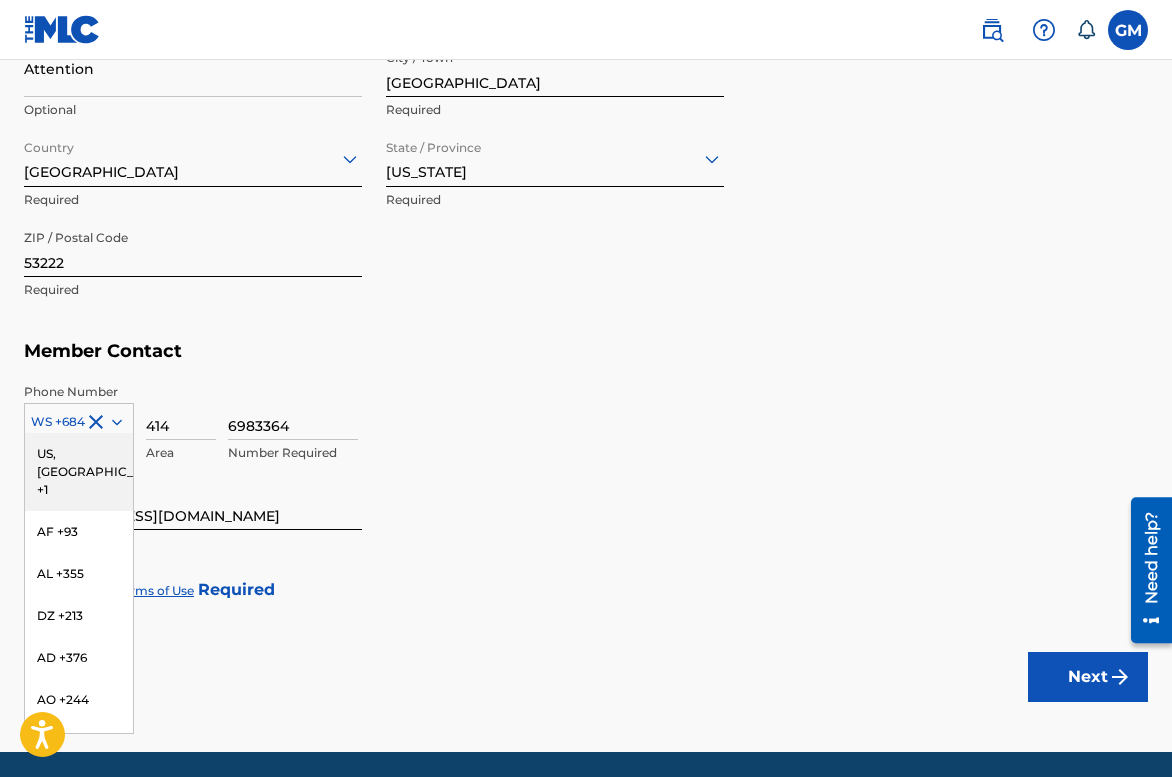 click on "US, CA +1" at bounding box center (79, 472) 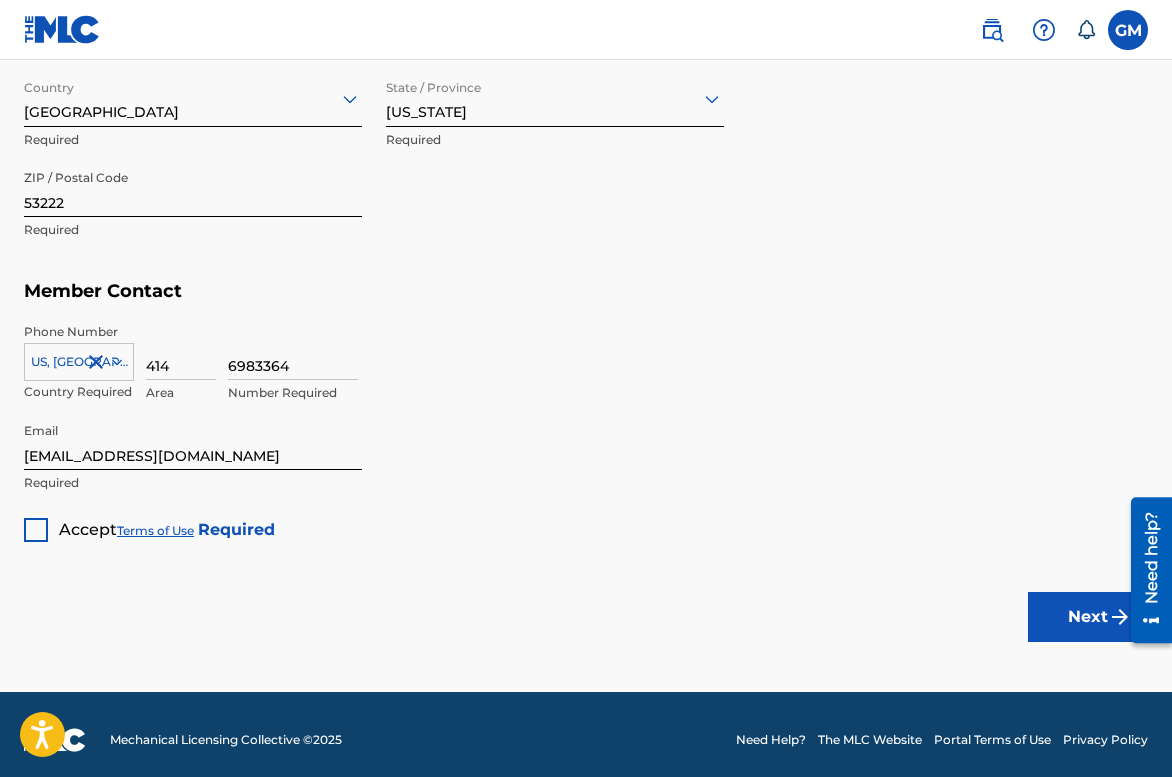 scroll, scrollTop: 1196, scrollLeft: 0, axis: vertical 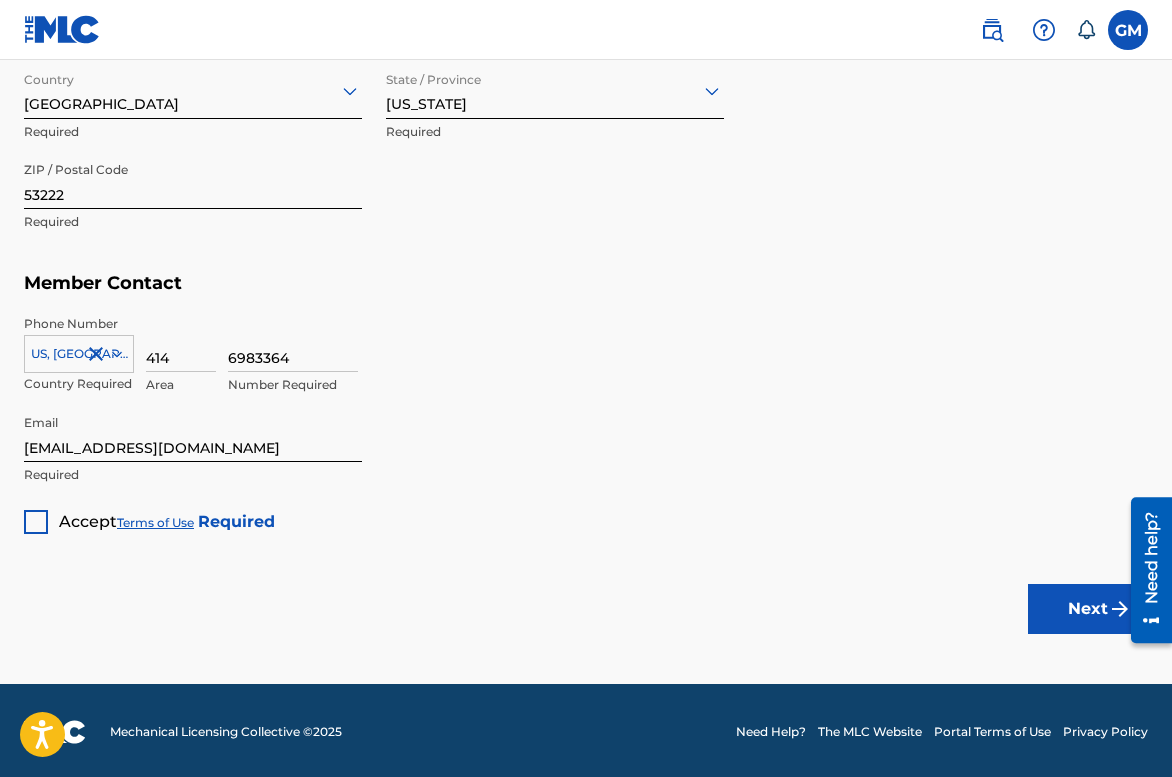 click on "Terms of Use" at bounding box center (155, 522) 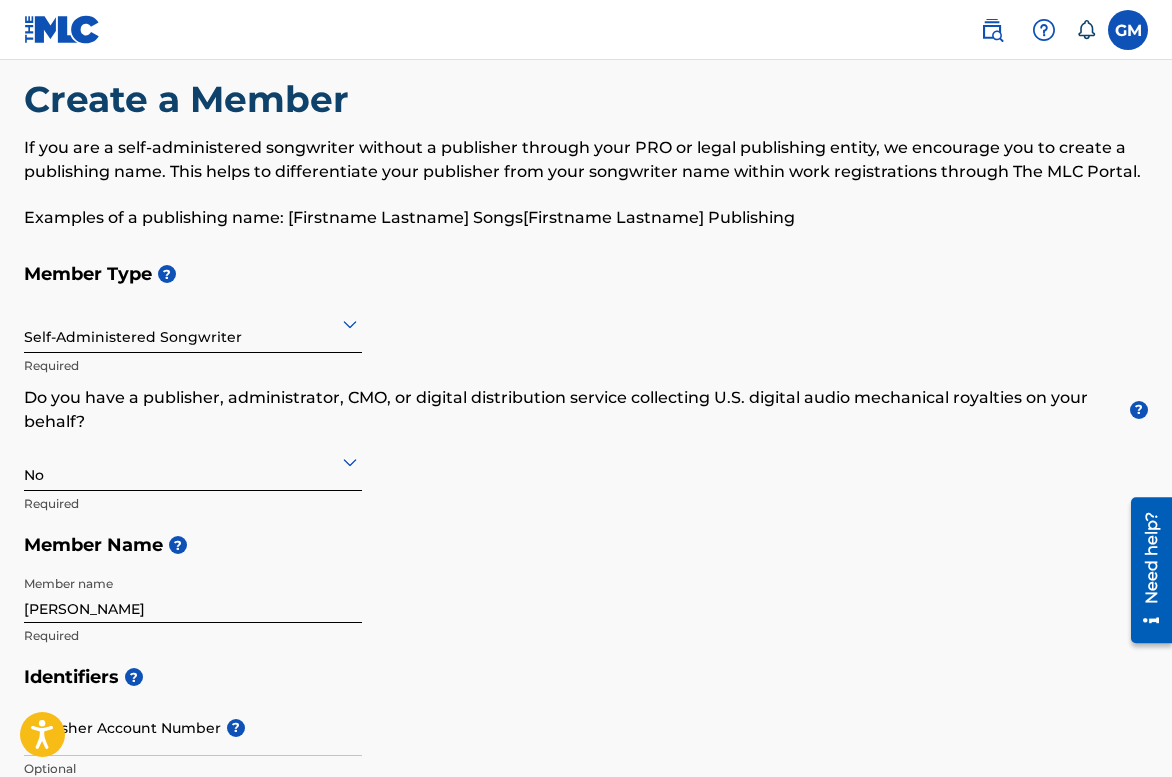 scroll, scrollTop: 0, scrollLeft: 0, axis: both 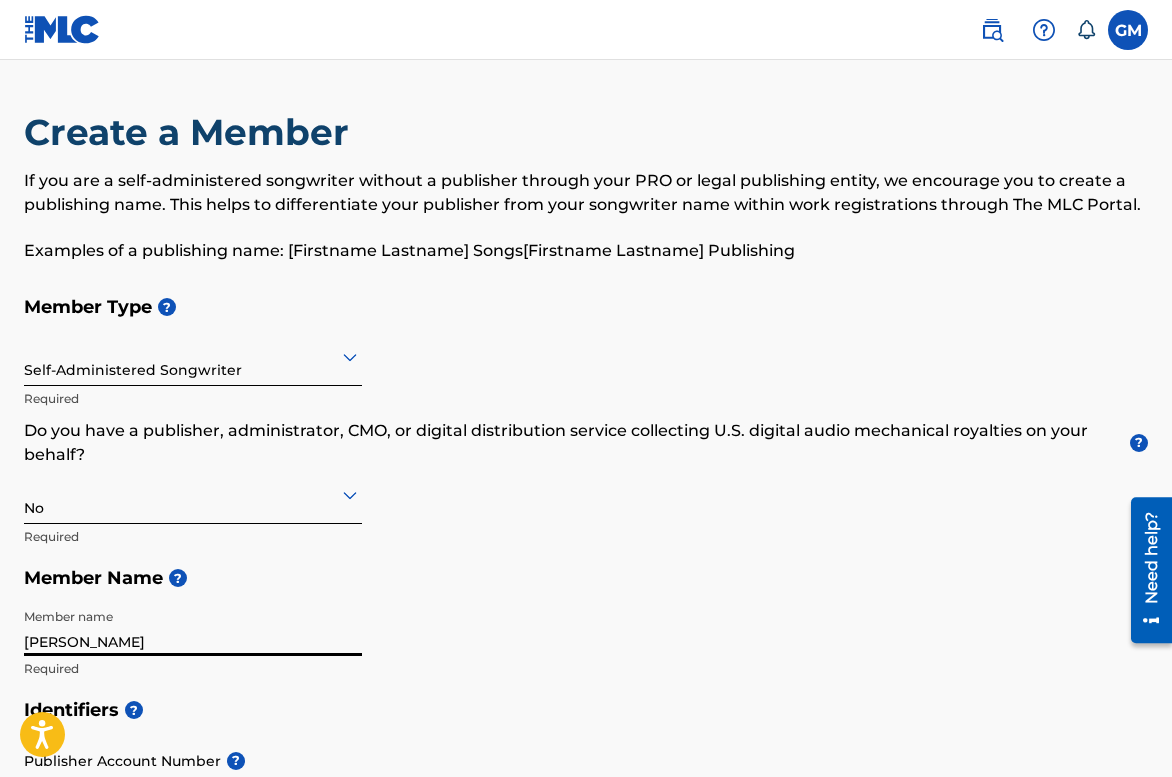 click on "Gene Malone" at bounding box center (193, 627) 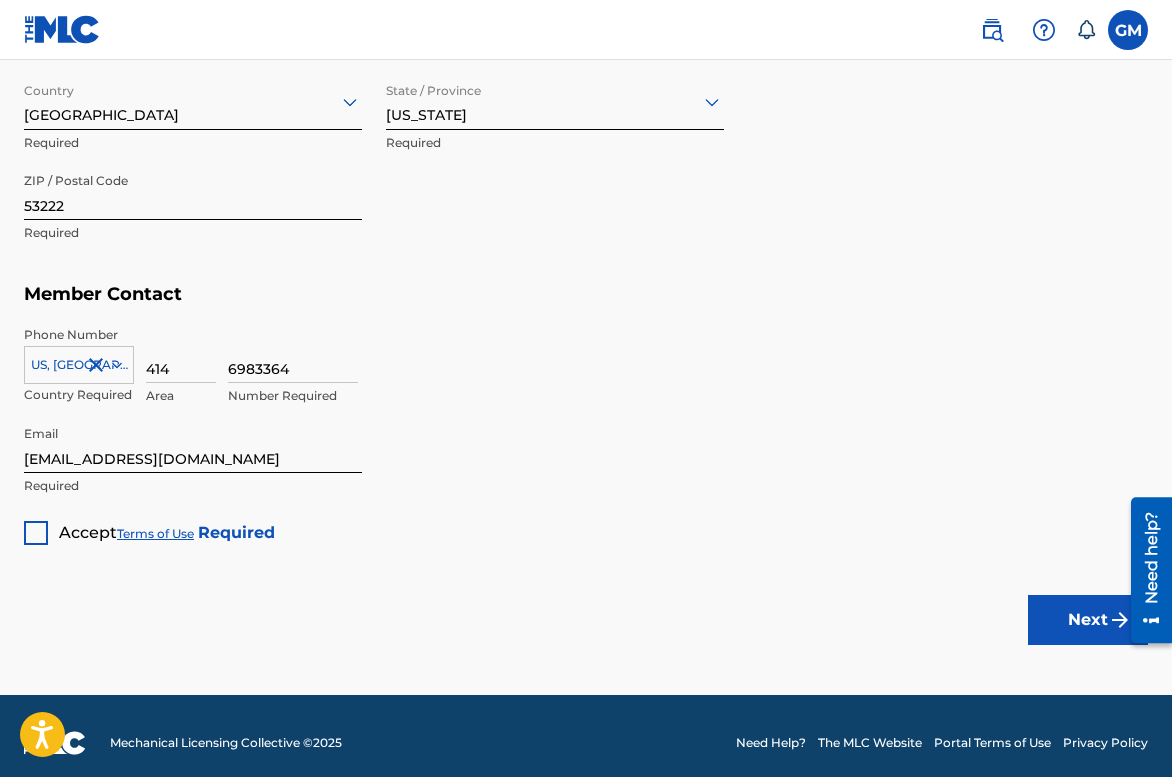 scroll, scrollTop: 1189, scrollLeft: 0, axis: vertical 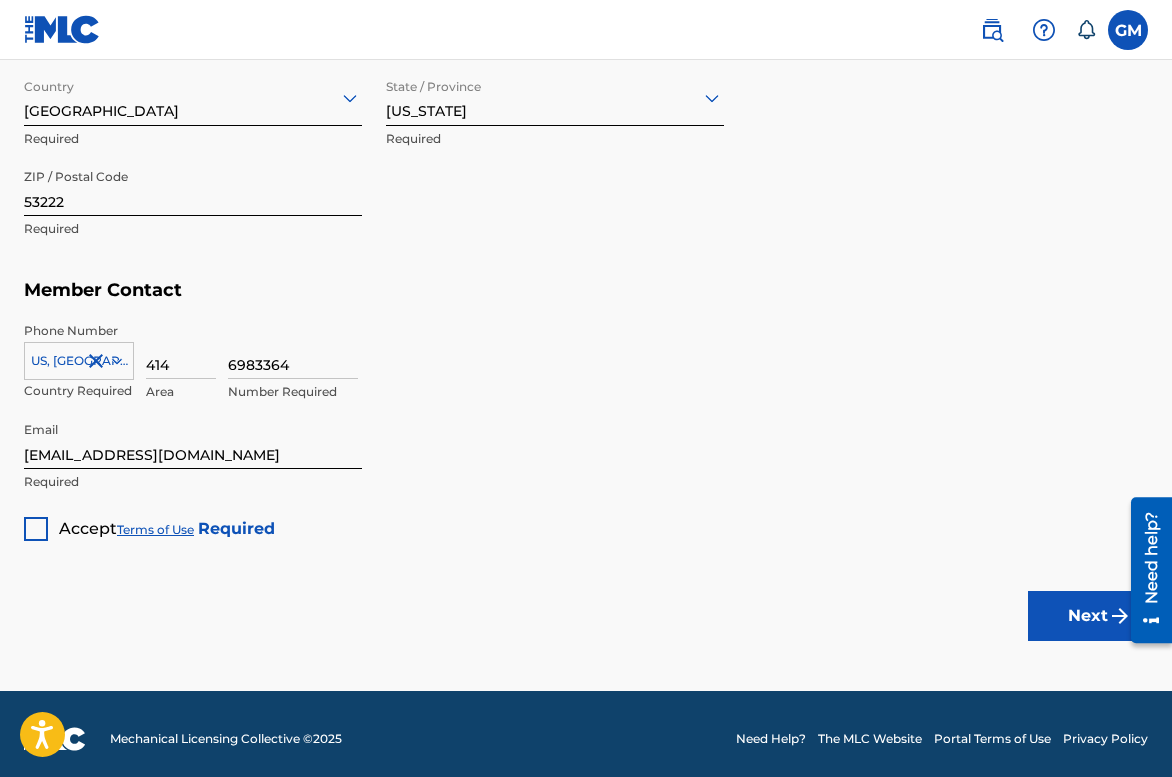 type on "Gene Malone MUSIC" 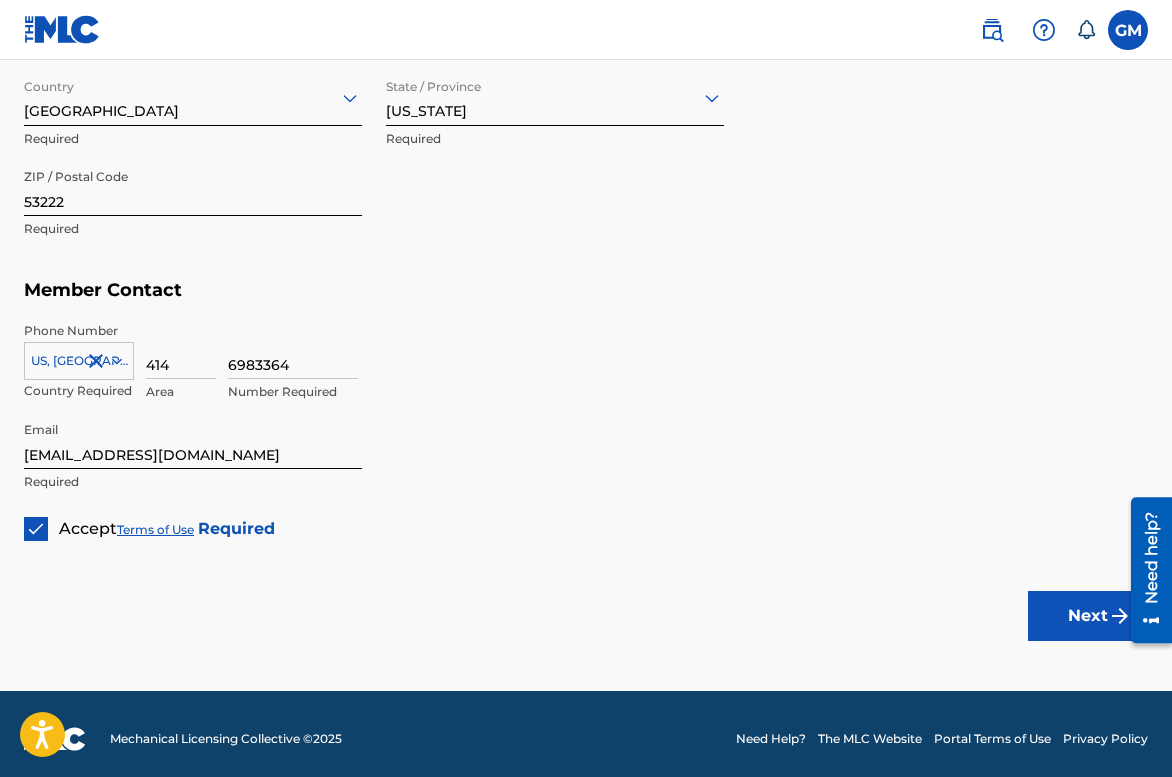click on "Next" at bounding box center [1088, 616] 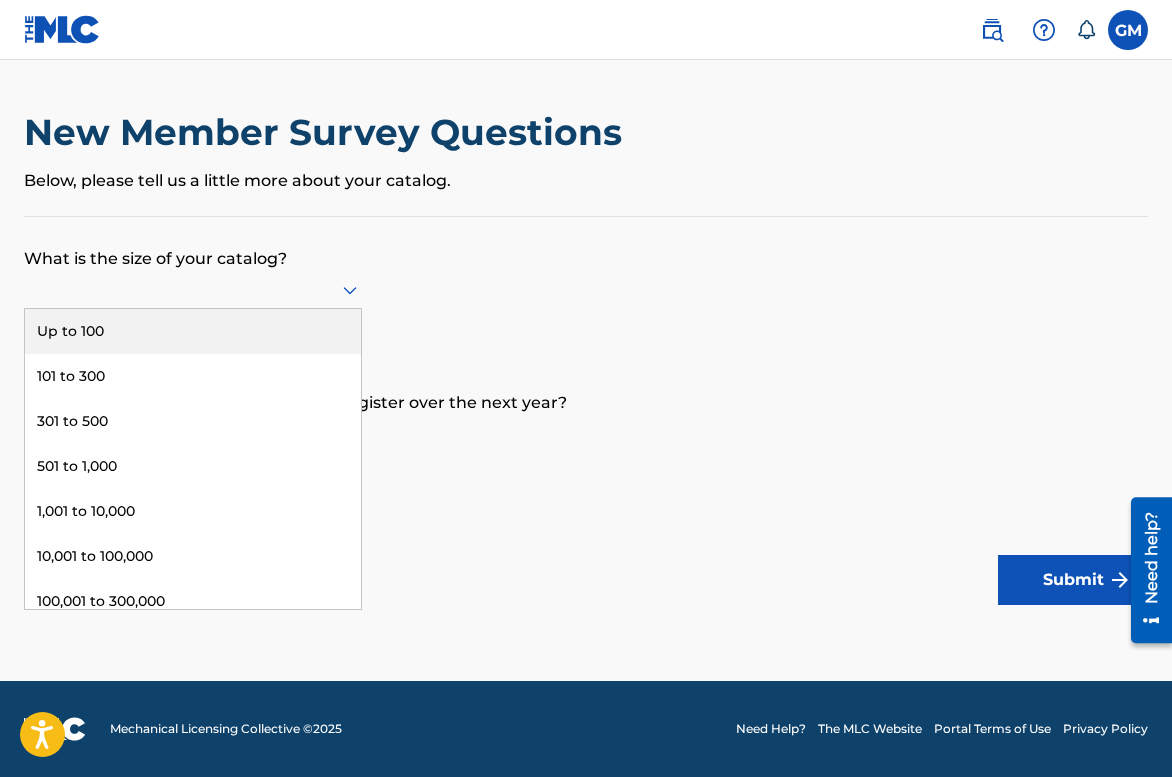 click 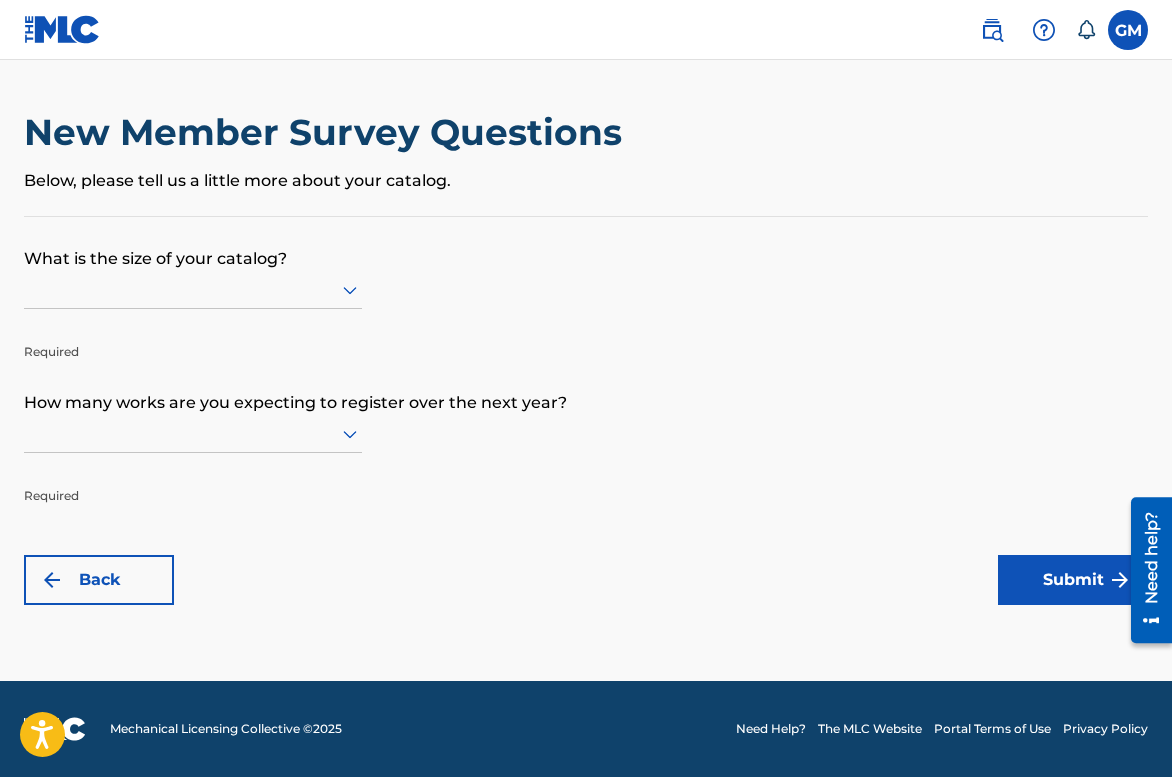 click on "What is the size of your catalog? Required How many works are you expecting to register over the next year? Required Back Submit" at bounding box center (586, 411) 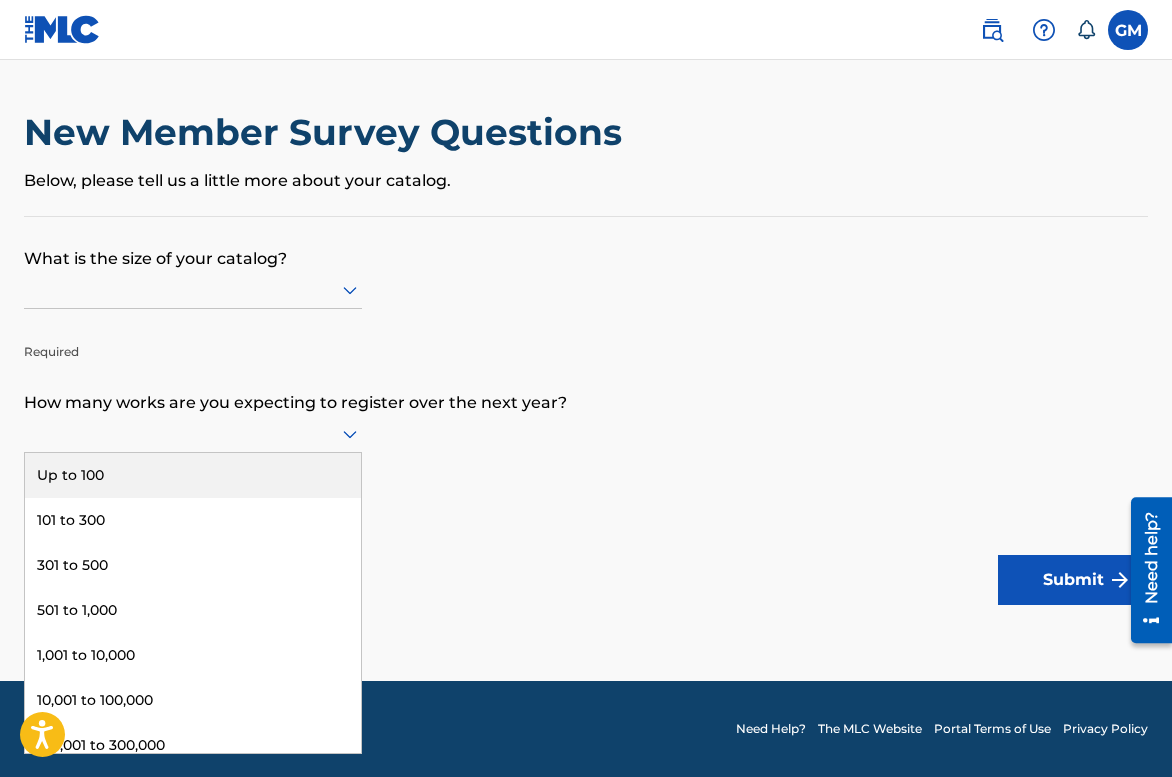 click 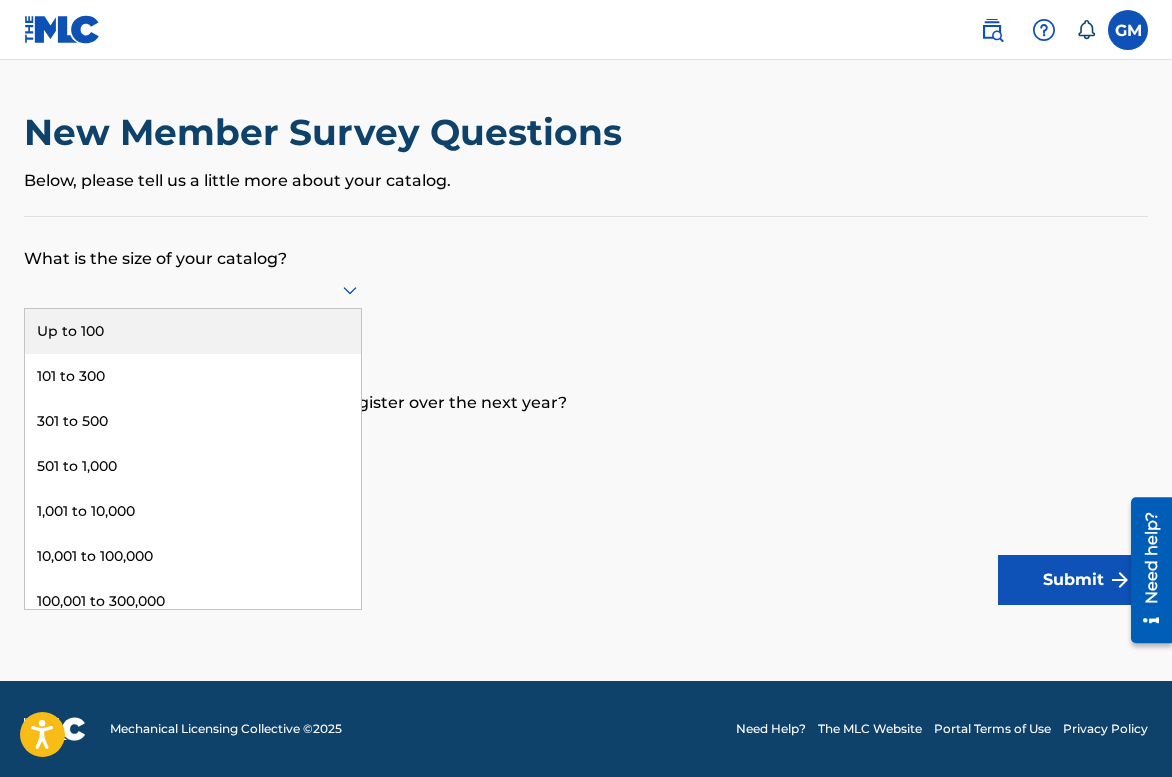 click 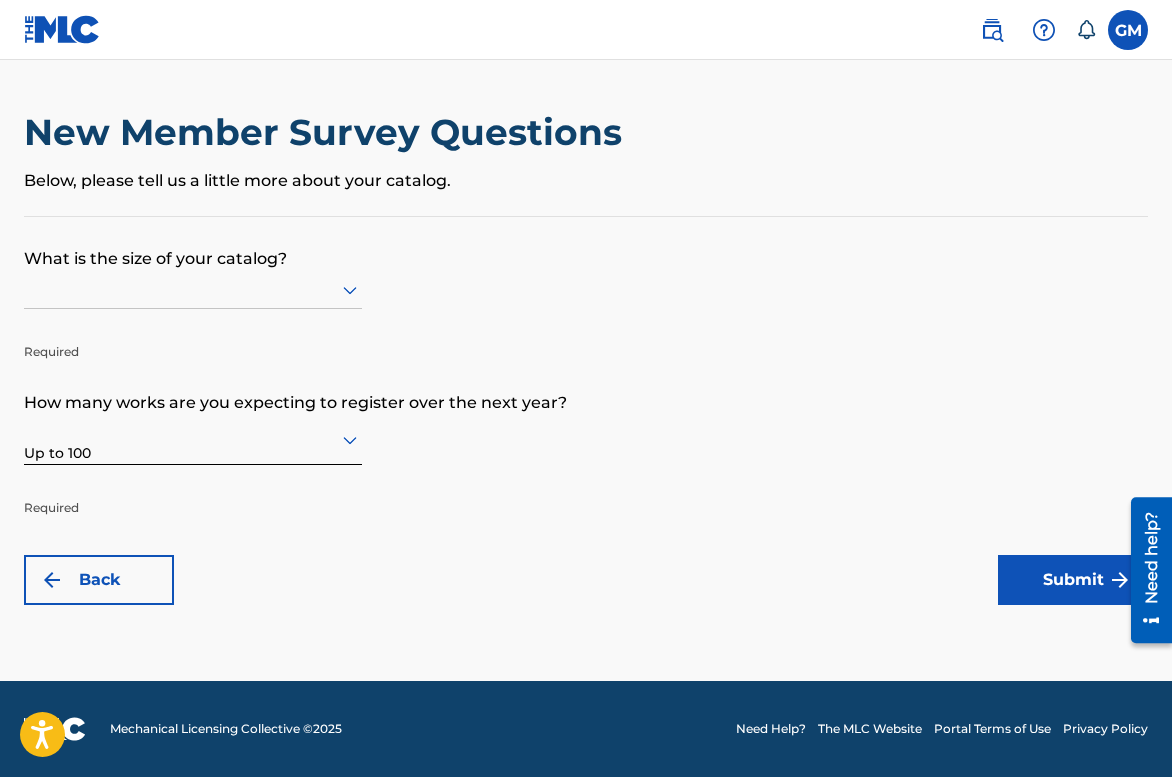 click on "Submit" at bounding box center (1073, 580) 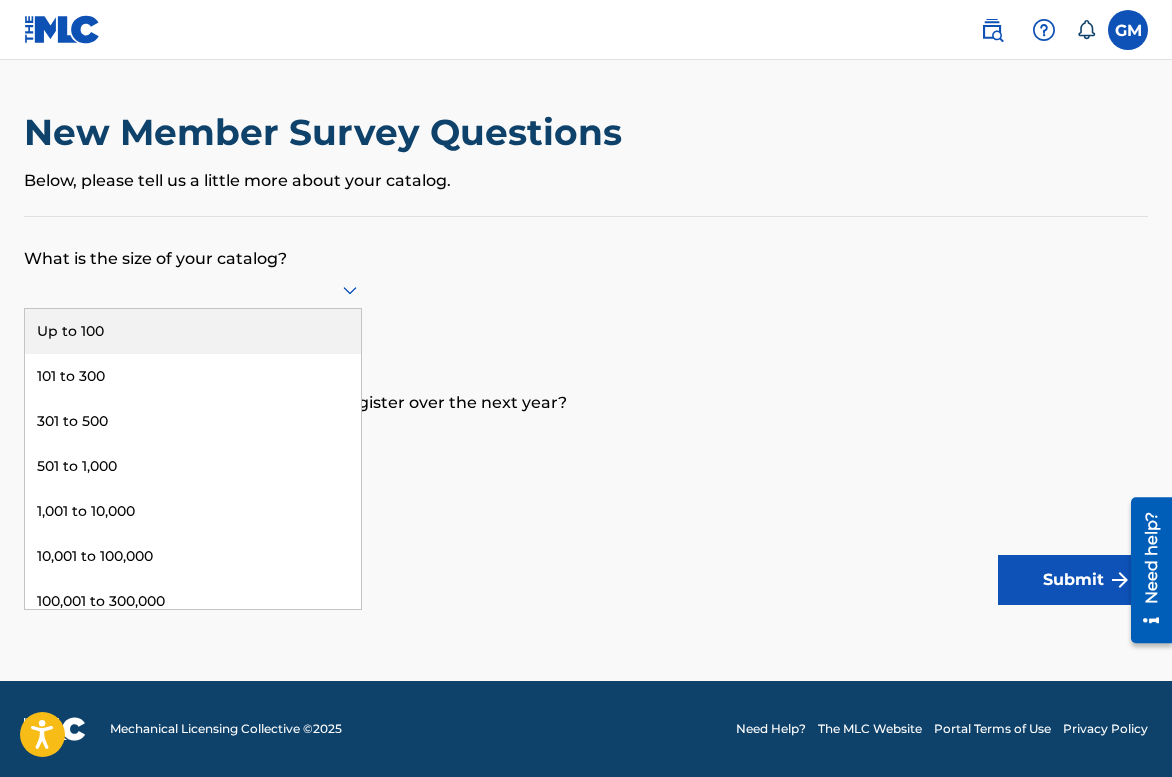 click at bounding box center [193, 289] 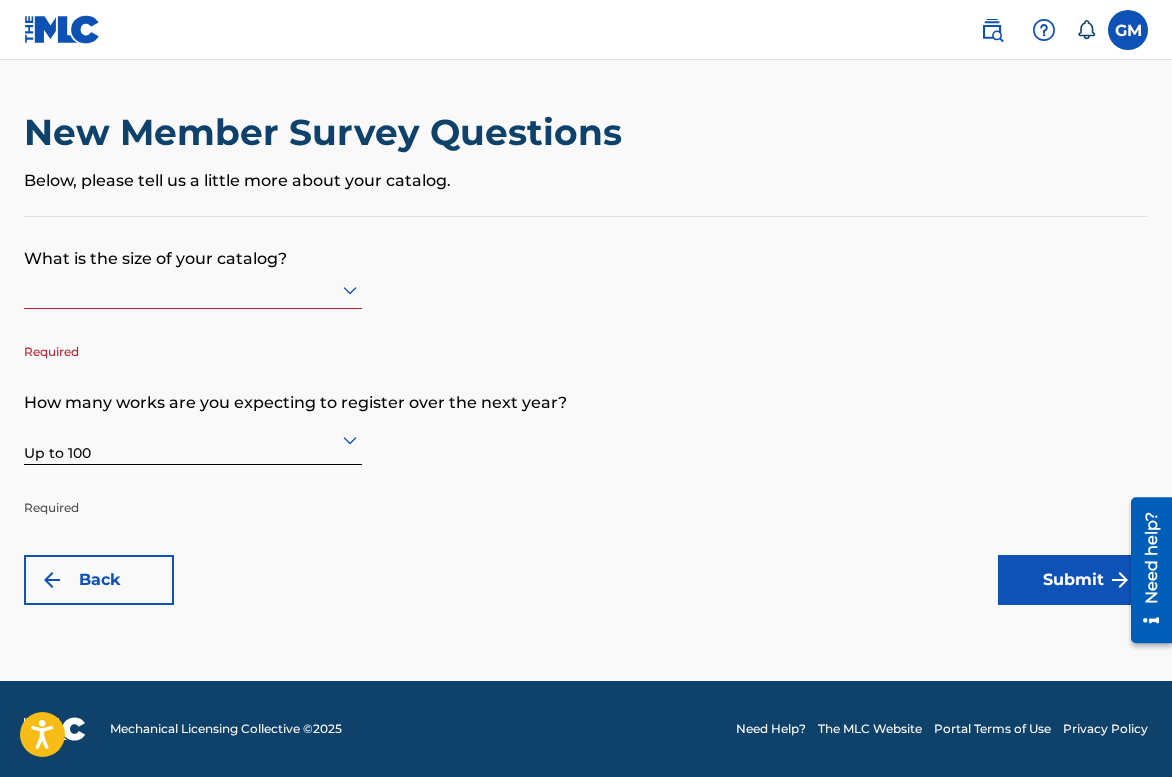 click on "What is the size of your catalog? Required How many works are you expecting to register over the next year? Up to 100 Required Back Submit" at bounding box center (586, 411) 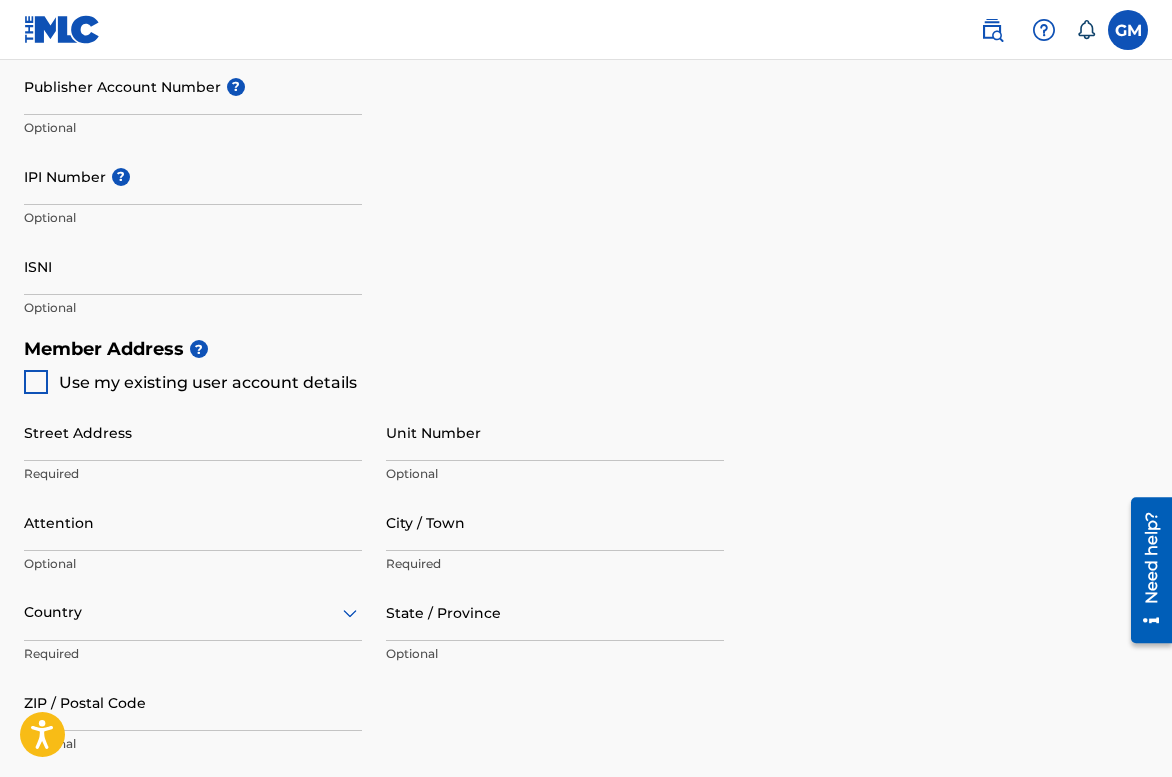 scroll, scrollTop: 682, scrollLeft: 0, axis: vertical 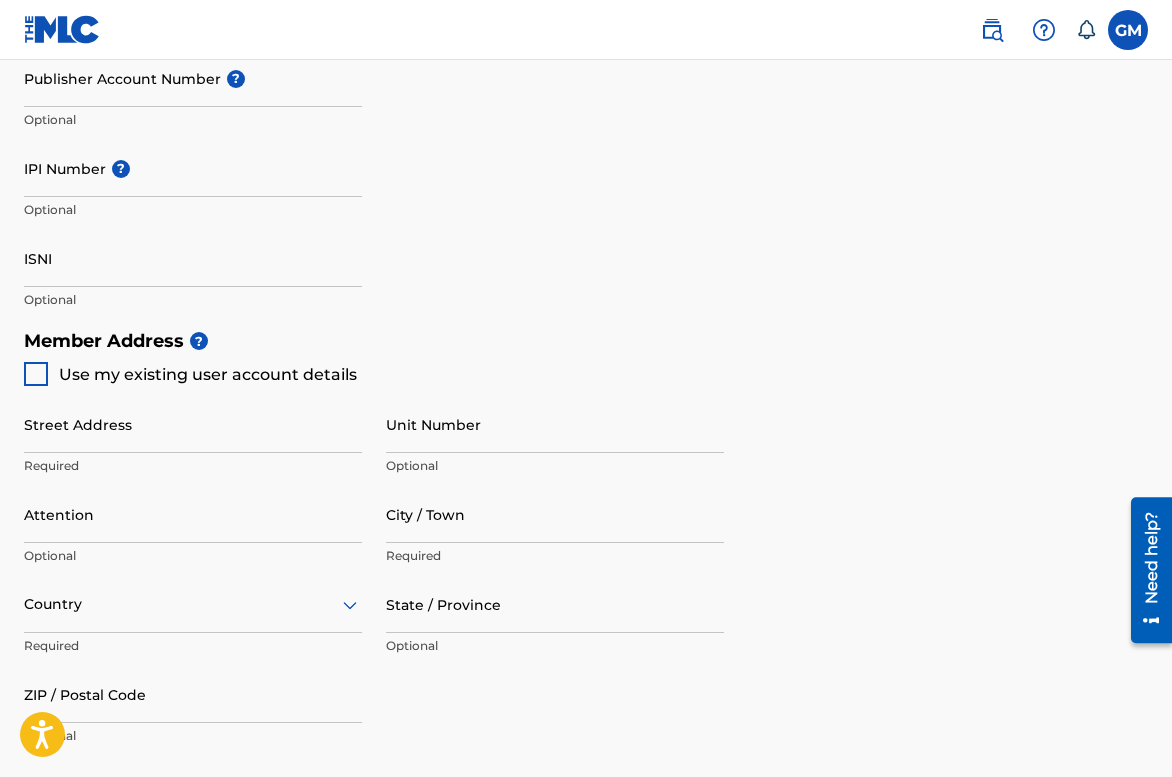 click at bounding box center (36, 374) 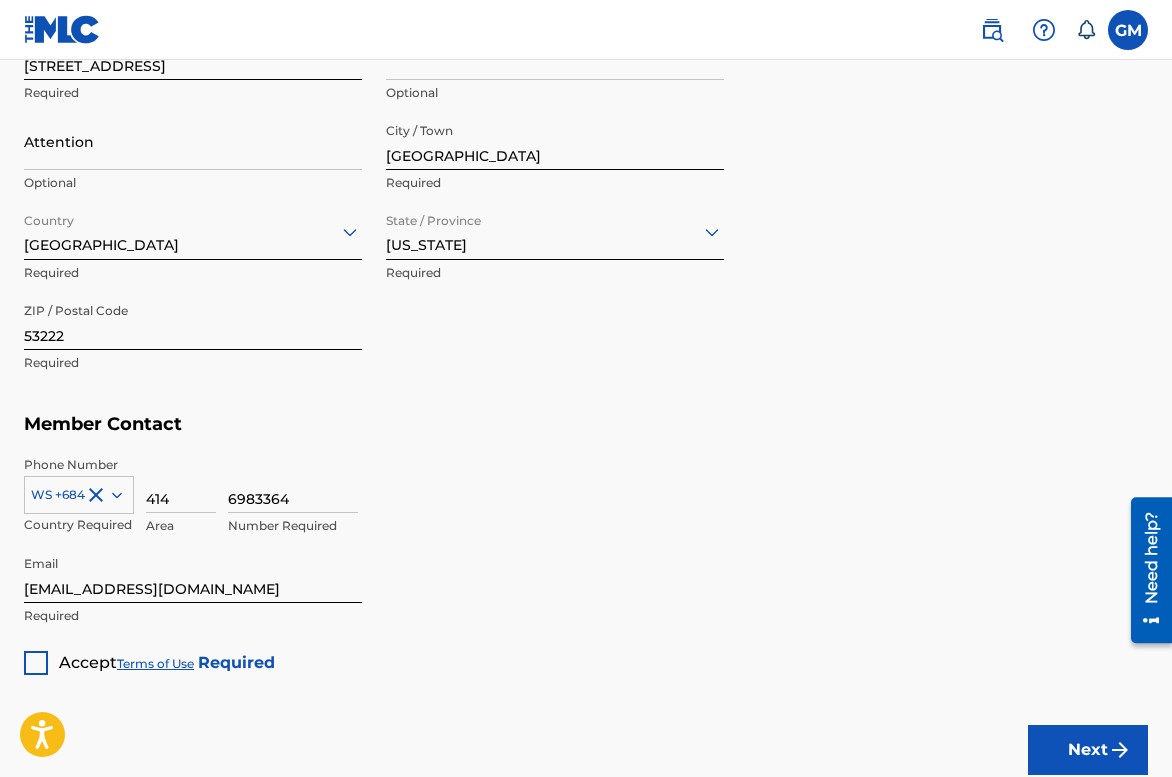 scroll, scrollTop: 1059, scrollLeft: 0, axis: vertical 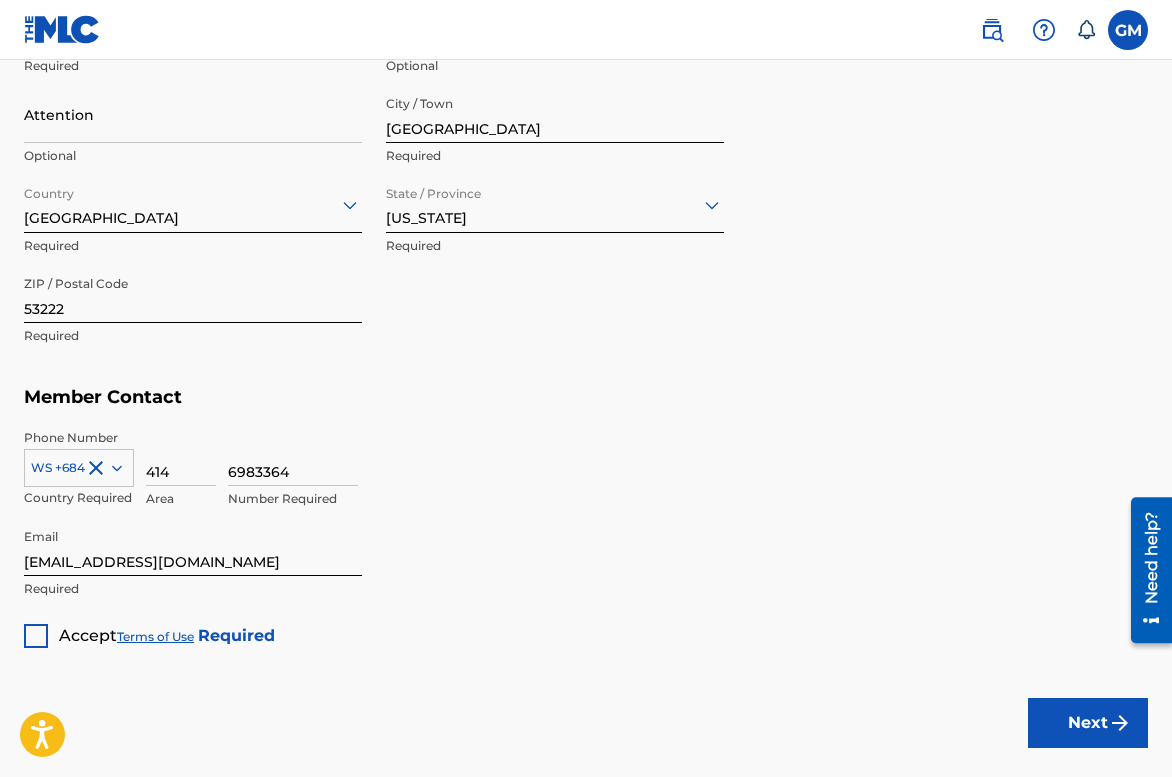 click on "WS +684" at bounding box center [79, 464] 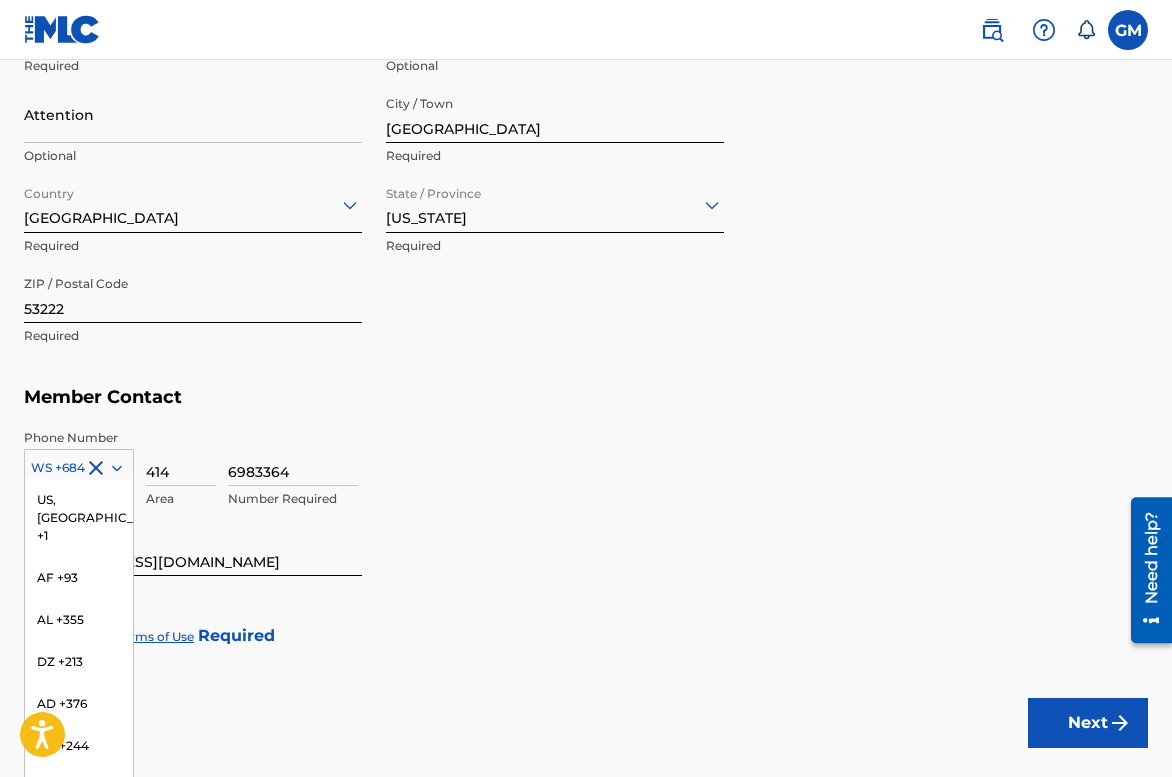 scroll, scrollTop: 6866, scrollLeft: 0, axis: vertical 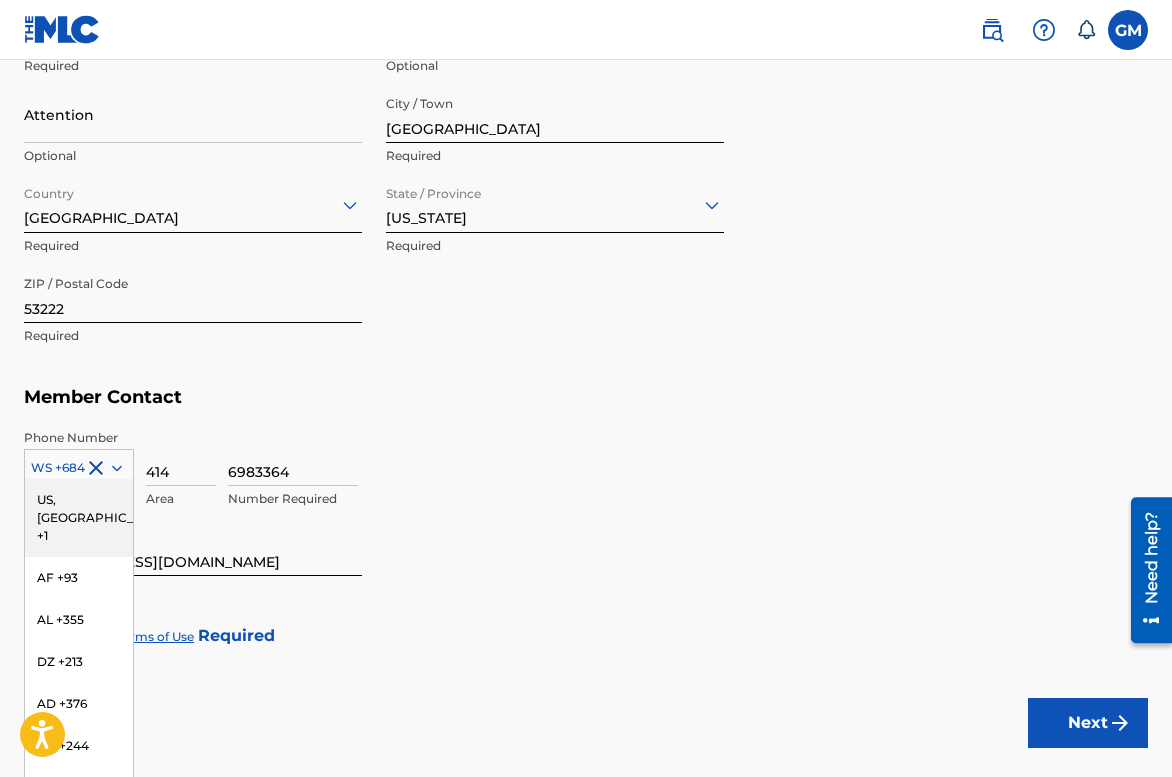click on "US, CA +1" at bounding box center [79, 518] 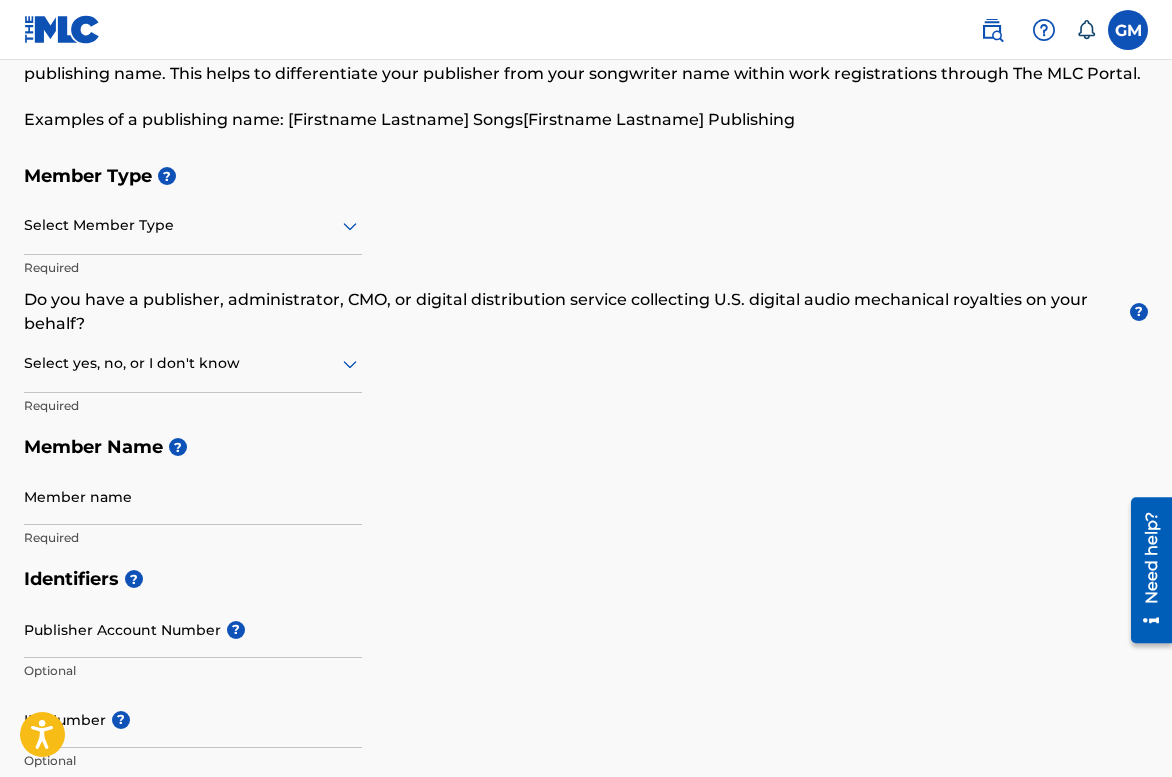 scroll, scrollTop: 0, scrollLeft: 0, axis: both 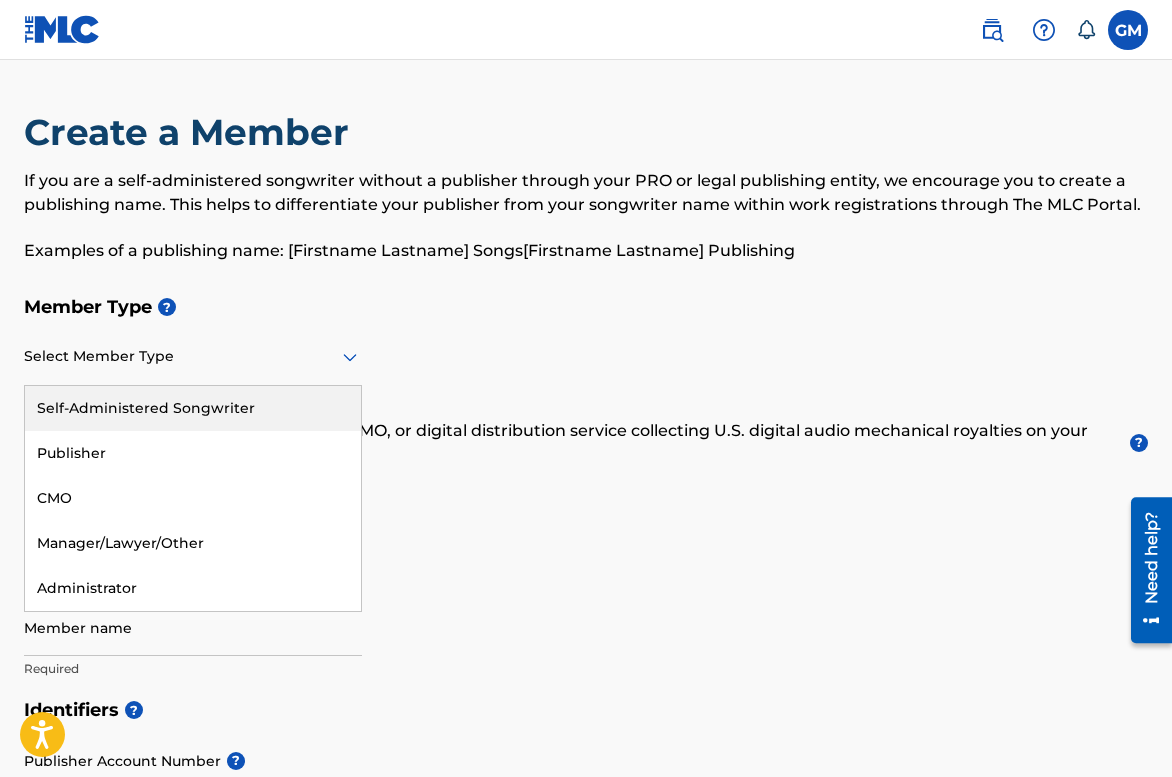 click 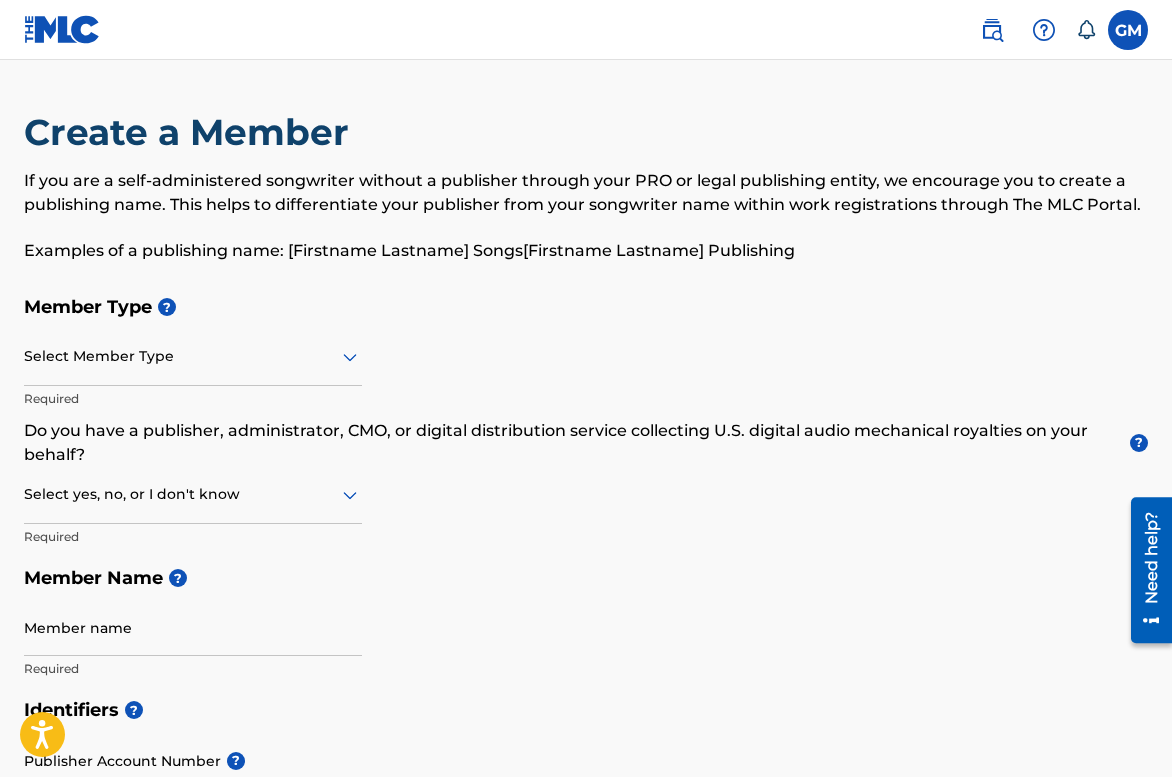 click on "Member Type ?" at bounding box center [586, 307] 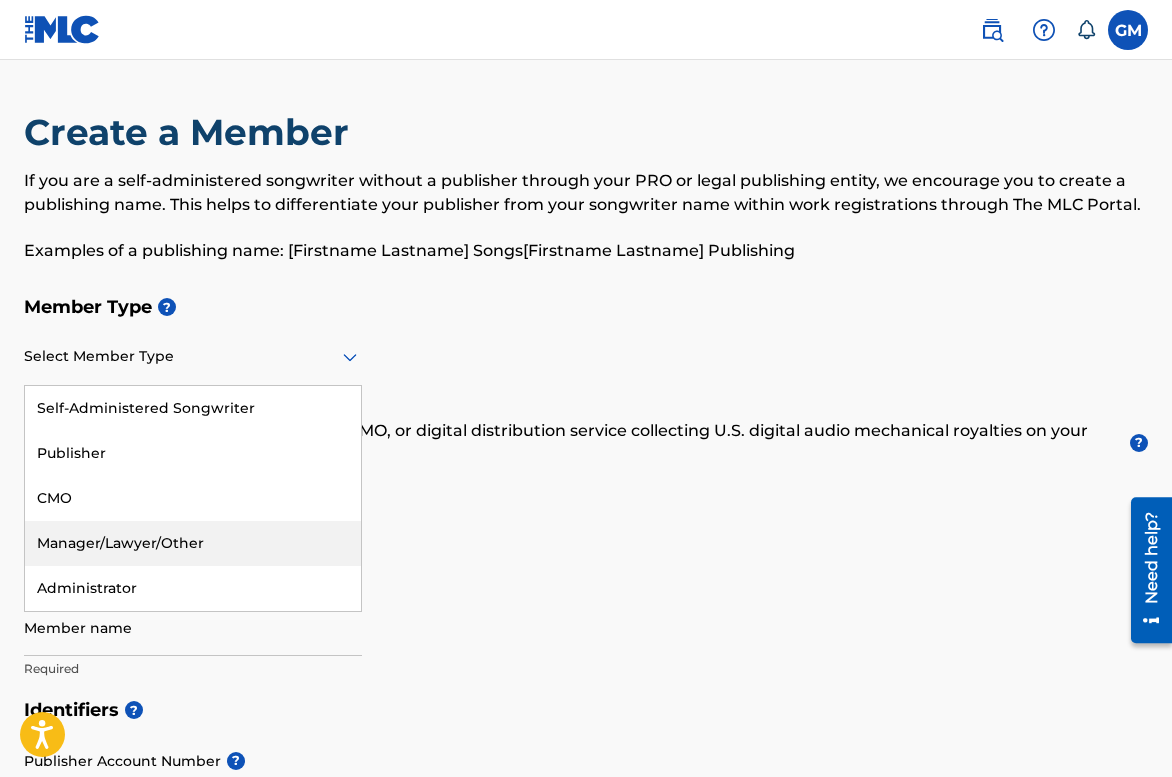 click on "Manager/Lawyer/Other" at bounding box center (193, 543) 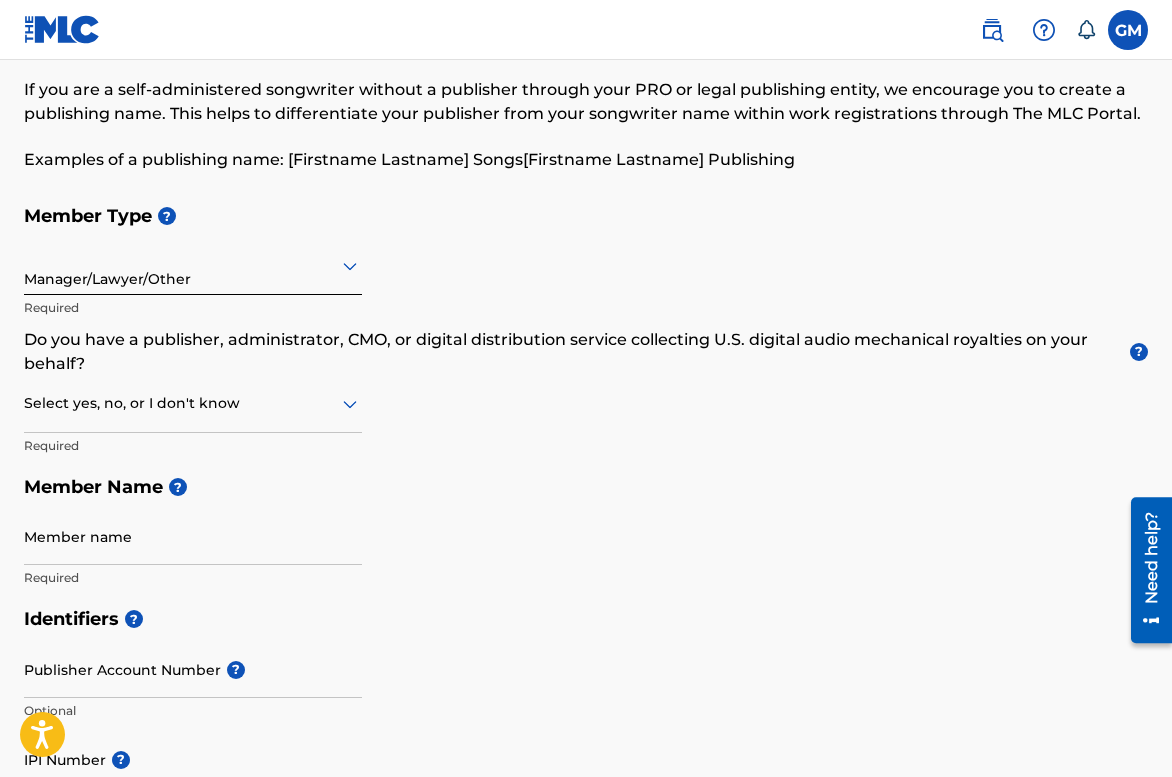 scroll, scrollTop: 131, scrollLeft: 0, axis: vertical 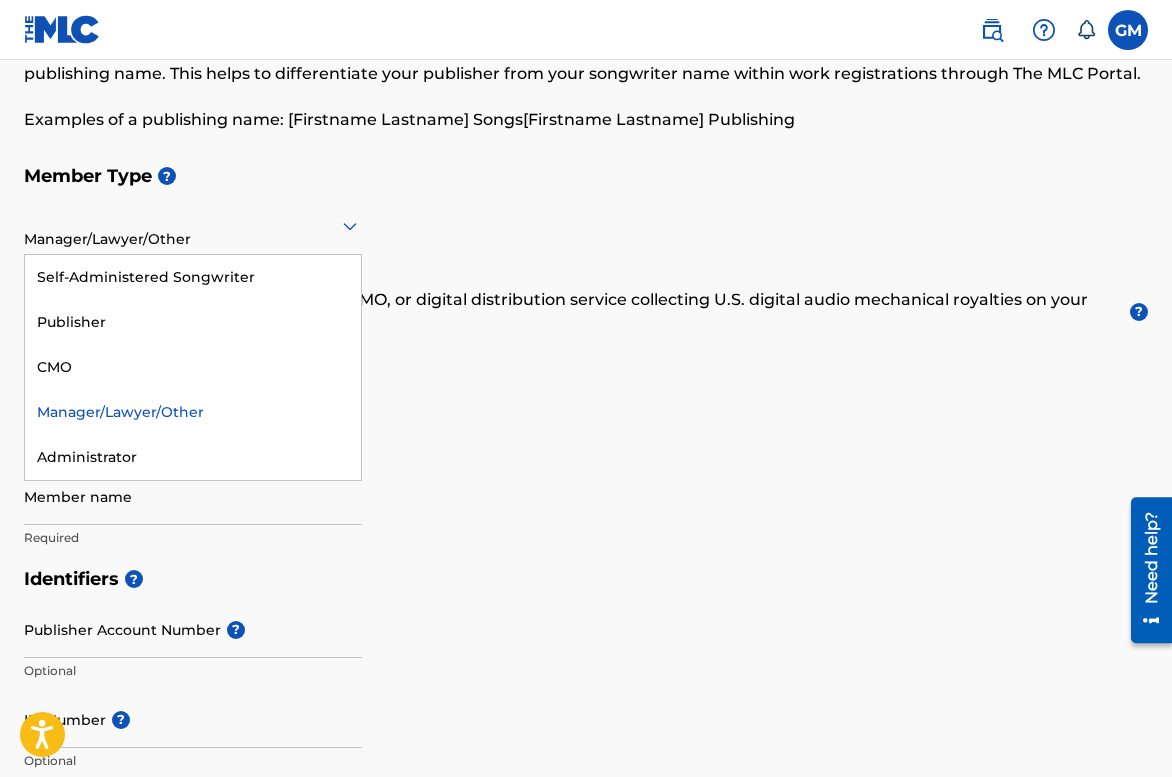 click 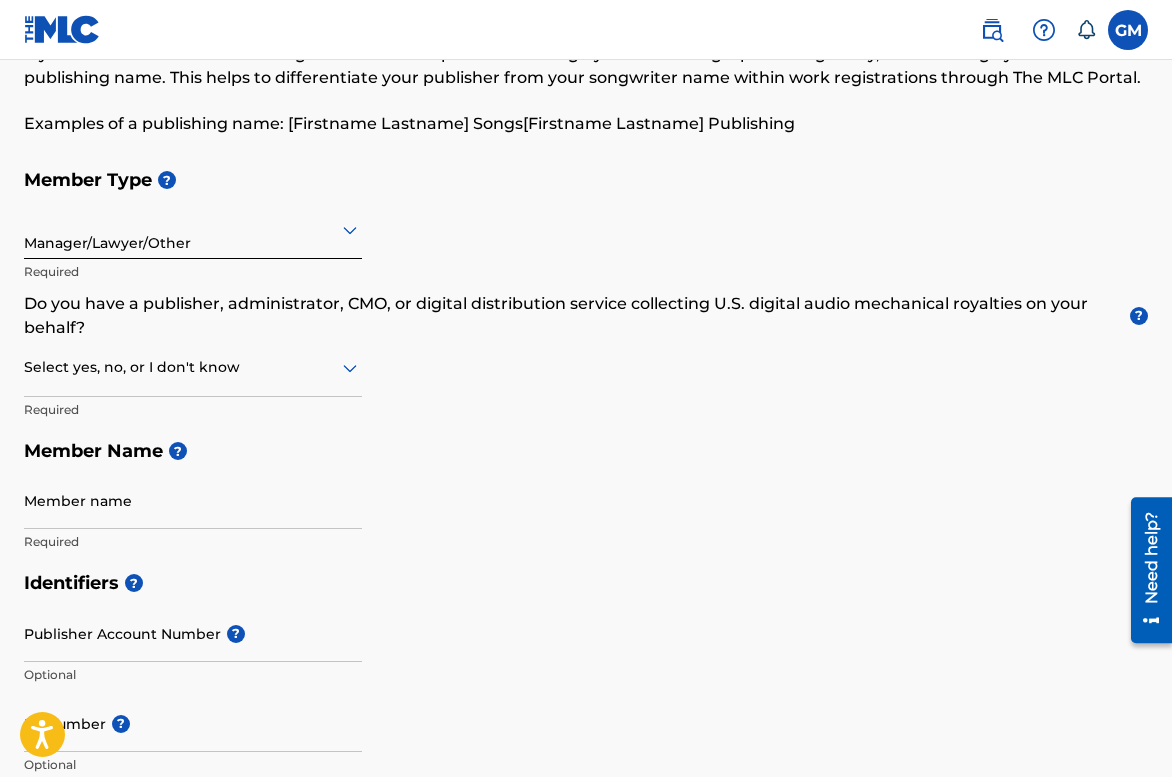 scroll, scrollTop: 0, scrollLeft: 0, axis: both 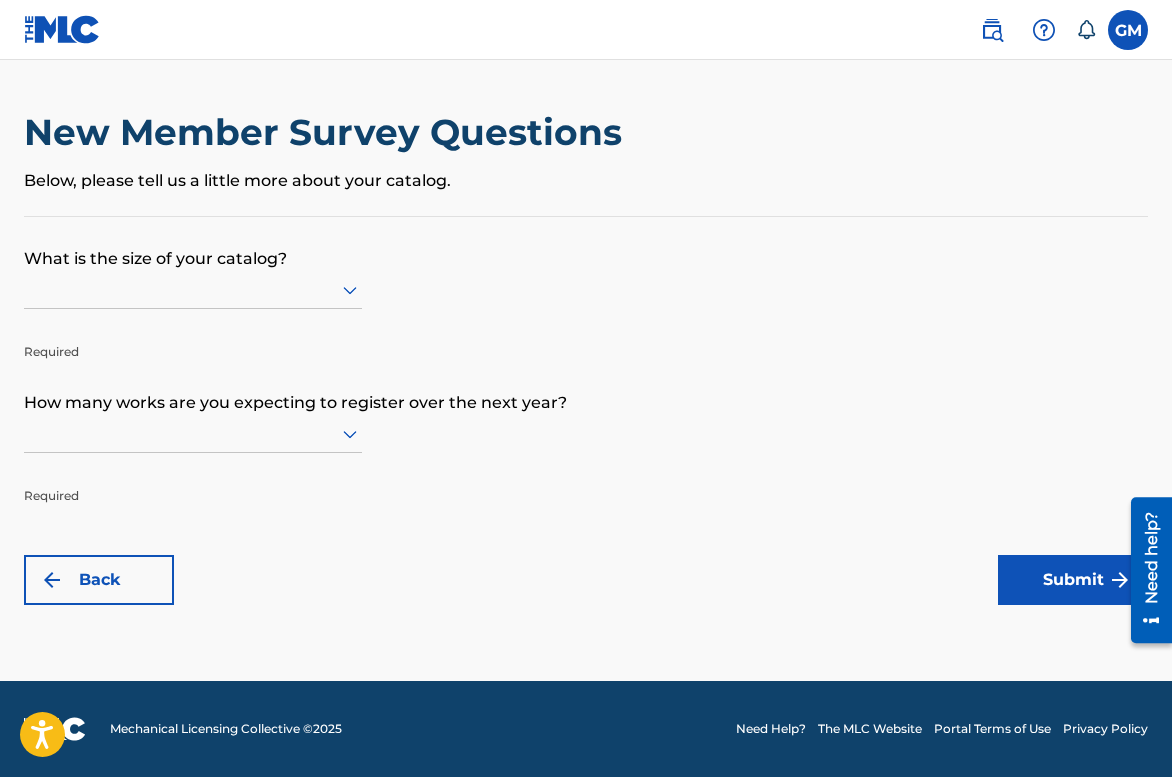 click 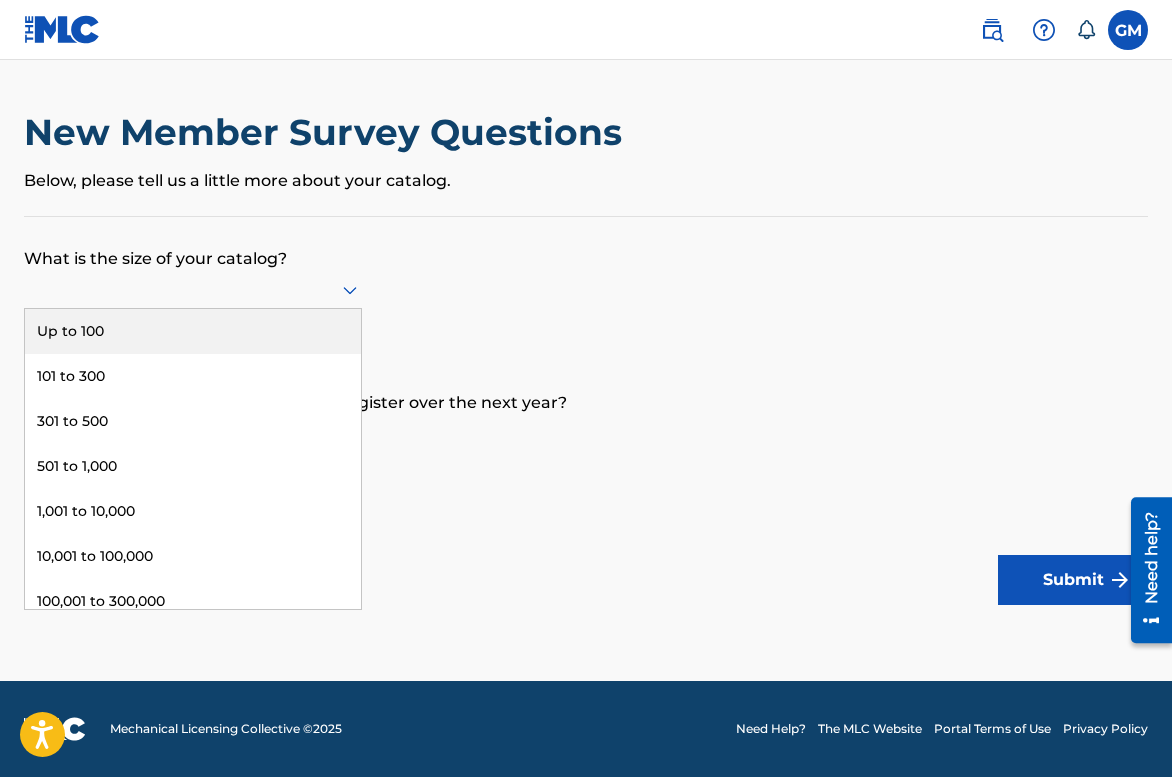 click on "What is the size of your catalog? Up to 100, 1 of 9. 9 results available. Use Up and Down to choose options, press Enter to select the currently focused option, press Escape to exit the menu, press Tab to select the option and exit the menu. Up to 100 101 to 300 301 to 500 501 to 1,000 1,001 to 10,000 10,001 to 100,000 100,001 to 300,000 301,000 to 500,000 Over 500,000 Required How many works are you expecting to register over the next year? Required Back Submit" at bounding box center (586, 411) 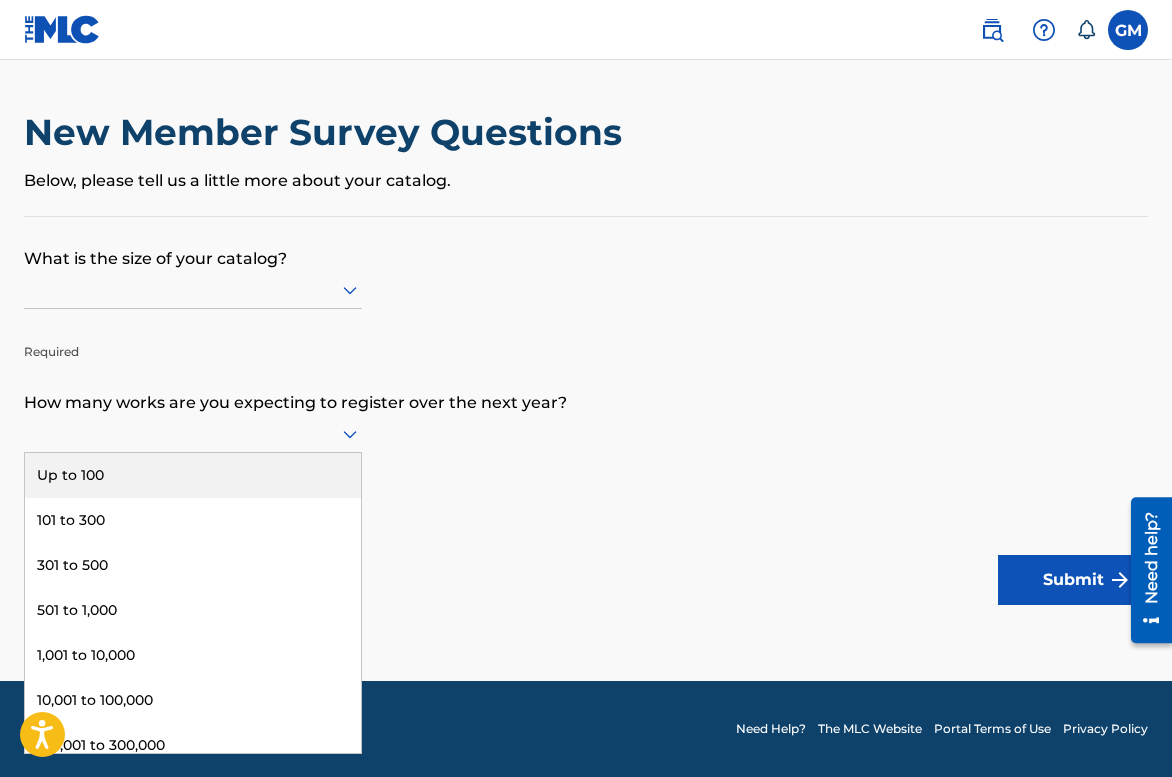 click 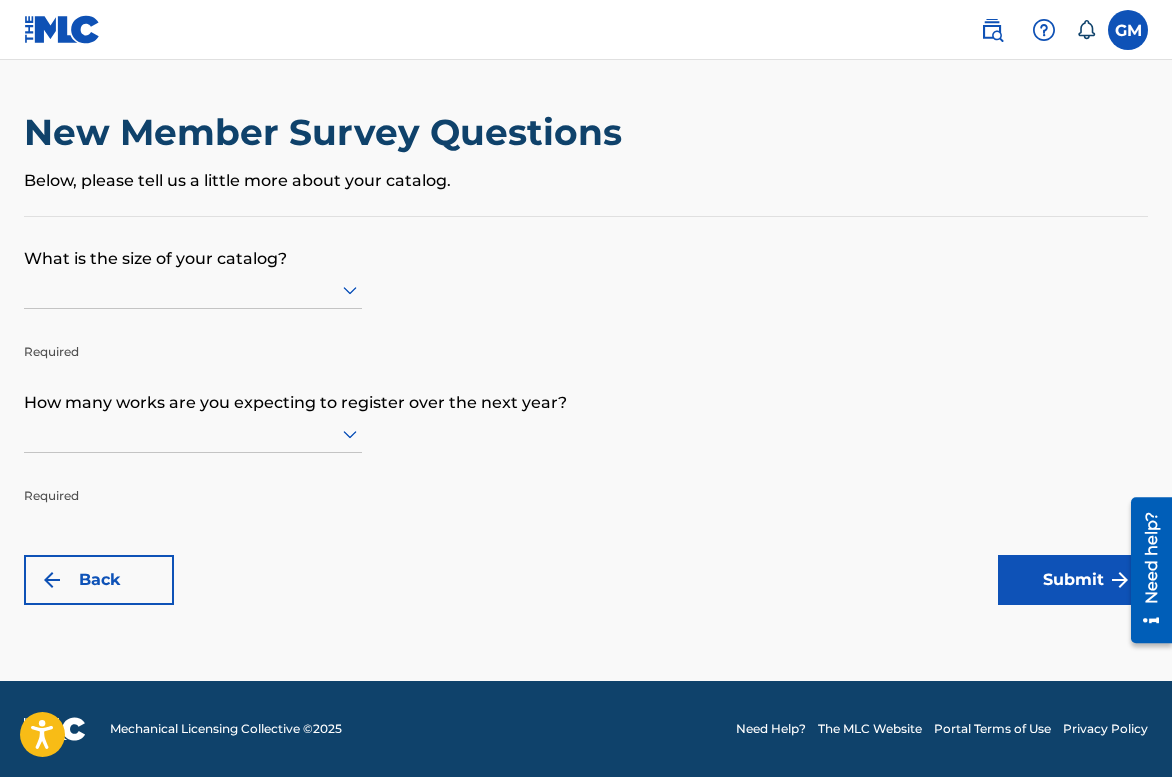 click on "What is the size of your catalog? Required How many works are you expecting to register over the next year? Required Back Submit" at bounding box center [586, 411] 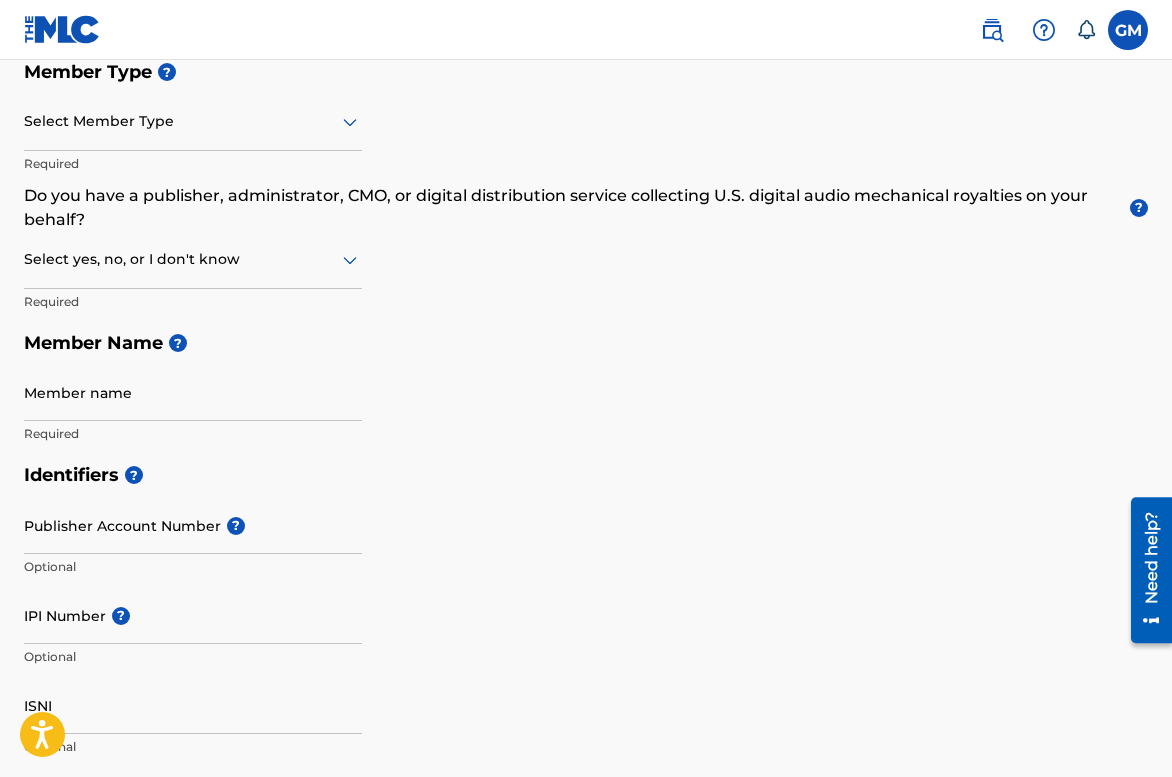 scroll, scrollTop: 0, scrollLeft: 0, axis: both 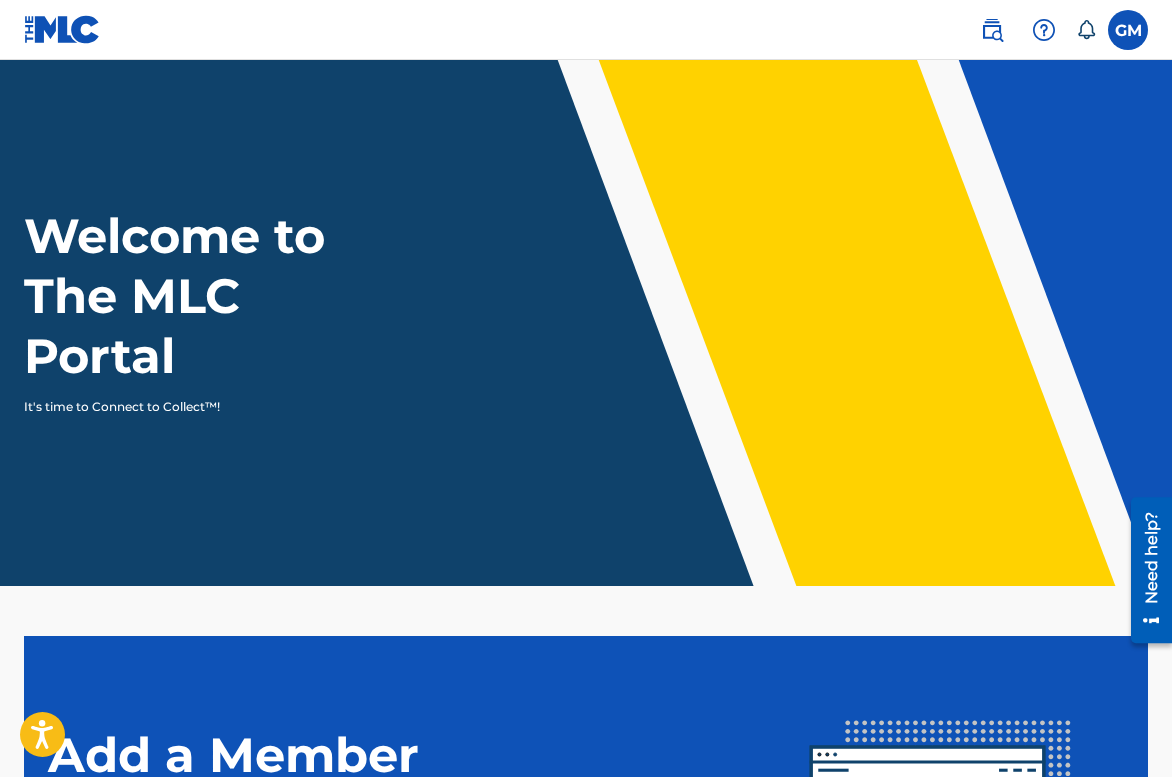 click at bounding box center [992, 30] 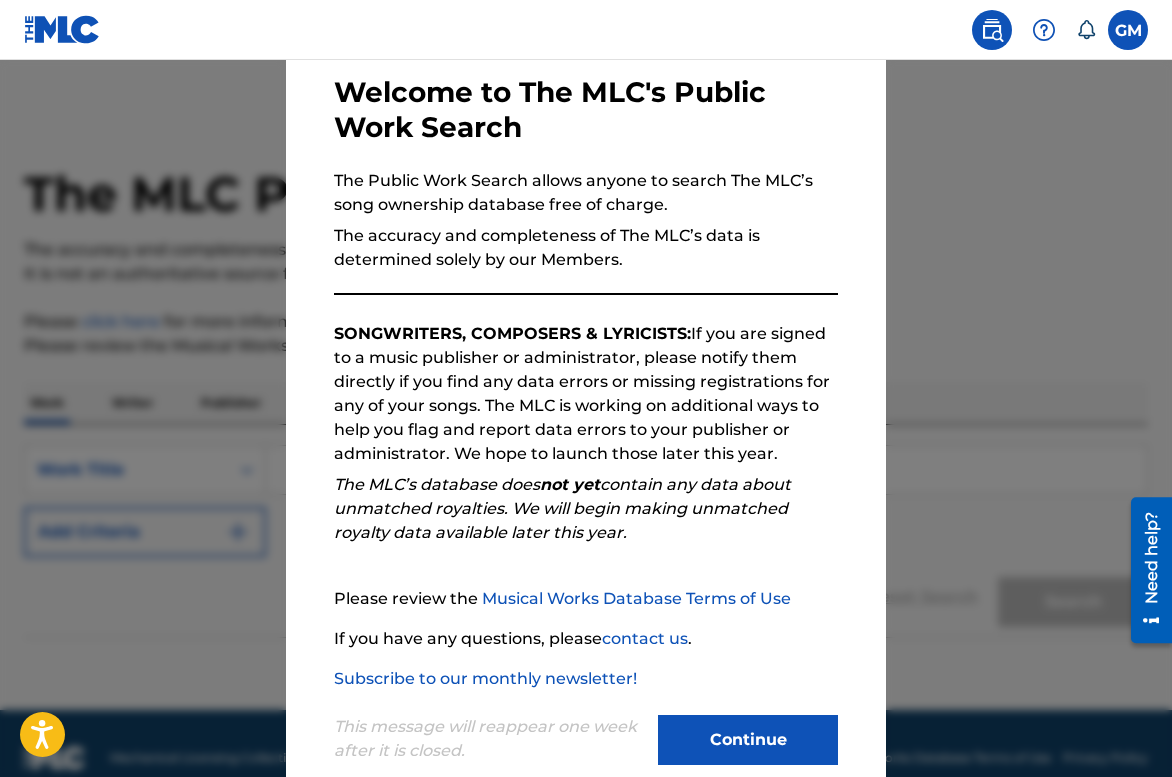 scroll, scrollTop: 138, scrollLeft: 0, axis: vertical 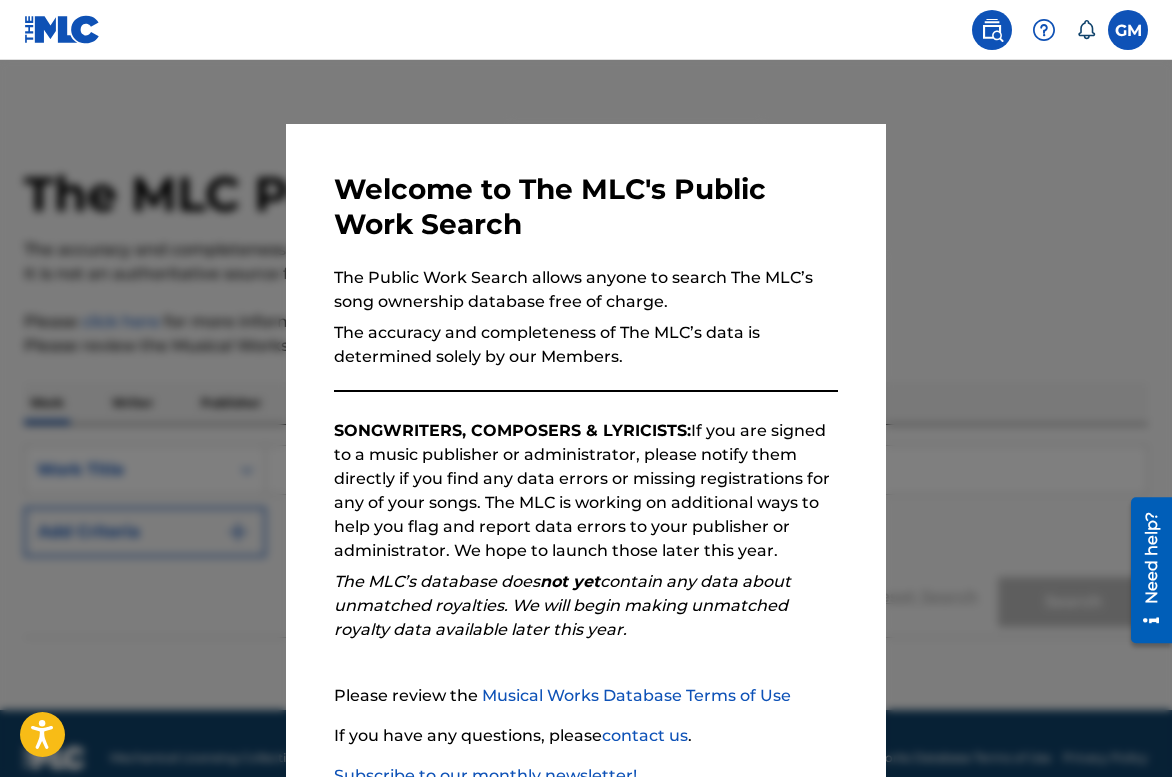 click at bounding box center (586, 448) 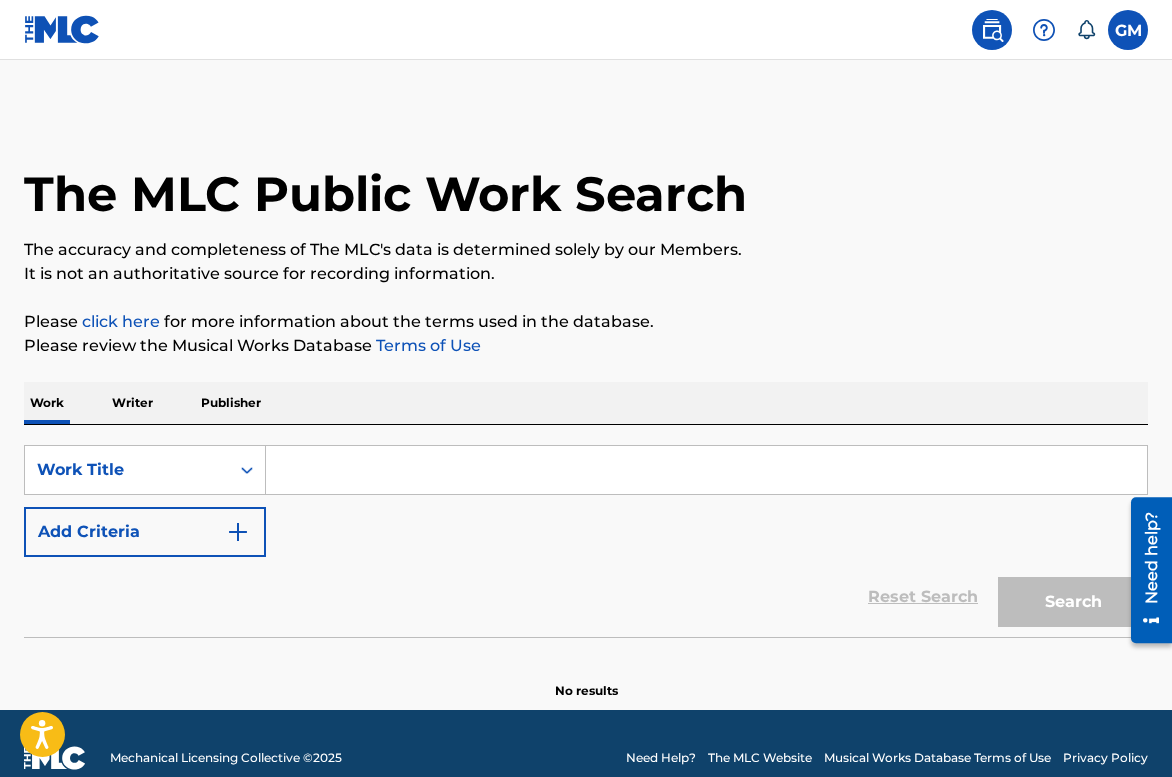 click at bounding box center [1128, 30] 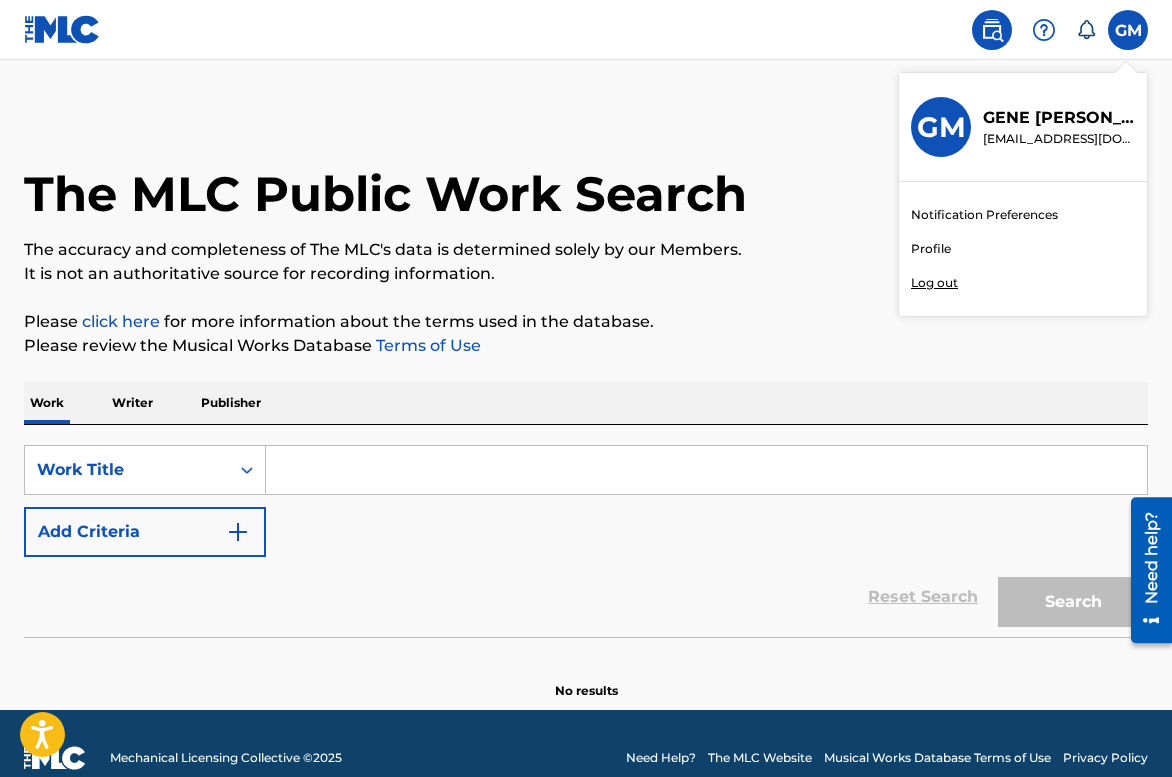 click on "Profile" at bounding box center [931, 249] 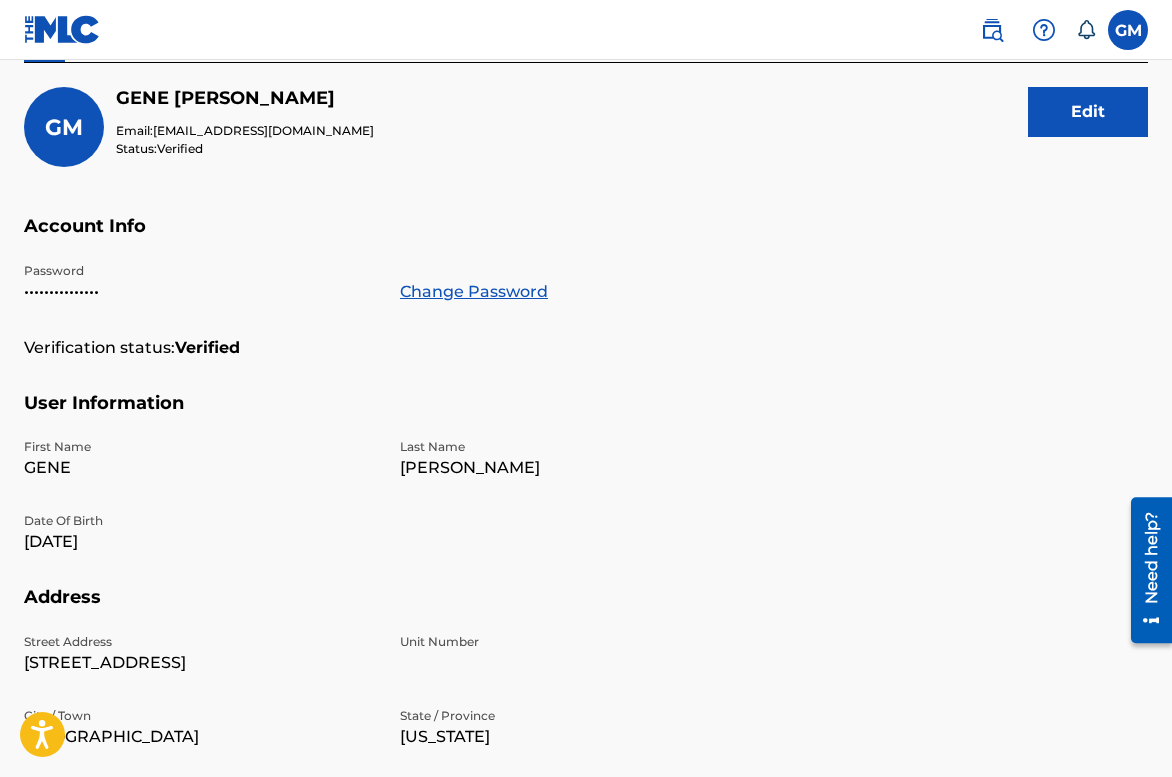 scroll, scrollTop: 0, scrollLeft: 0, axis: both 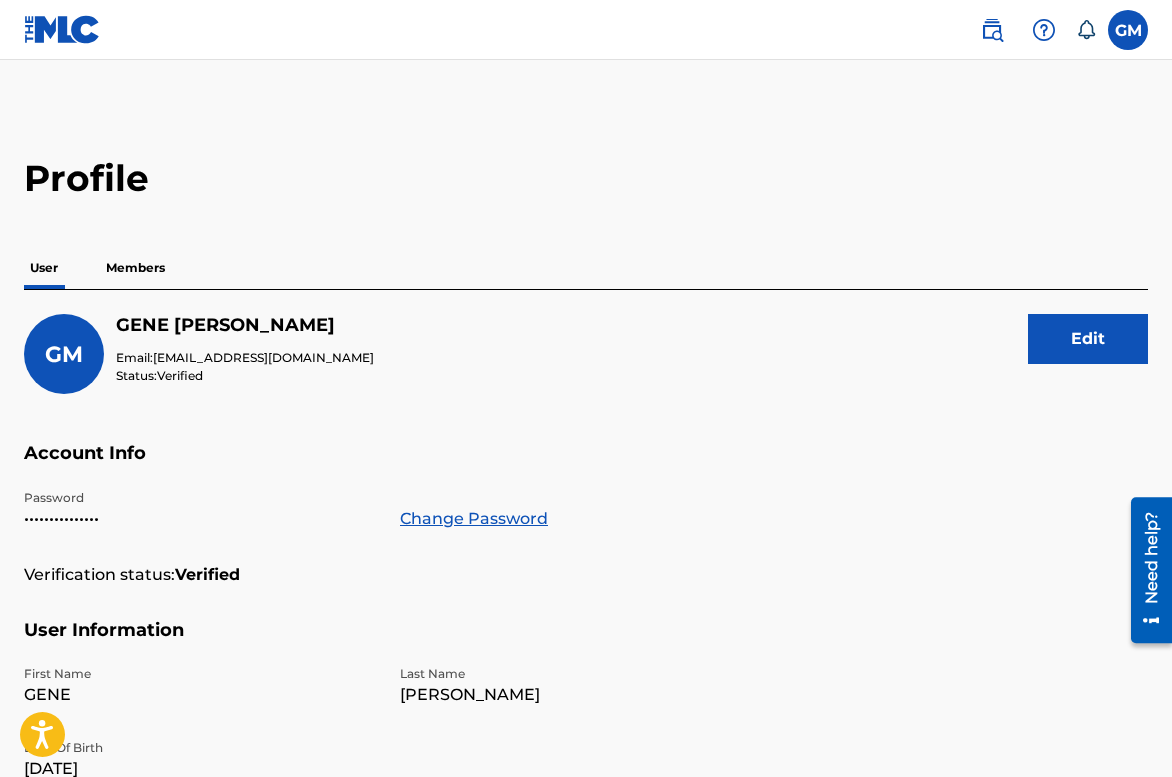 click at bounding box center [992, 30] 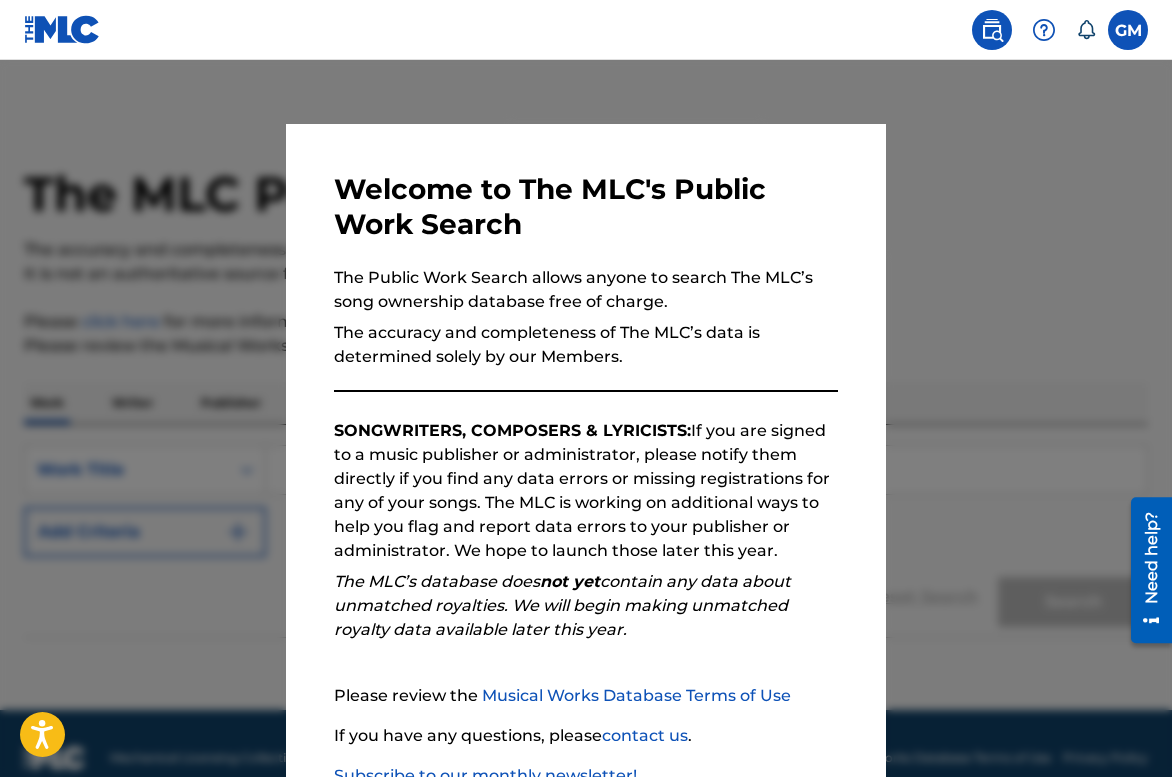 click at bounding box center (586, 448) 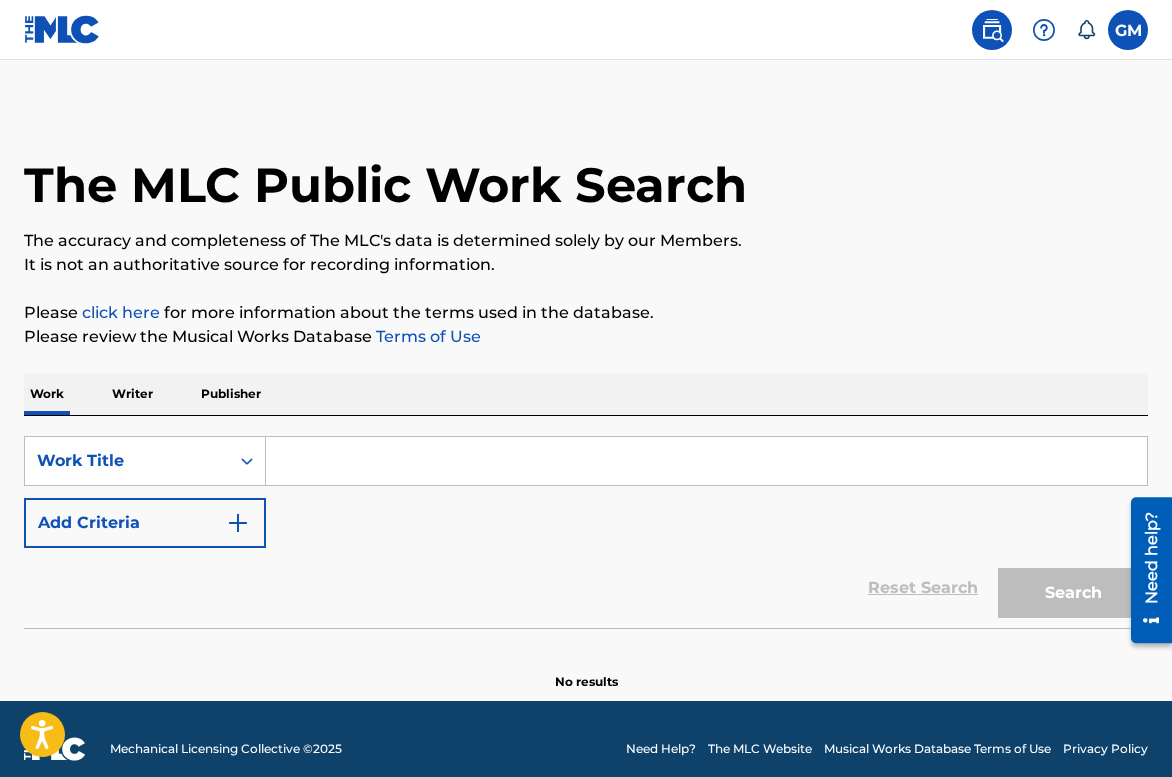 scroll, scrollTop: 0, scrollLeft: 0, axis: both 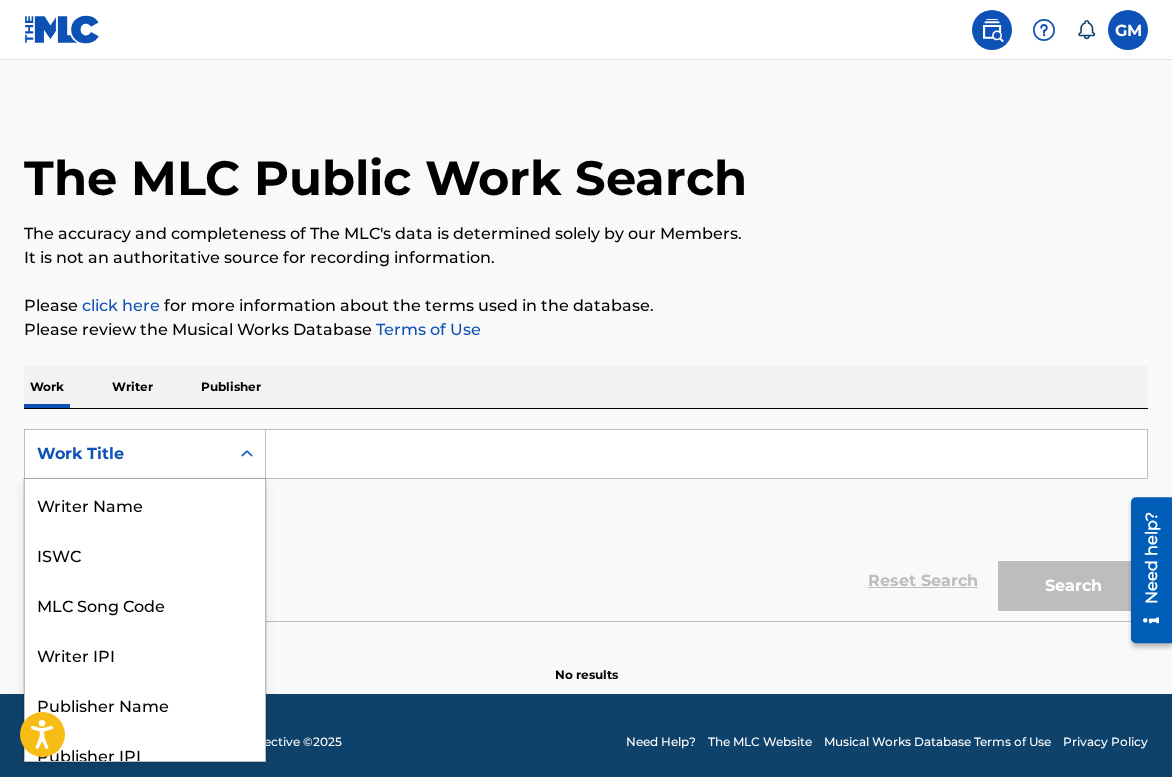 click at bounding box center [247, 454] 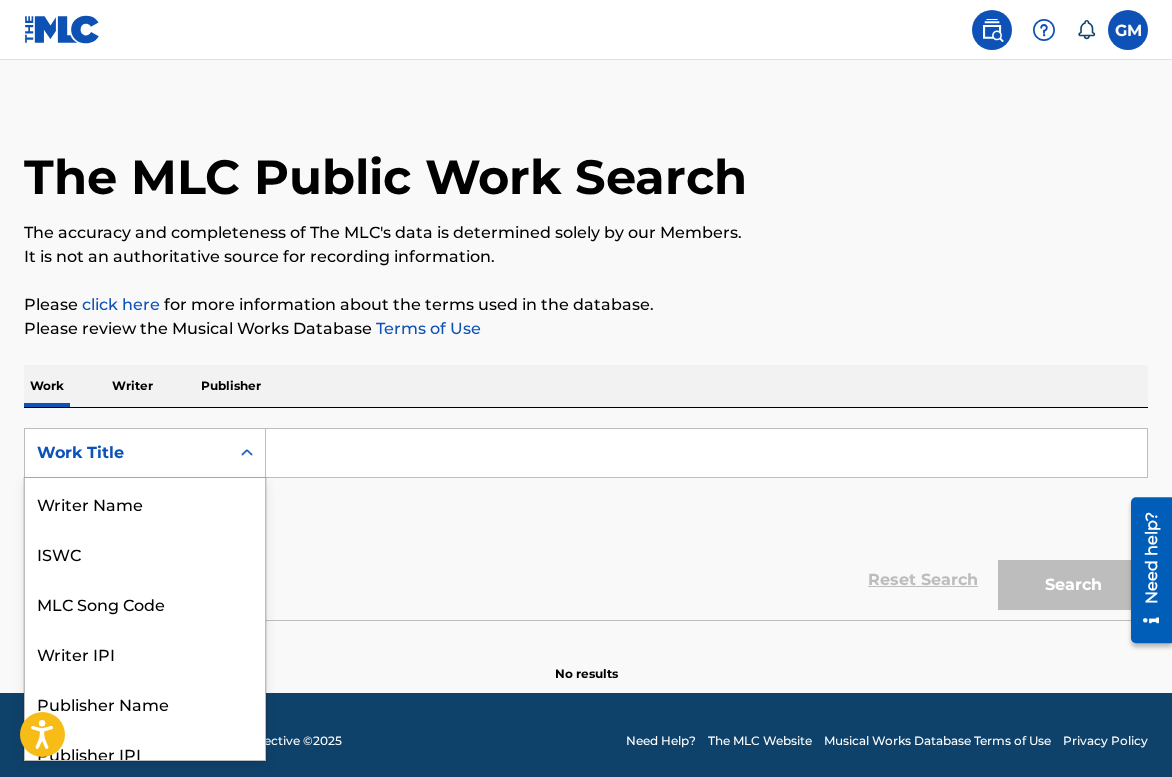 scroll, scrollTop: 100, scrollLeft: 0, axis: vertical 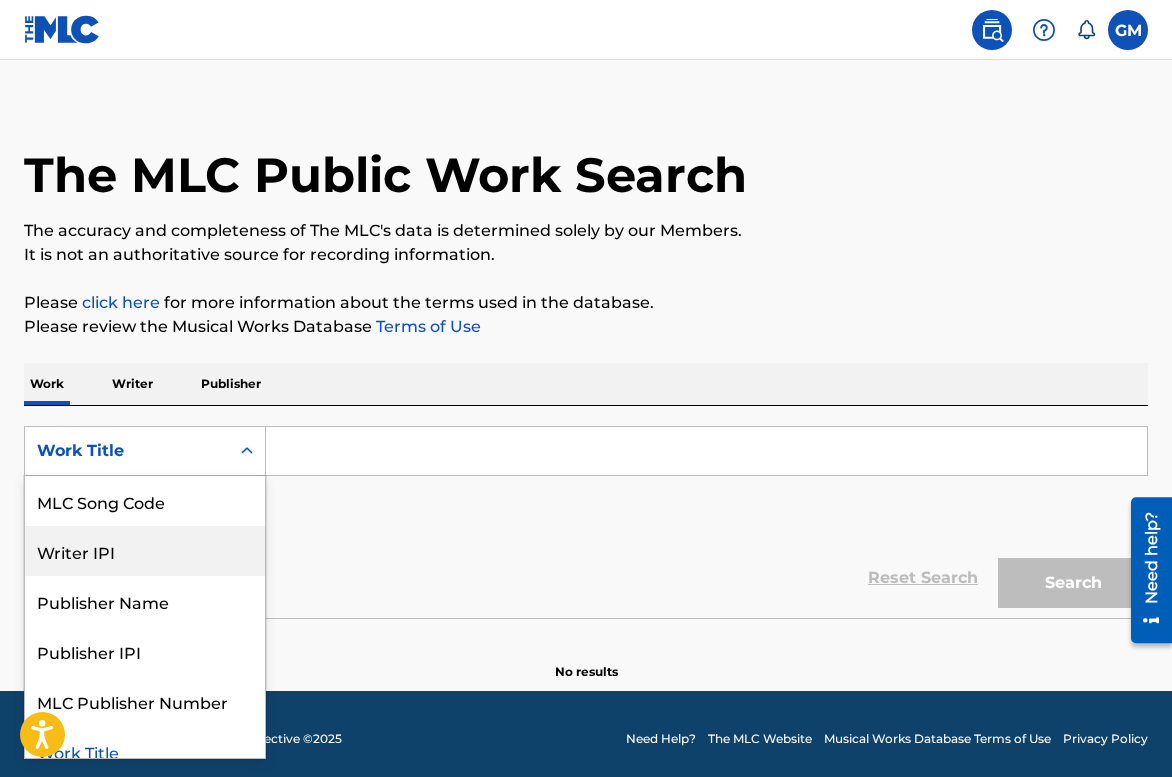 click on "Writer IPI" at bounding box center (145, 551) 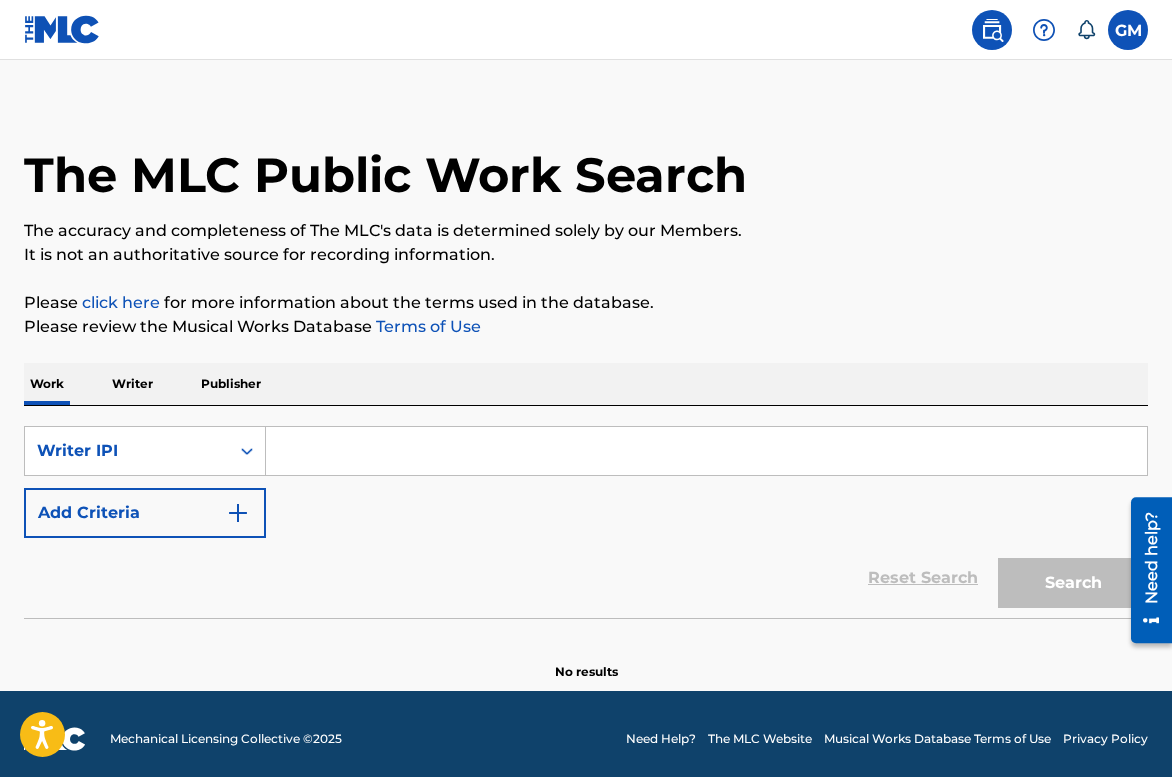 click at bounding box center (238, 513) 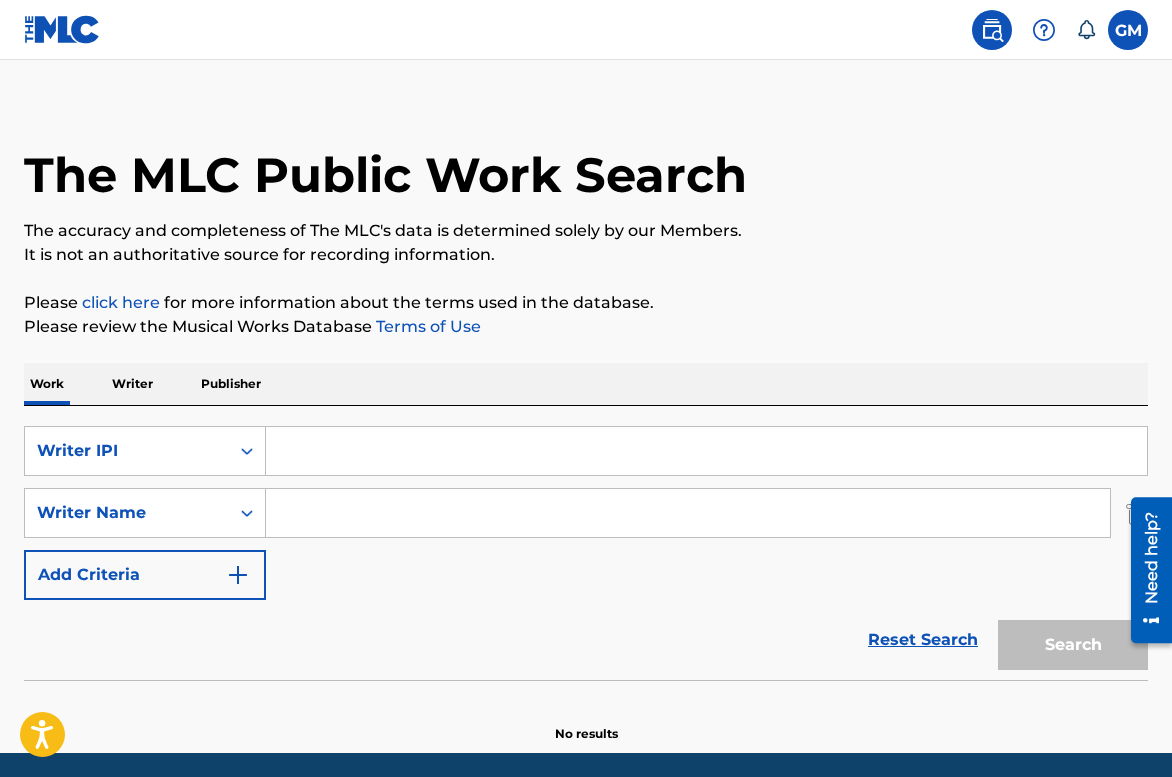 click at bounding box center [706, 451] 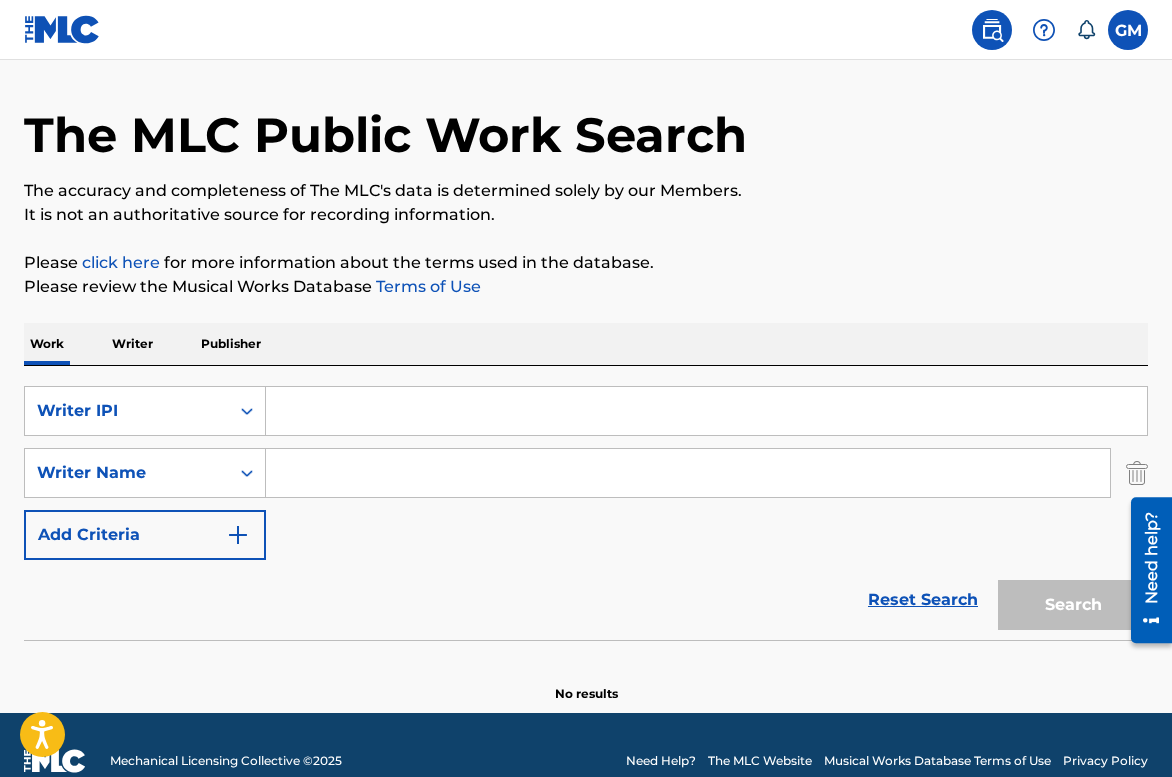 scroll, scrollTop: 91, scrollLeft: 0, axis: vertical 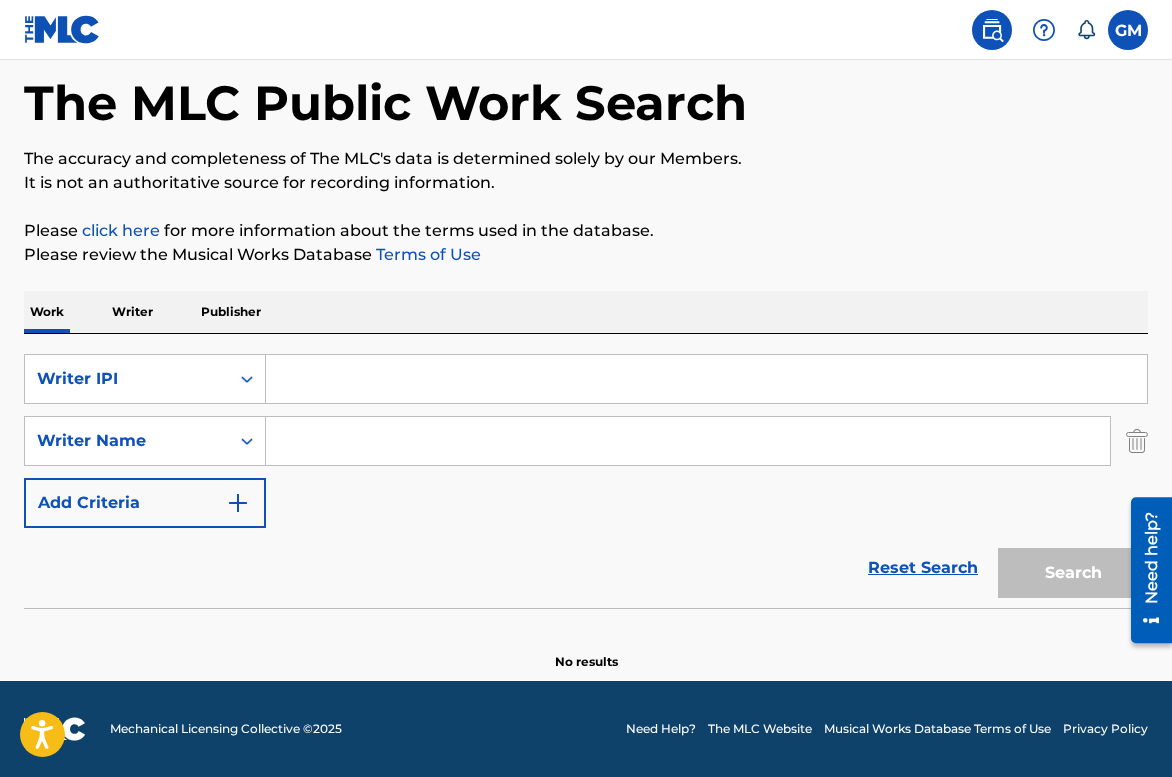 paste on "01124867454" 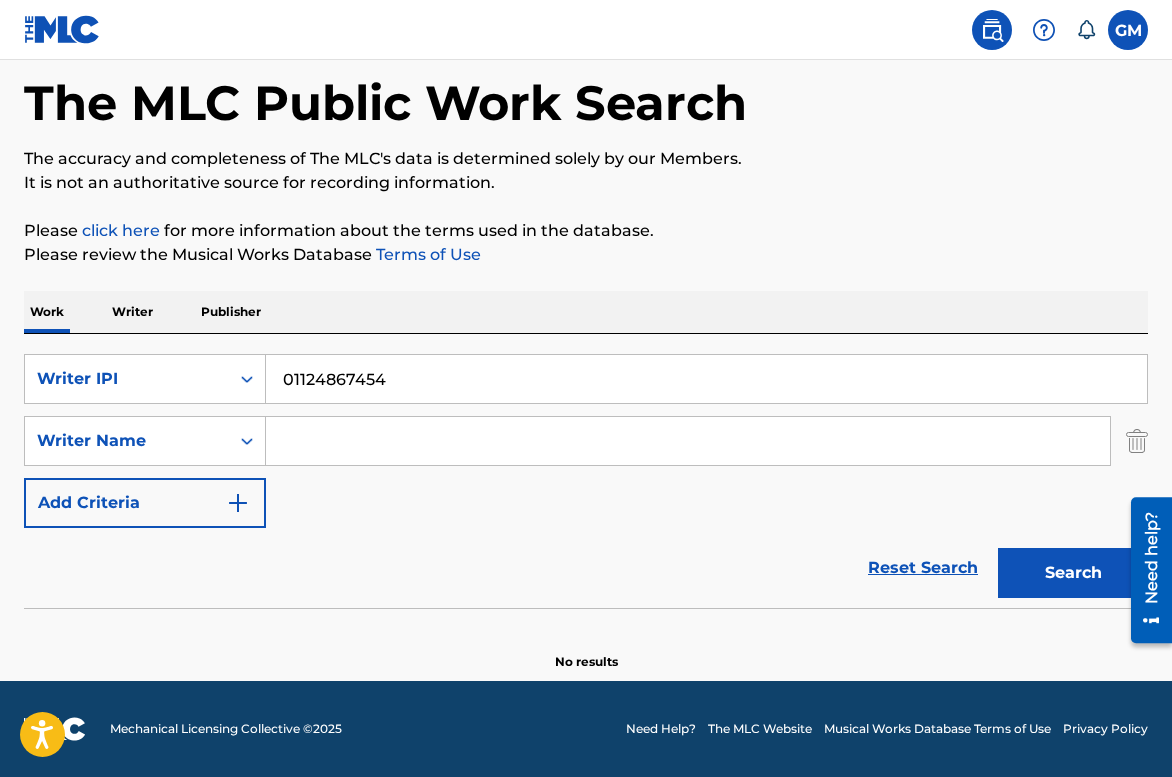 type on "01124867454" 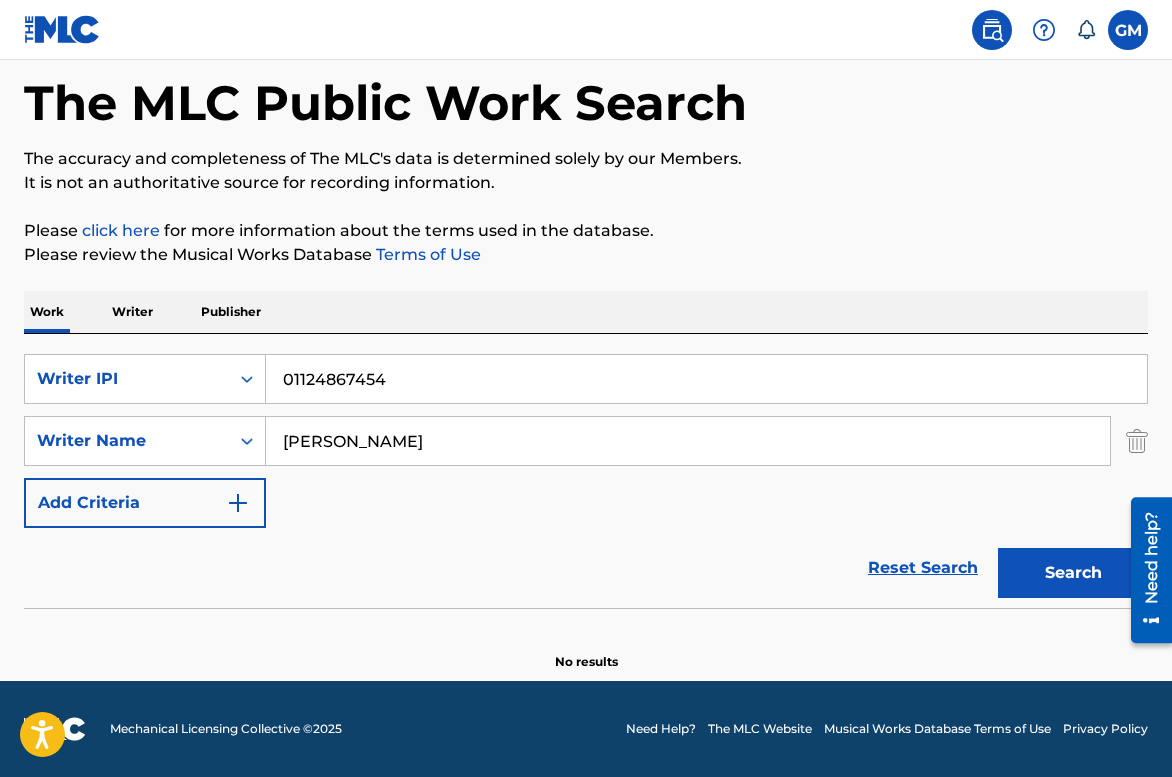 type on "gene malone" 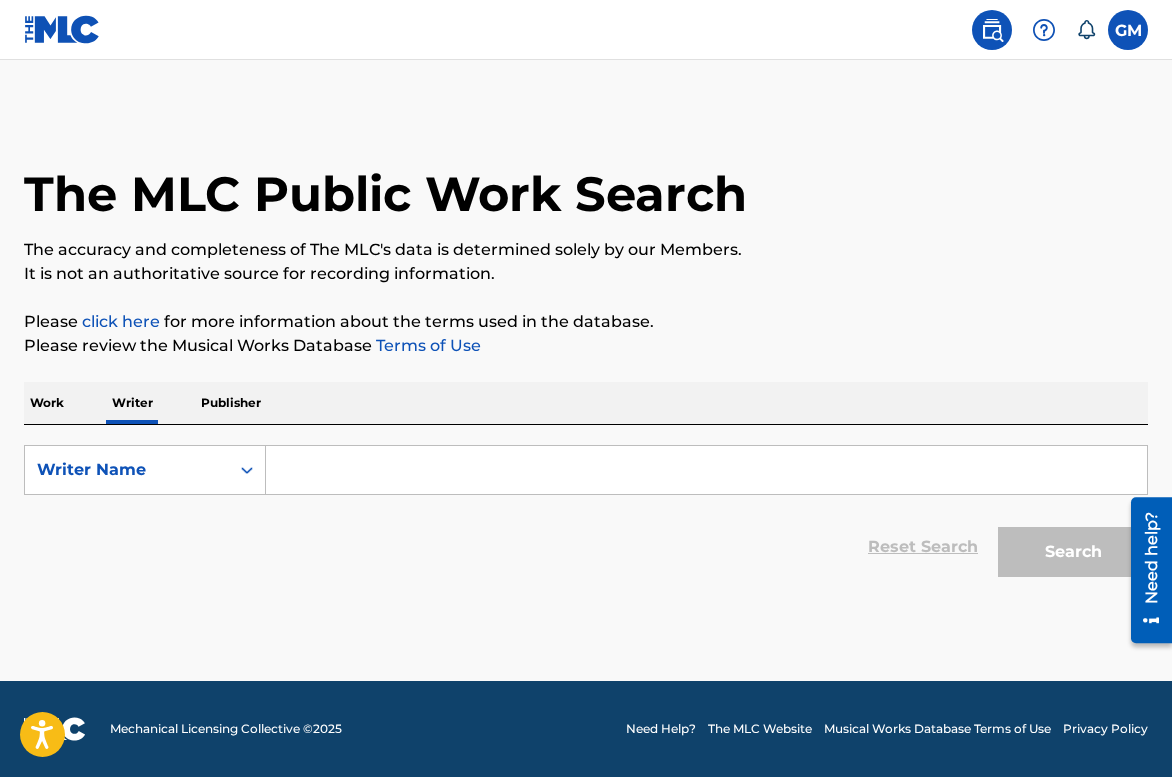 scroll, scrollTop: 0, scrollLeft: 0, axis: both 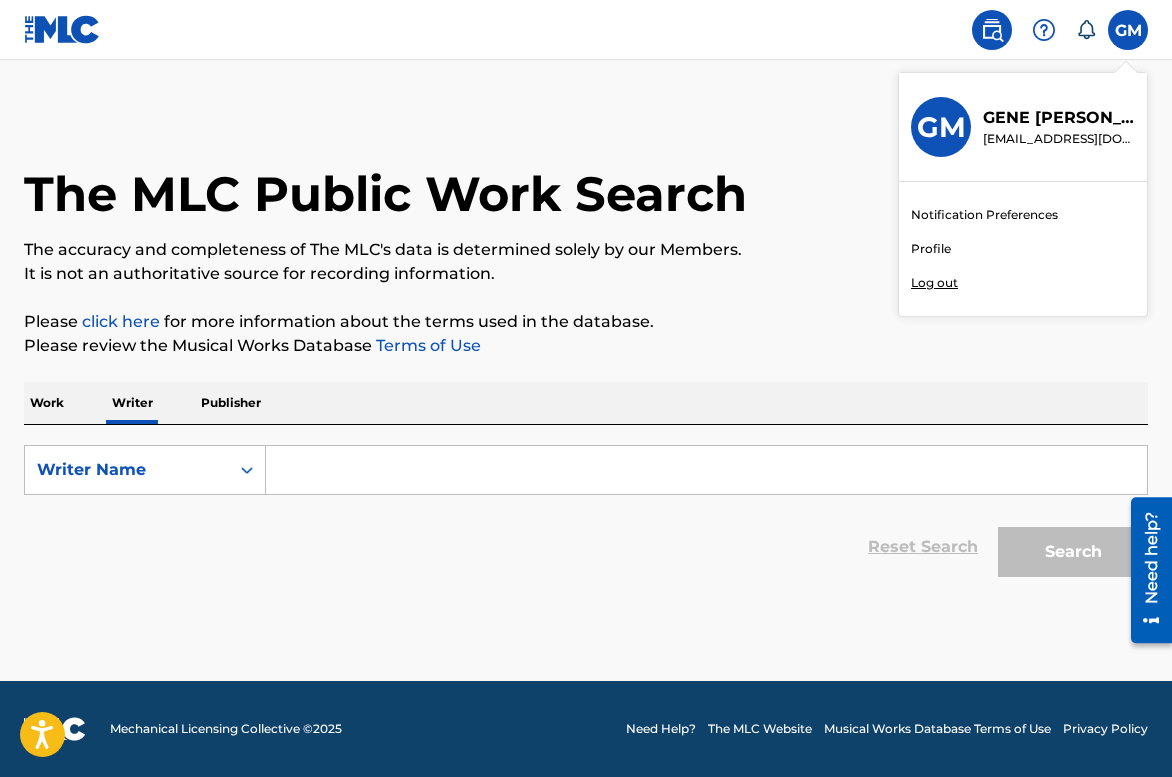 click on "Log out" at bounding box center [934, 283] 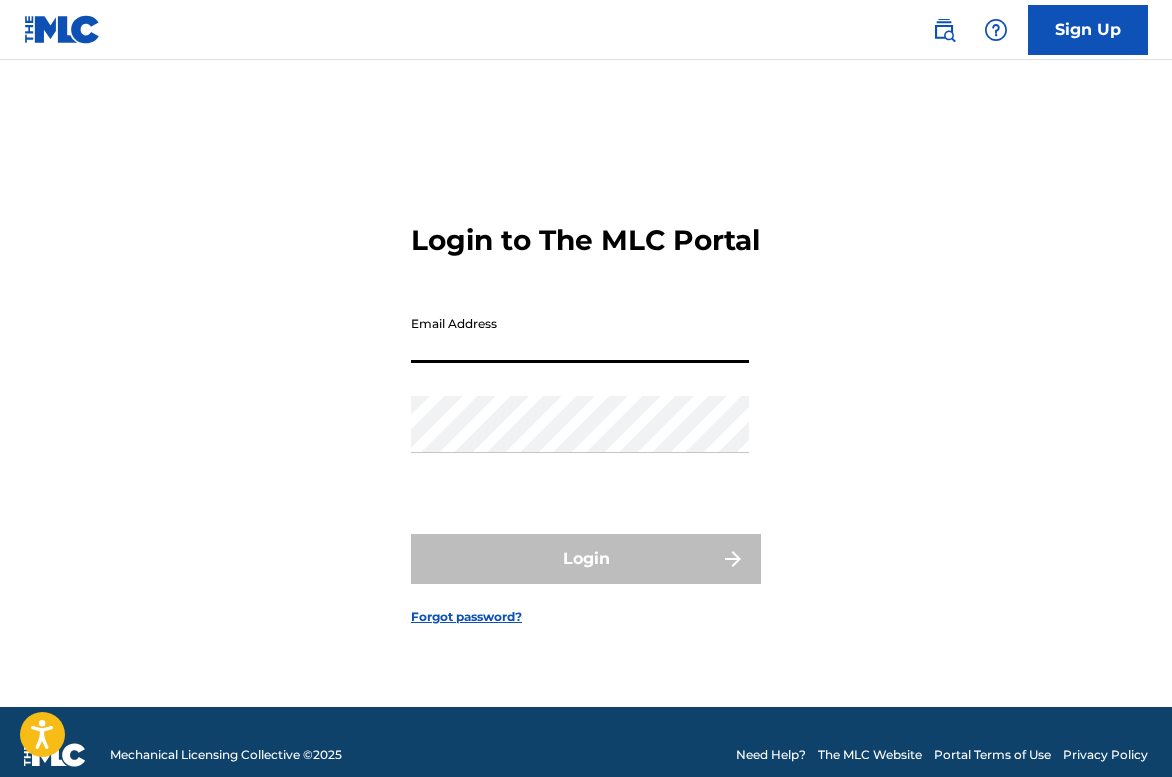 type on "[EMAIL_ADDRESS][DOMAIN_NAME]" 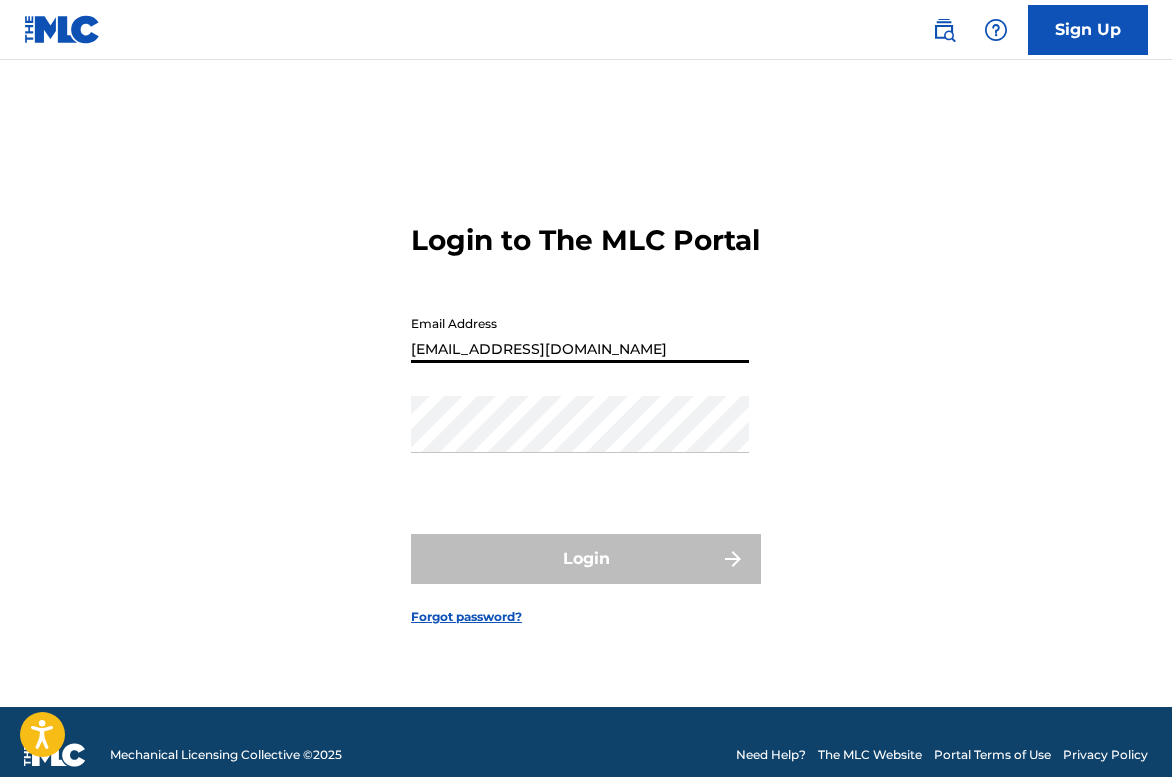 click on "Login" at bounding box center (586, 559) 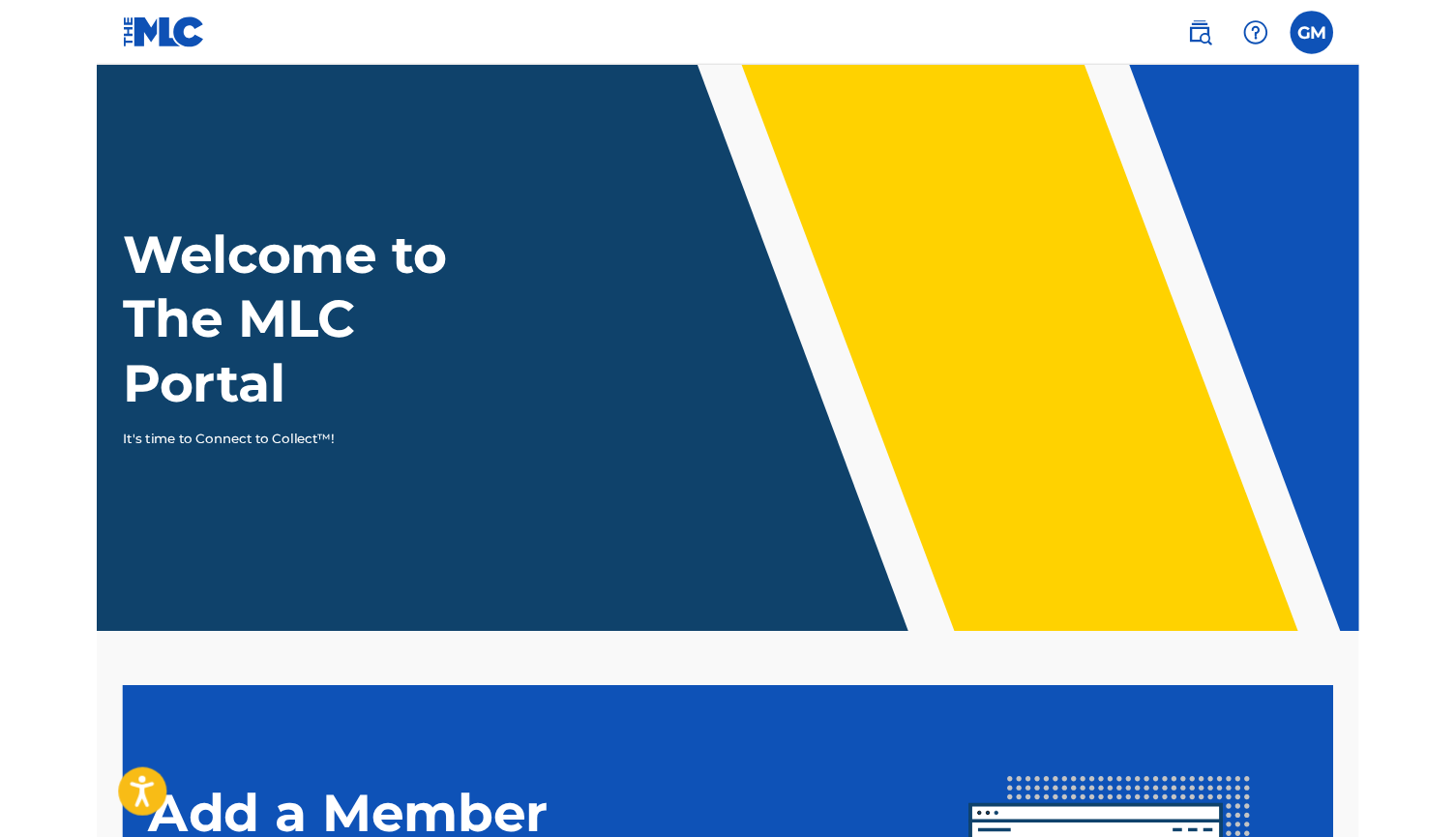 scroll, scrollTop: 0, scrollLeft: 0, axis: both 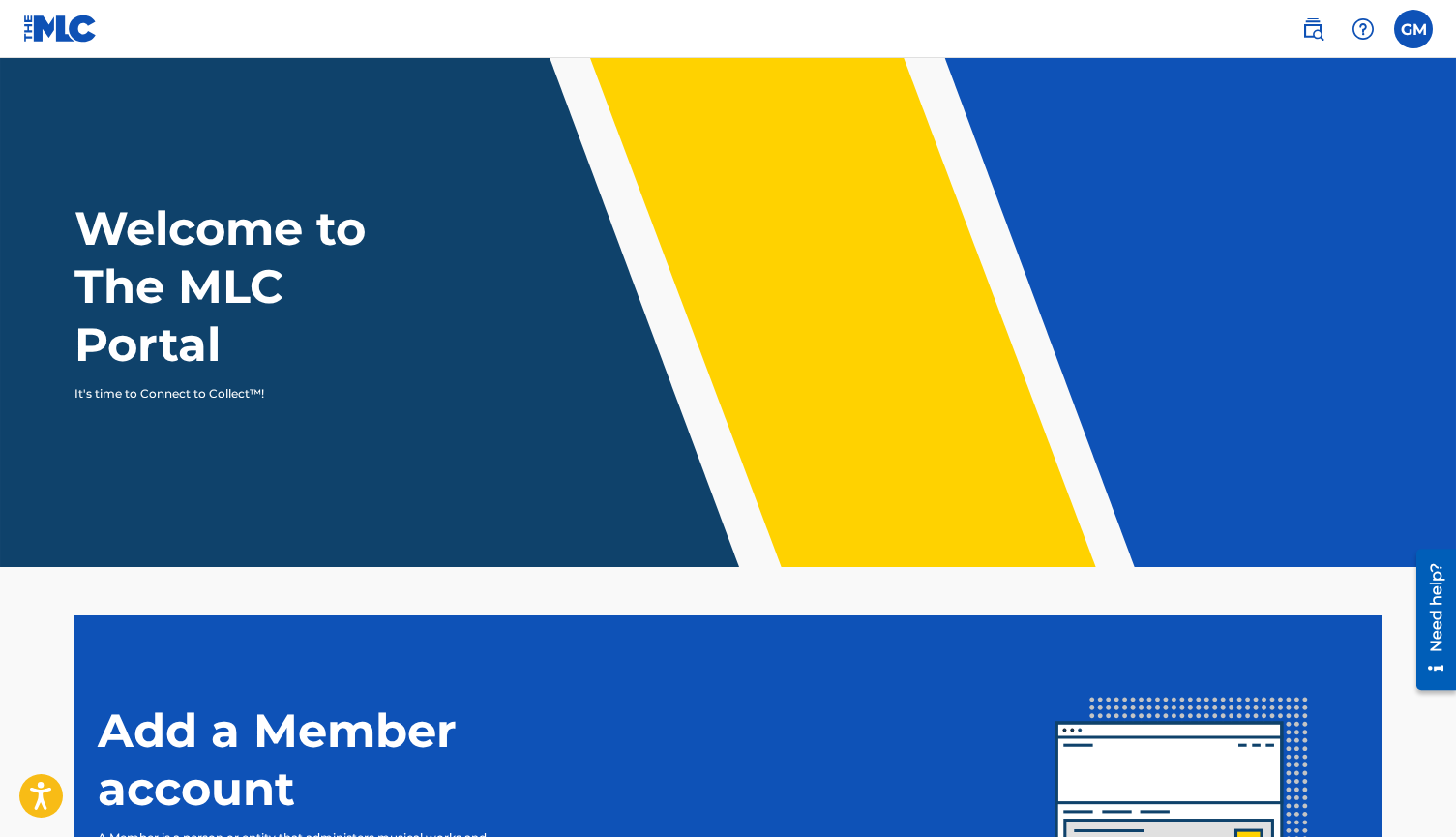 click at bounding box center [1313, 29] 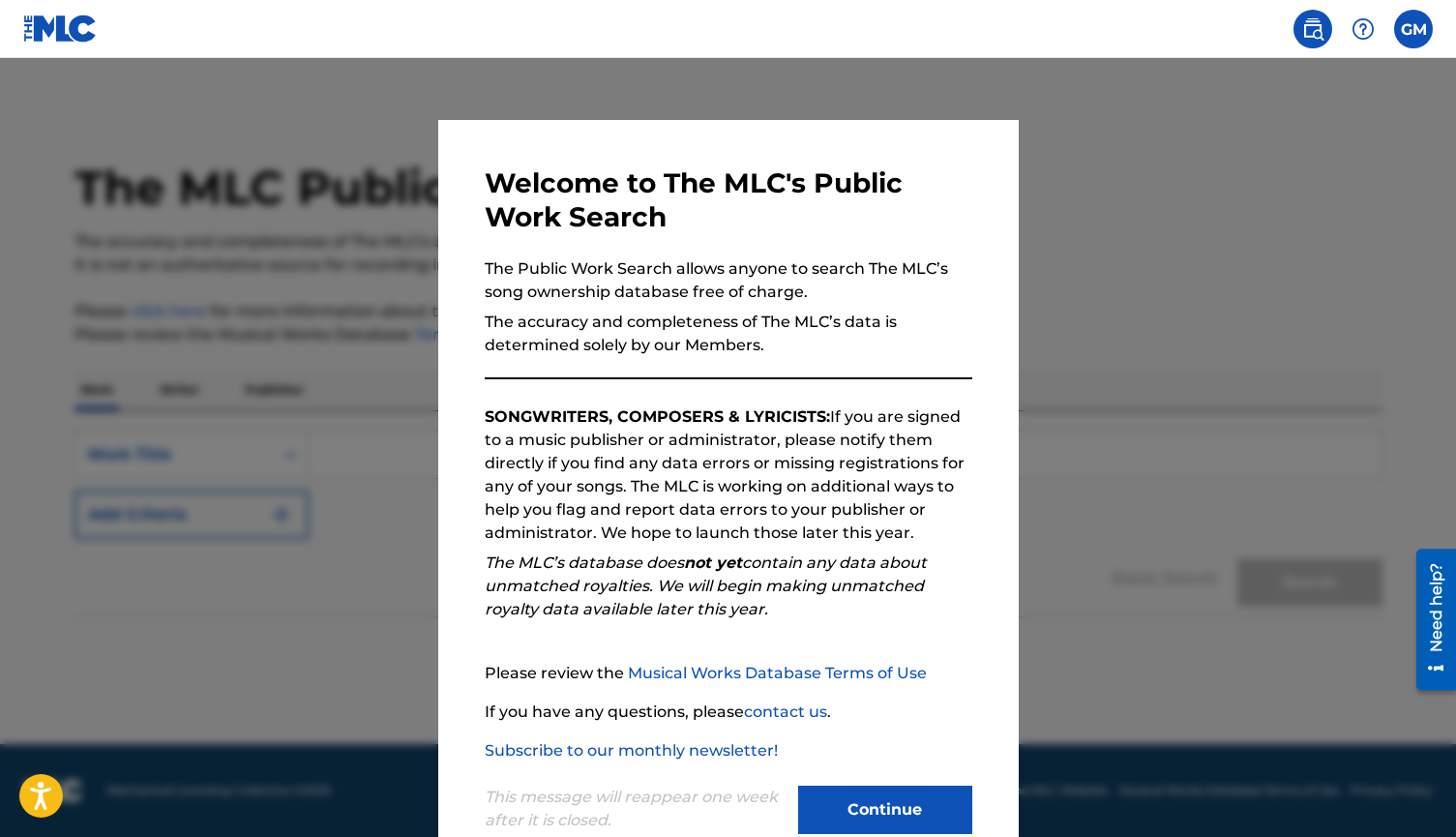 click at bounding box center [728, 476] 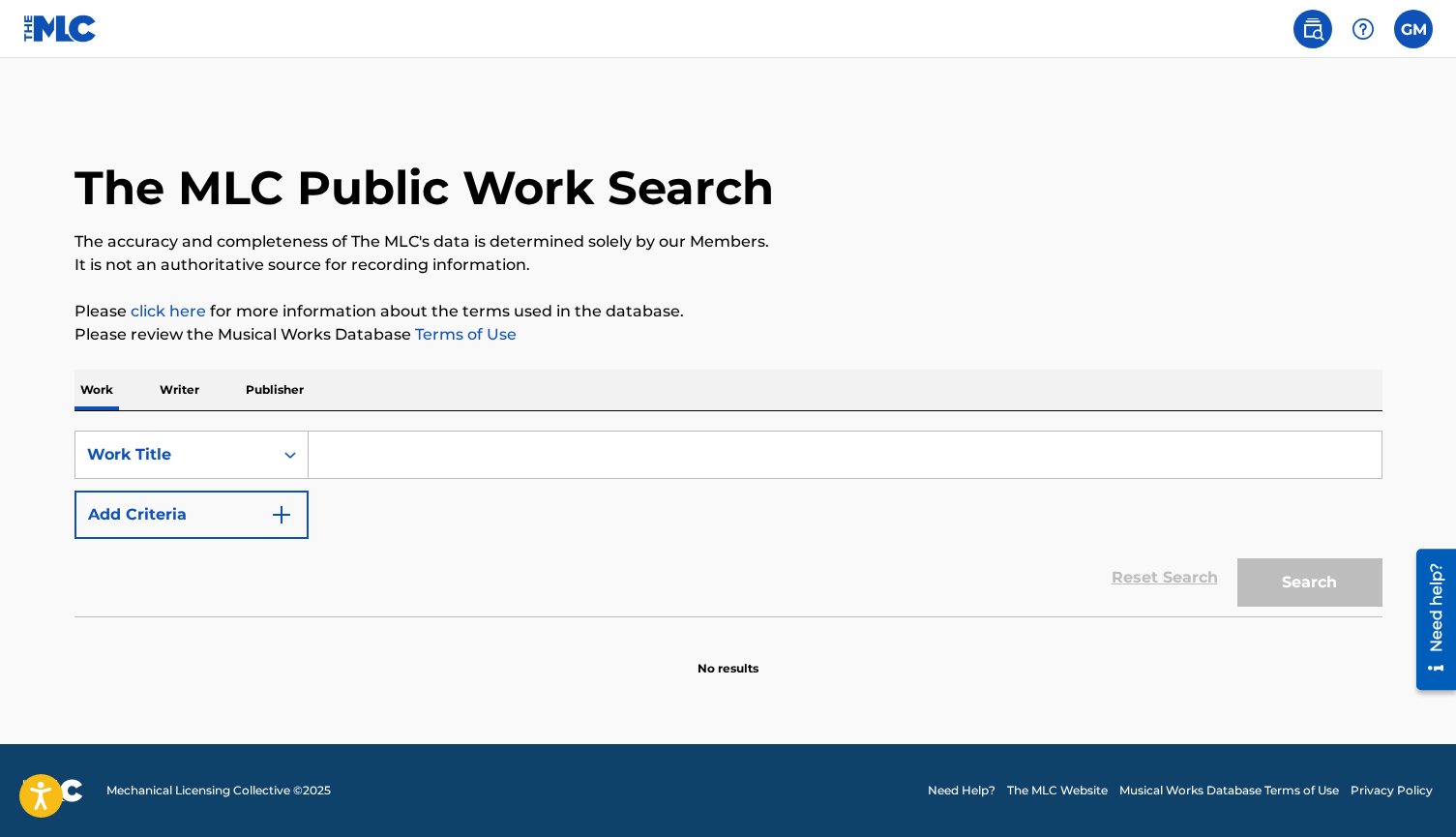 click on "Publisher" at bounding box center (275, 390) 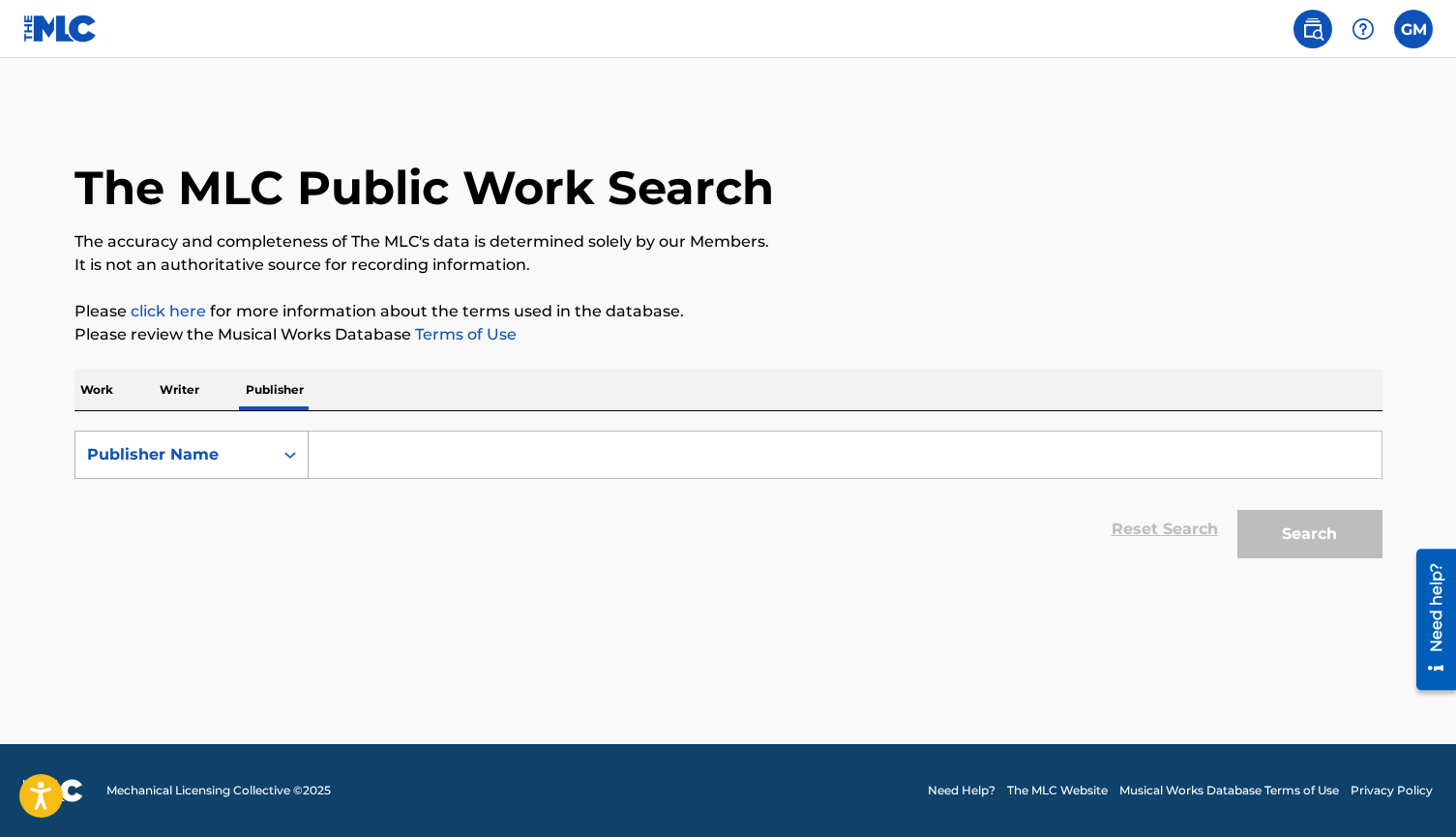 click 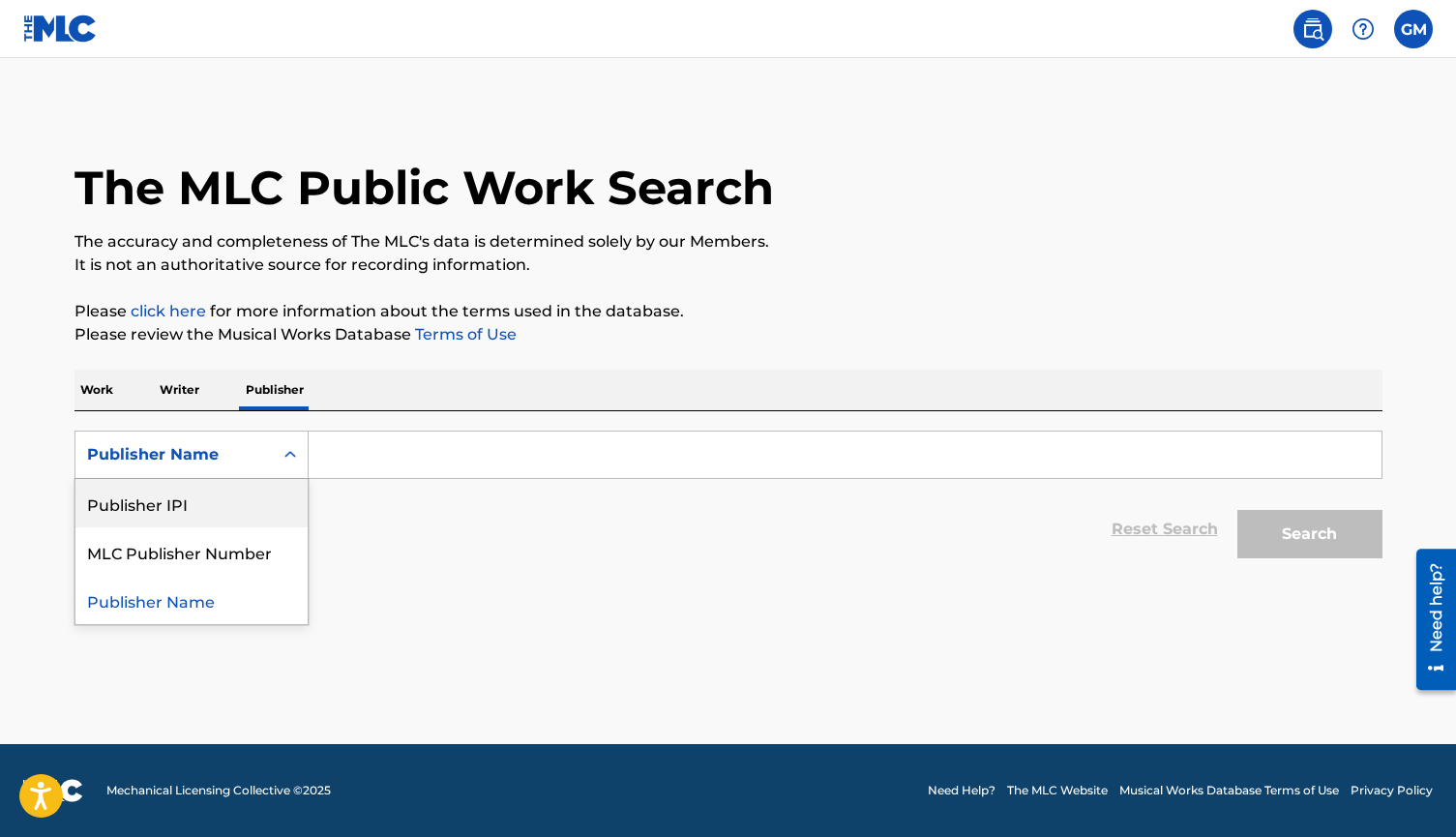click on "Publisher IPI" at bounding box center (192, 503) 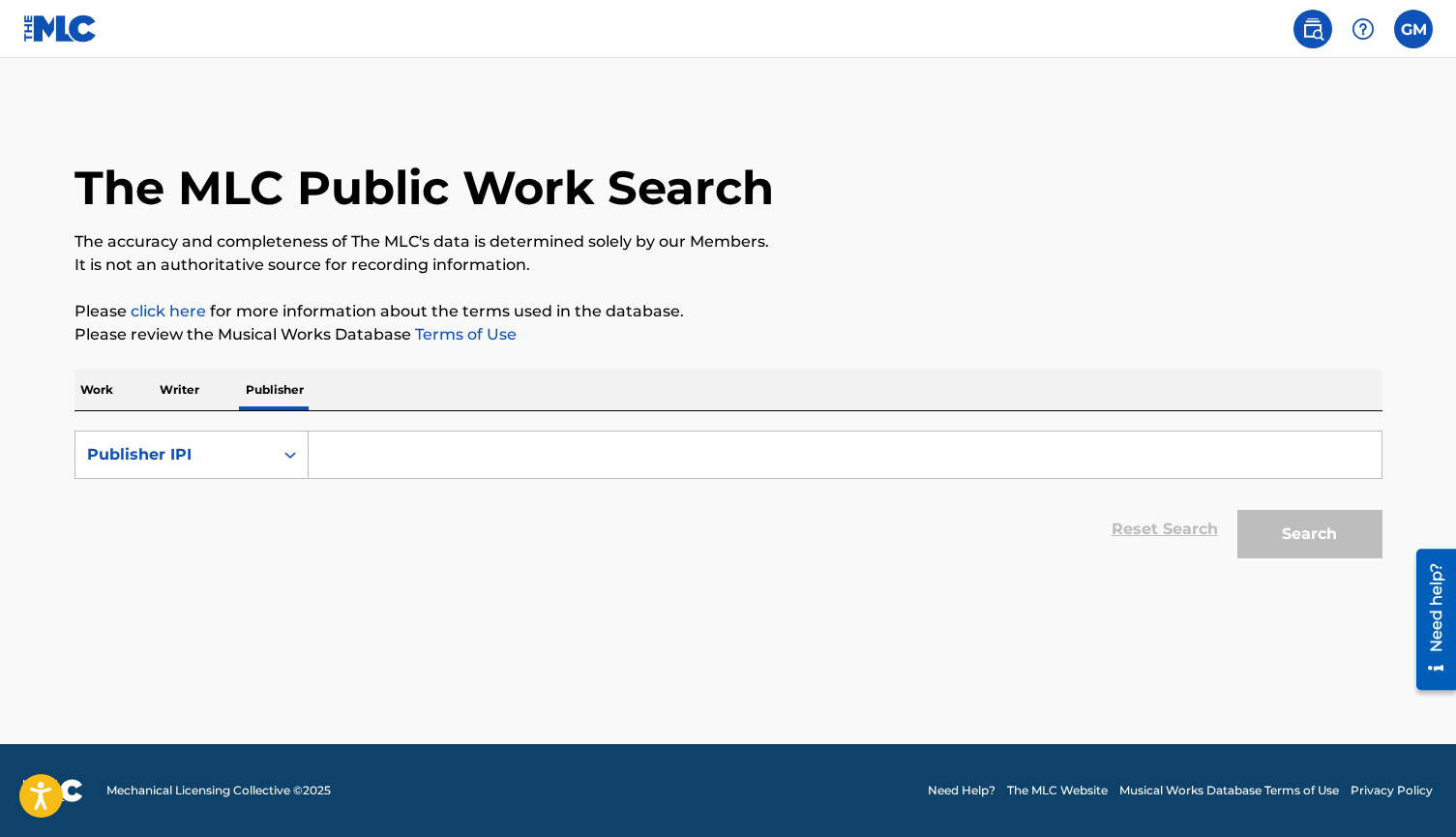 click at bounding box center [845, 455] 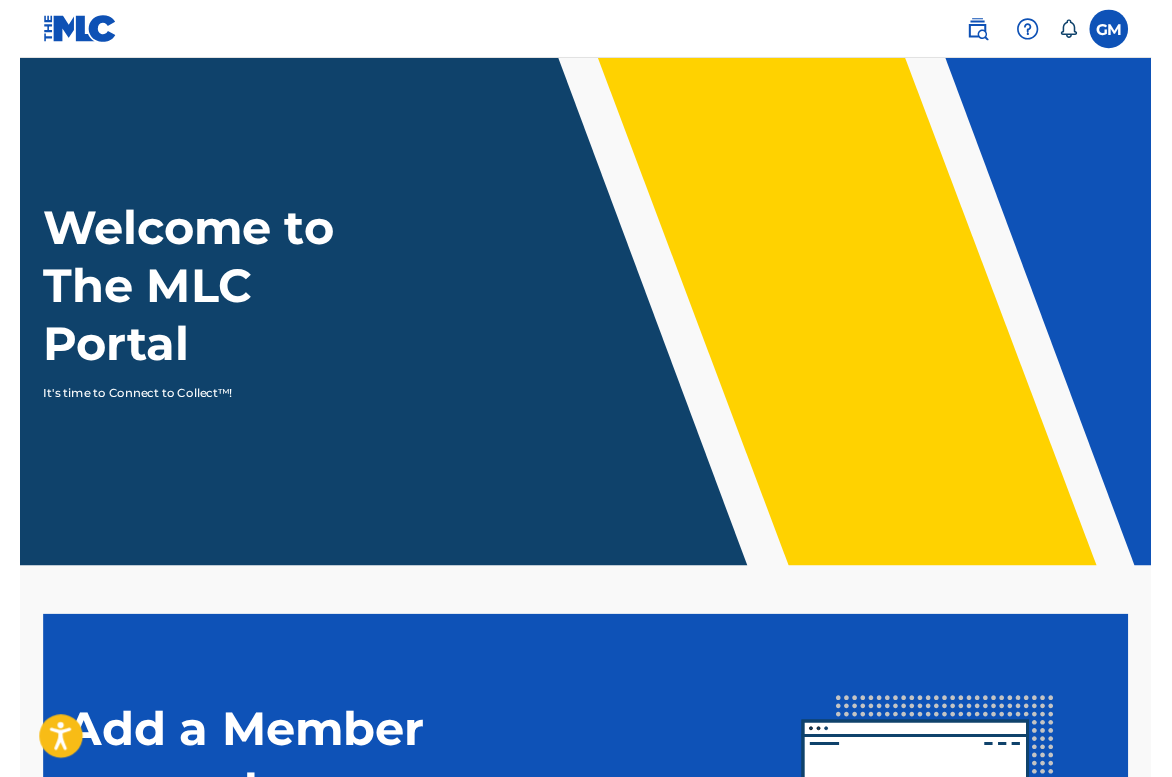 scroll, scrollTop: 0, scrollLeft: 0, axis: both 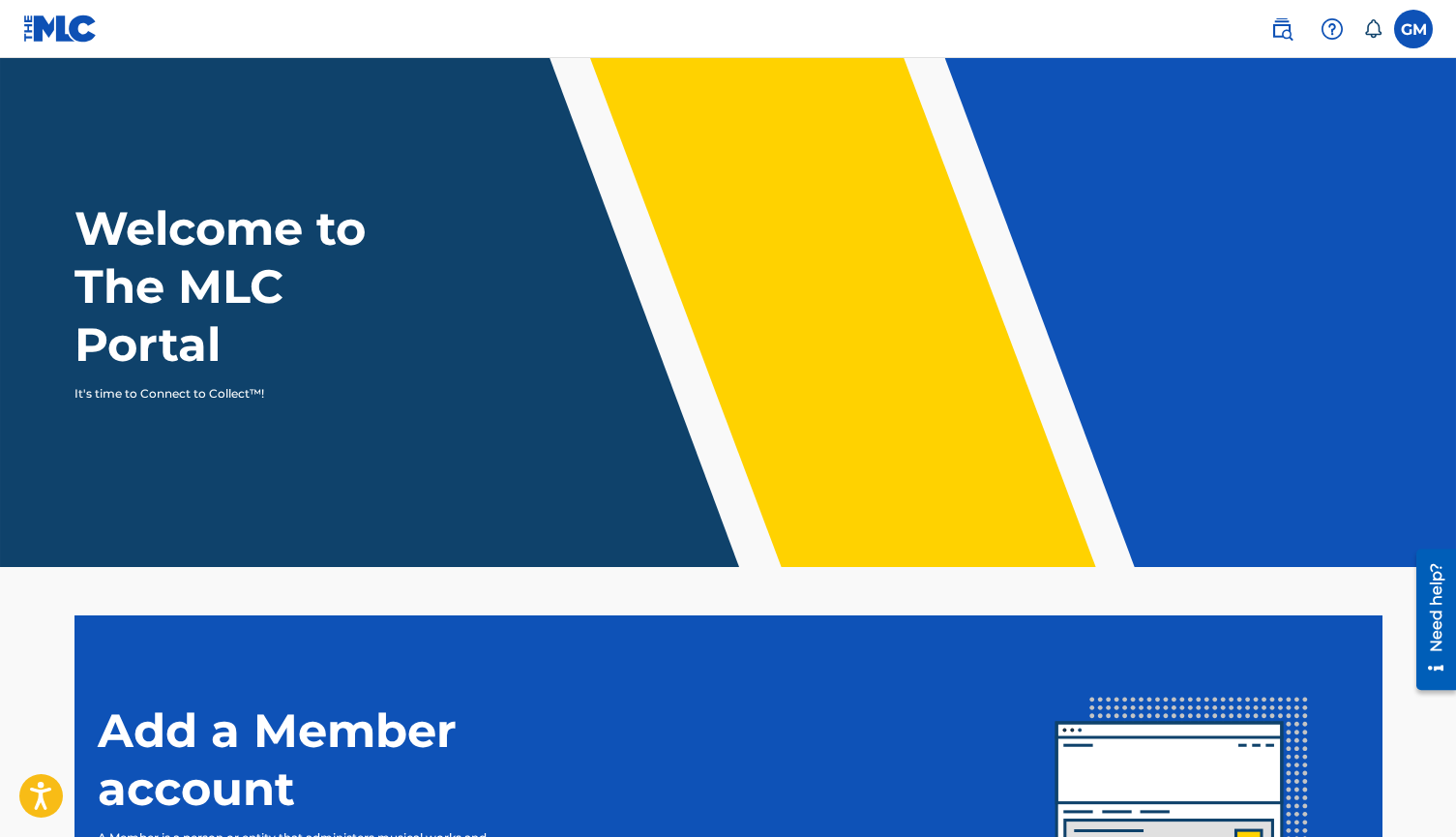 click at bounding box center (1282, 29) 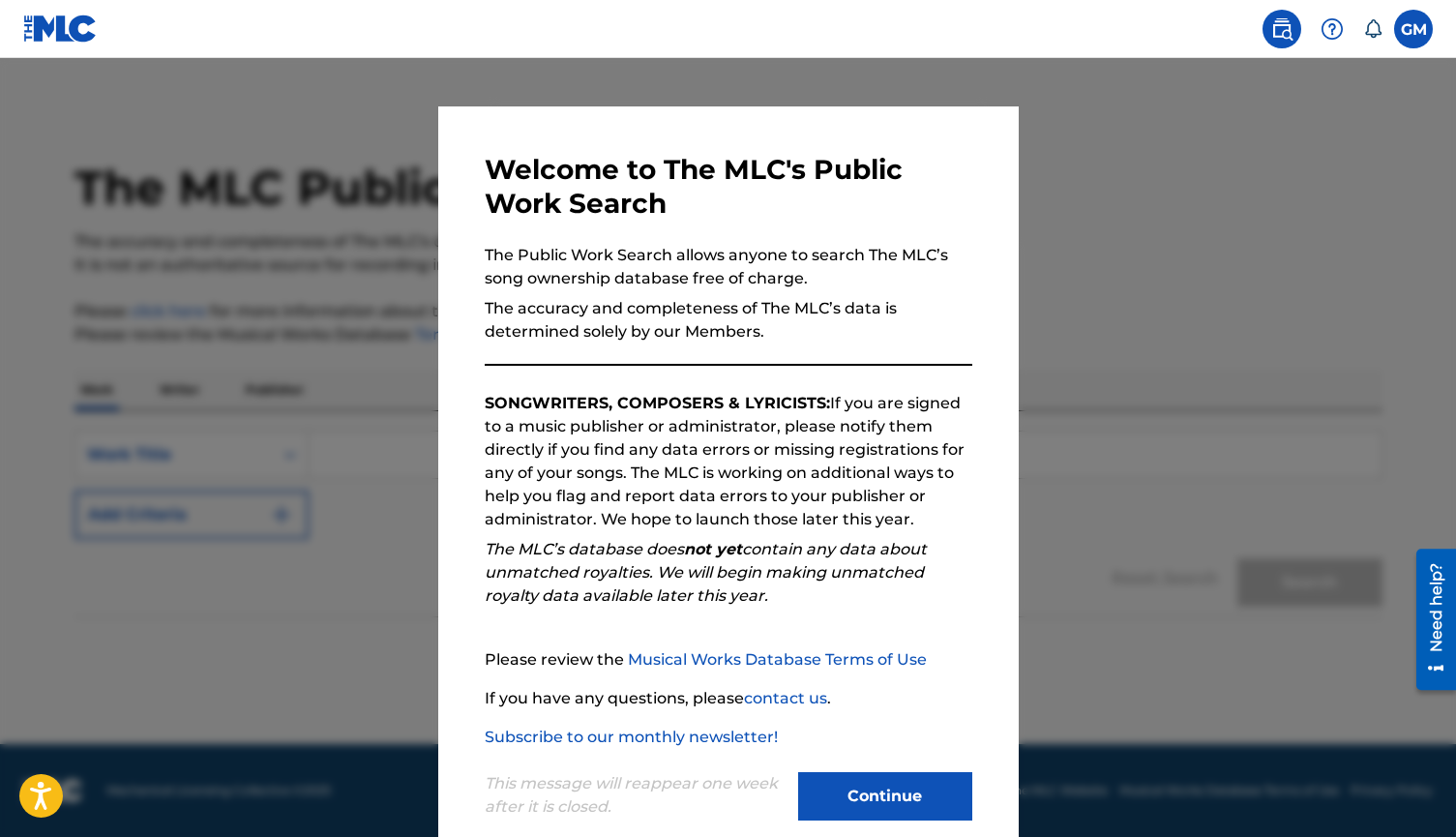 scroll, scrollTop: 48, scrollLeft: 0, axis: vertical 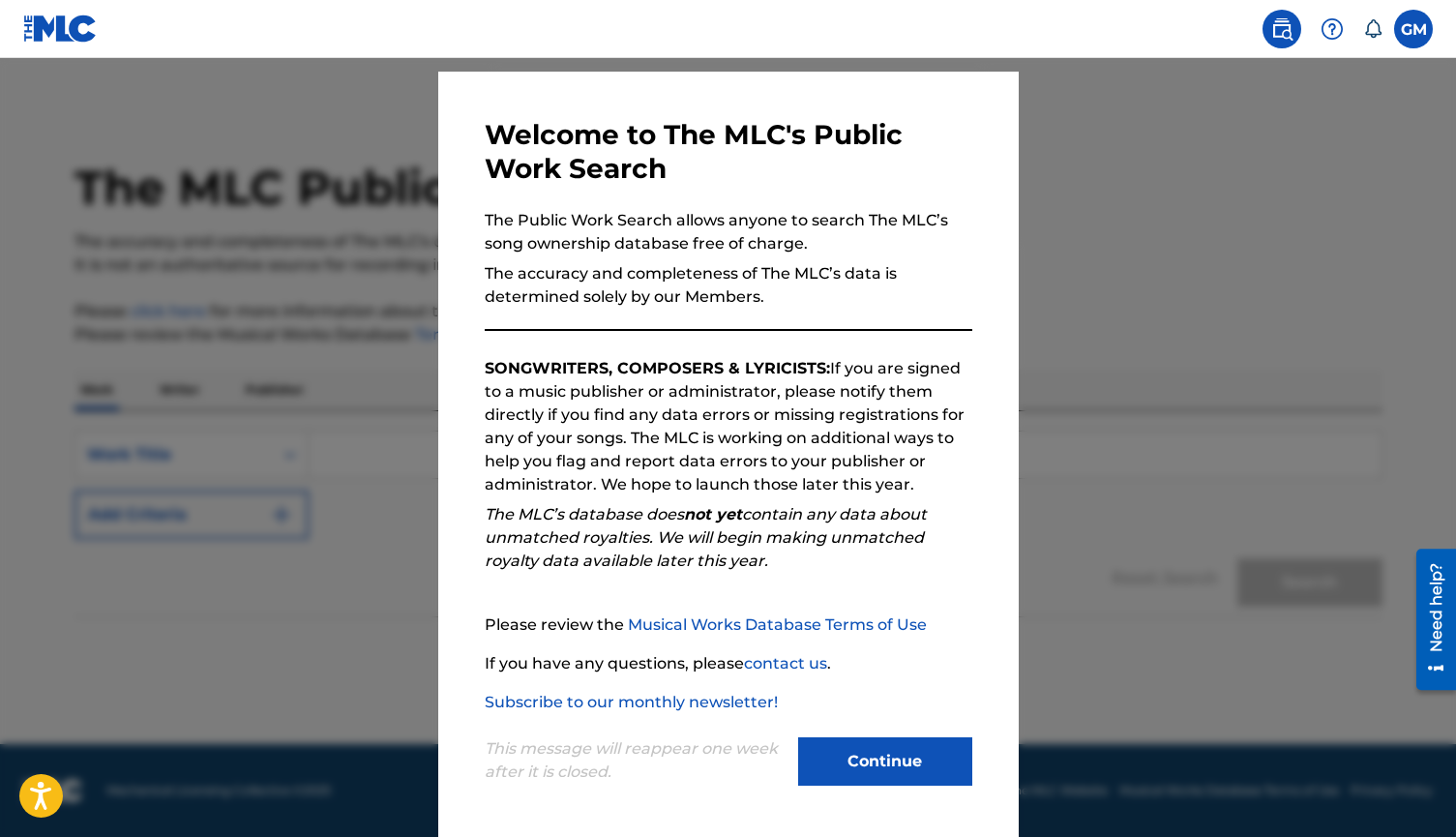 click on "Continue" at bounding box center [885, 762] 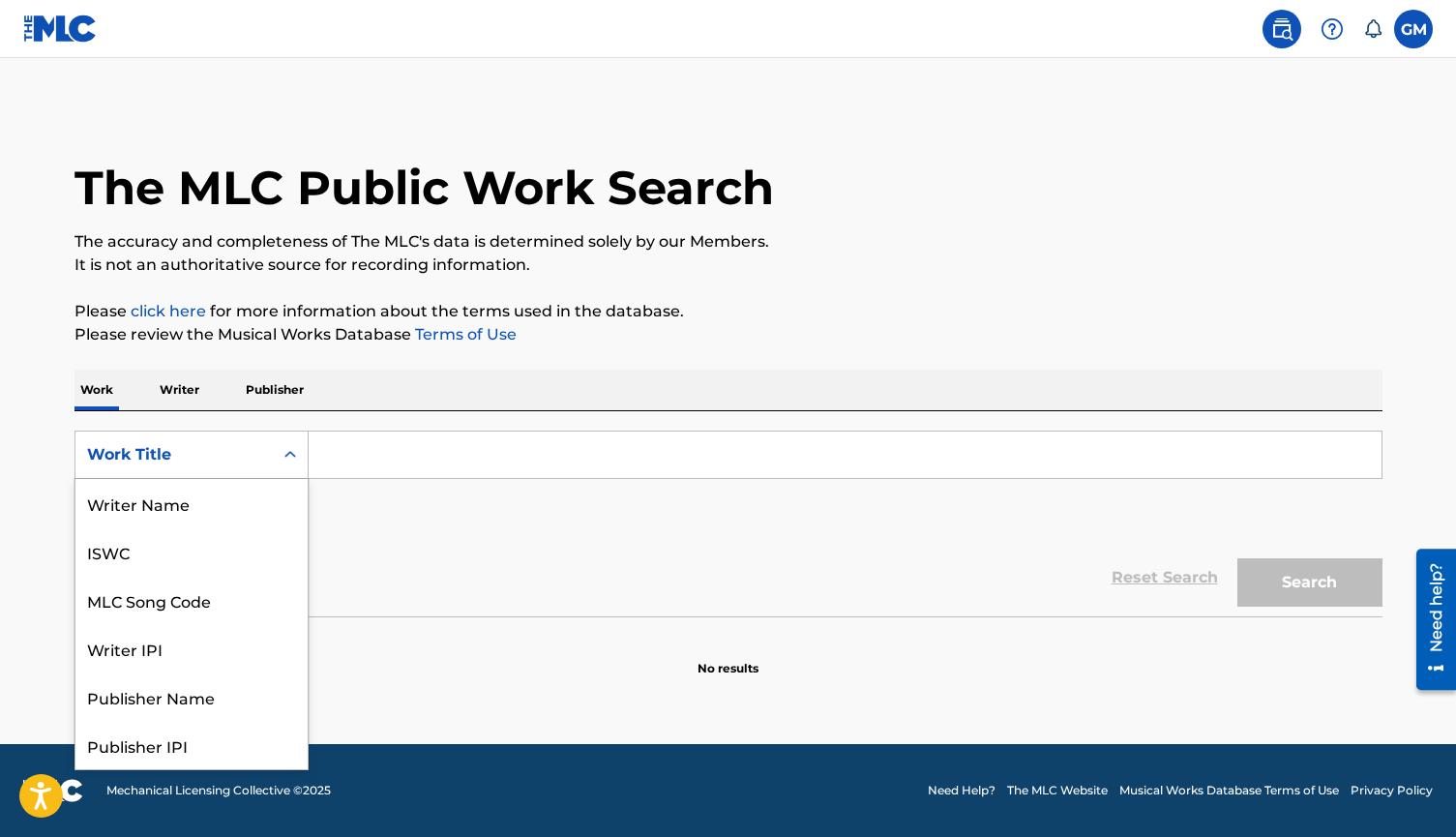 click 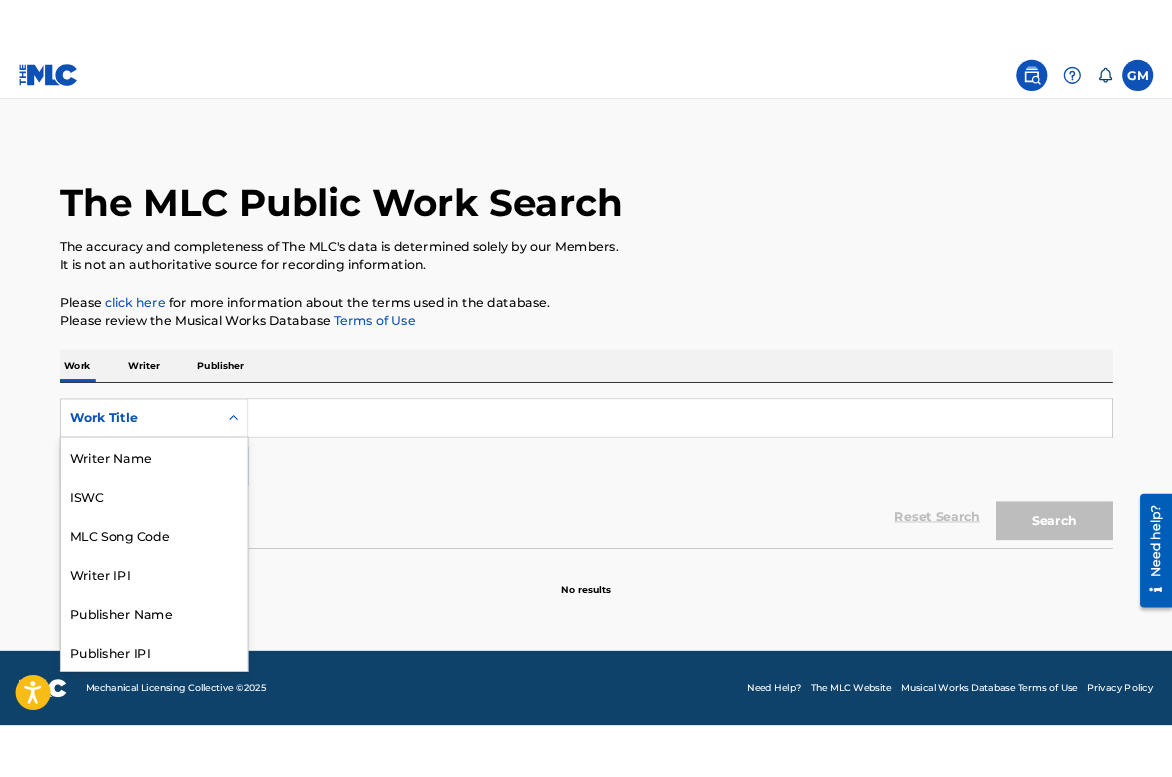 scroll, scrollTop: 100, scrollLeft: 0, axis: vertical 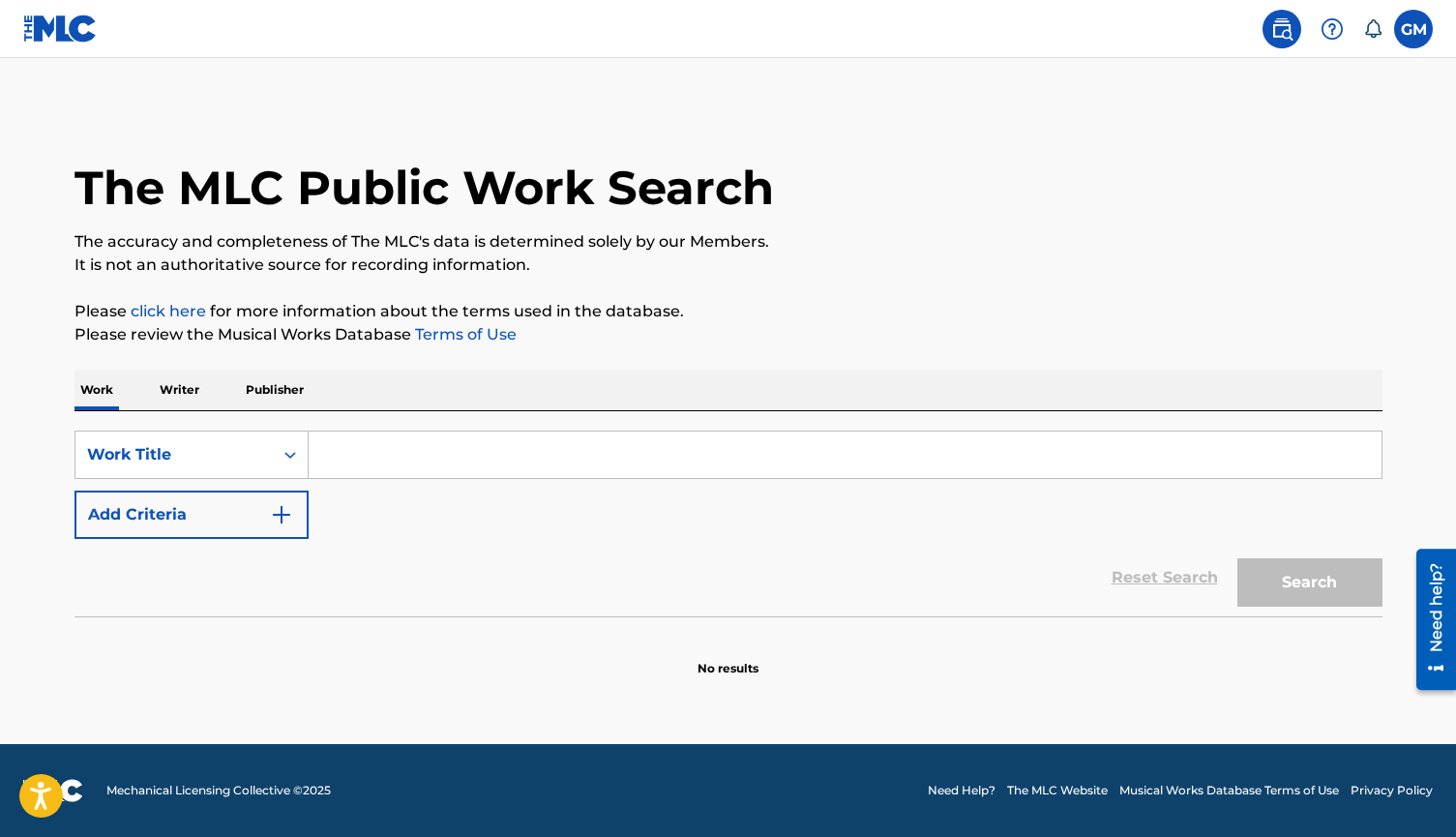 click 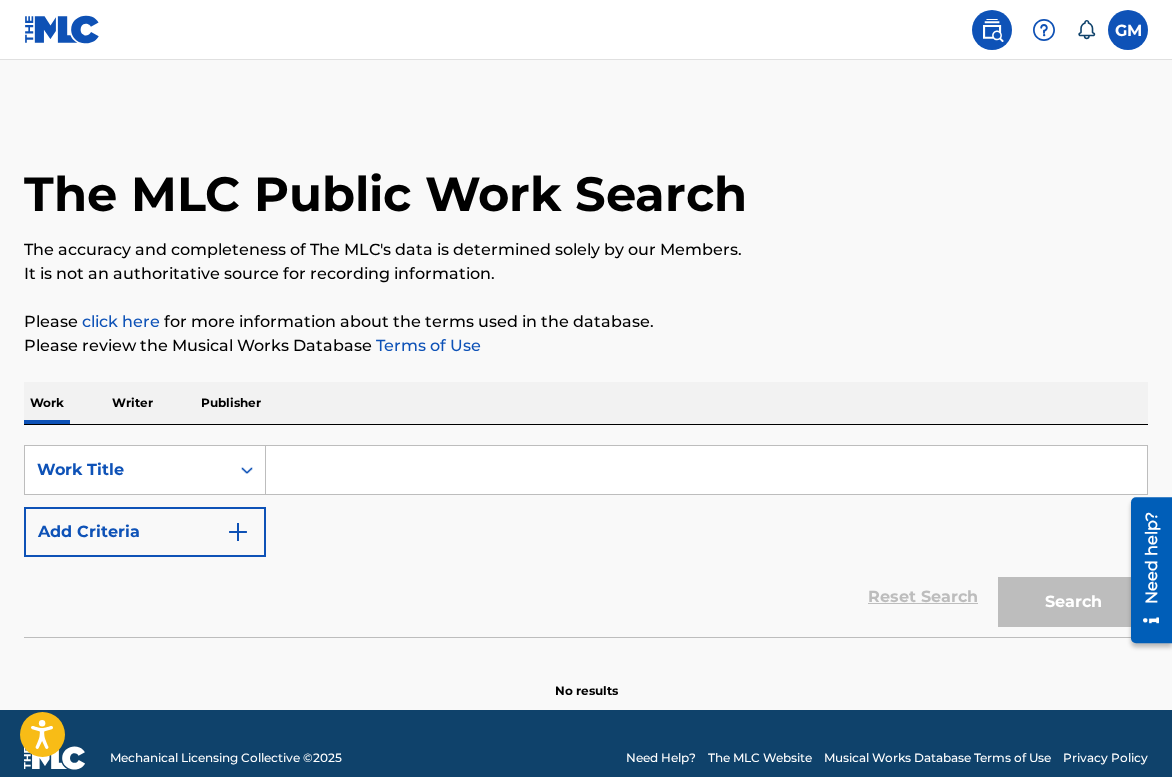 paste on "LUV HER KINKY UNRULY HAIR" 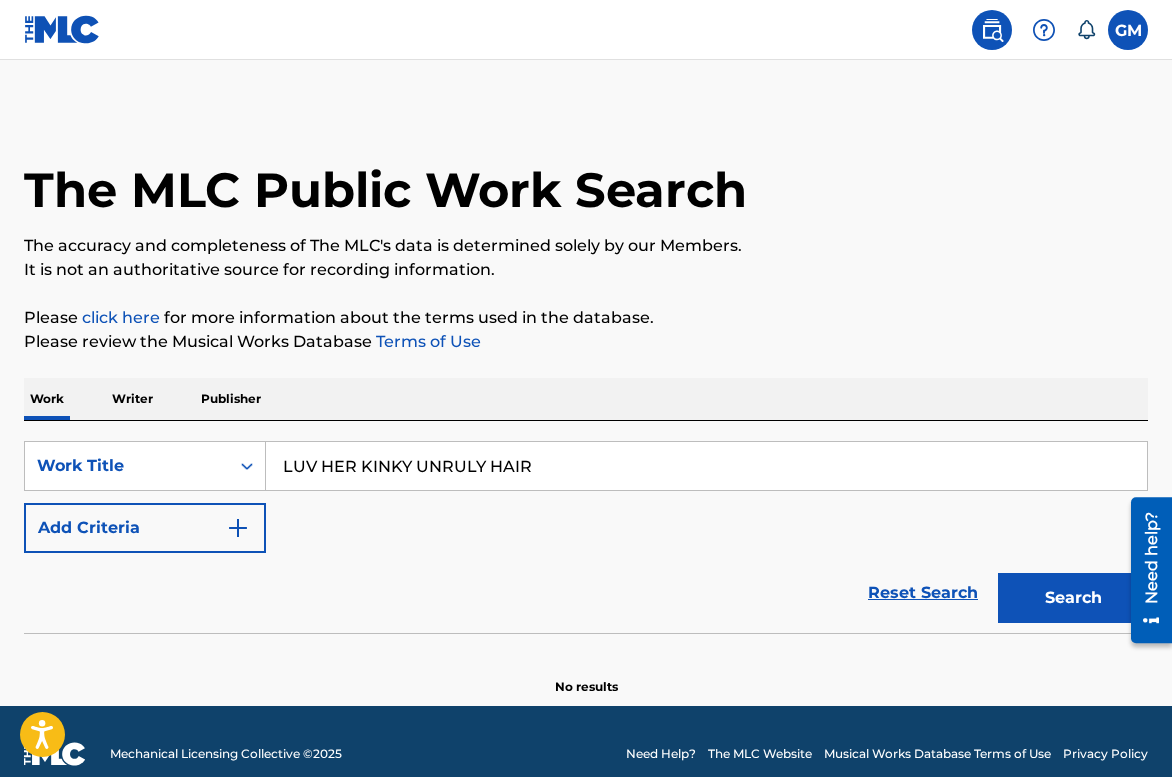scroll, scrollTop: 0, scrollLeft: 0, axis: both 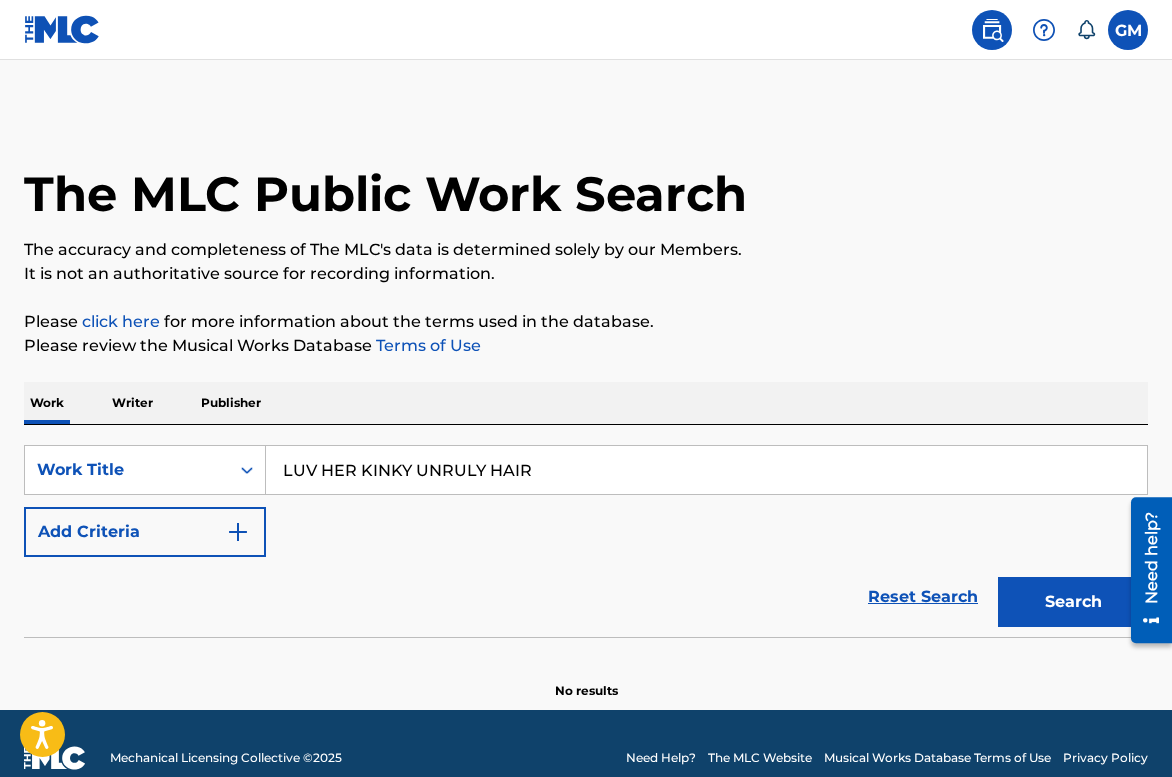 type on "LUV HER KINKY UNRULY HAIR" 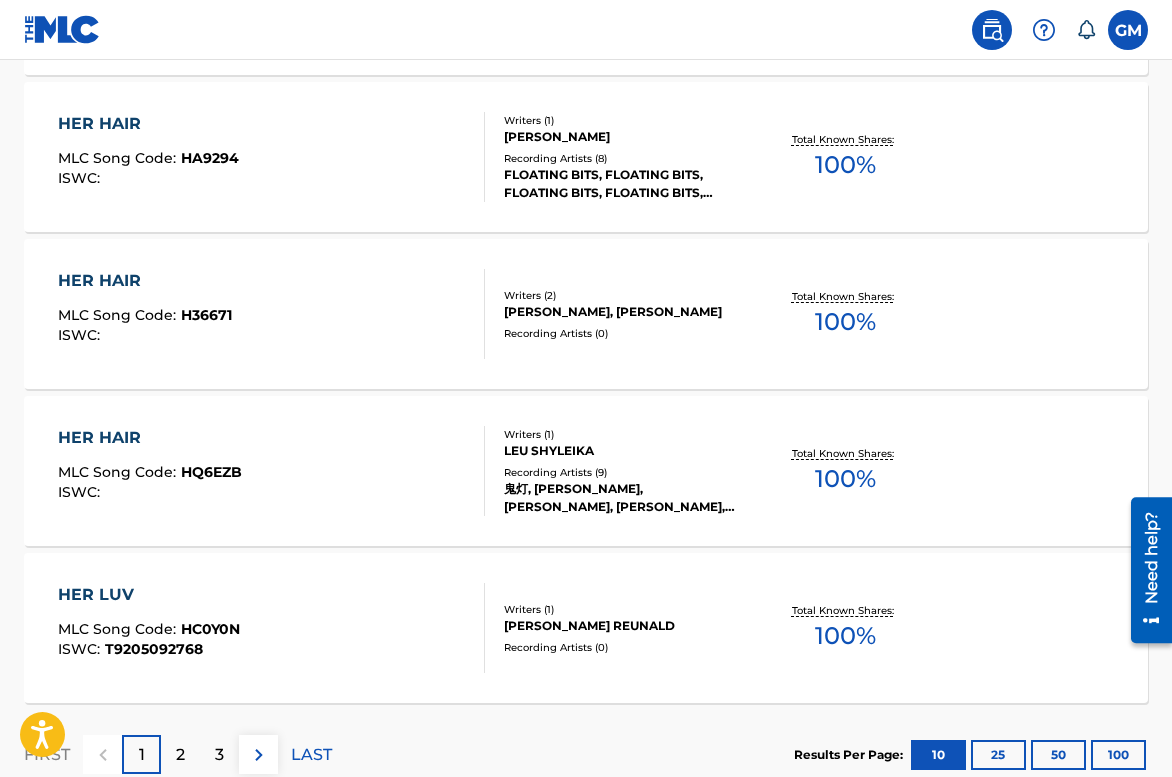 scroll, scrollTop: 1671, scrollLeft: 0, axis: vertical 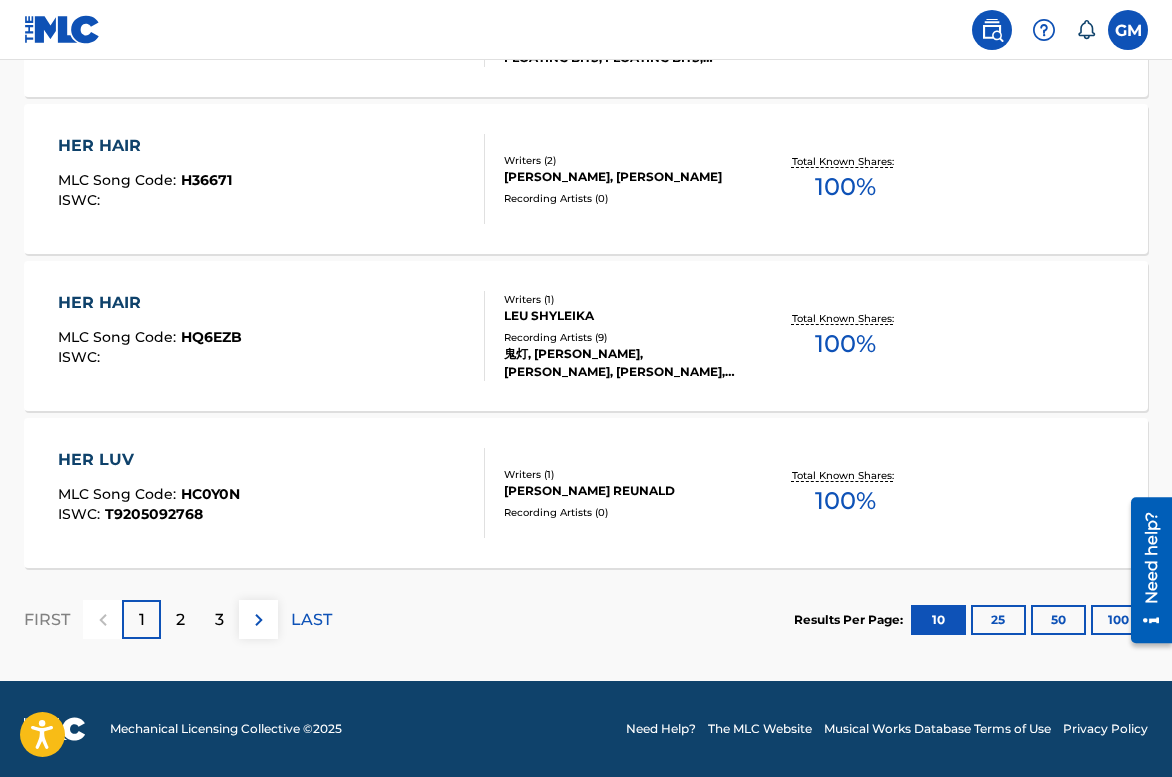 click on "2" at bounding box center [180, 620] 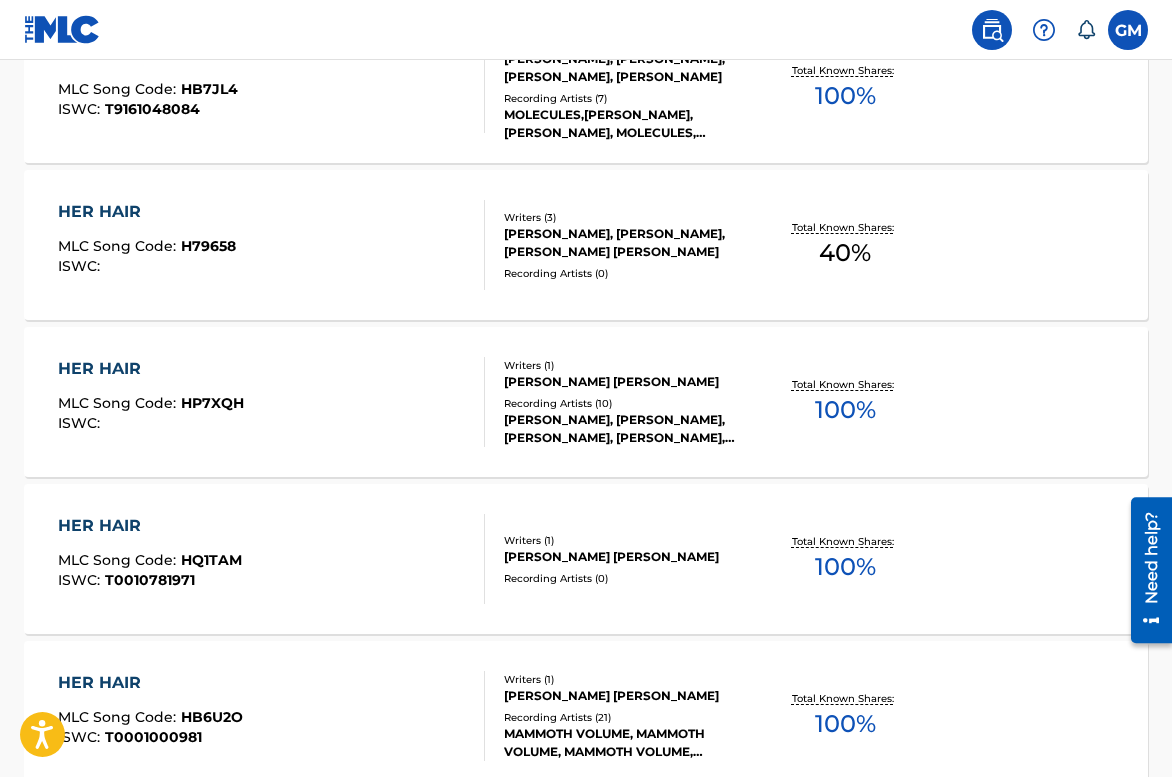 scroll, scrollTop: 1671, scrollLeft: 0, axis: vertical 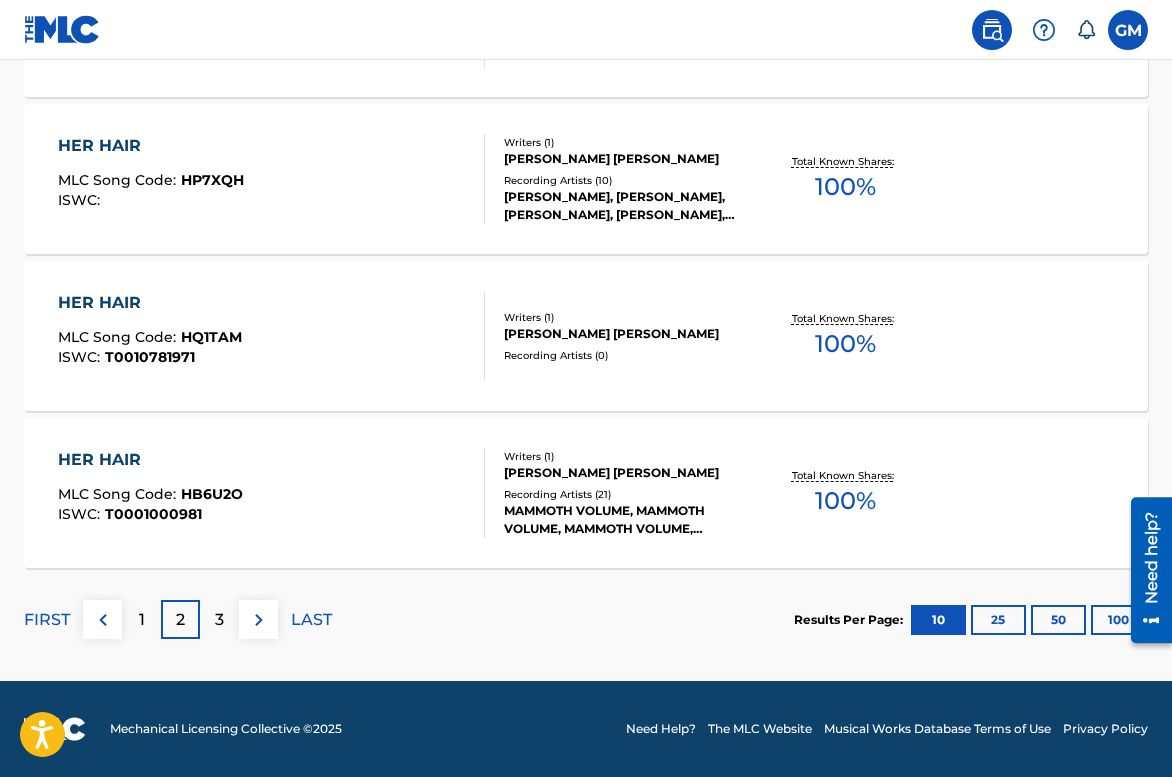 click on "3" at bounding box center (219, 620) 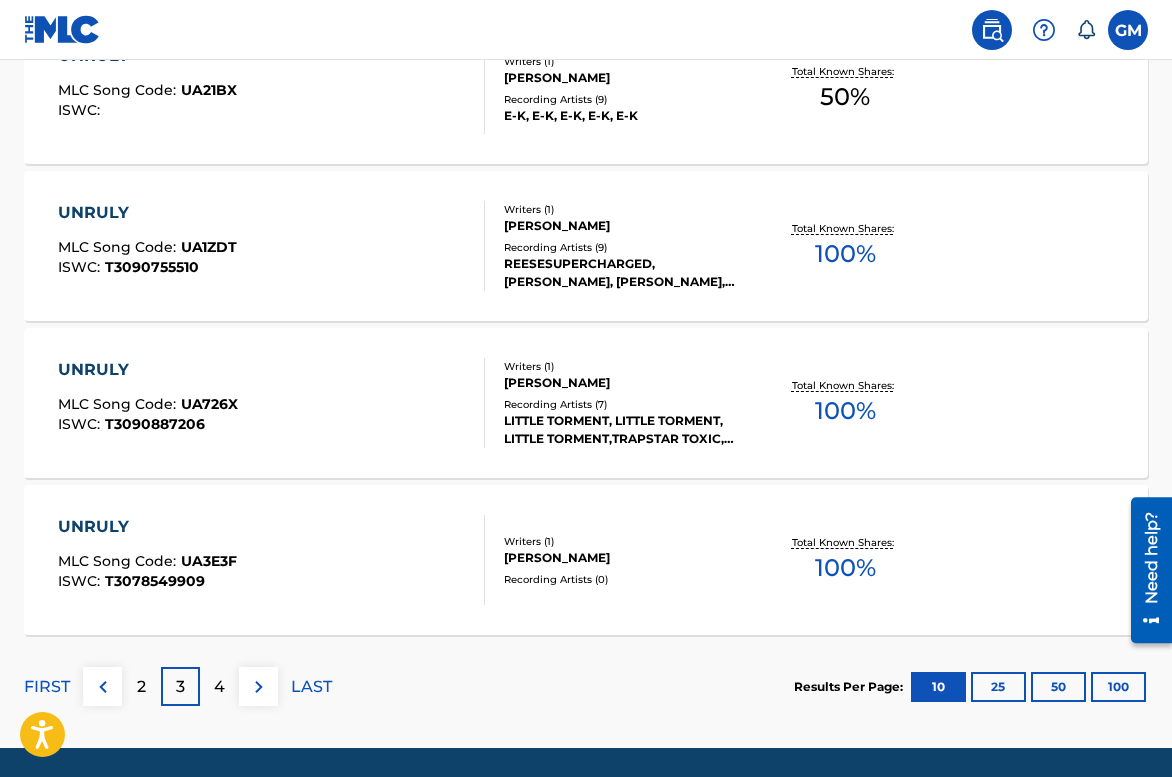 scroll, scrollTop: 1671, scrollLeft: 0, axis: vertical 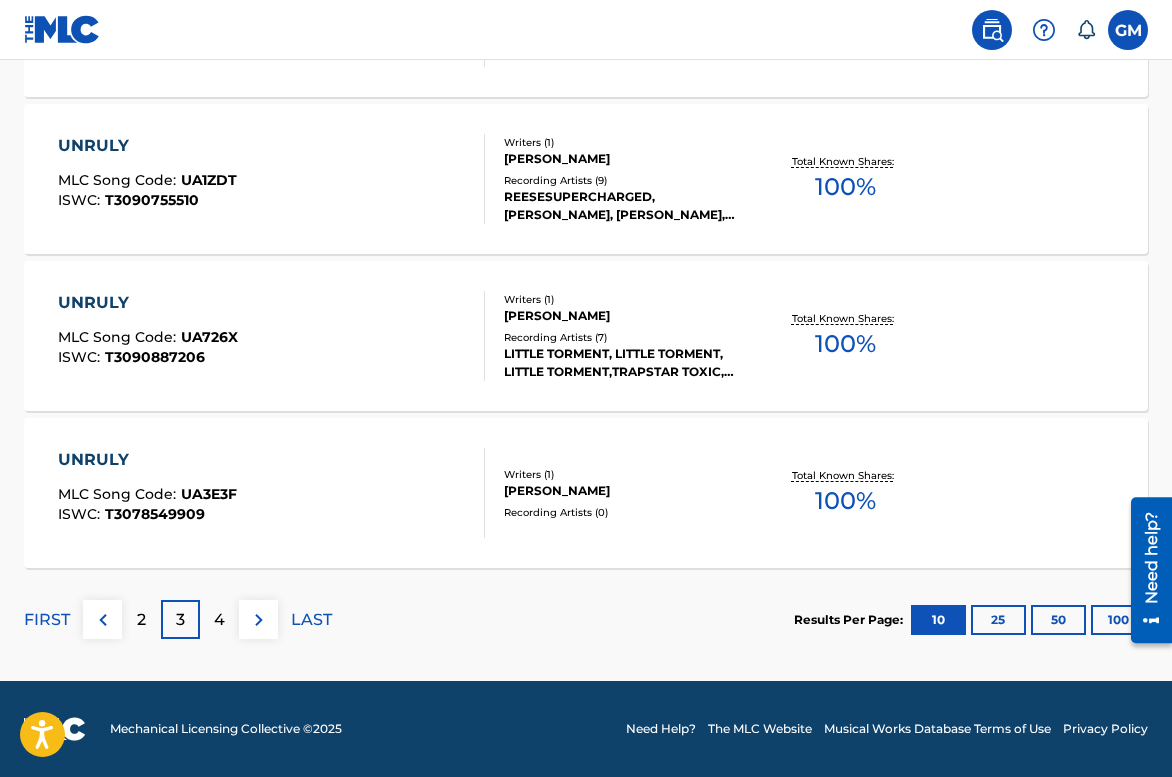 click on "4" at bounding box center [219, 620] 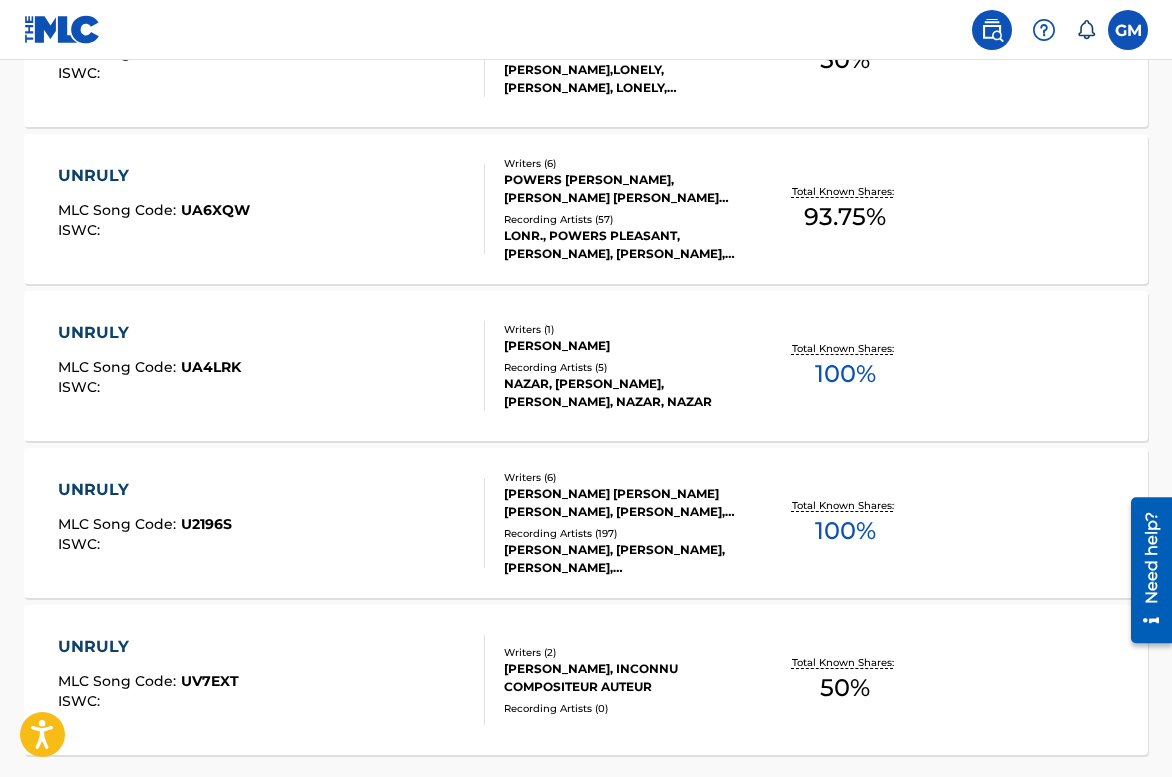 scroll, scrollTop: 1671, scrollLeft: 0, axis: vertical 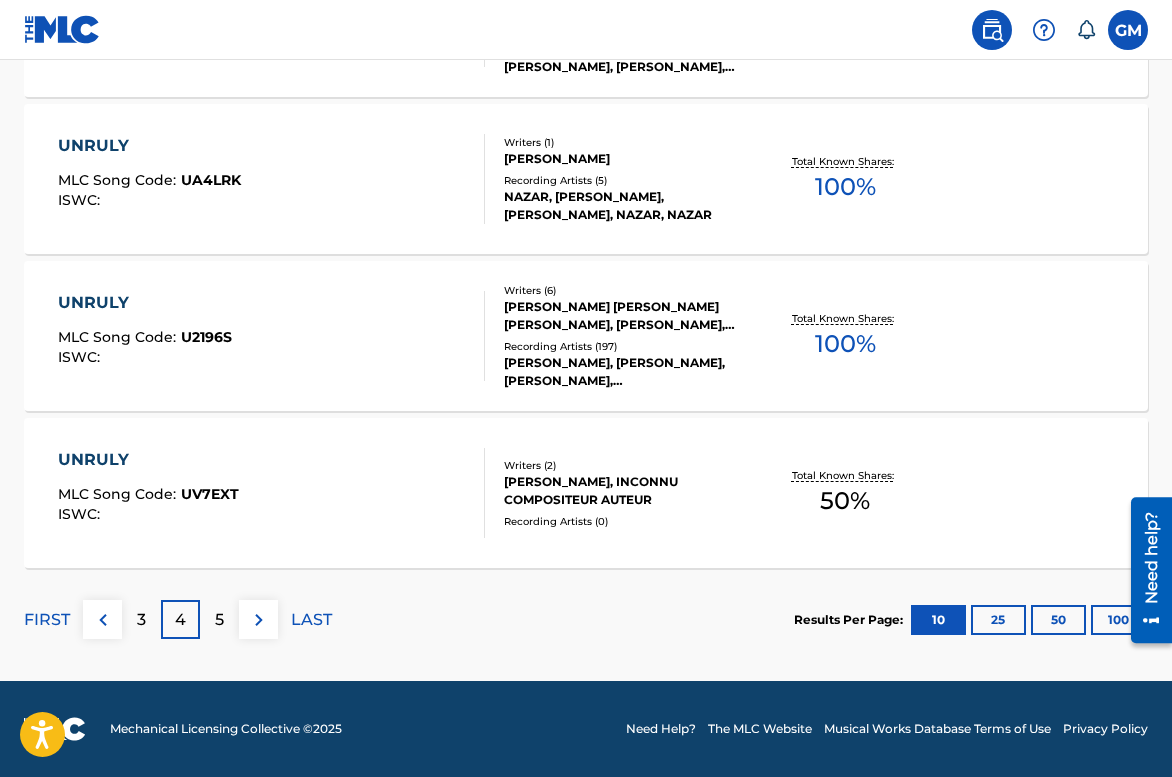click on "5" at bounding box center (219, 620) 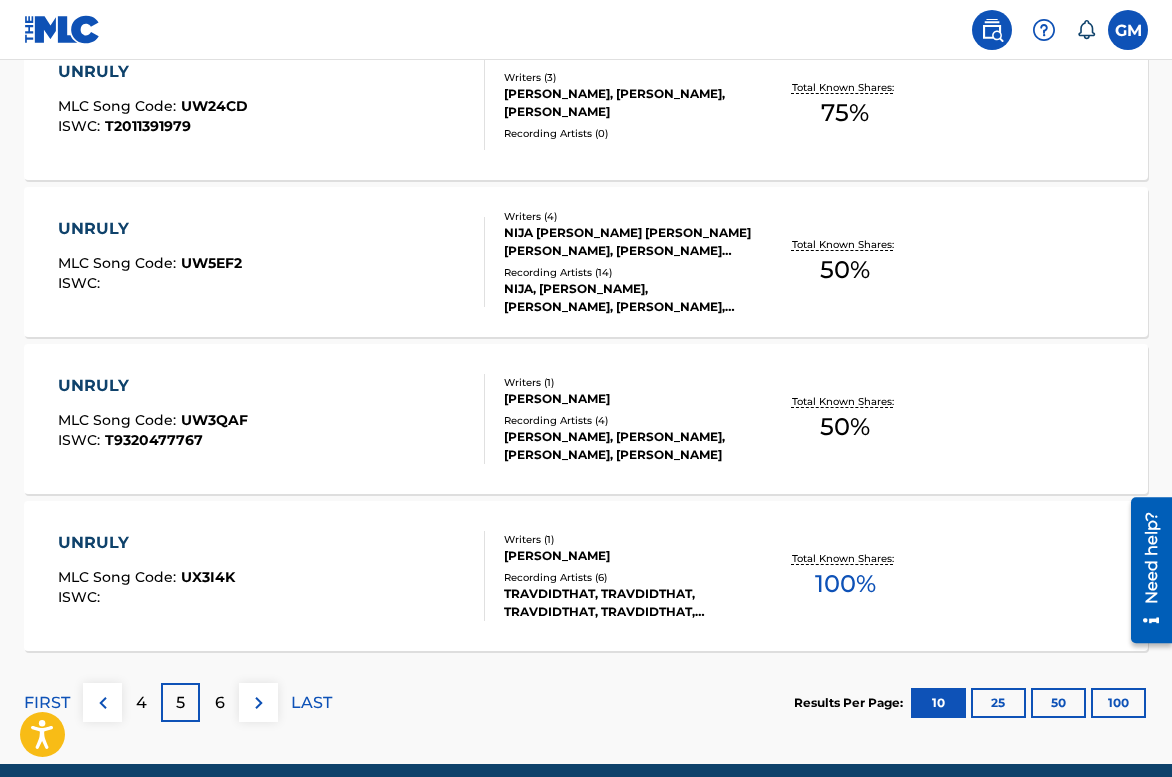 scroll, scrollTop: 1671, scrollLeft: 0, axis: vertical 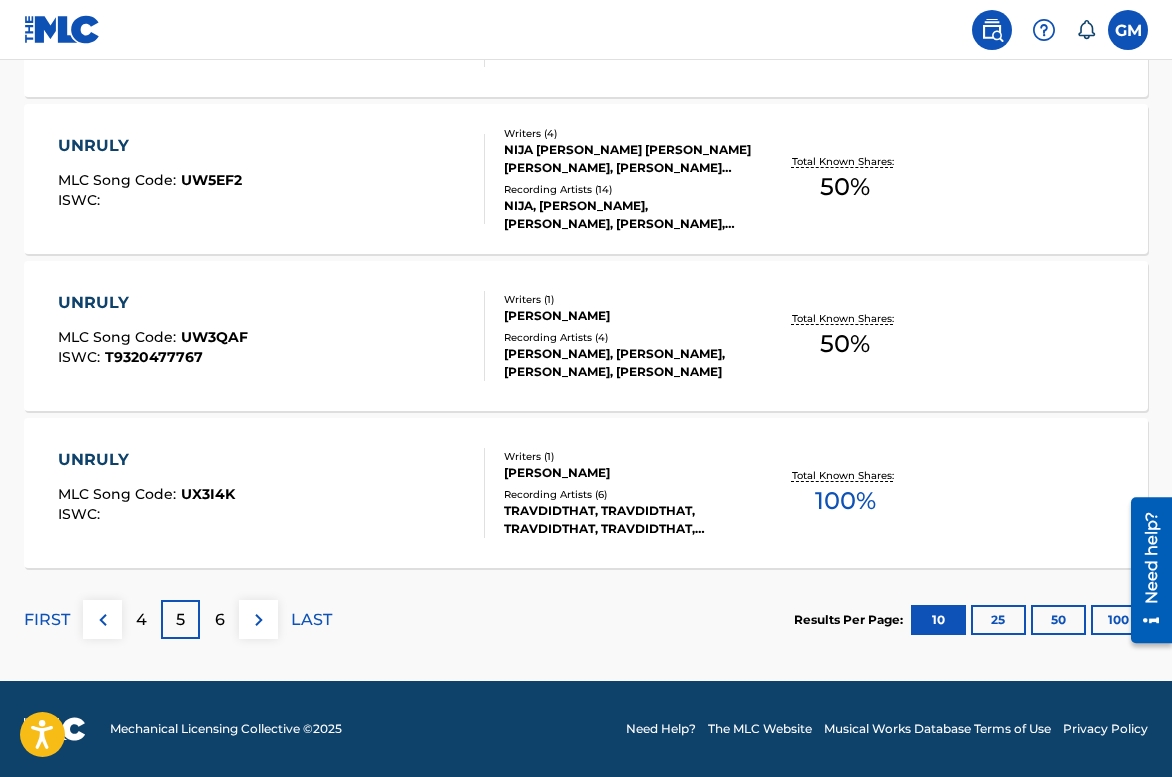 click on "6" at bounding box center [220, 620] 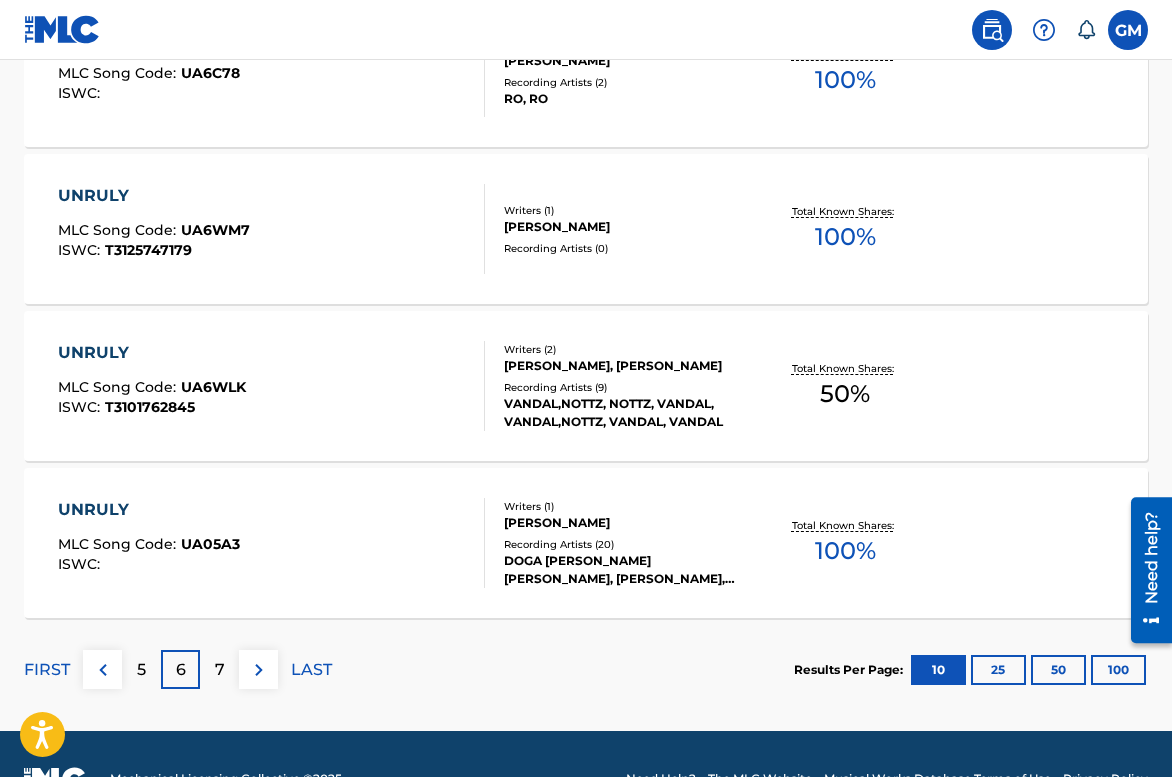 scroll, scrollTop: 1671, scrollLeft: 0, axis: vertical 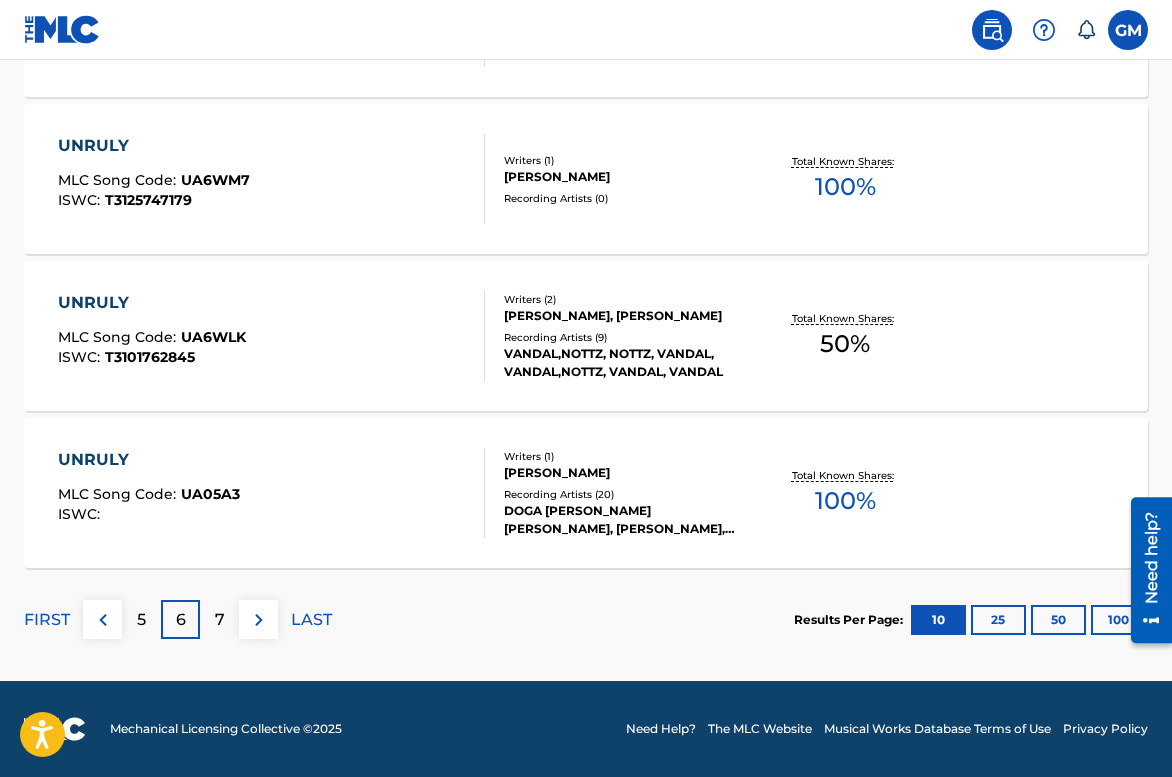 click on "7" at bounding box center (220, 620) 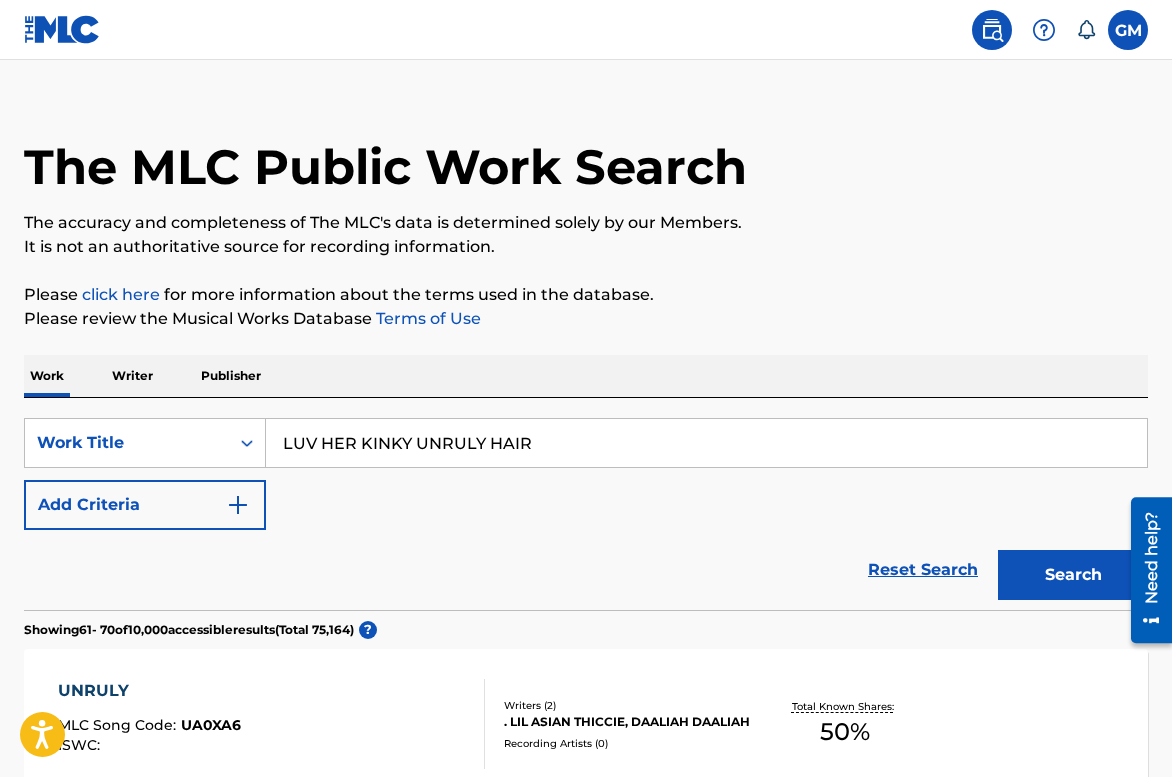 scroll, scrollTop: 0, scrollLeft: 0, axis: both 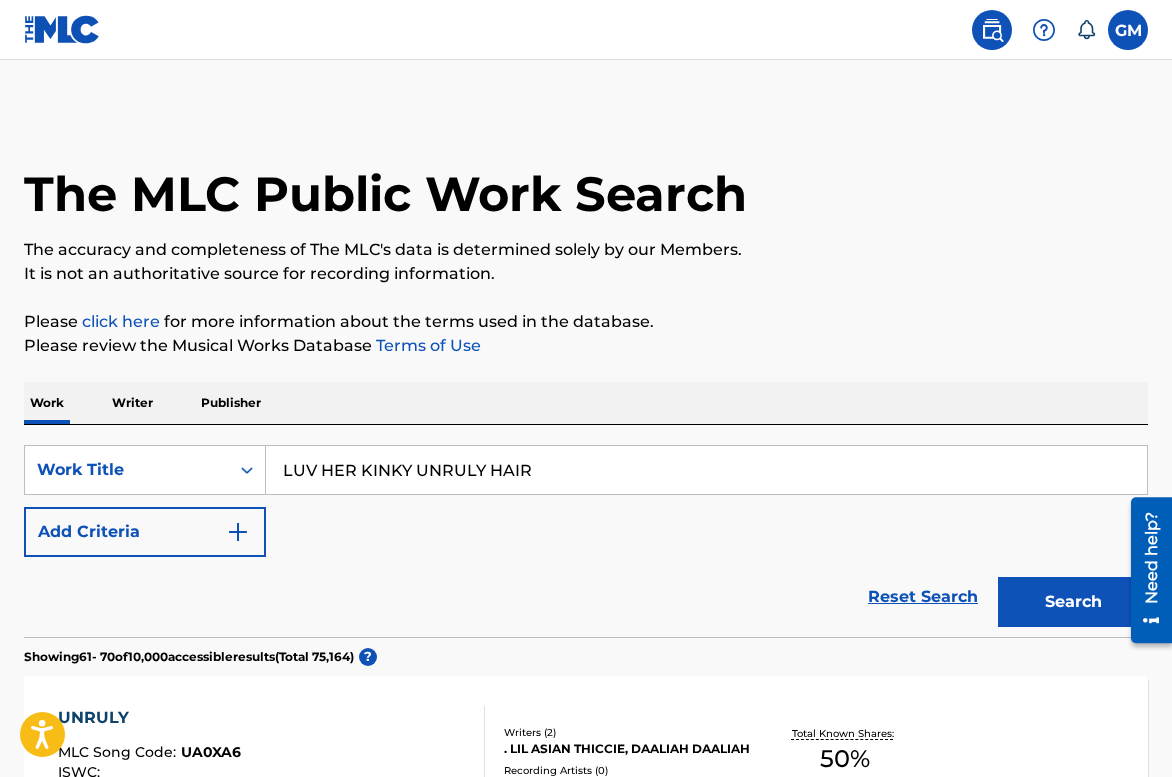 click at bounding box center [238, 532] 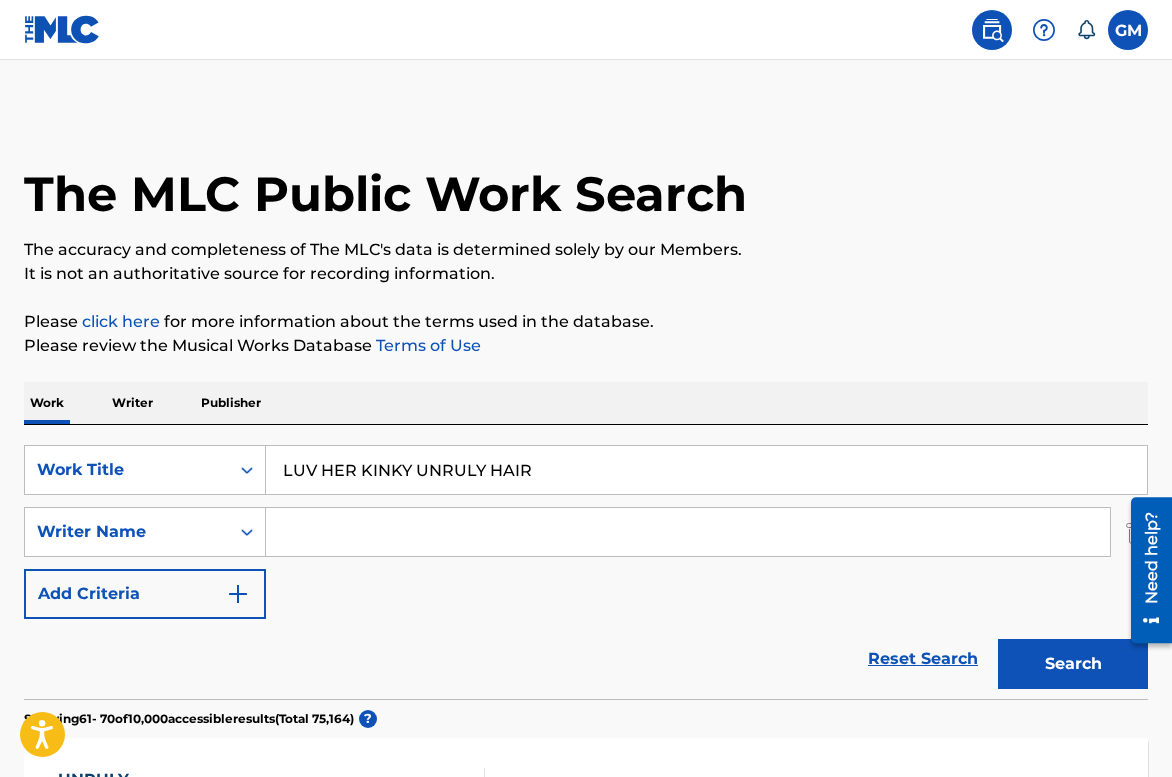 click at bounding box center [688, 532] 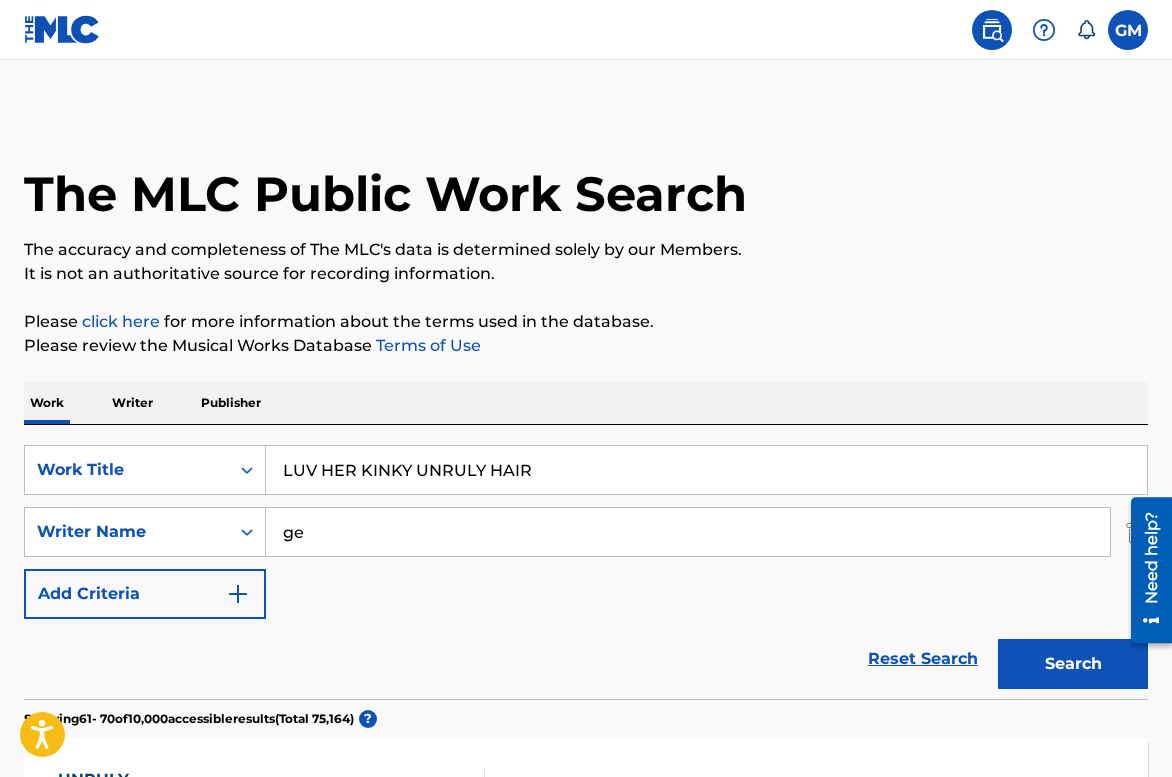 type on "g" 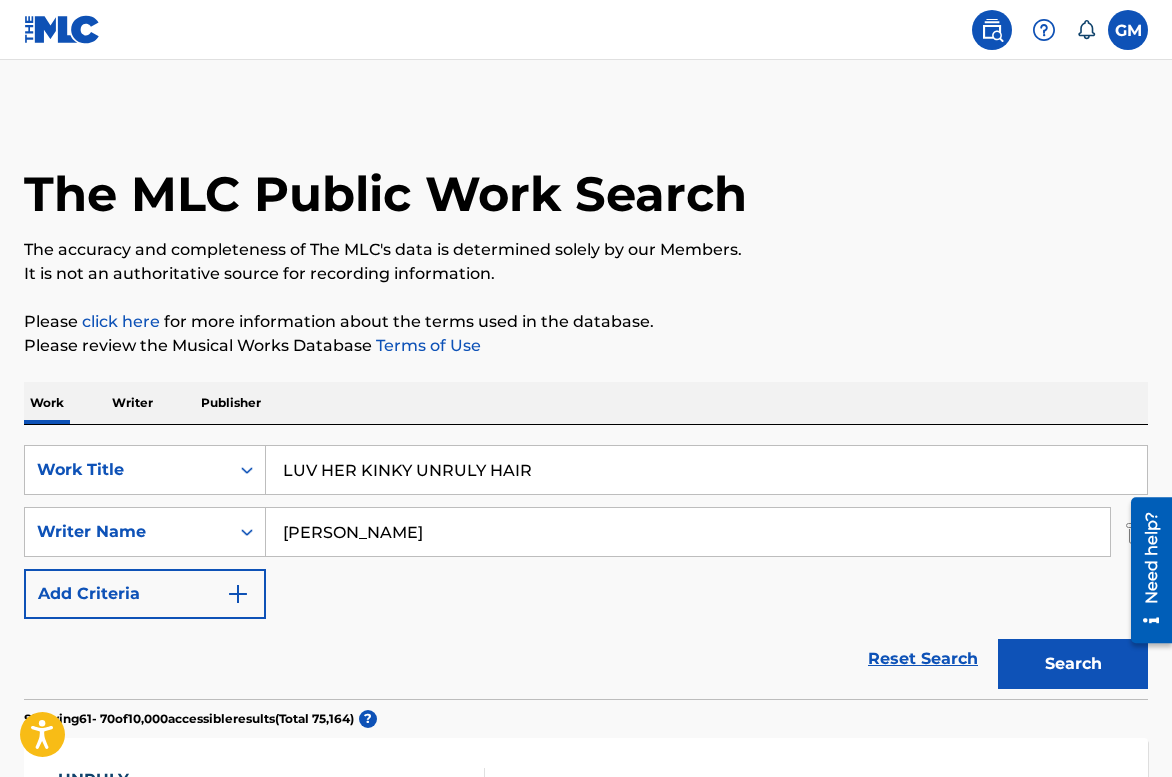 type on "[PERSON_NAME]" 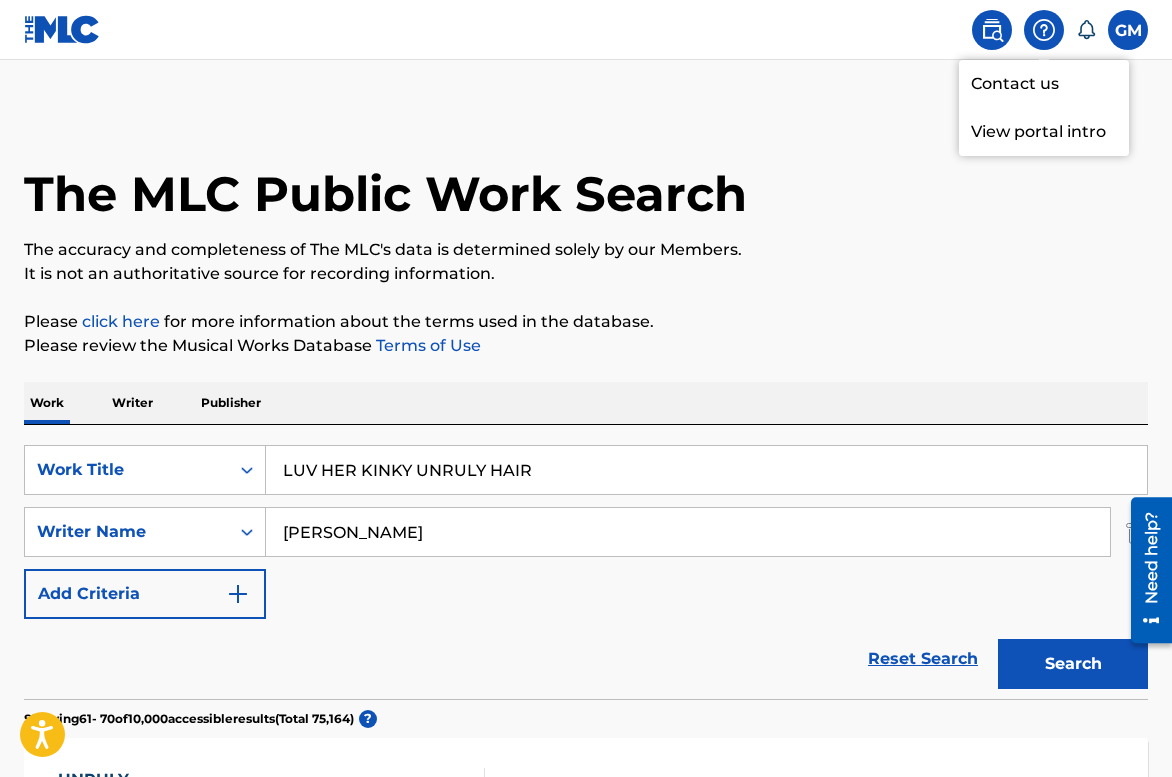 click on "View portal intro" at bounding box center [1044, 132] 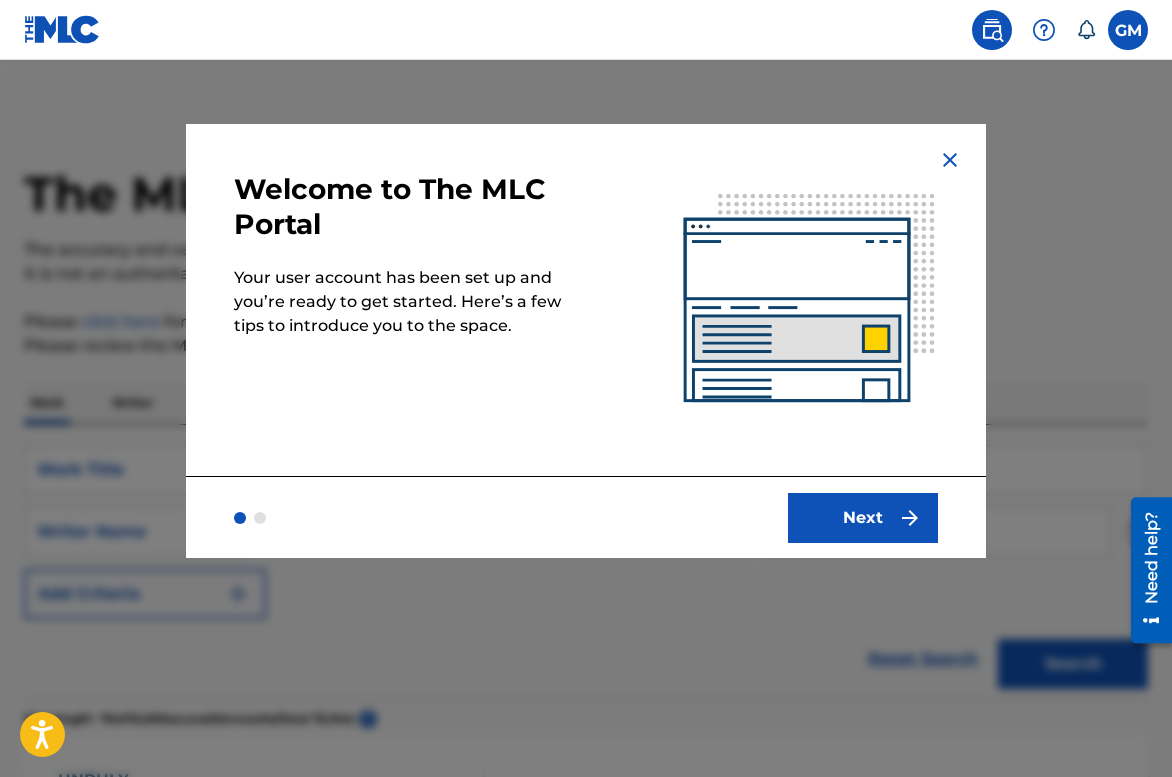 click at bounding box center [910, 518] 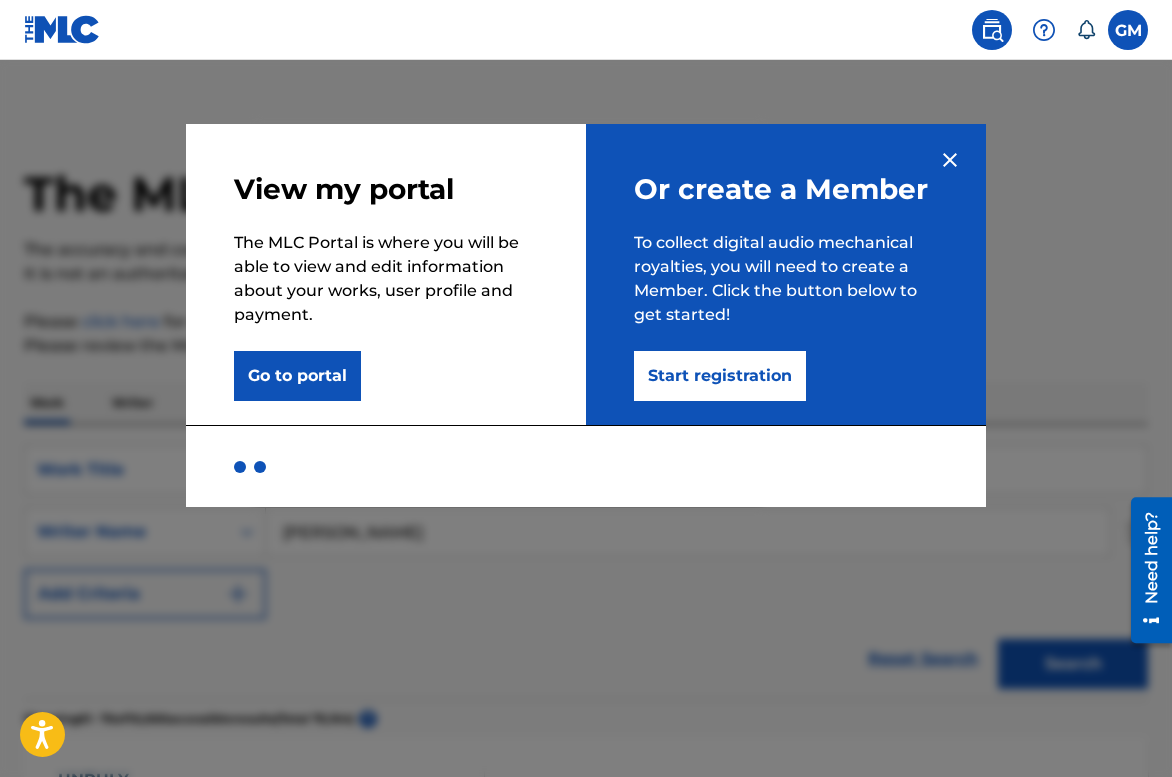 click on "Go to portal" at bounding box center (297, 376) 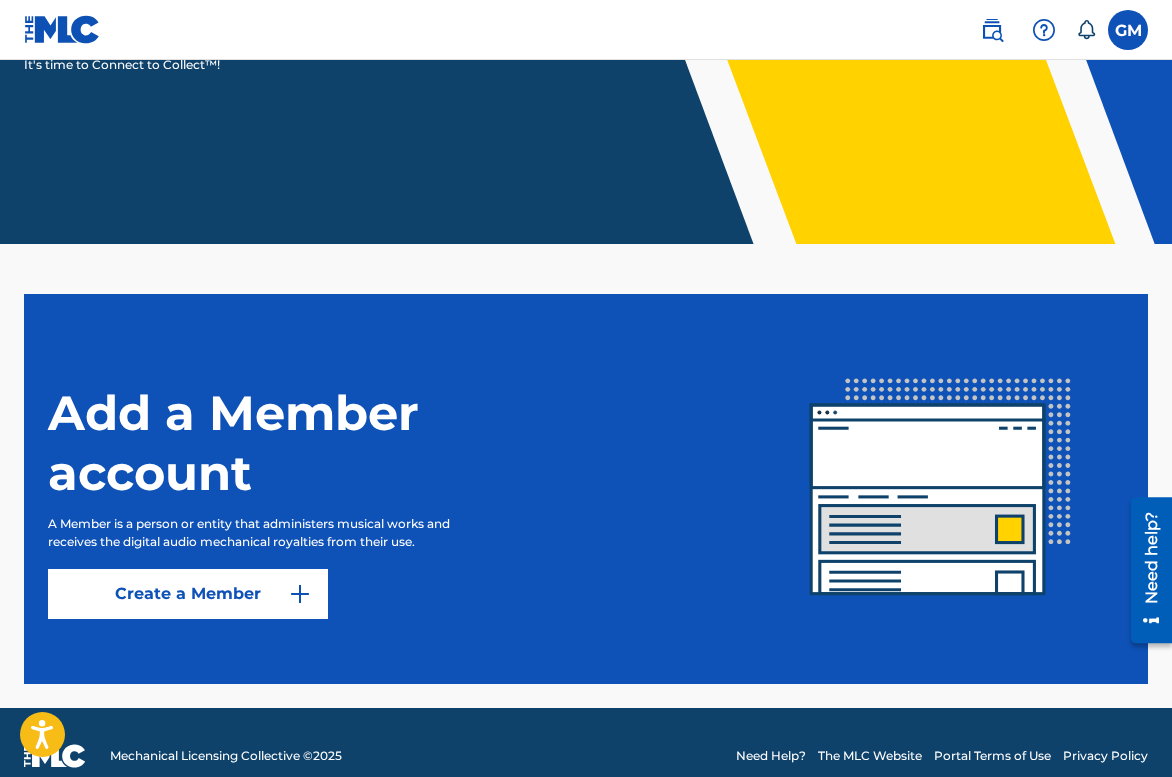 scroll, scrollTop: 369, scrollLeft: 0, axis: vertical 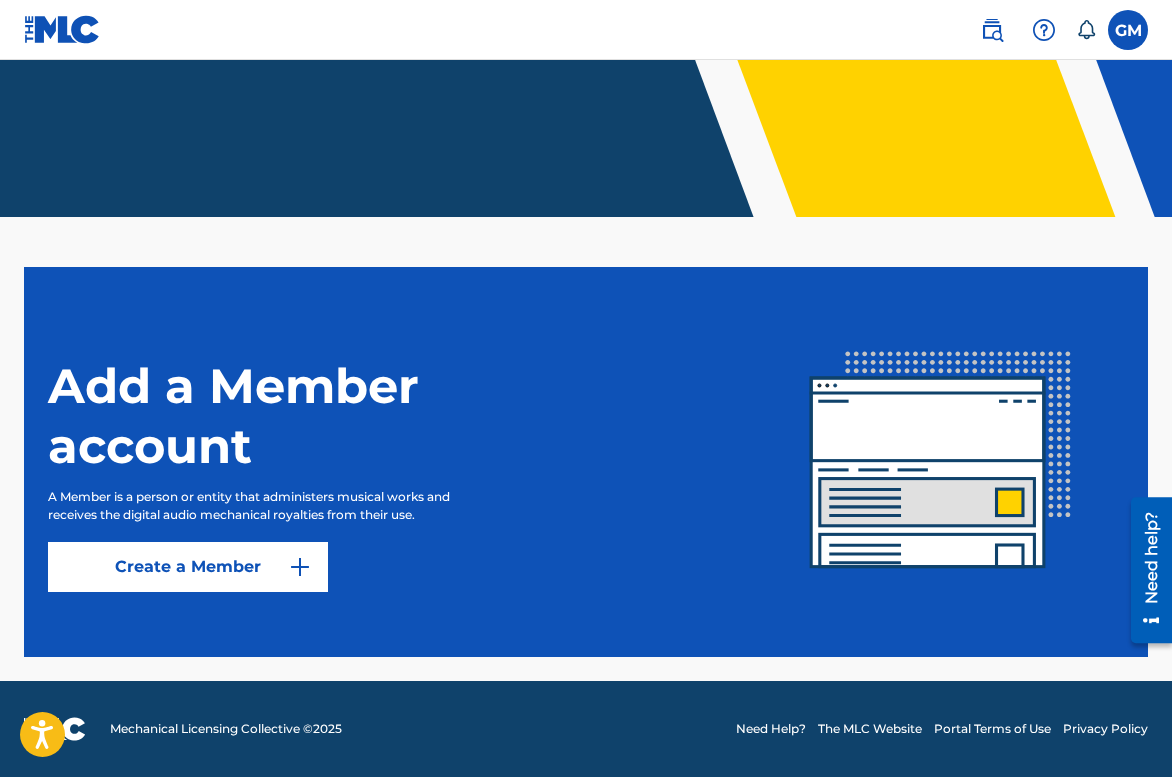 click on "Create a Member" at bounding box center (188, 567) 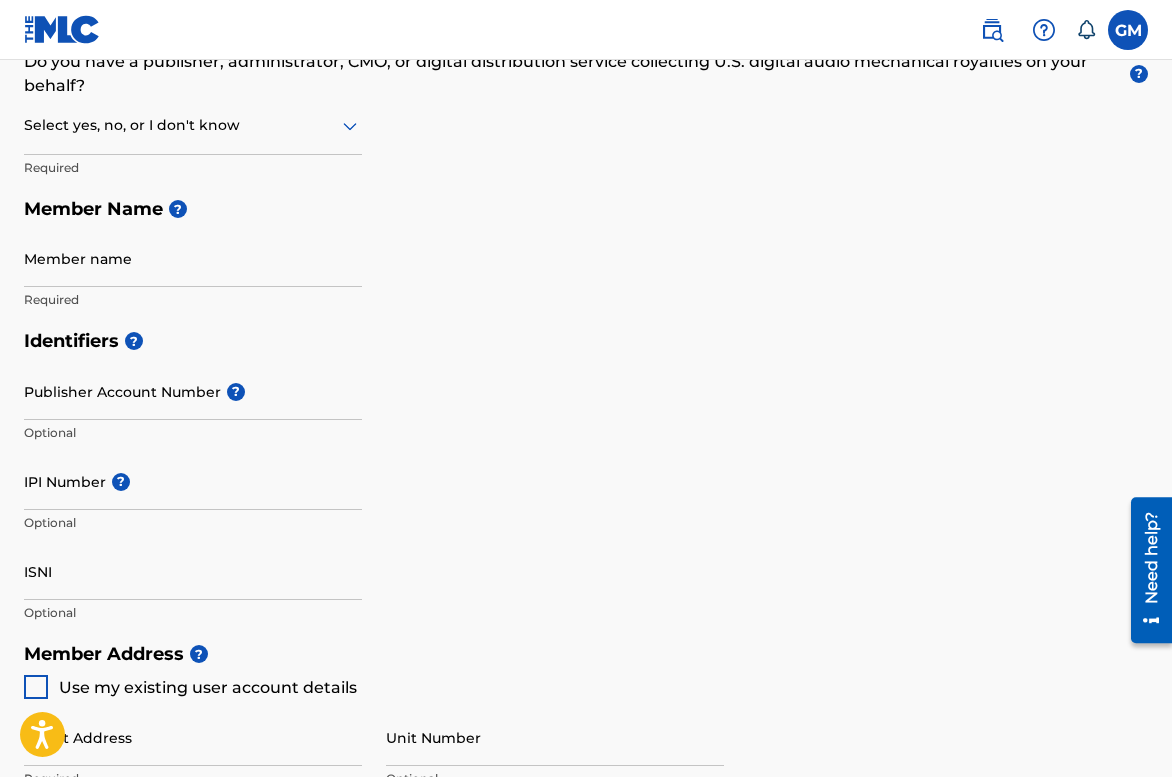 scroll, scrollTop: 0, scrollLeft: 0, axis: both 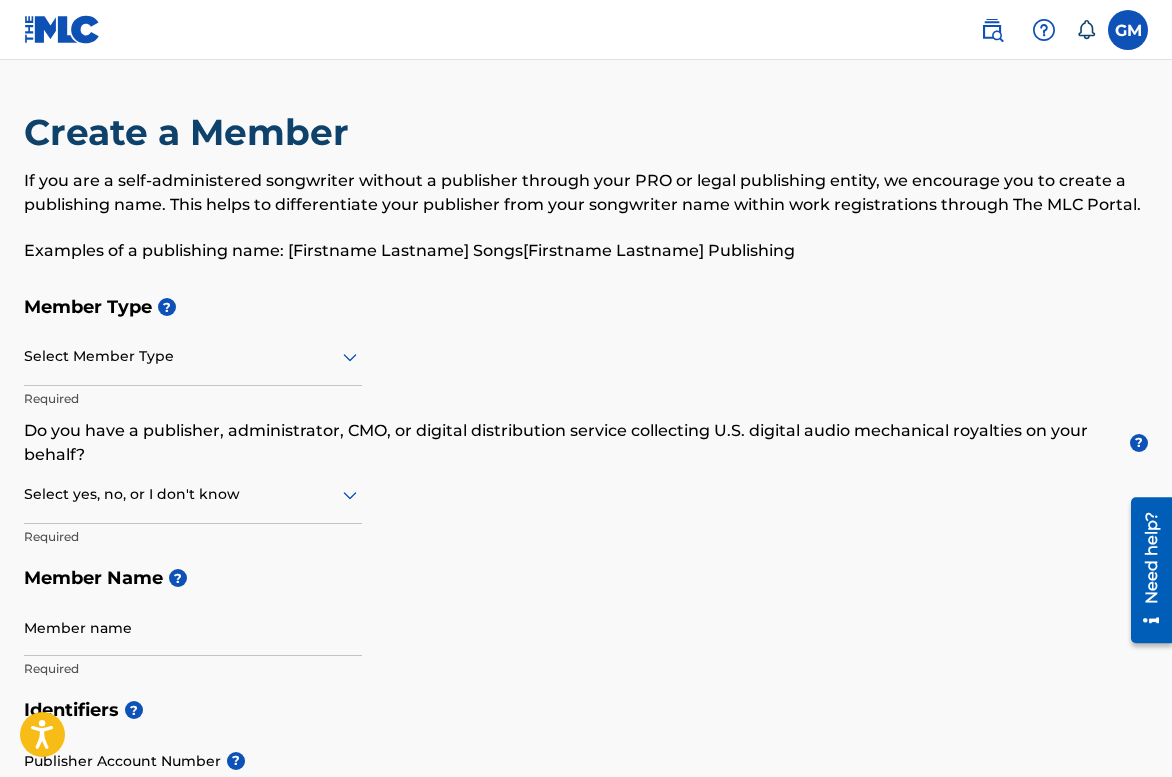 click 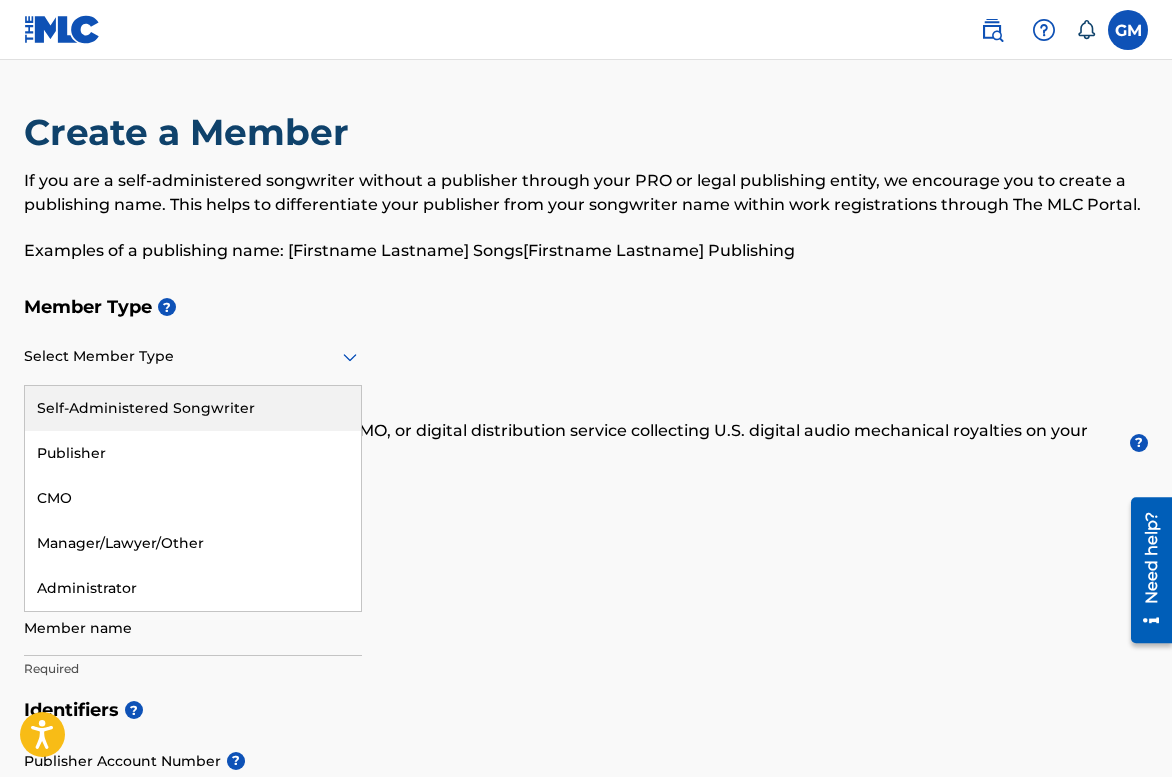 click on "Member Type ? Self-Administered Songwriter, 1 of 5. 5 results available. Use Up and Down to choose options, press Enter to select the currently focused option, press Escape to exit the menu, press Tab to select the option and exit the menu. Select Member Type Self-Administered Songwriter Publisher CMO Manager/Lawyer/Other Administrator Required Do you have a publisher, administrator, CMO, or digital distribution service collecting U.S. digital audio mechanical royalties on your behalf? ? Select yes, no, or I don't know Required Member Name ? Member name Required" at bounding box center (586, 487) 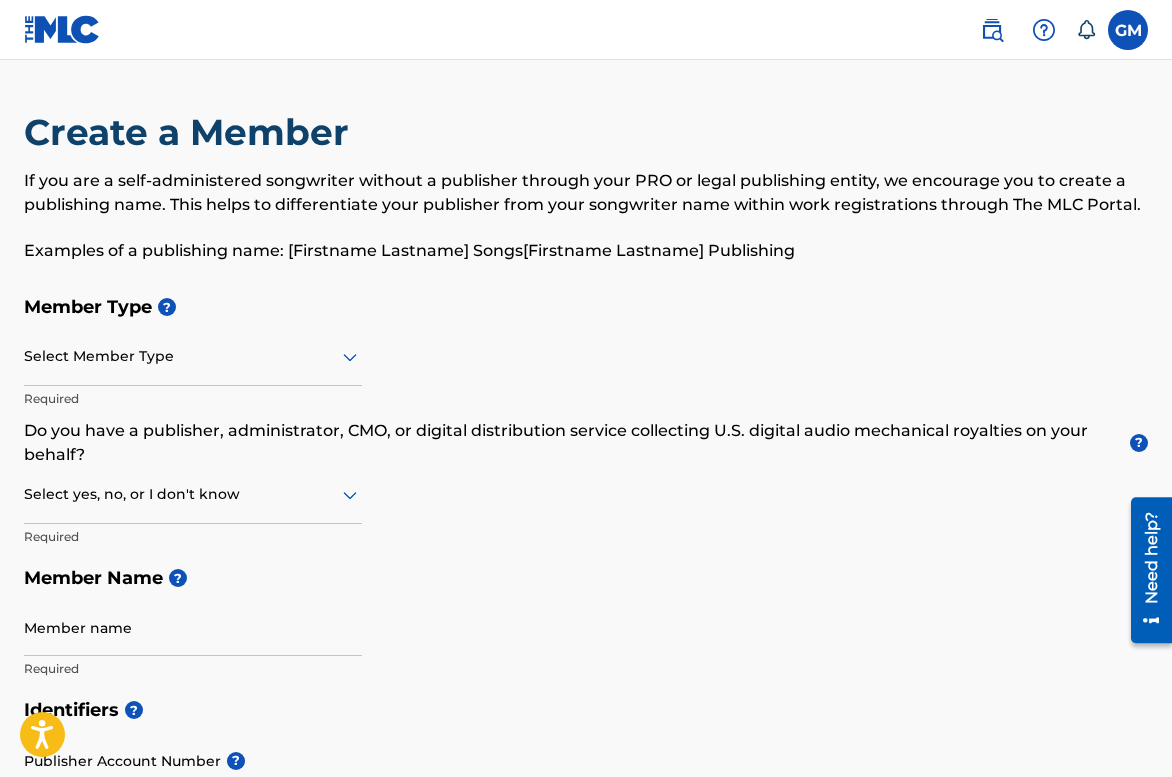 click 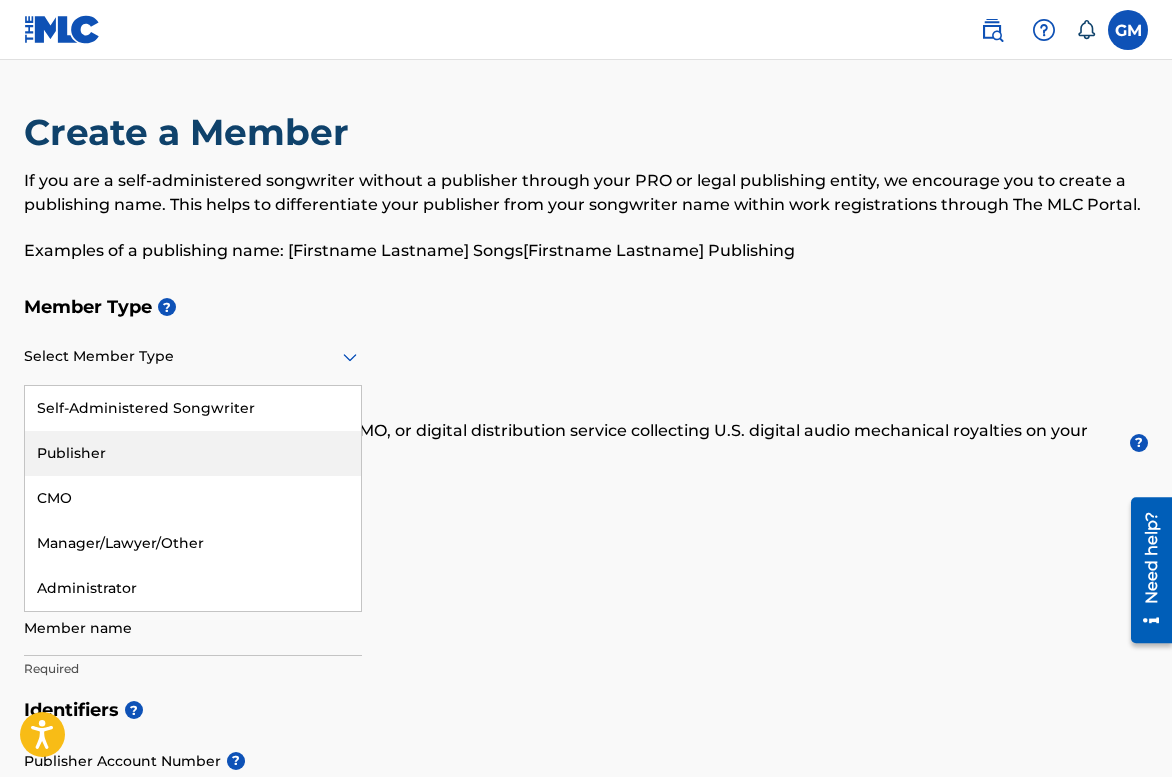 click on "Publisher" at bounding box center (193, 453) 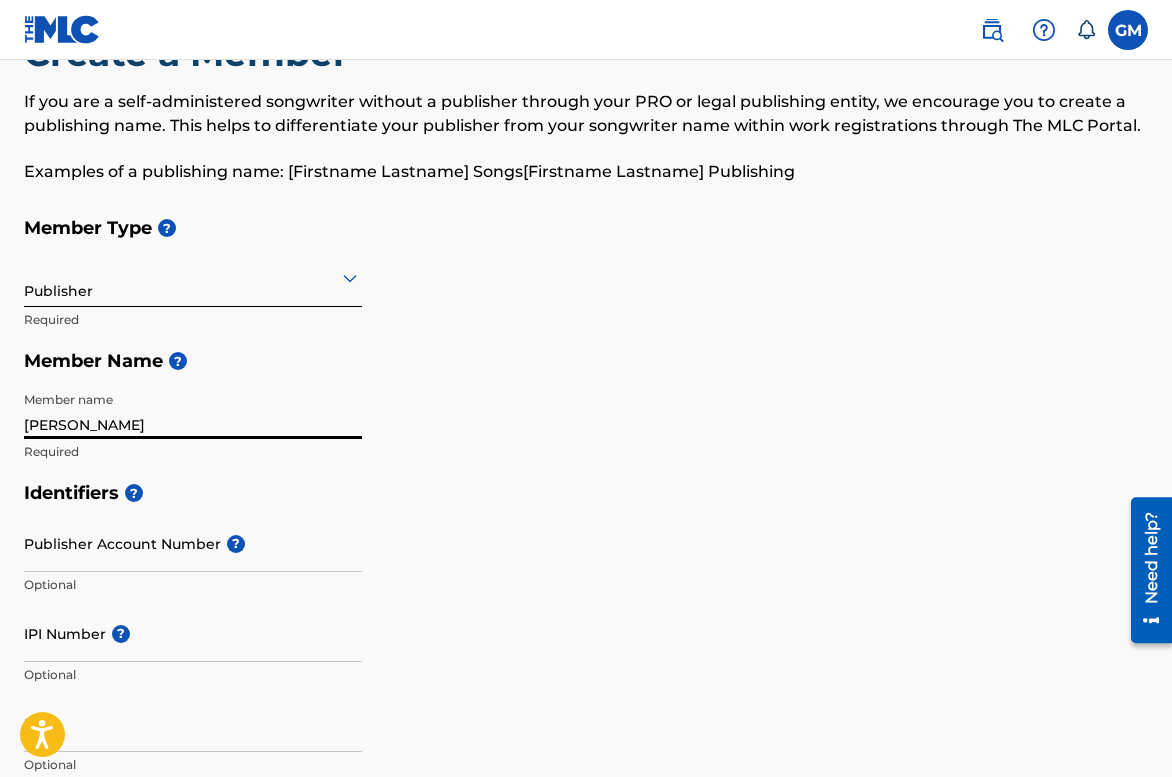 scroll, scrollTop: 115, scrollLeft: 0, axis: vertical 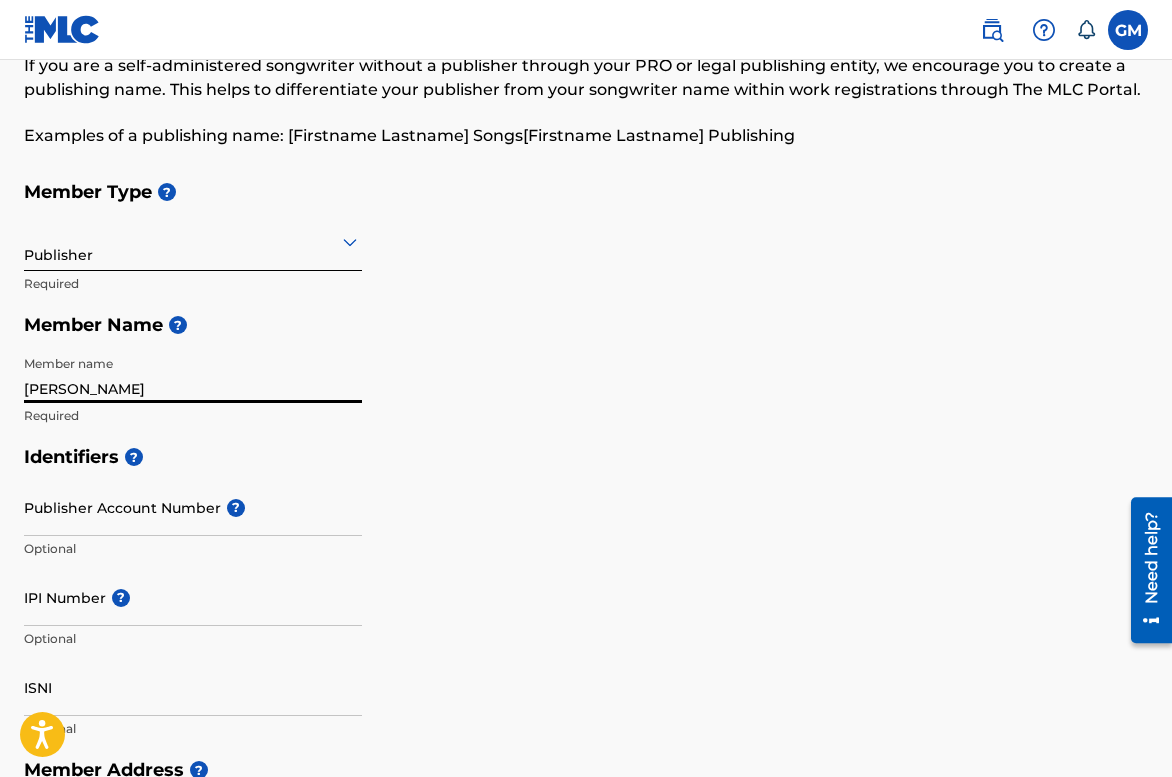 type on "[PERSON_NAME]" 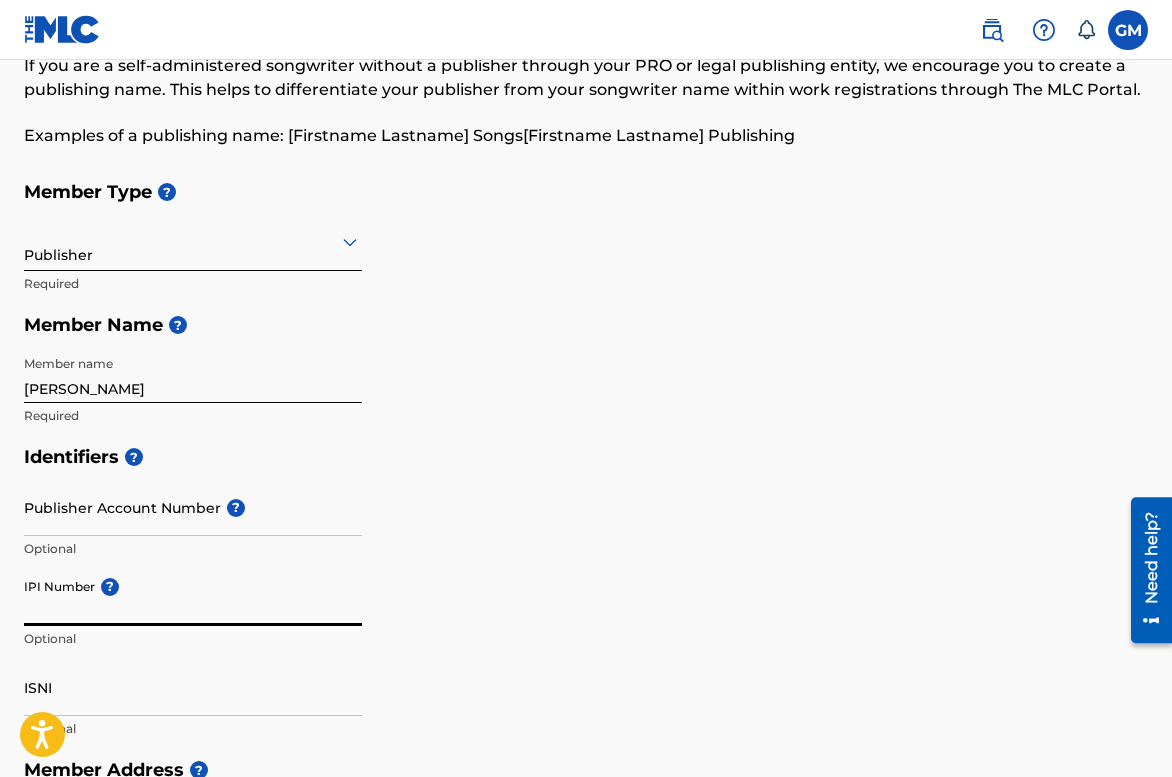 paste on "686,021,835.00000" 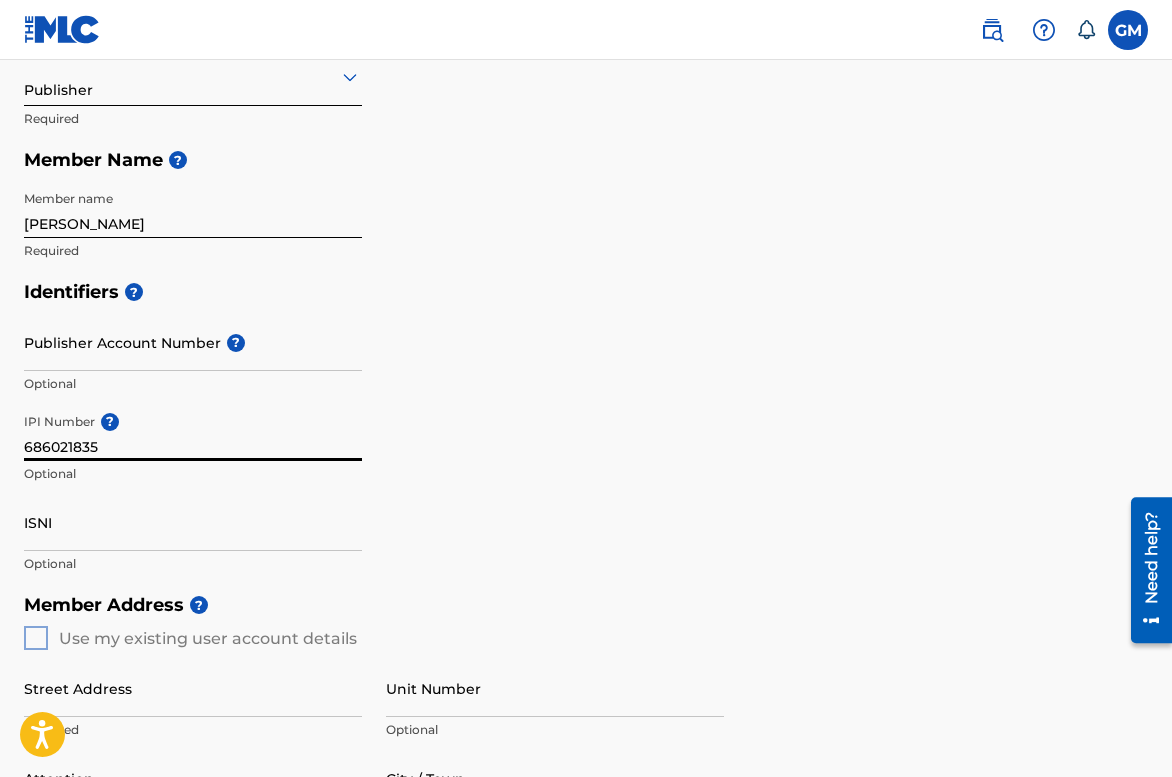 scroll, scrollTop: 338, scrollLeft: 0, axis: vertical 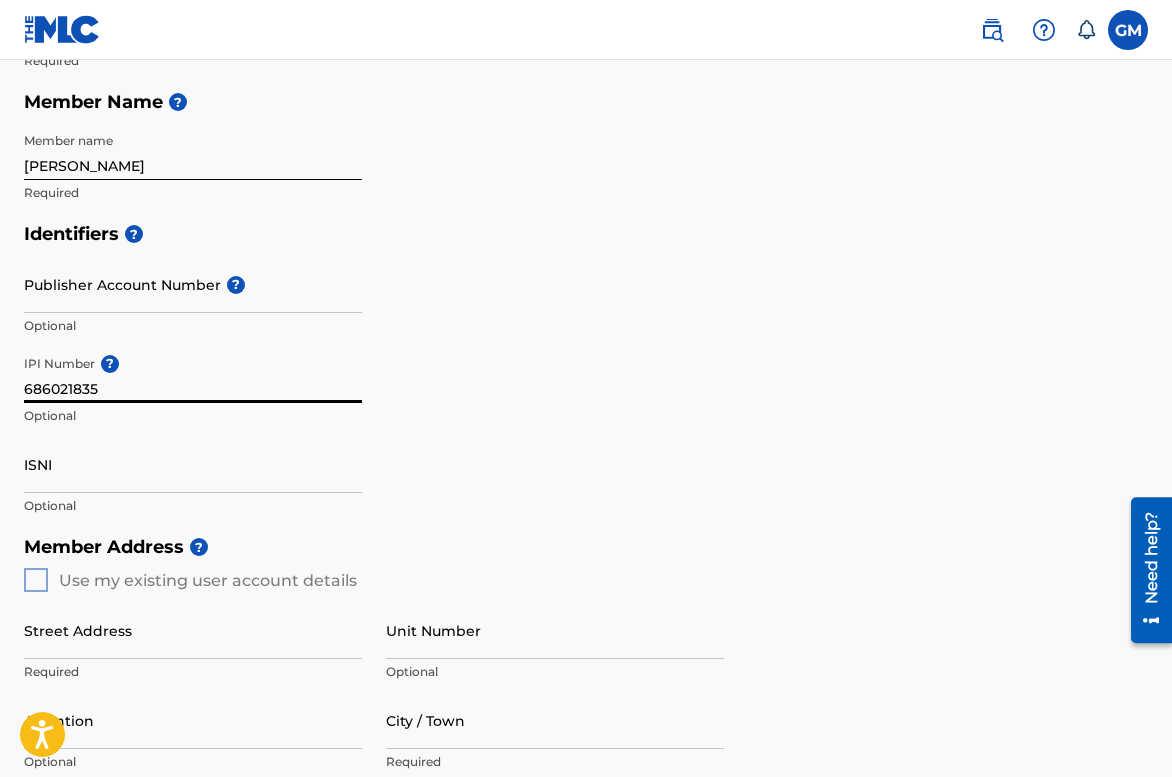 type on "686021835" 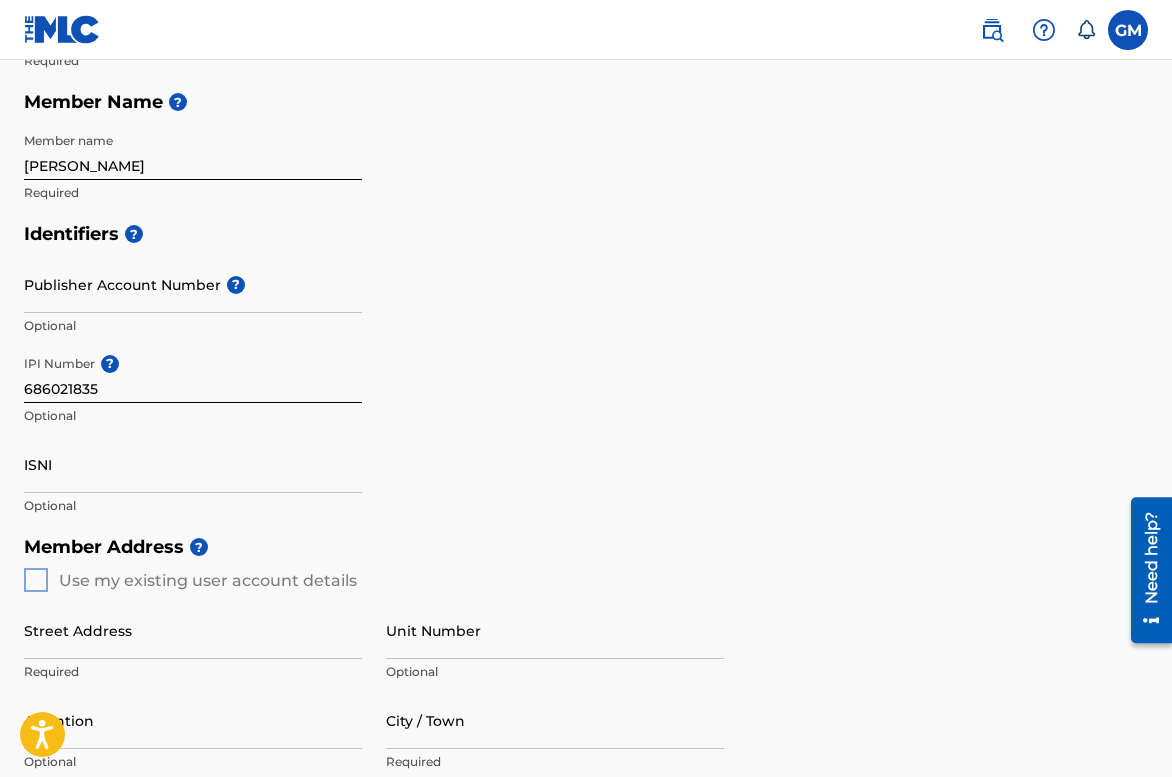 click on "Member Address ? Use my existing user account details Street Address Required Unit Number Optional Attention Optional City / Town Required Country Required State / Province Optional ZIP / Postal Code Optional" at bounding box center [586, 754] 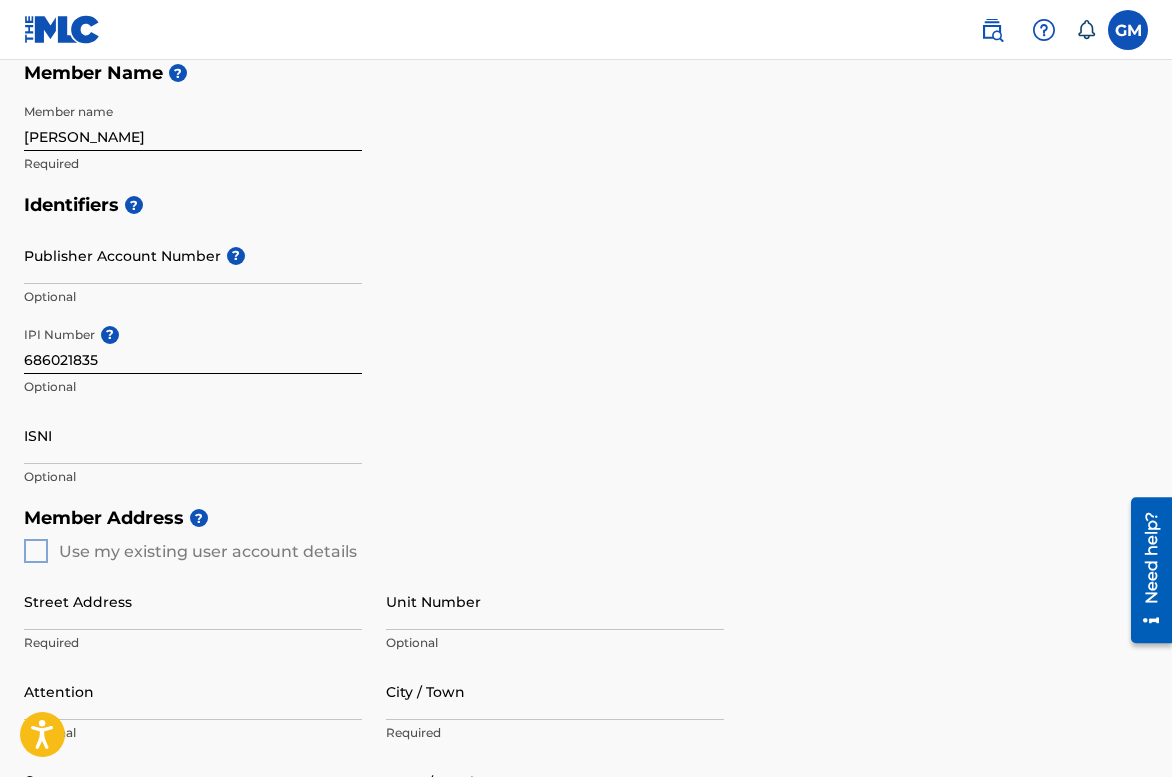 scroll, scrollTop: 594, scrollLeft: 0, axis: vertical 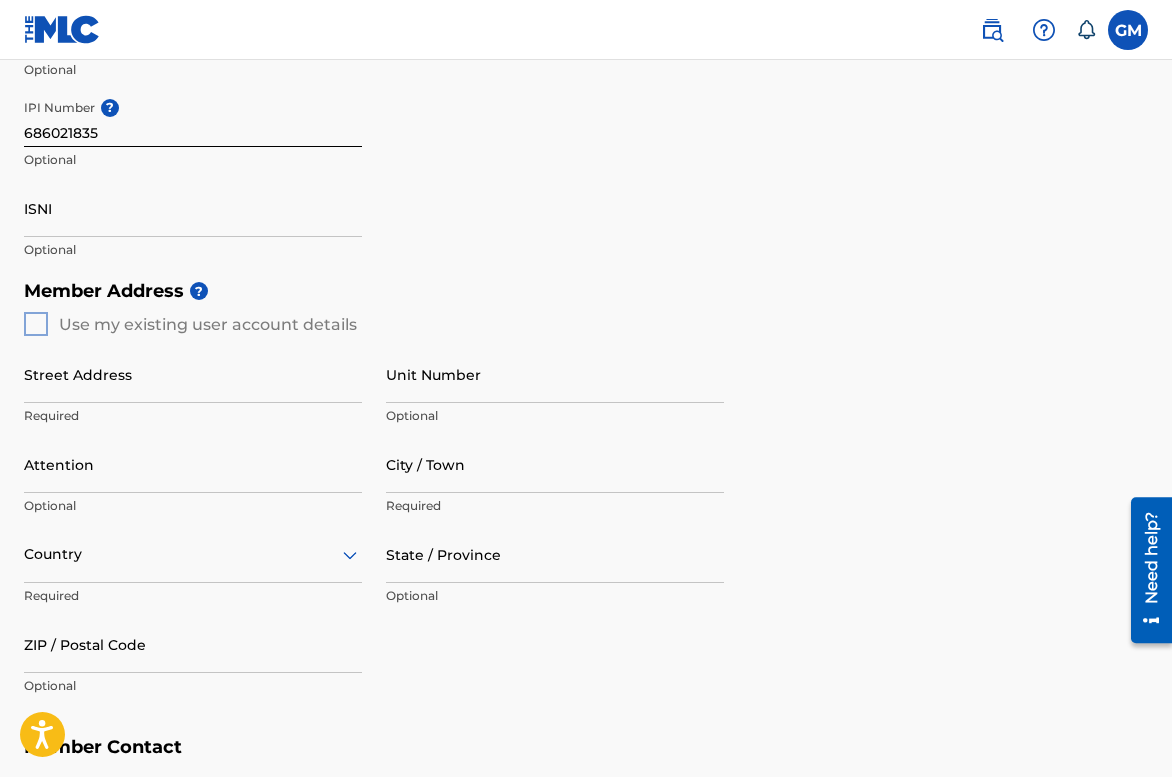 click on "Member Address ? Use my existing user account details Street Address Required Unit Number Optional Attention Optional City / Town Required Country Required State / Province Optional ZIP / Postal Code Optional" at bounding box center [586, 498] 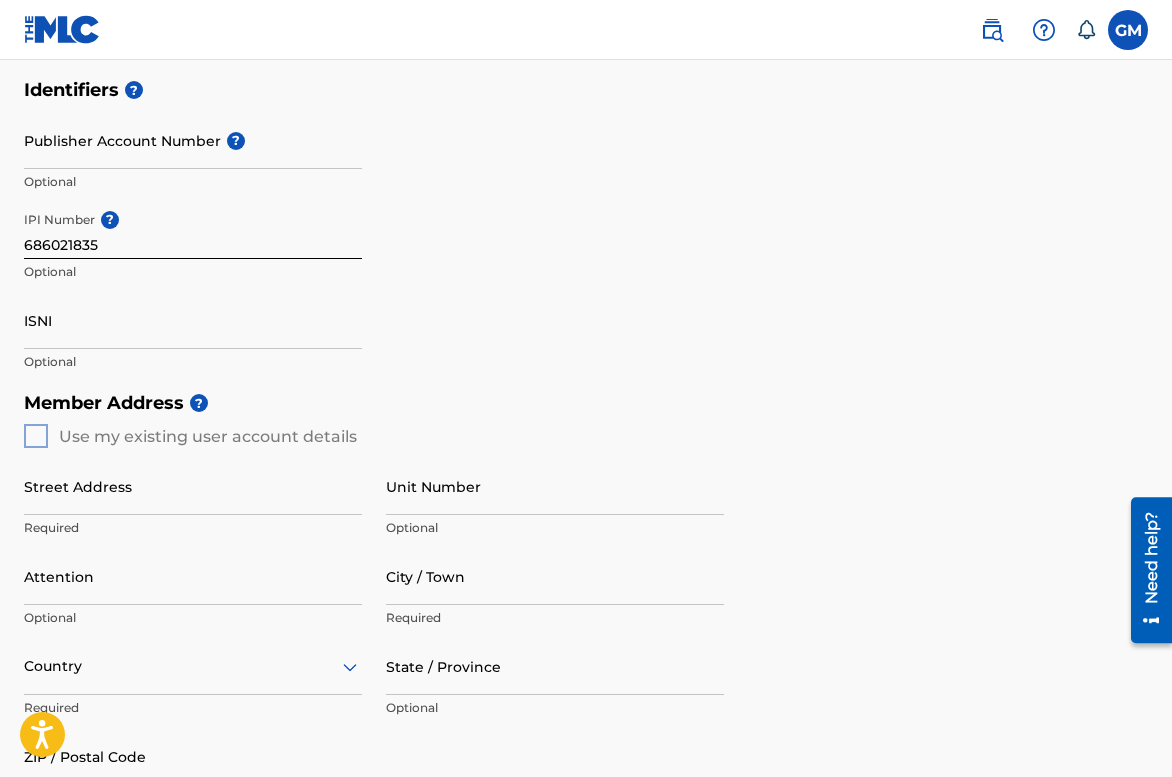 scroll, scrollTop: 486, scrollLeft: 0, axis: vertical 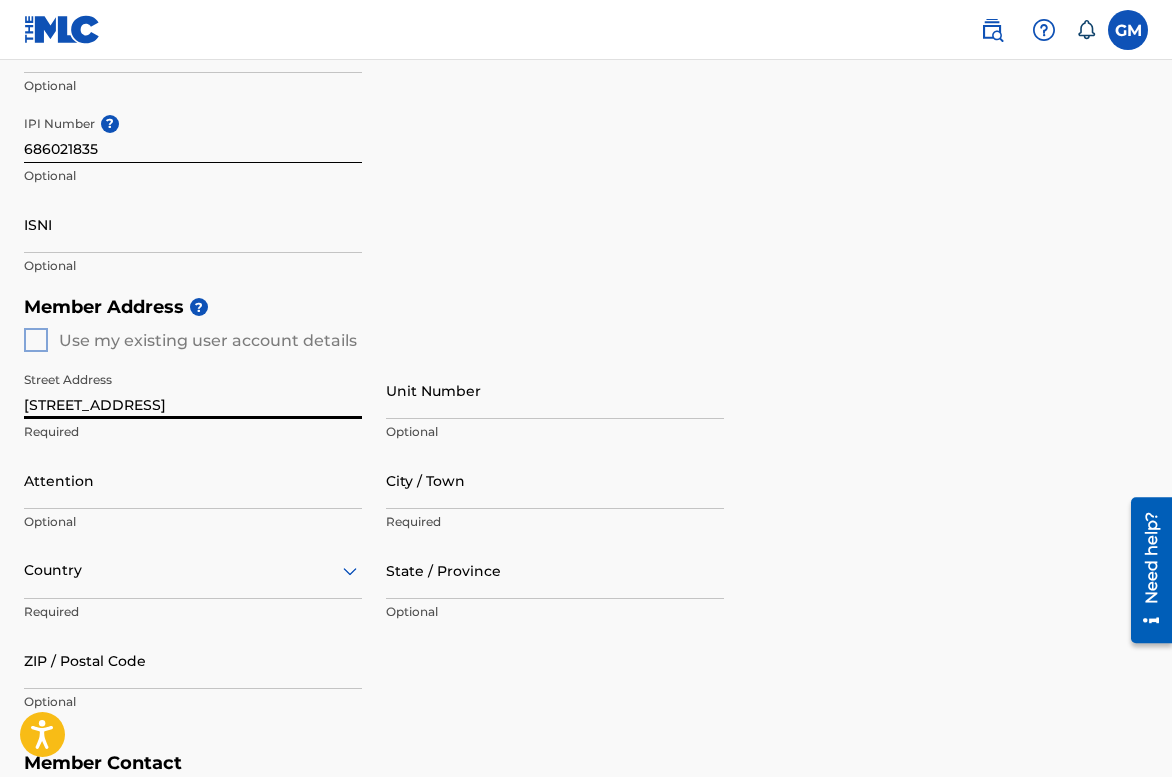 type on "3263 N0RTH 79TH STREET" 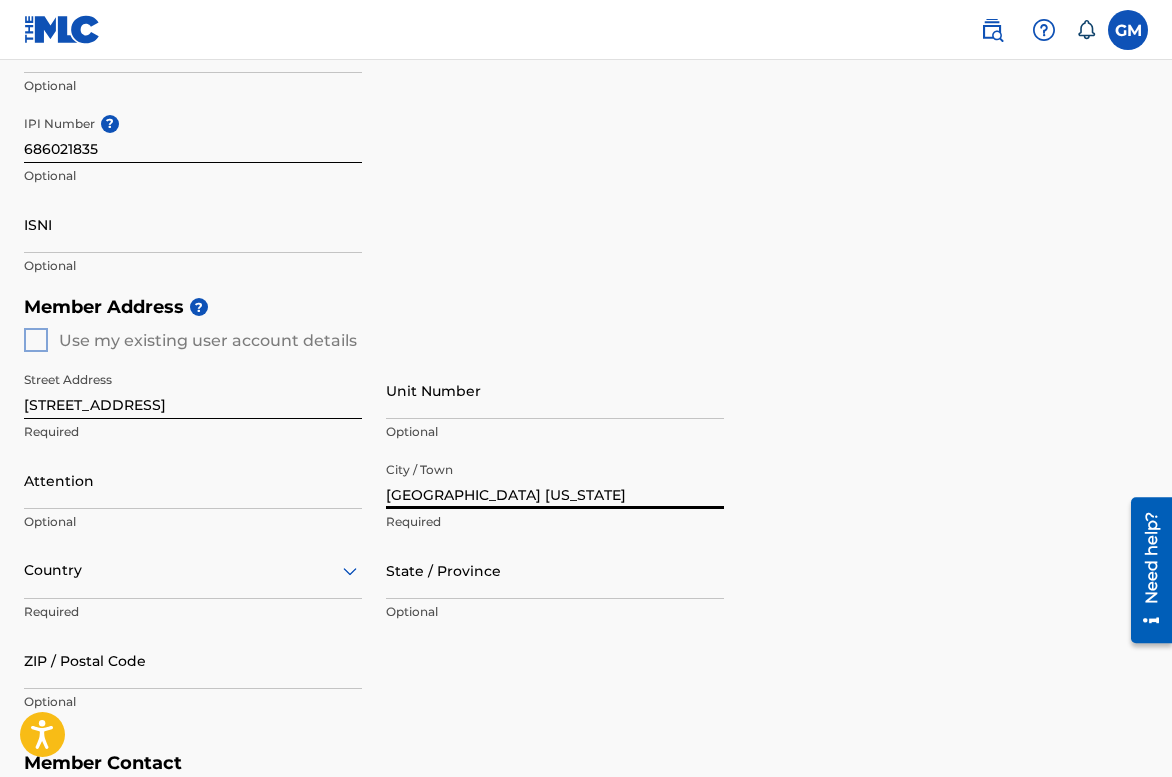 type on "MILWAUKEE WISCONSIN" 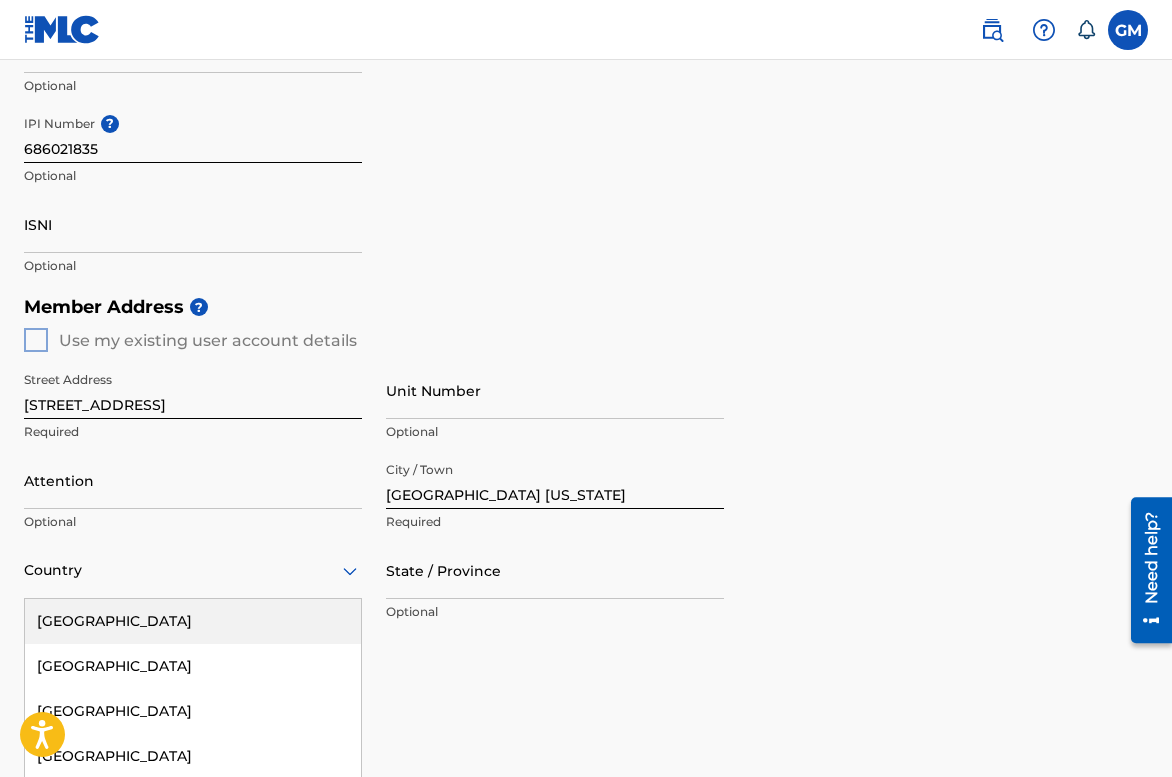 scroll, scrollTop: 699, scrollLeft: 0, axis: vertical 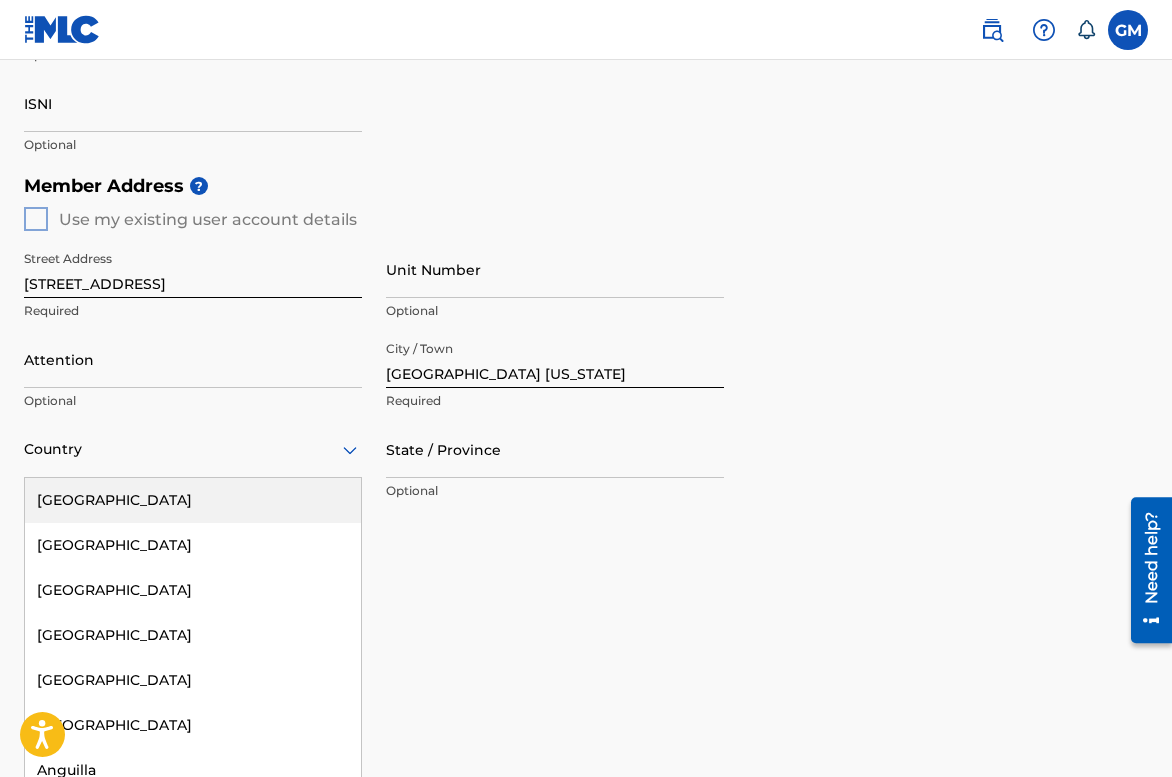 click on "United States, 1 of 223. 223 results available. Use Up and Down to choose options, press Enter to select the currently focused option, press Escape to exit the menu, press Tab to select the option and exit the menu. Country United States Afghanistan Albania Algeria Andorra Angola Anguilla Antigua and Barbuda Argentina Armenia Aruba Australia Austria Azerbaijan Bahamas Bahrain Bangladesh Barbados Belarus Belgium Belize Benin Bermuda Bhutan Bolivia Bosnia and Herzegovina Botswana Brazil Brunei Darussalam Bulgaria Burkina Faso Burundi Cambodia Cameroon Canada Cape Verde Cayman Islands Central African Republic Chad Chile China Colombia Comoros Congo Congo, the Democratic Republic of the Cook Islands Costa Rica Cote D'Ivoire Croatia Cuba Cyprus Czech Republic Denmark Djibouti Dominica Dominican Republic Ecuador Egypt El Salvador Equatorial Guinea Eritrea Estonia Ethiopia Falkland Islands (Malvinas) Faroe Islands Fiji Finland France French Guiana French Polynesia Gabon Gambia Georgia Germany Ghana Gibraltar Greece" at bounding box center [193, 449] 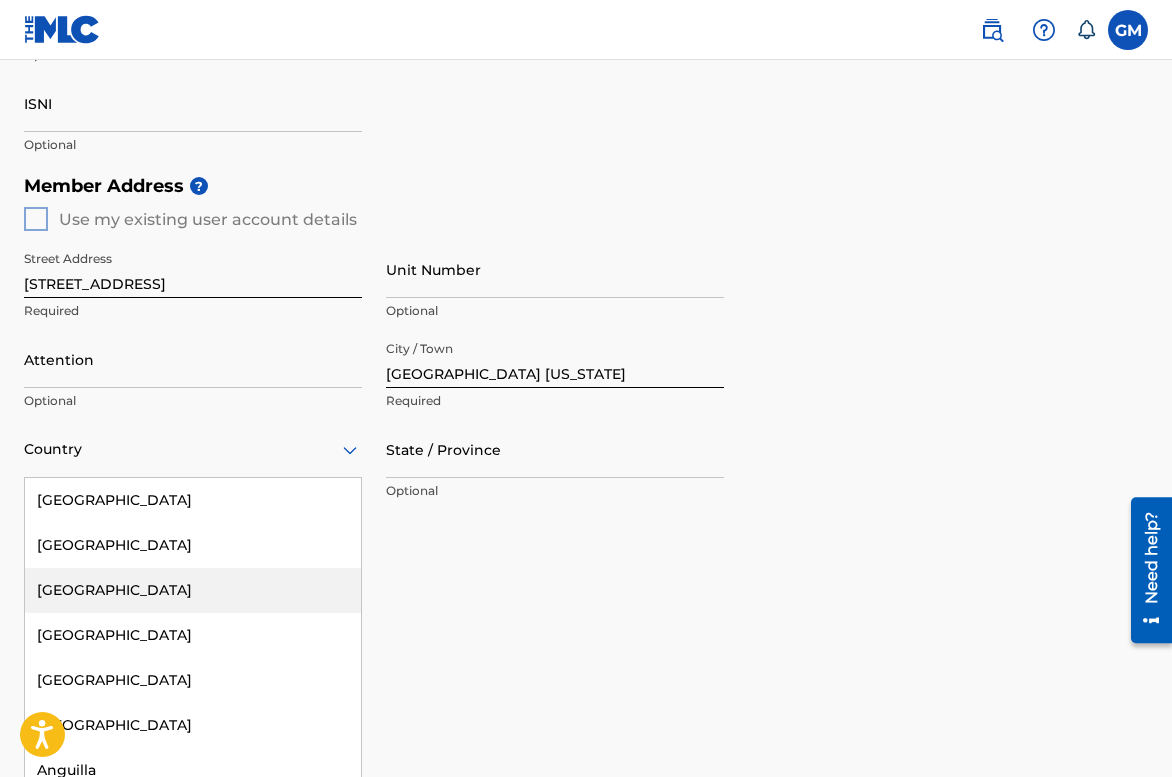 scroll, scrollTop: 4, scrollLeft: 0, axis: vertical 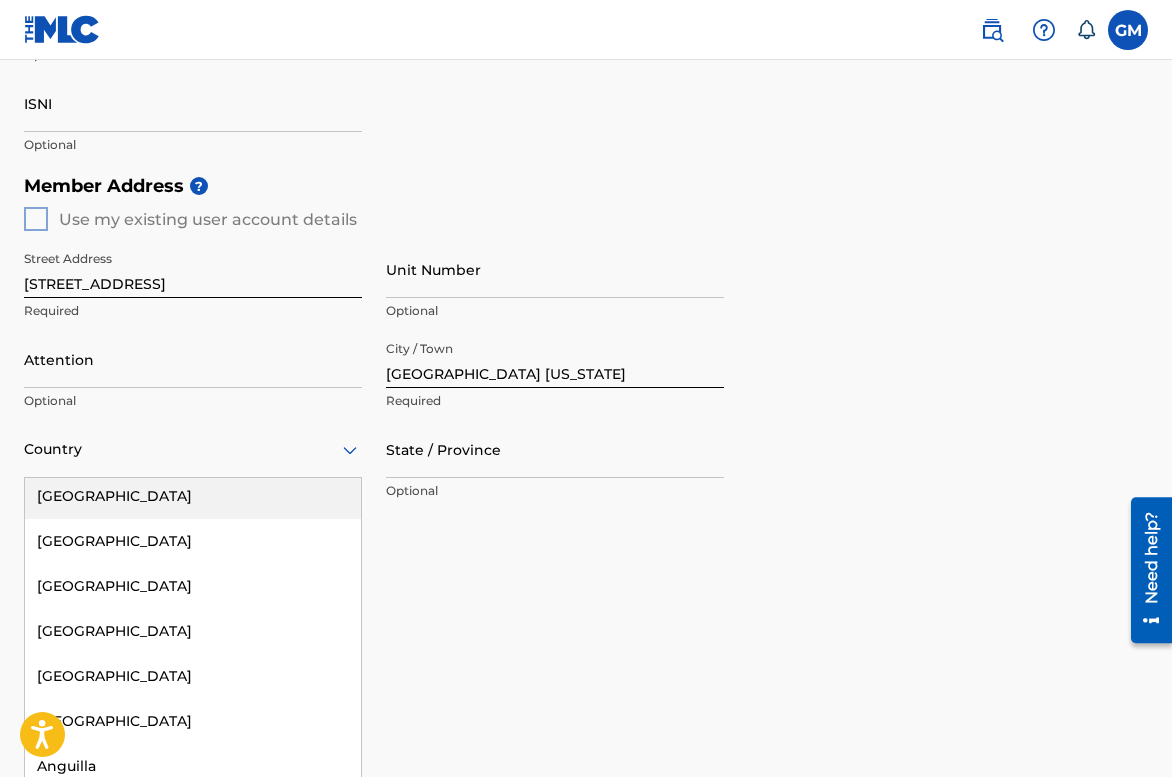 click on "[GEOGRAPHIC_DATA]" at bounding box center (193, 496) 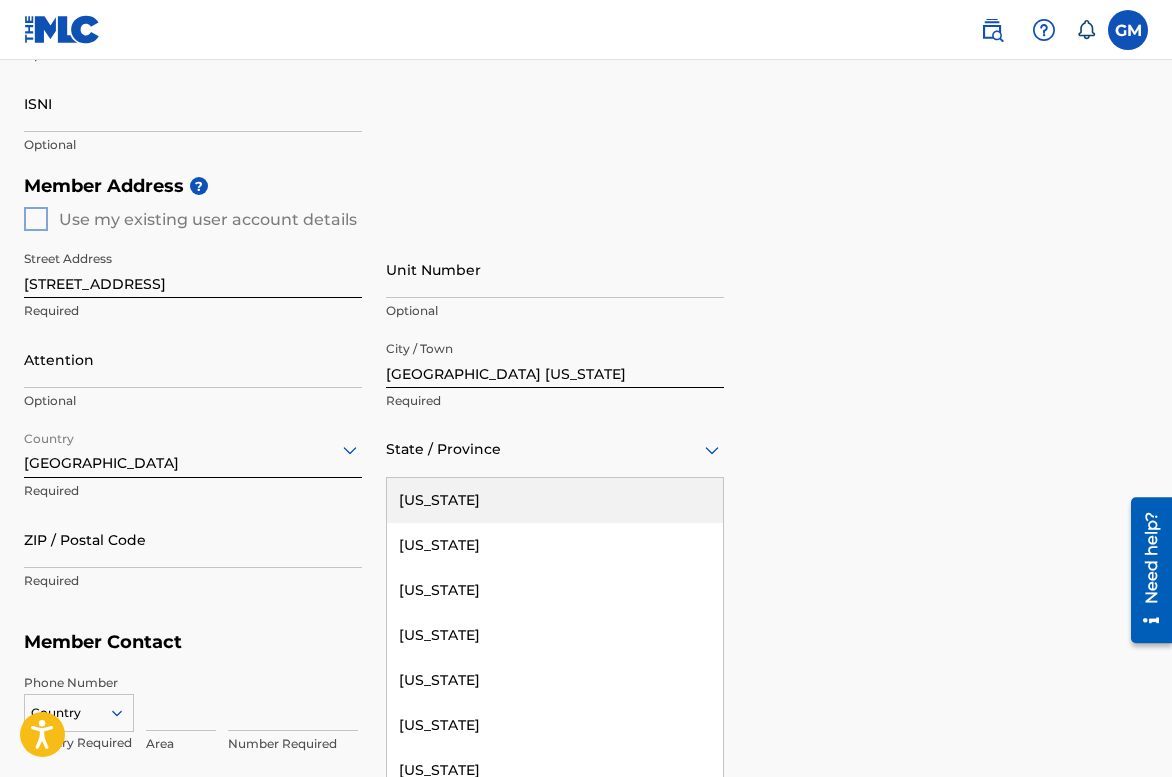 click 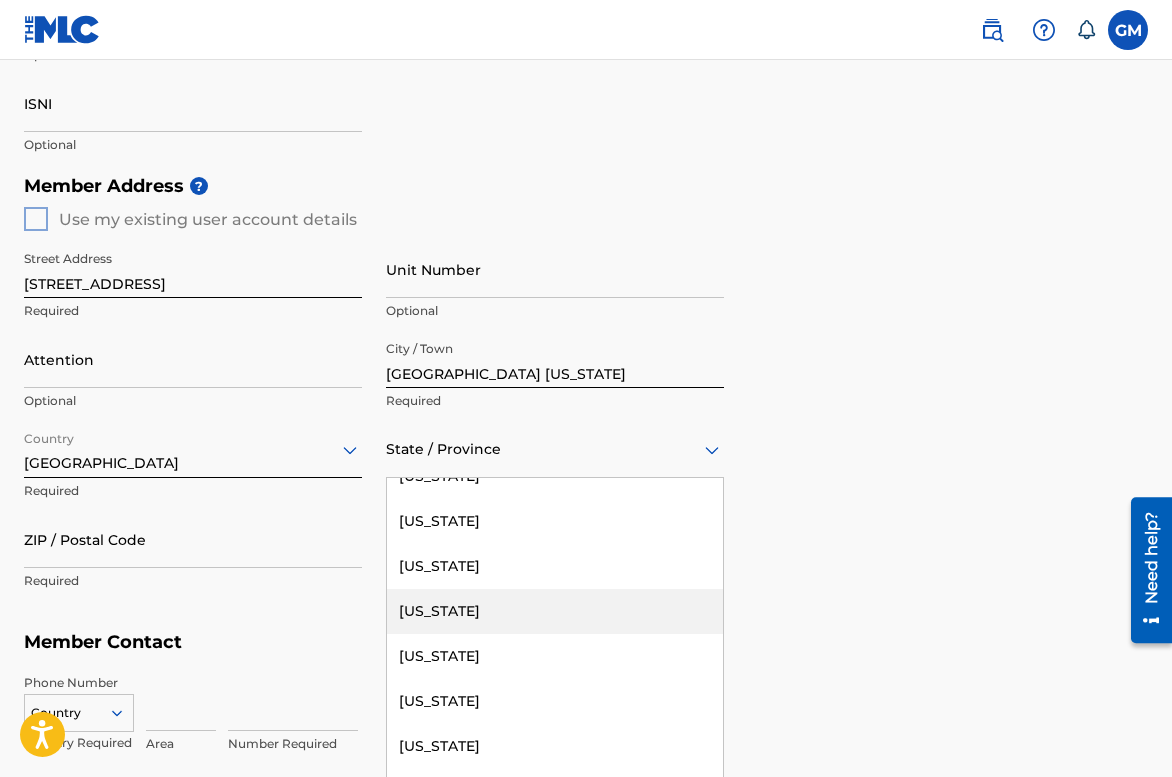 scroll, scrollTop: 2265, scrollLeft: 0, axis: vertical 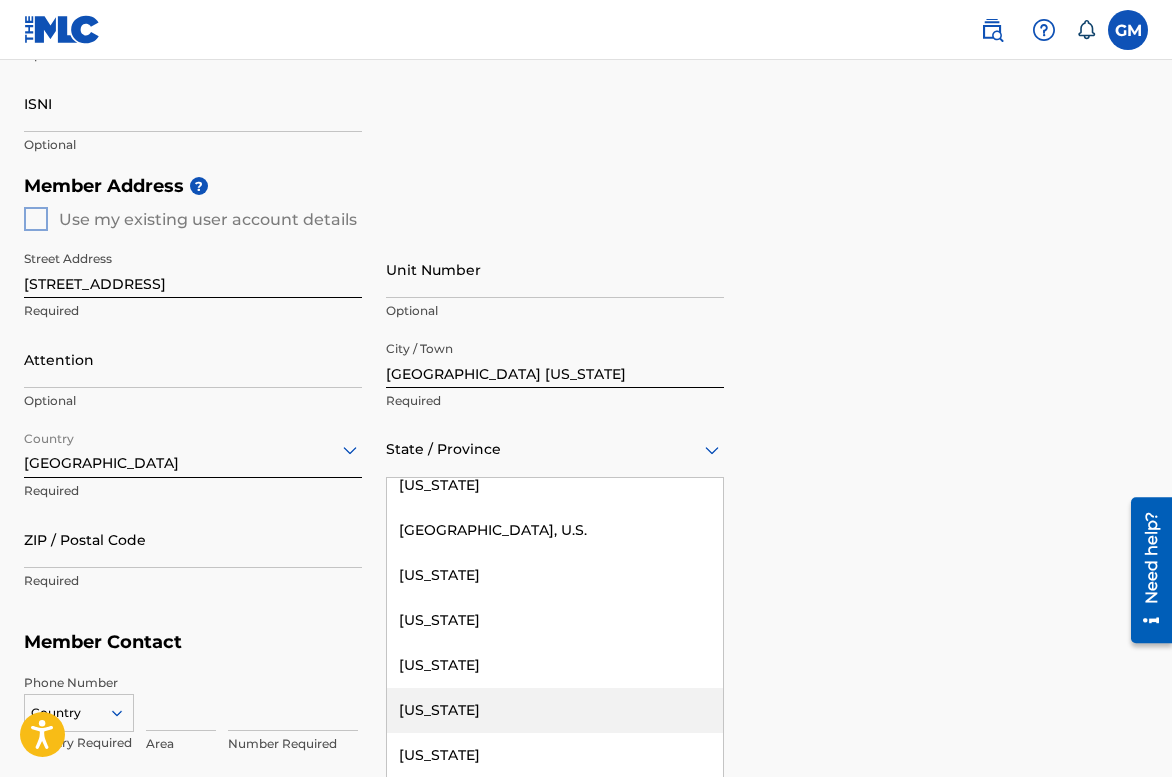 click on "[US_STATE]" at bounding box center [555, 710] 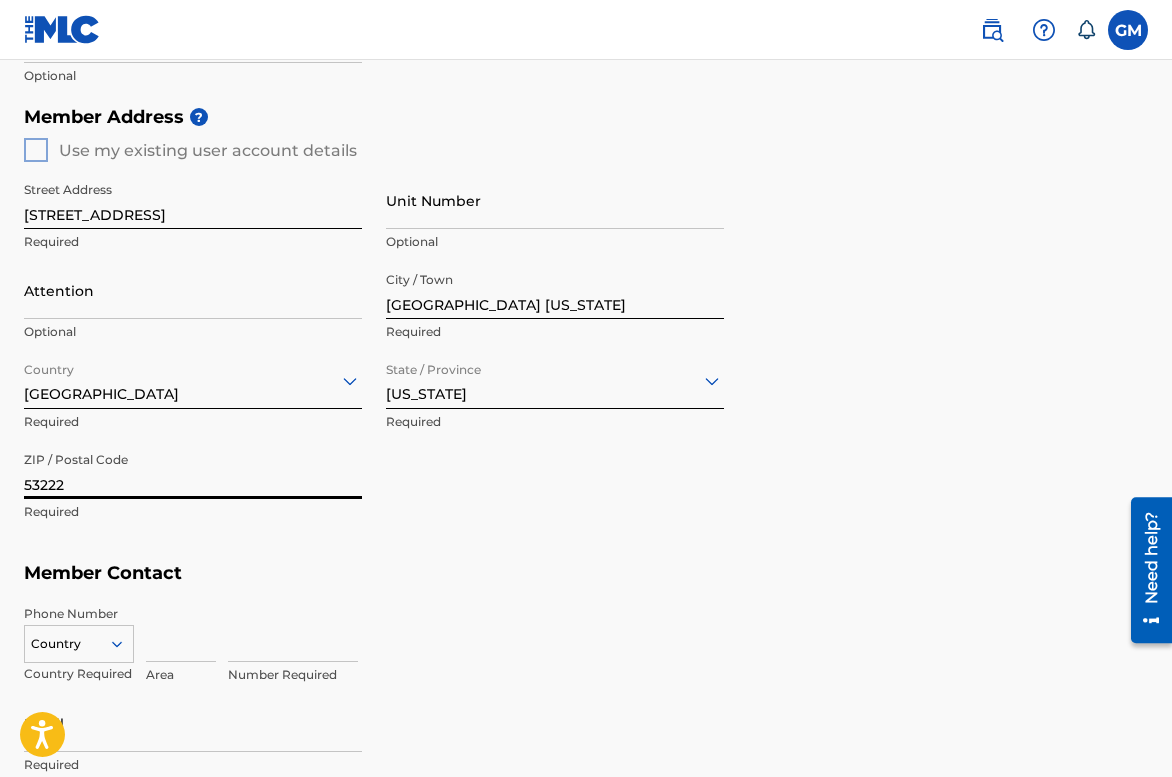 scroll, scrollTop: 813, scrollLeft: 0, axis: vertical 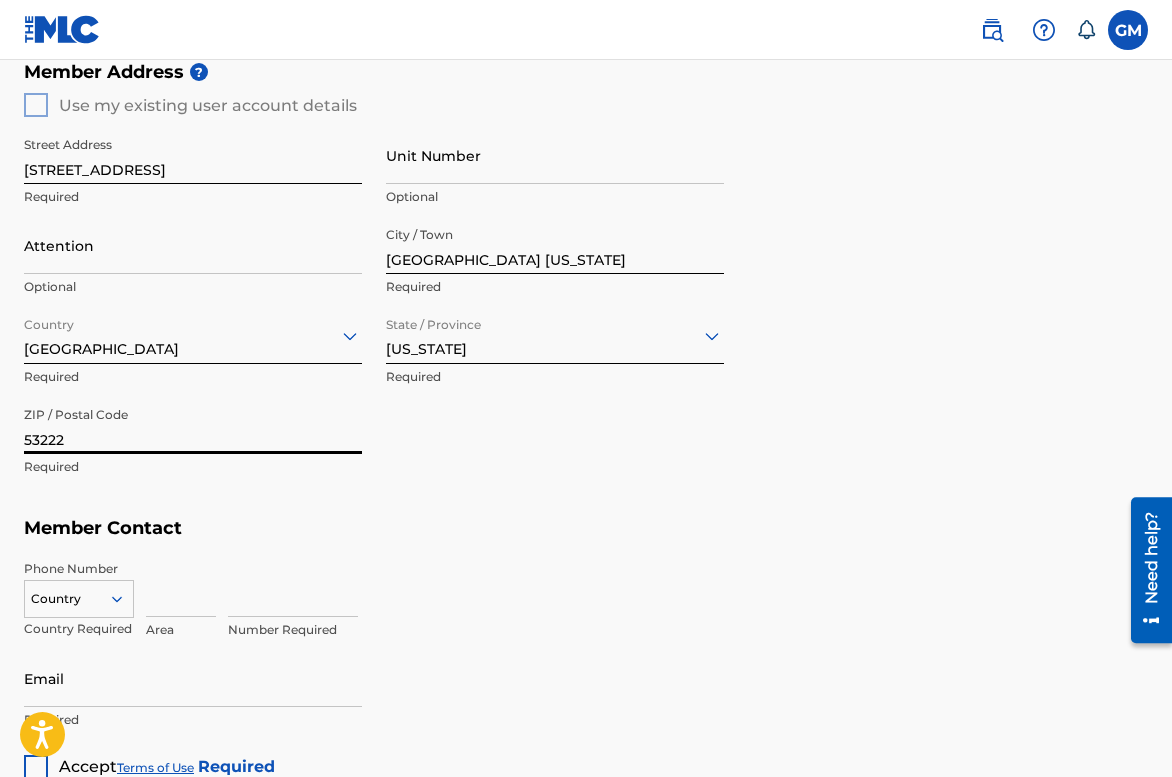type on "53222" 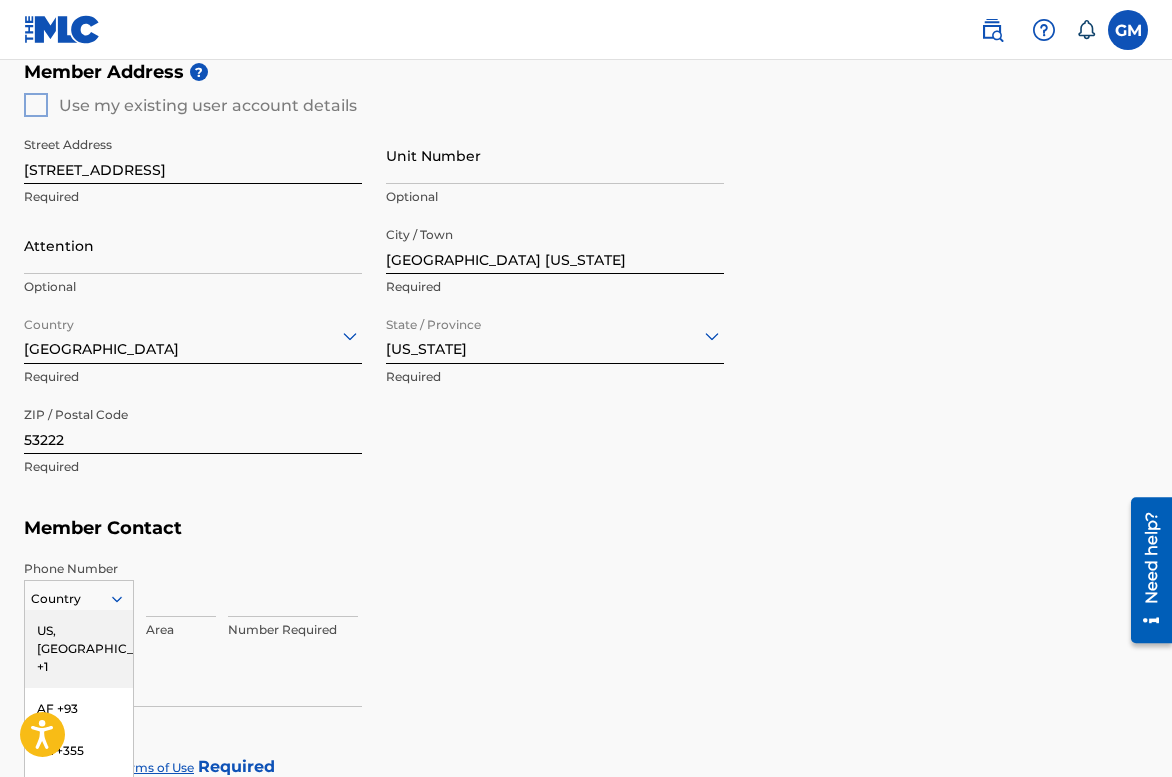 scroll, scrollTop: 944, scrollLeft: 0, axis: vertical 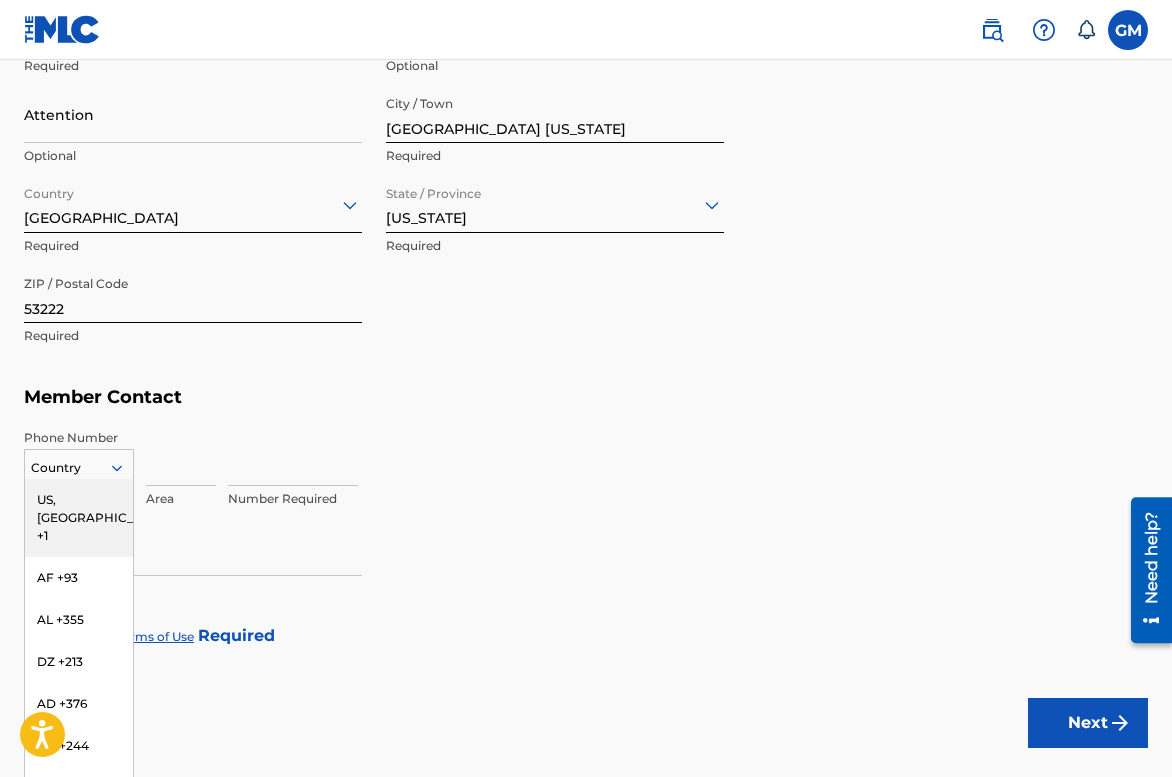 click on "US, CA +1, 1 of 216. 216 results available. Use Up and Down to choose options, press Enter to select the currently focused option, press Escape to exit the menu, press Tab to select the option and exit the menu. Country US, CA +1 AF +93 AL +355 DZ +213 AD +376 AO +244 AI +1264 AG +1268 AR +54 AM +374 AW +297 AU +61 AT +43 AZ +994 BS +1242 BH +973 BD +880 BB +1246 BY +375 BE +32 BZ +501 BJ +229 BM +1441 BT +975 BO +591 BA +387 BW +267 BR +55 BN +673 BG +359 BF +226 BI +257 KH +855 CM +237 CV +238 KY +1345 CF +236 TD +235 CL +56 CN +86 CO +57 KM +269 CG, CD +242 CK +682 CR +506 CI +225 HR +385 CU +53 CY +357 CZ +420 DK +45 DJ +253 DM +1767 DO +1809 EC +593 EG +20 SV +503 GQ +240 ER +291 EE +372 ET +251 FK +500 FO +298 FJ +679 FI +358 FR +33 GF +594 PF +689 GA +241 GM +220 GE +995 DE +49 GH +233 GI +350 GR +30 GL +299 GD +1473 GP +590 GT +502 GN +224 GW +245 GY +592 HT +509 VA, IT +39 HN +504 HK +852 HU +36 IS +354 IN +91 ID +62 IR +98 IQ +964 IE +353 IL +972 JM +1876 JP +81 JO +962 KZ +7 KE +254 KI +686 KP +850" at bounding box center (79, 464) 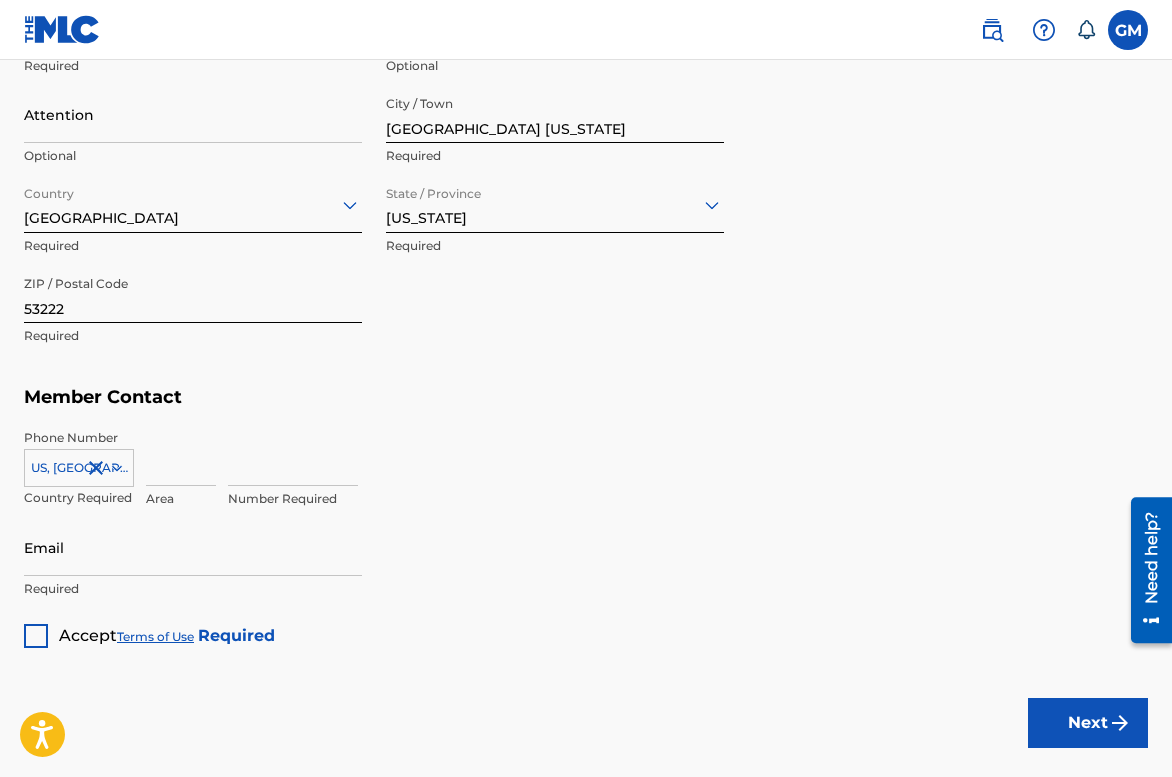 click at bounding box center (181, 457) 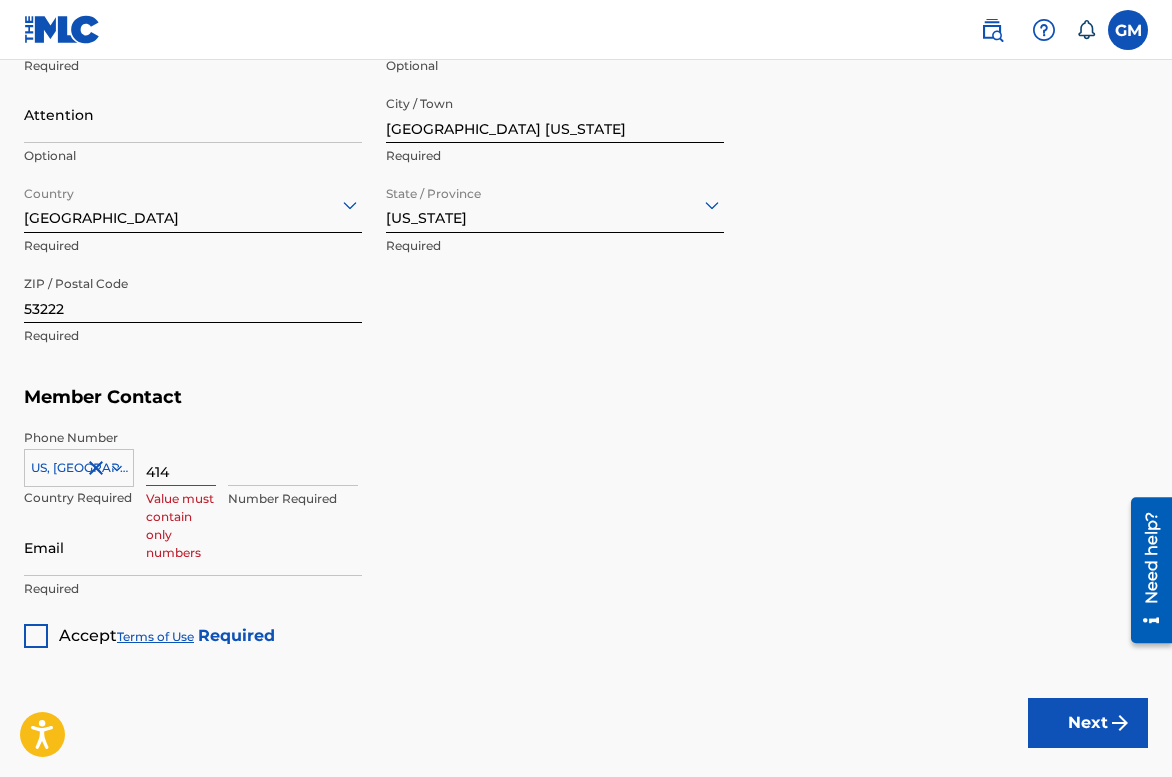 type on "414" 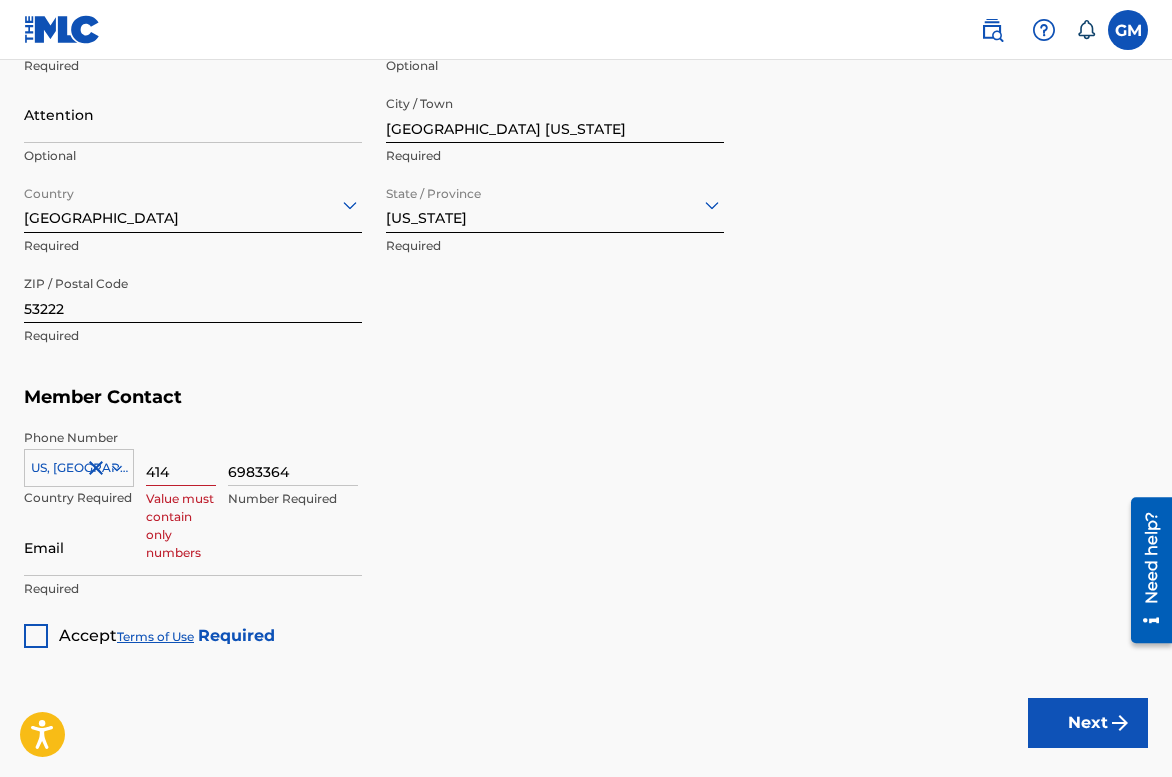 type on "6983364" 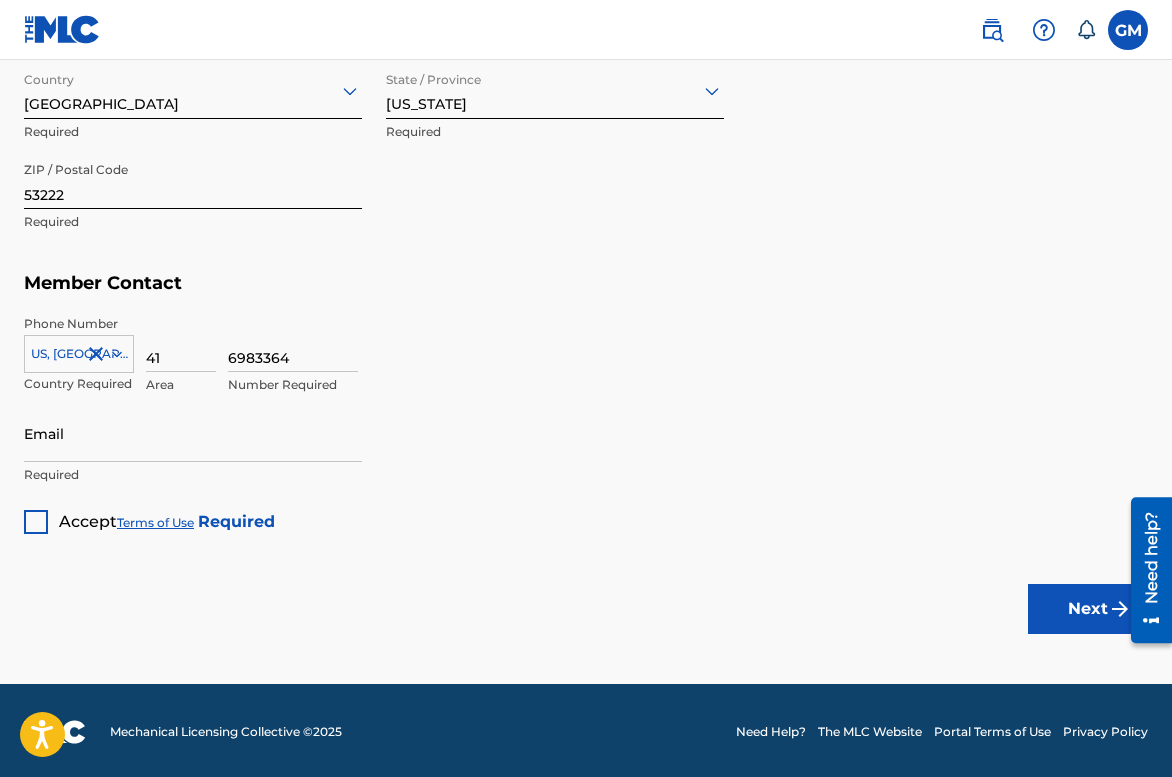 type on "4" 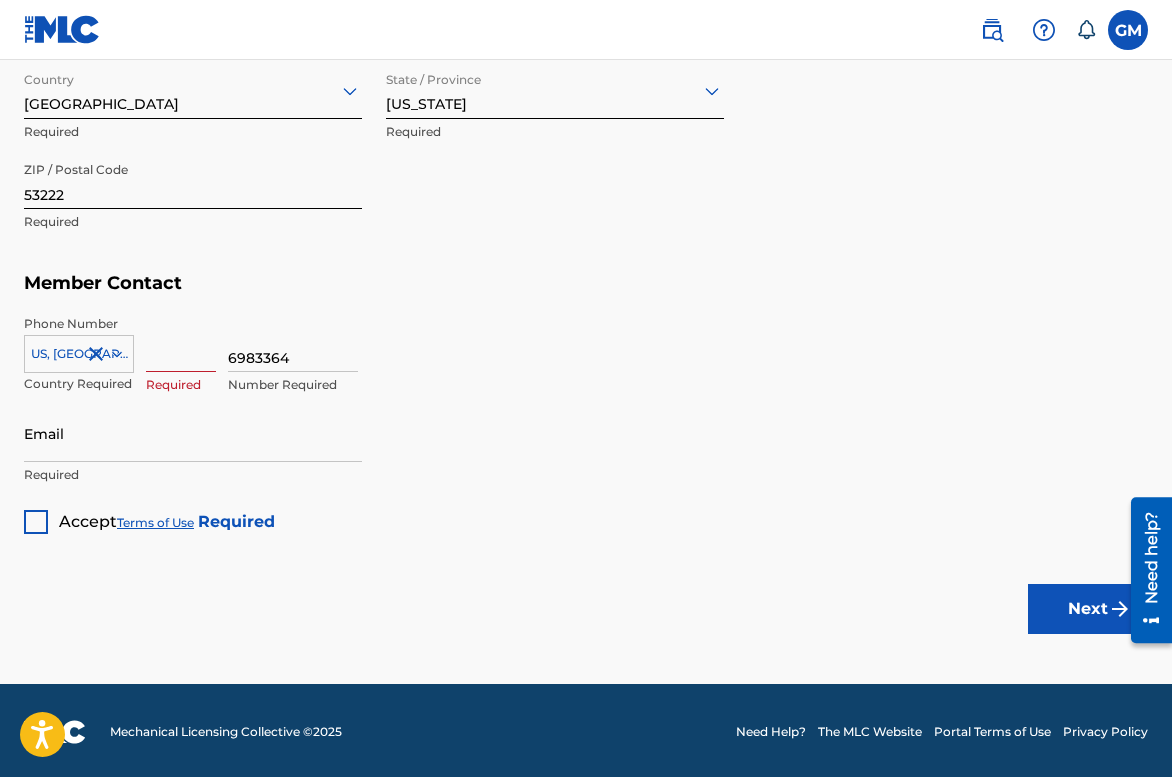 type on "4" 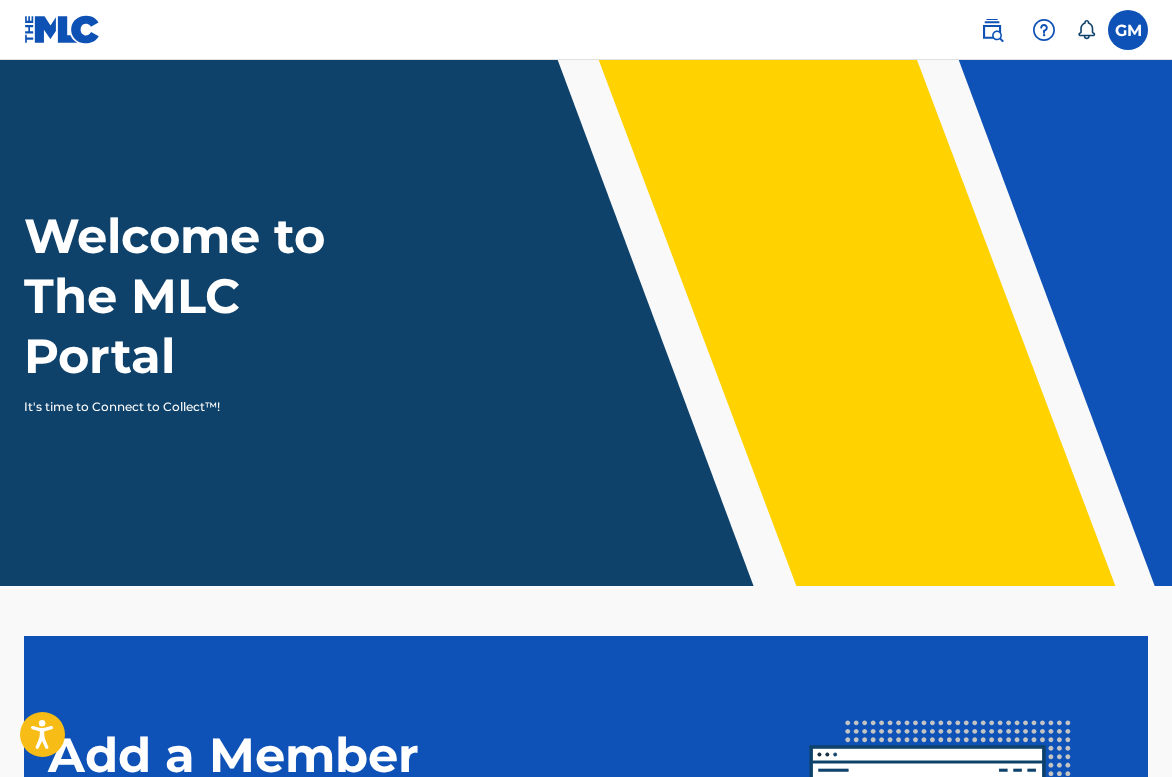 scroll, scrollTop: 0, scrollLeft: 0, axis: both 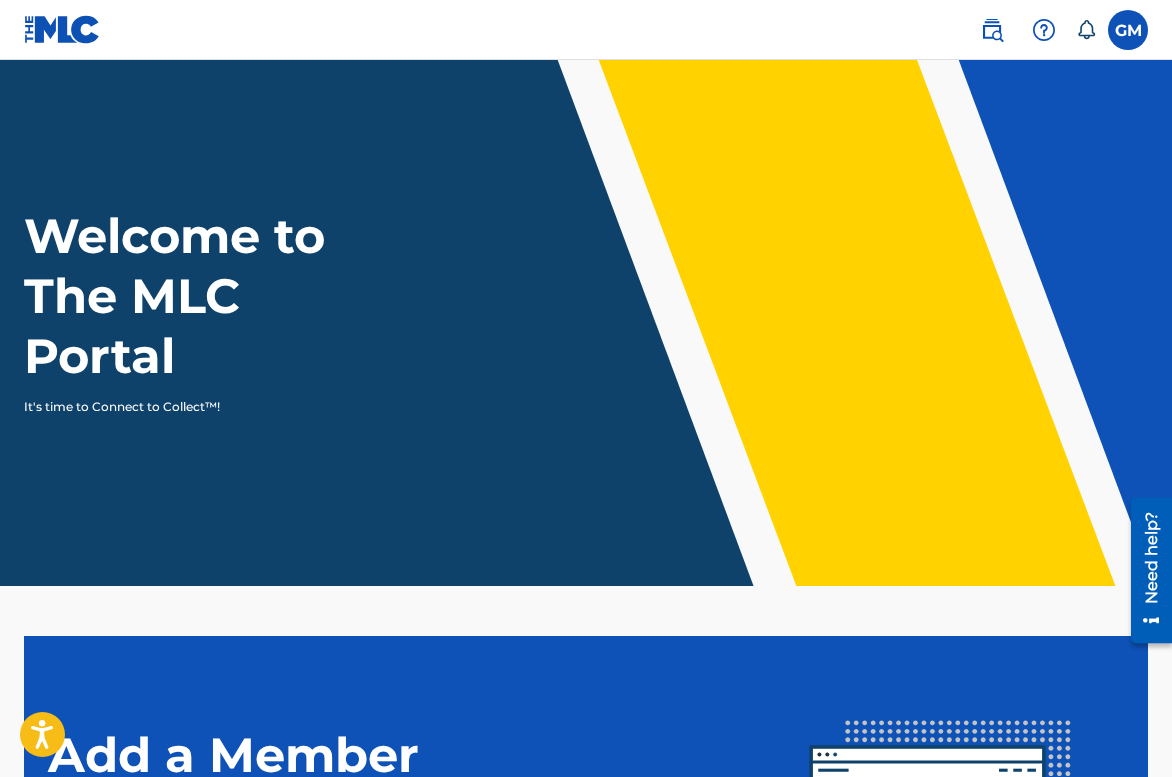 click at bounding box center (992, 30) 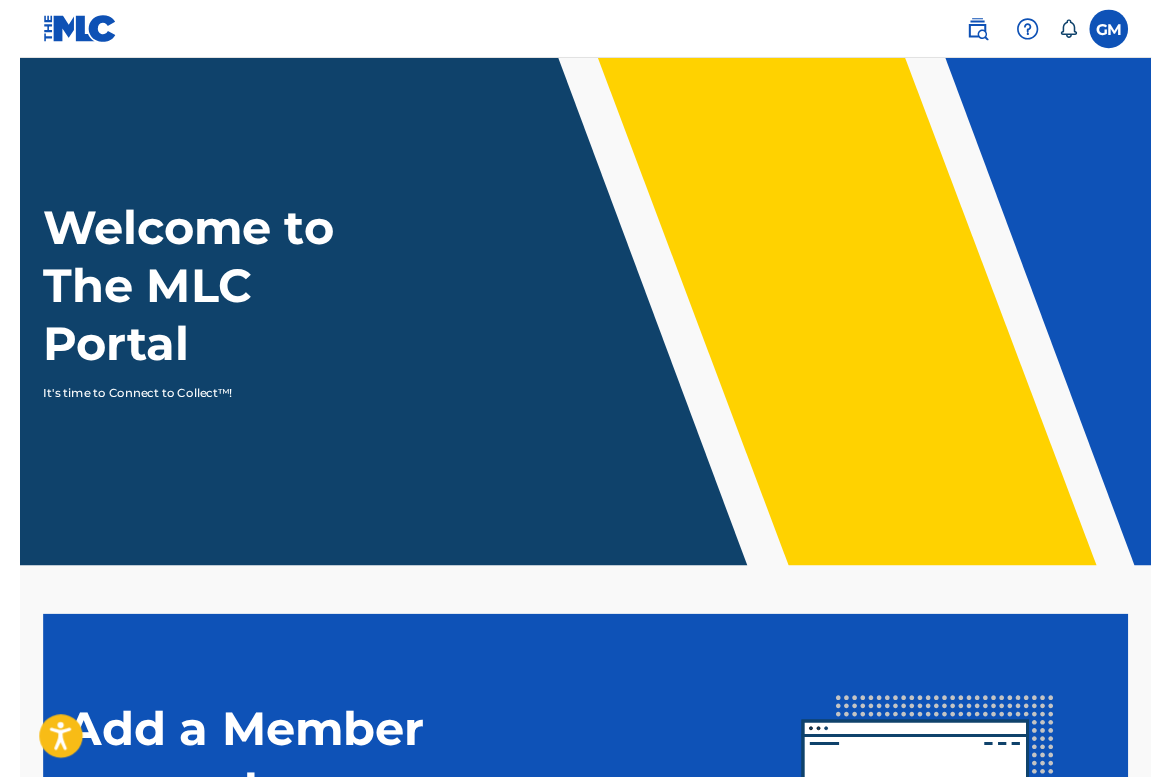 scroll, scrollTop: 0, scrollLeft: 0, axis: both 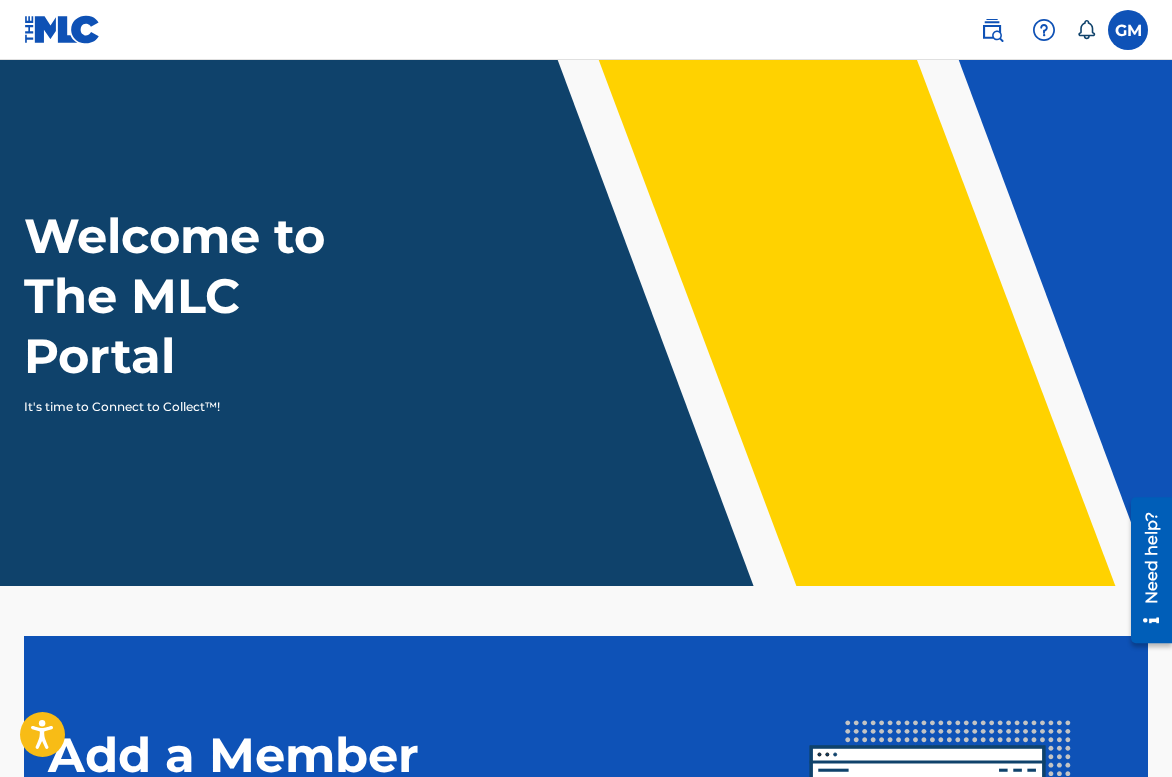 click at bounding box center (992, 30) 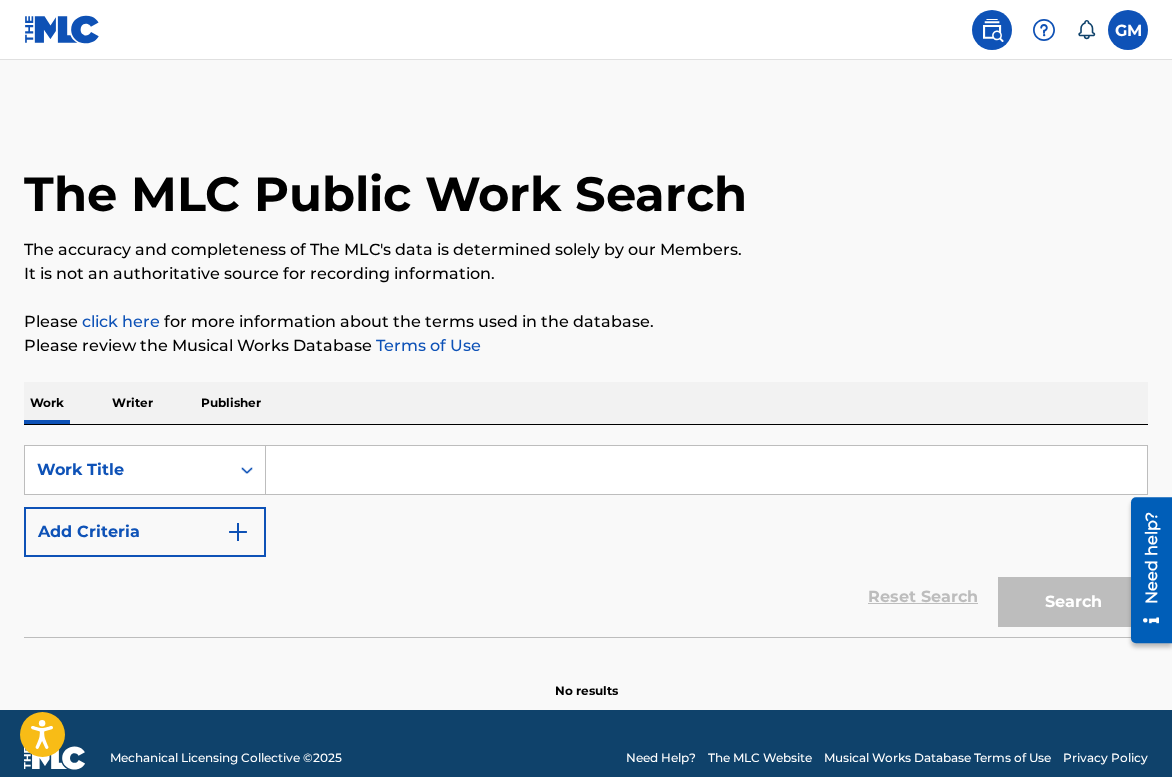 paste on "LUV HER KINKY UNRULY HAIR" 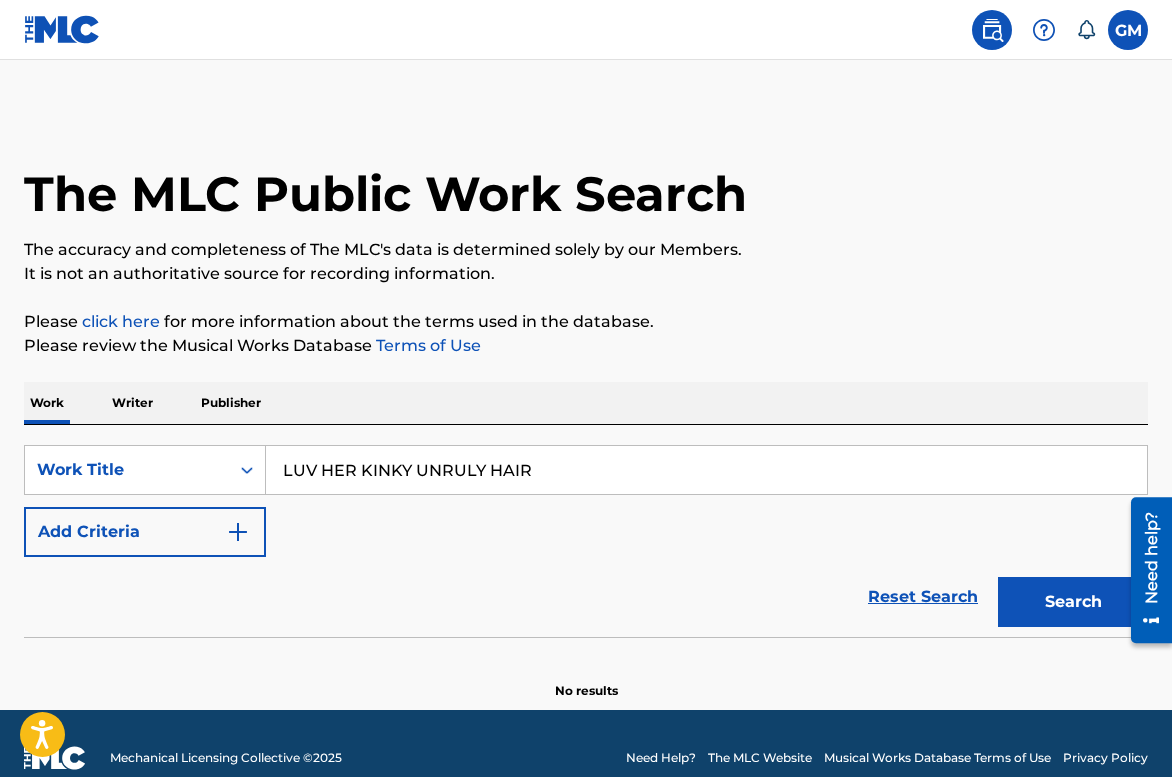 type on "LUV HER KINKY UNRULY HAIR" 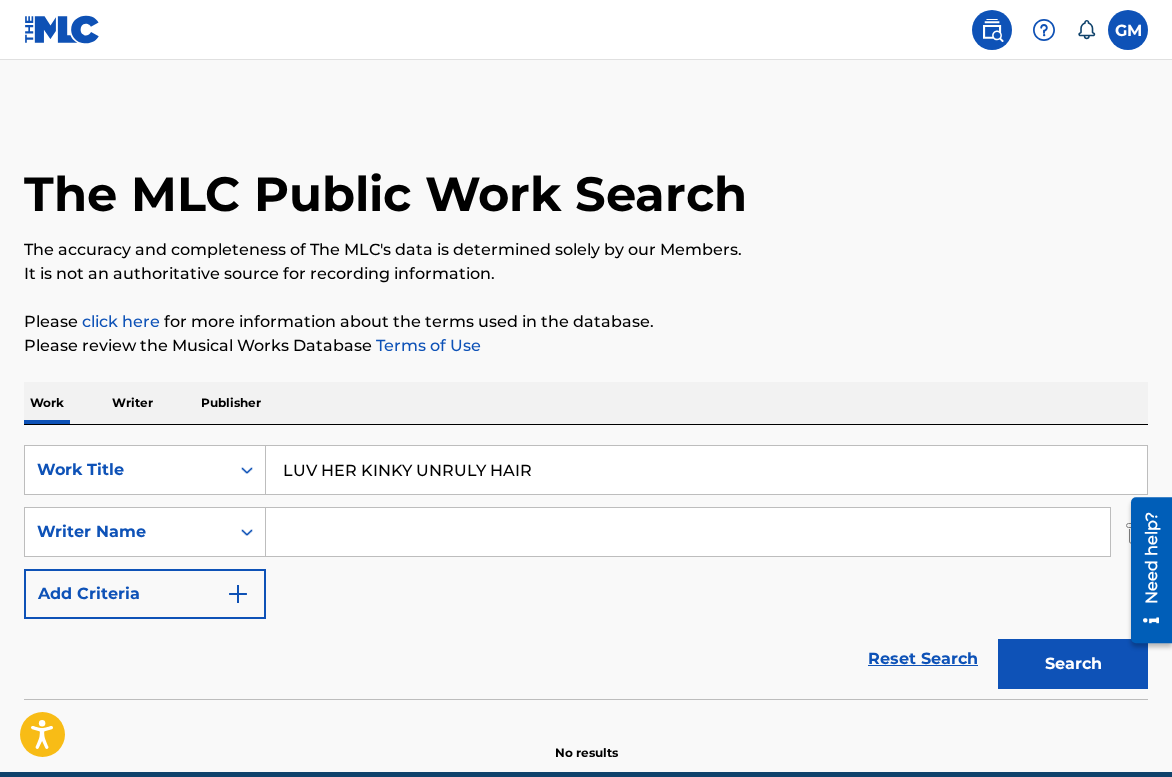 click at bounding box center [688, 532] 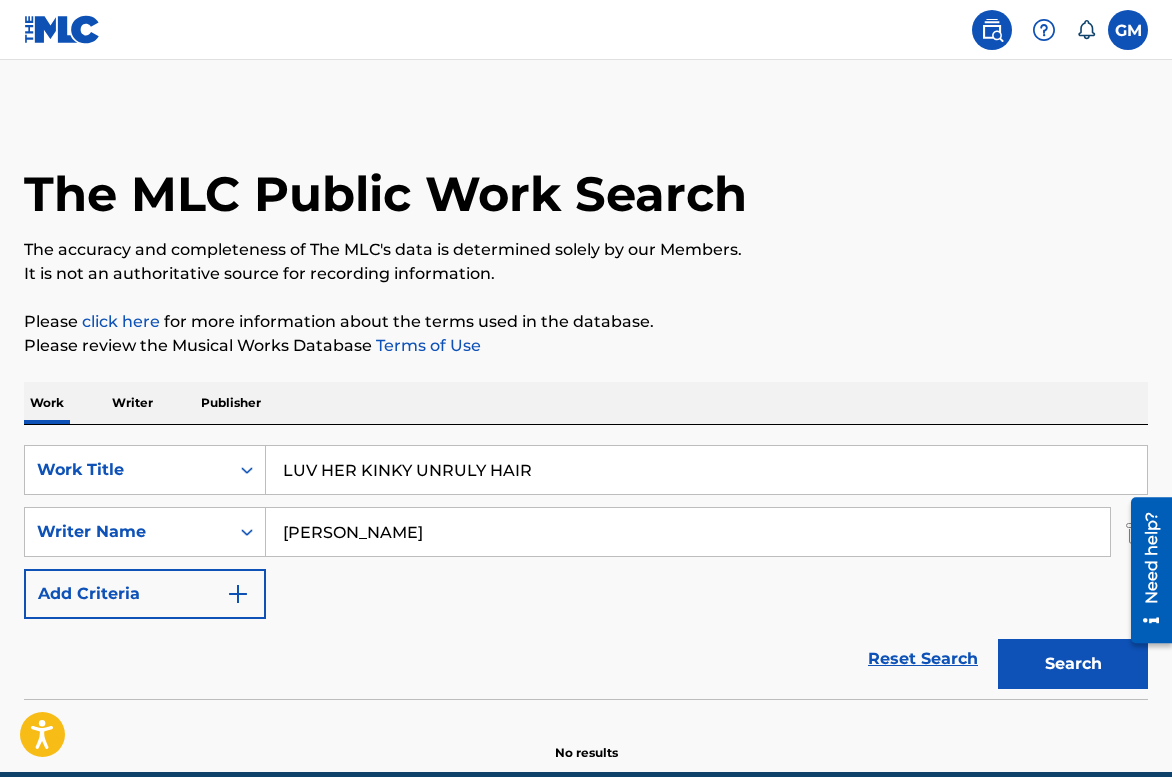 type on "[PERSON_NAME]" 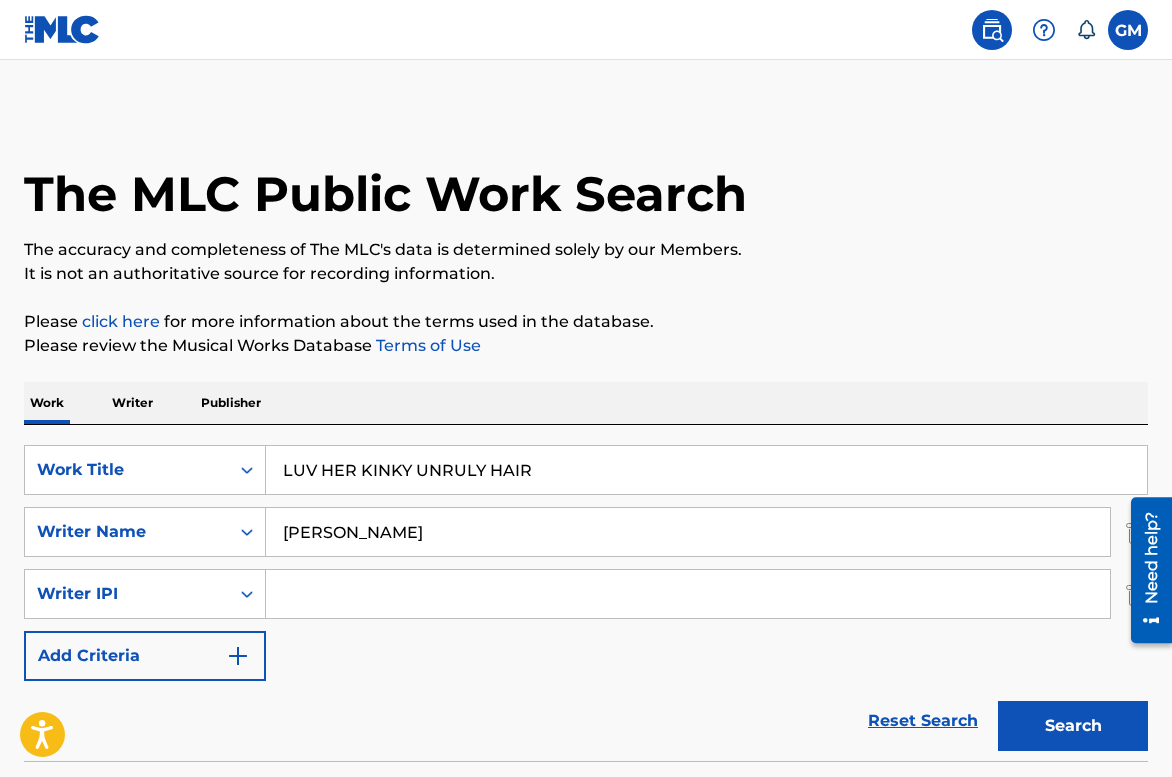 paste on "686,021,835.00000" 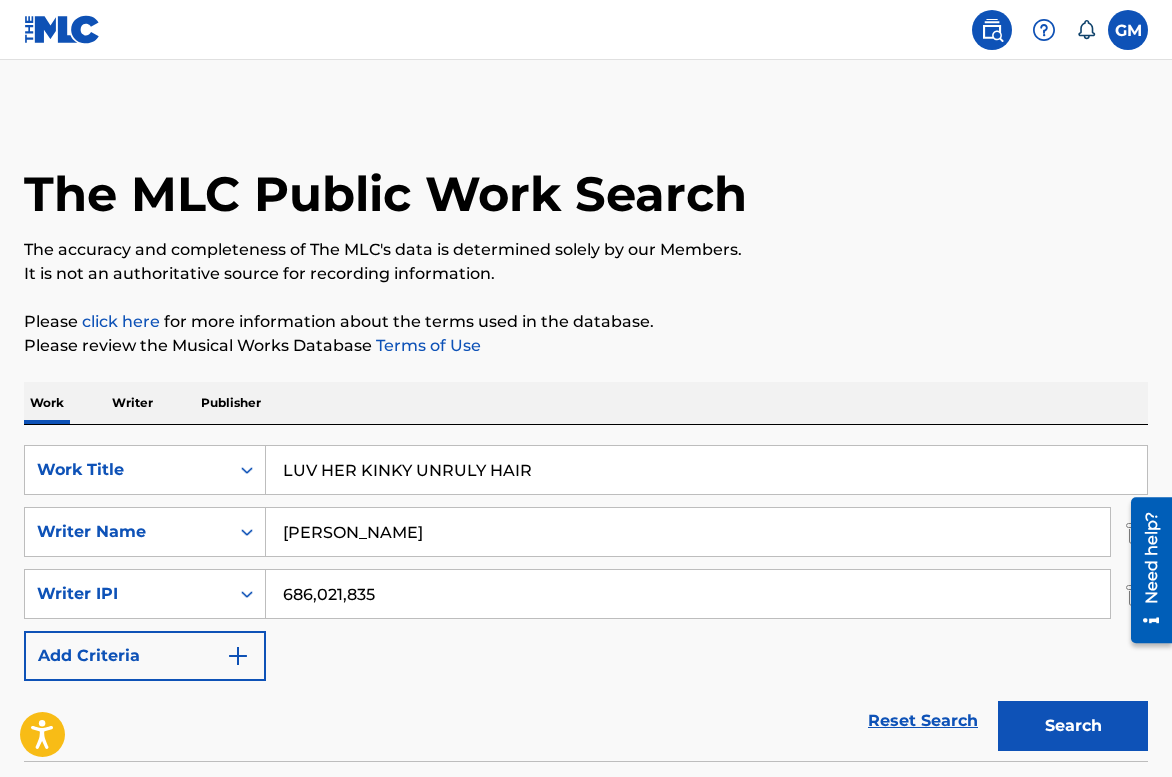 click on "Search" at bounding box center (1073, 726) 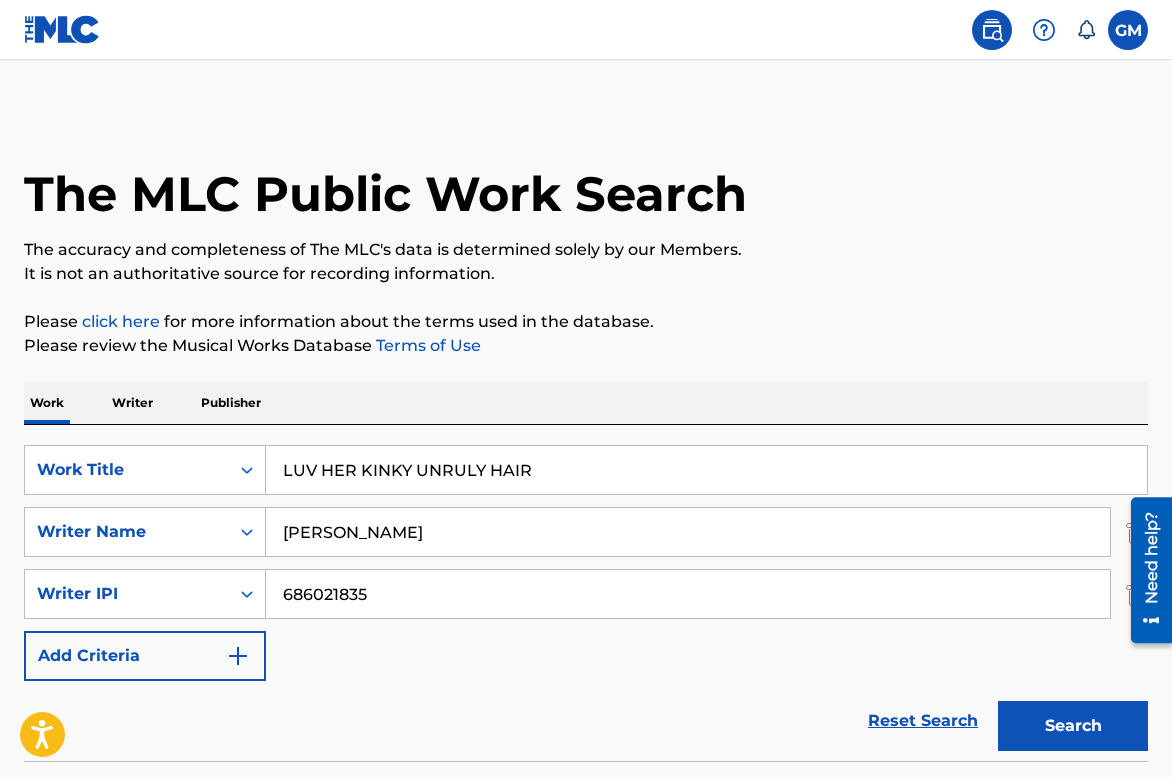 type on "686021835" 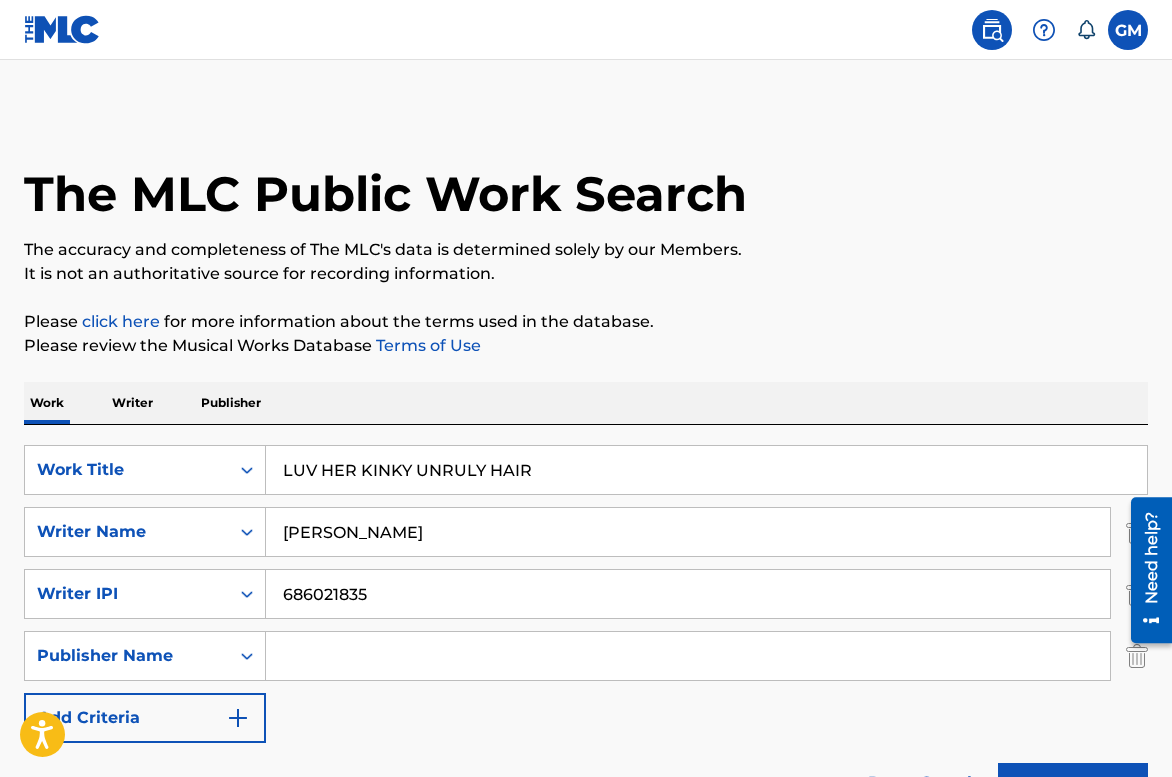 click at bounding box center [688, 656] 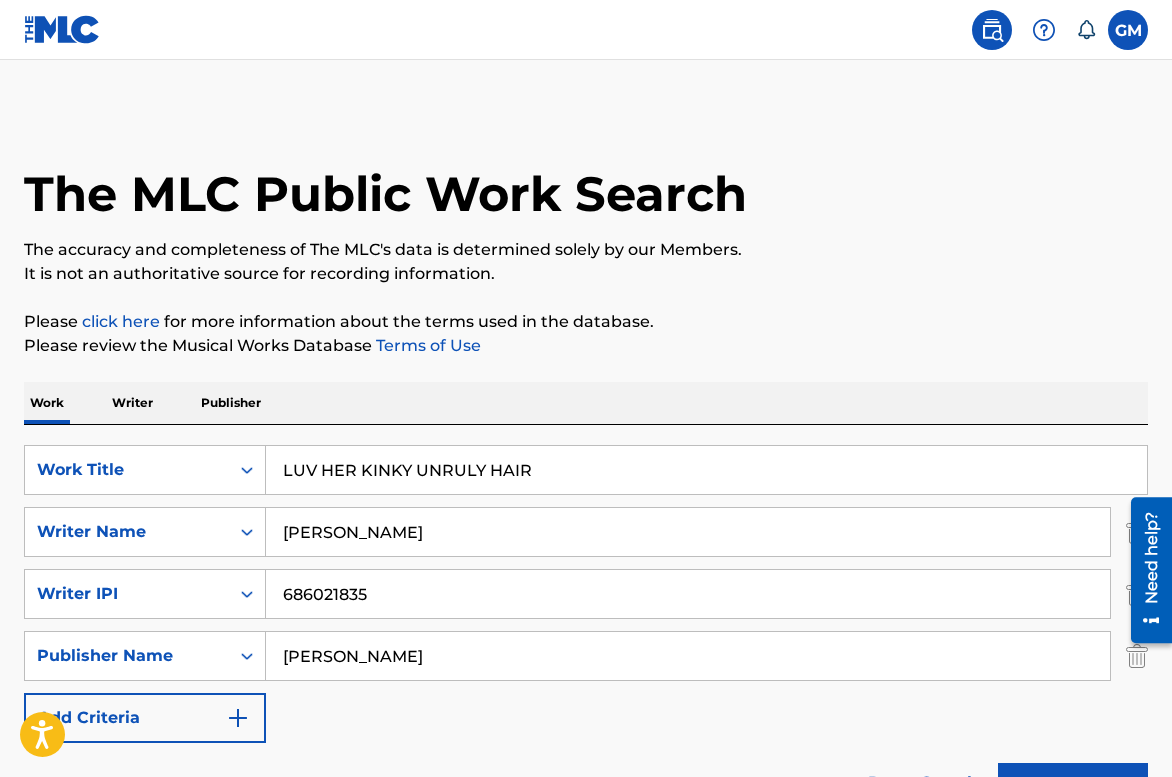 type on "[PERSON_NAME]" 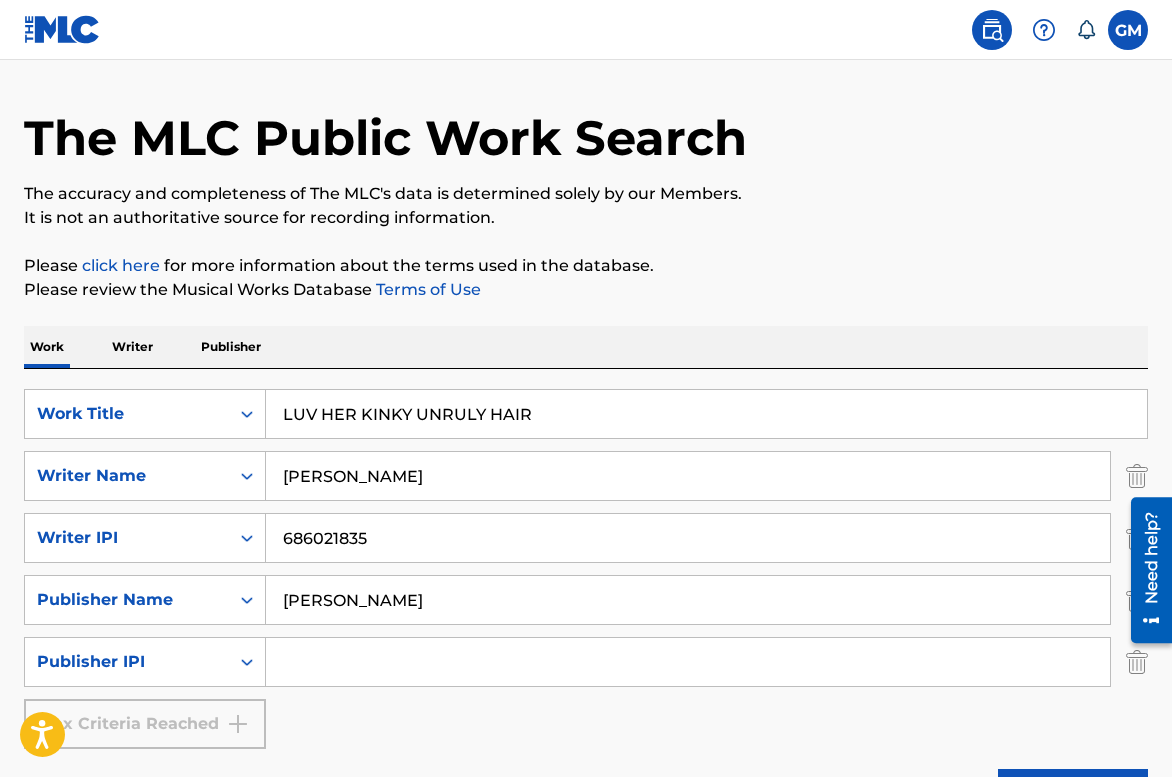 scroll, scrollTop: 60, scrollLeft: 0, axis: vertical 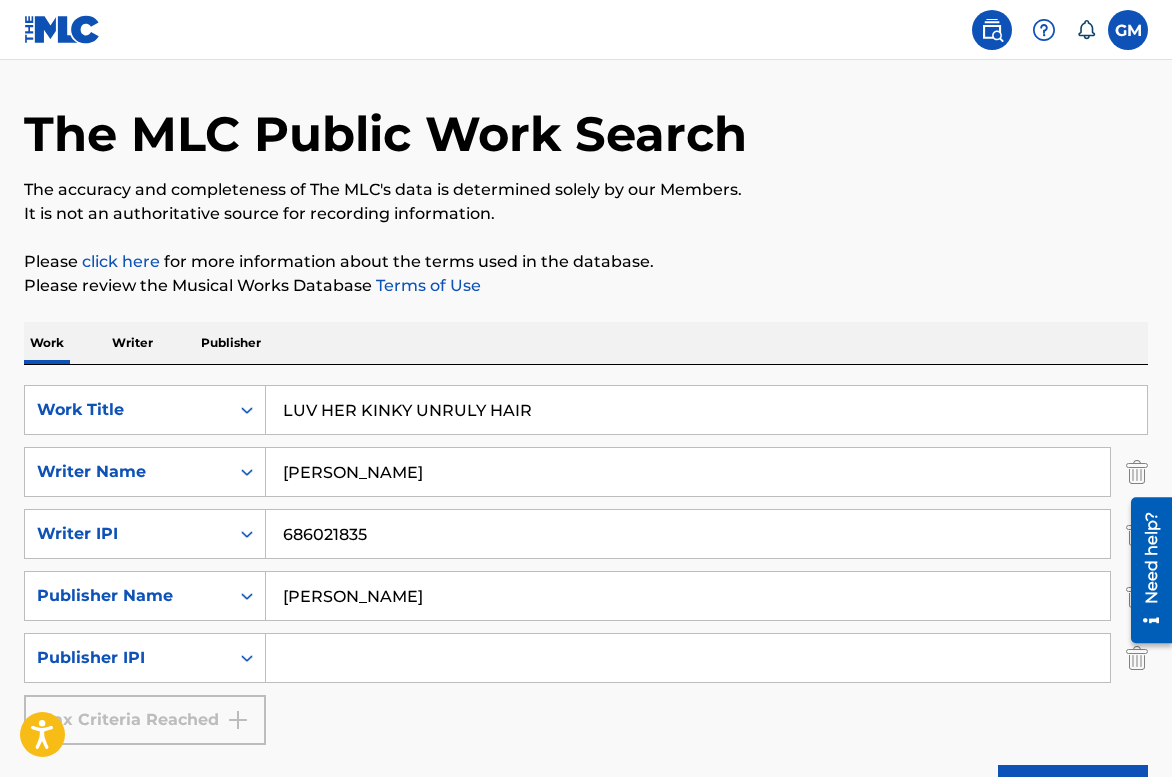 click at bounding box center (688, 658) 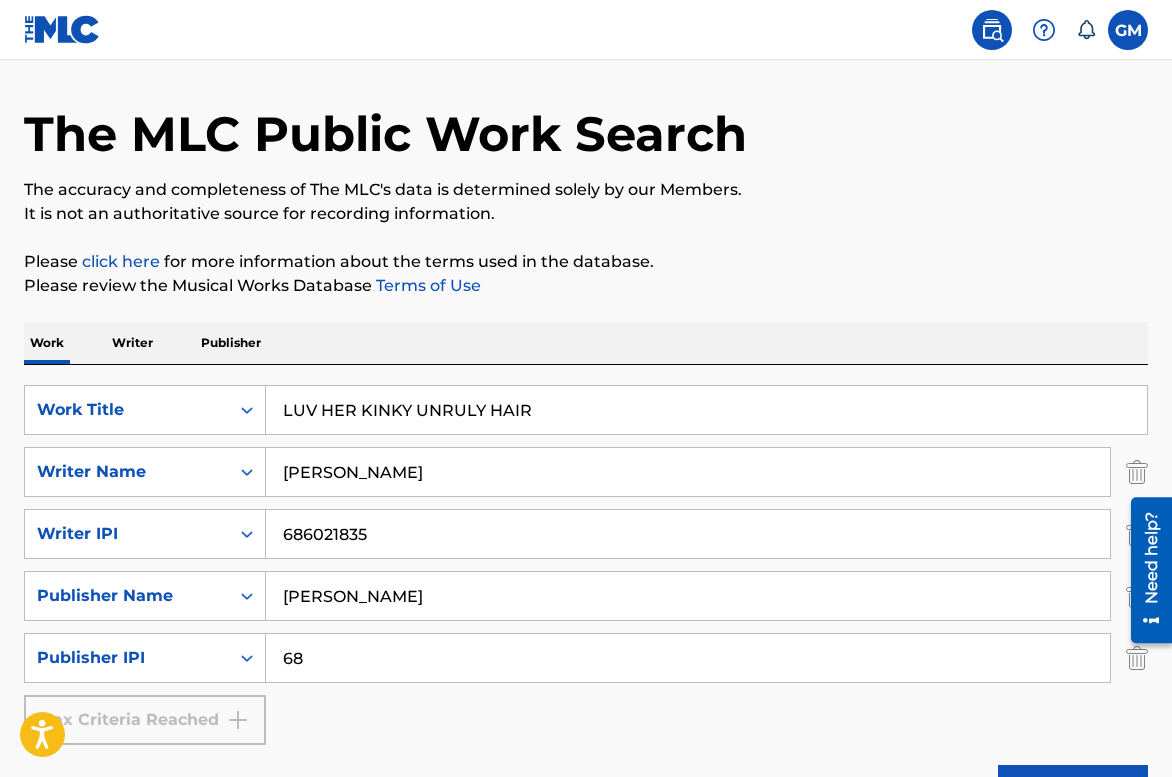type on "6" 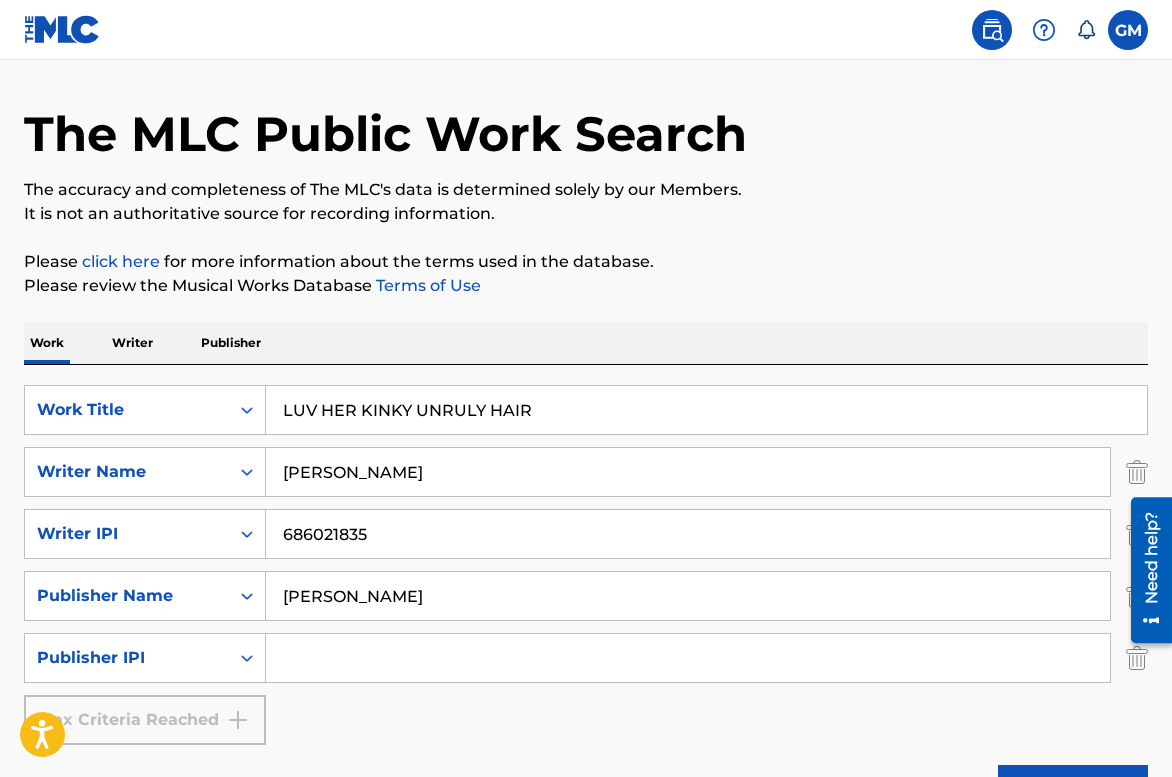 paste on "1,124,867,454.00000" 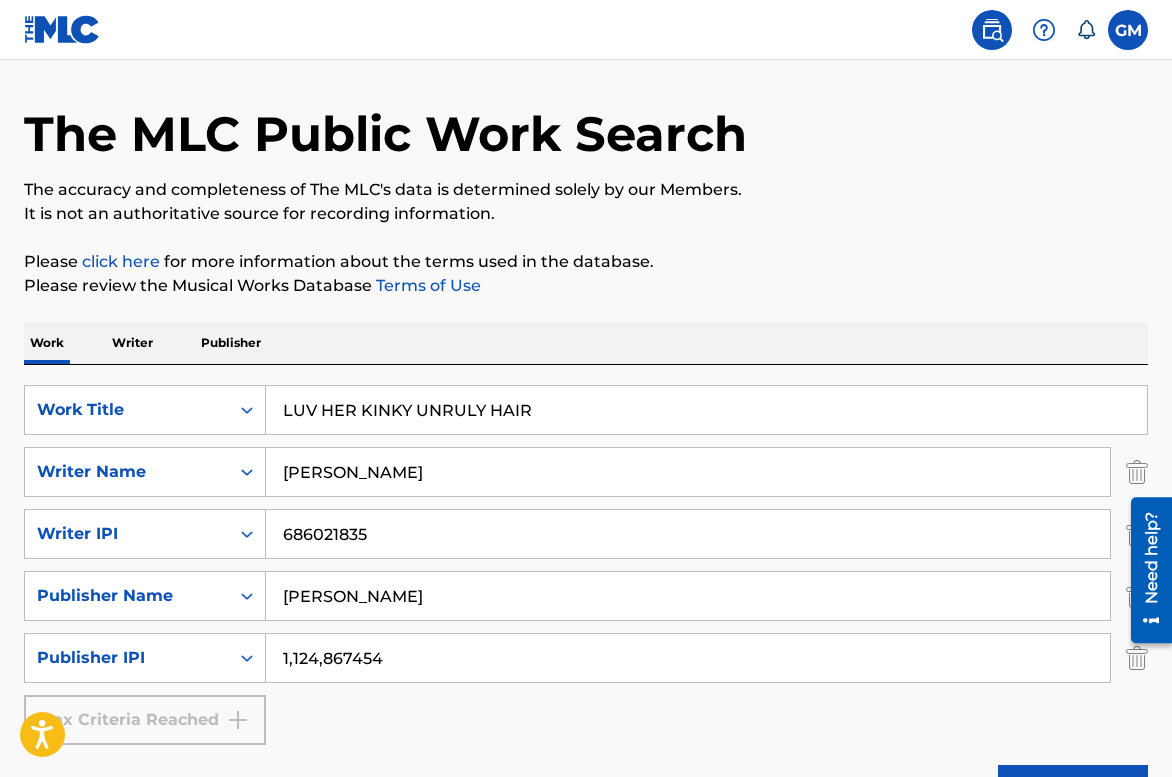 click on "Search" at bounding box center (1073, 790) 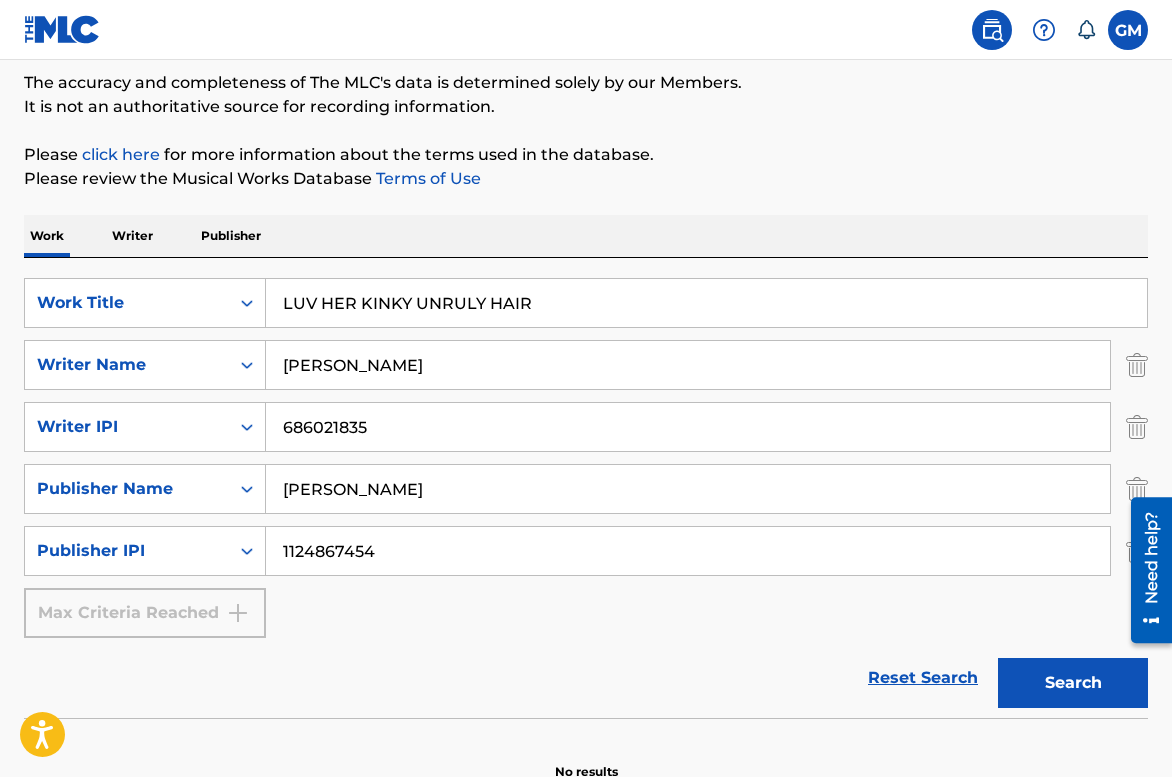 scroll, scrollTop: 247, scrollLeft: 0, axis: vertical 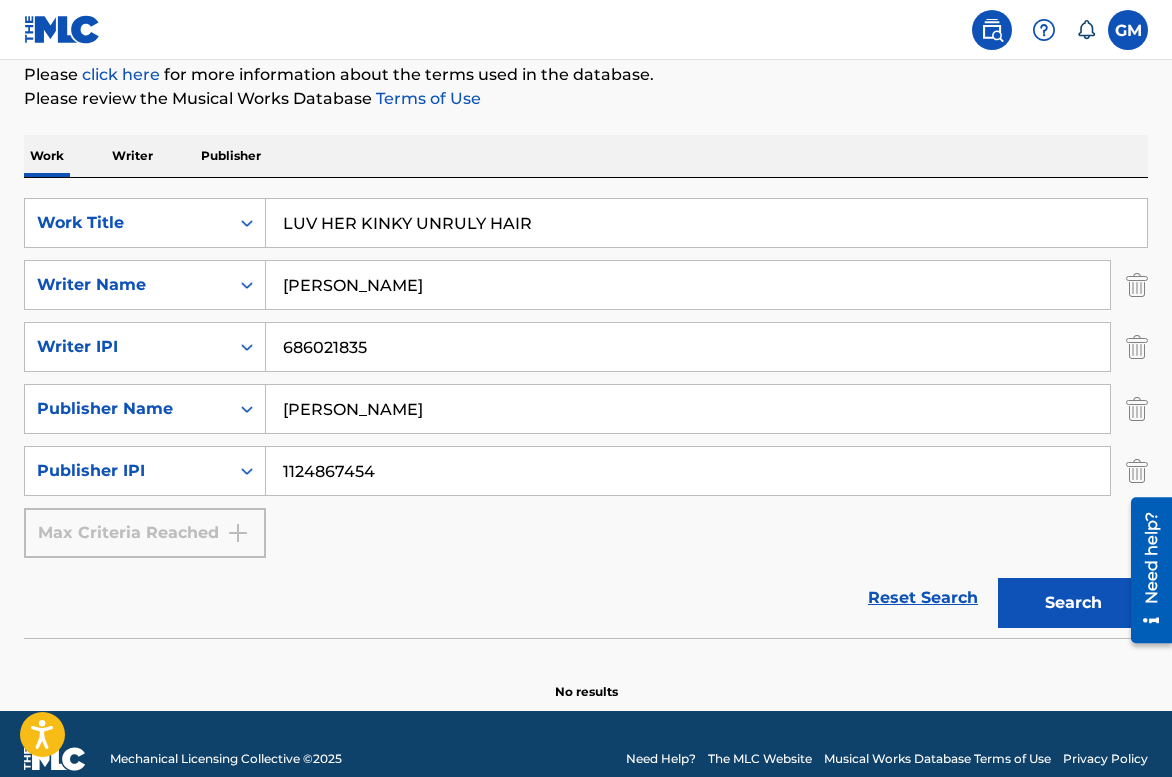 type on "1124867454" 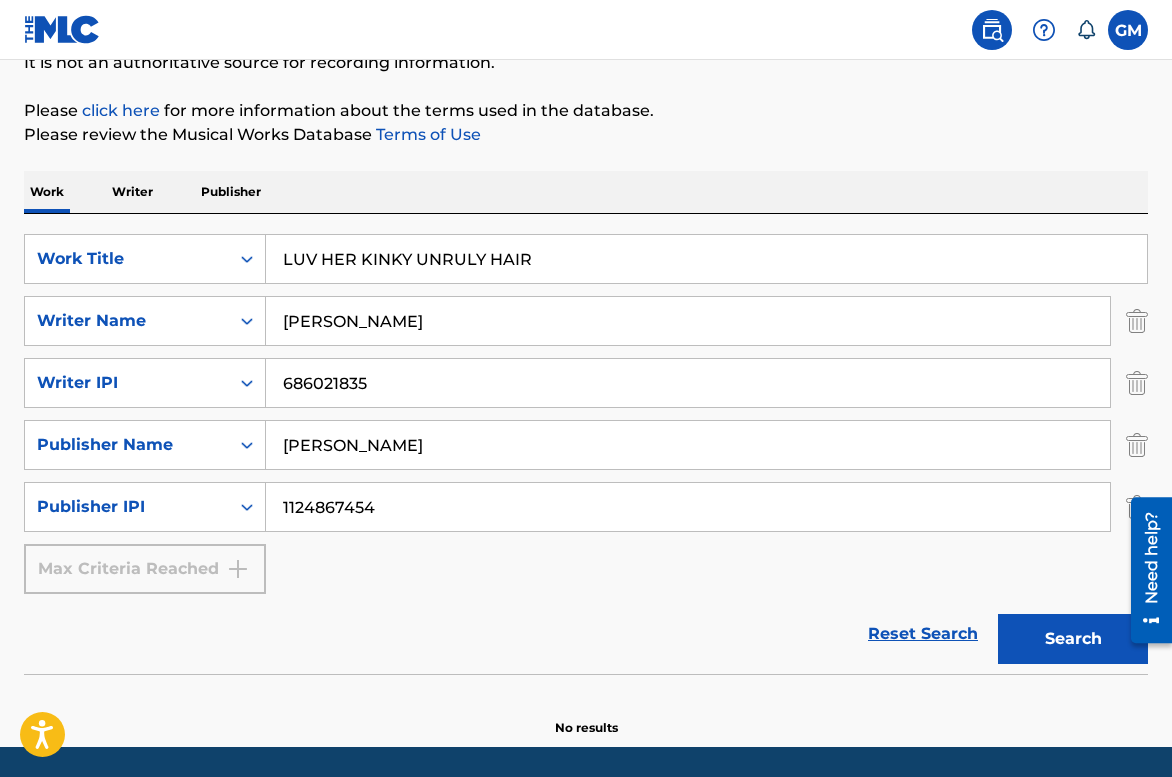 scroll, scrollTop: 207, scrollLeft: 0, axis: vertical 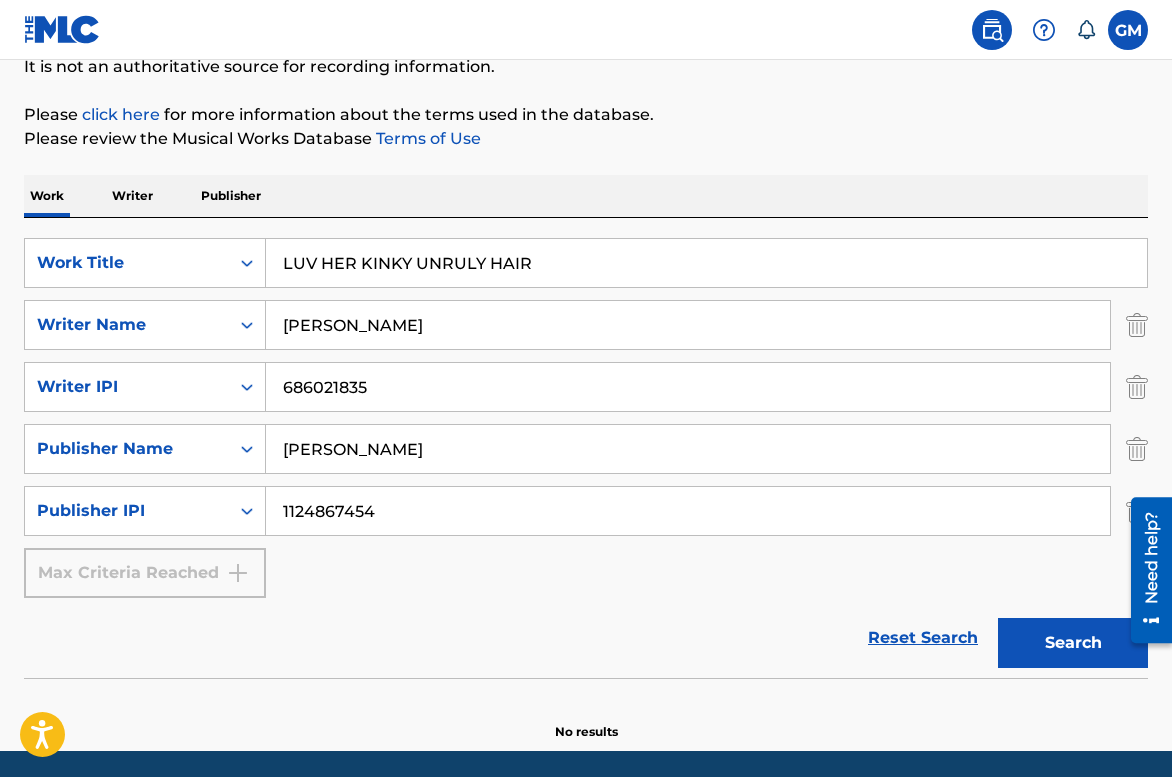 click on "Search" at bounding box center (1073, 643) 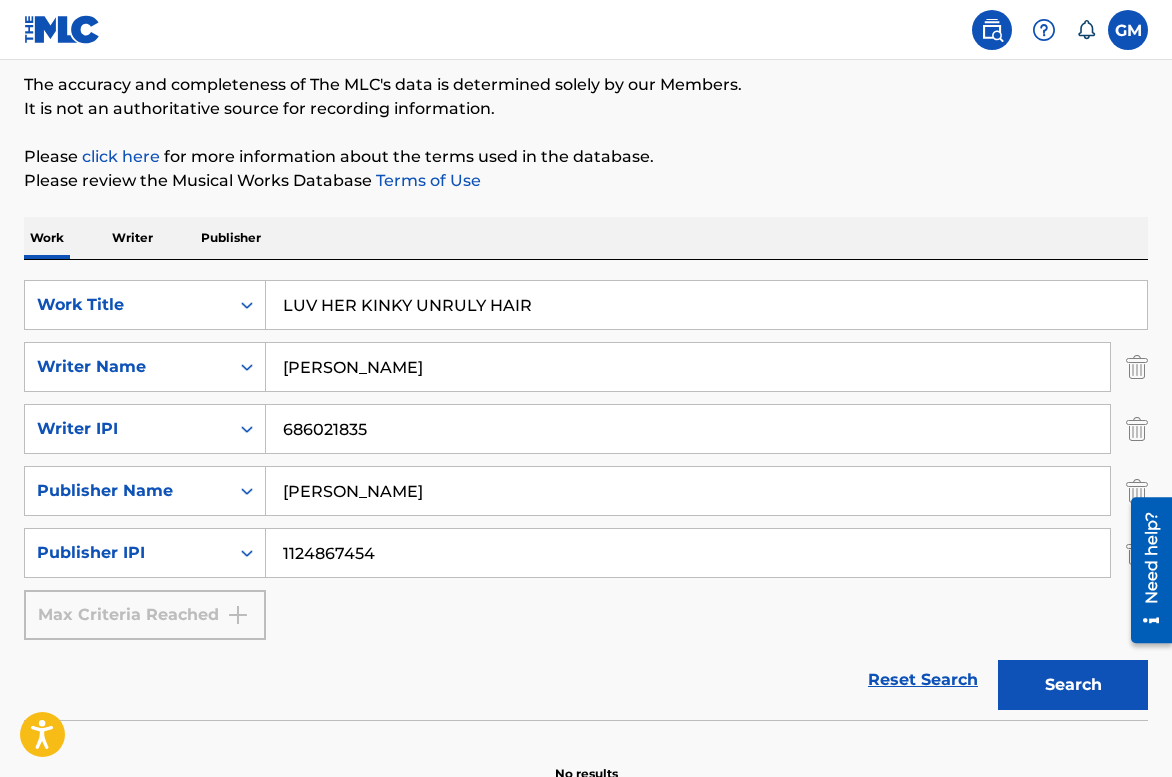 scroll, scrollTop: 161, scrollLeft: 0, axis: vertical 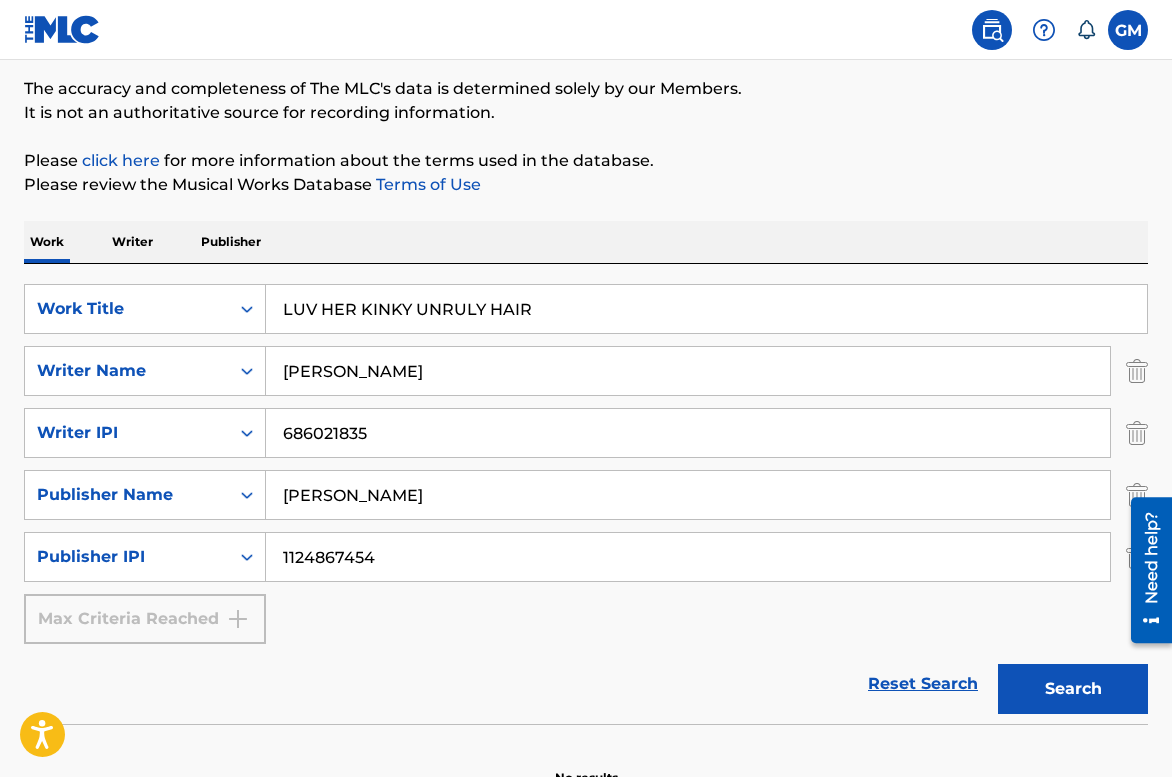 click on "Writer" at bounding box center [132, 242] 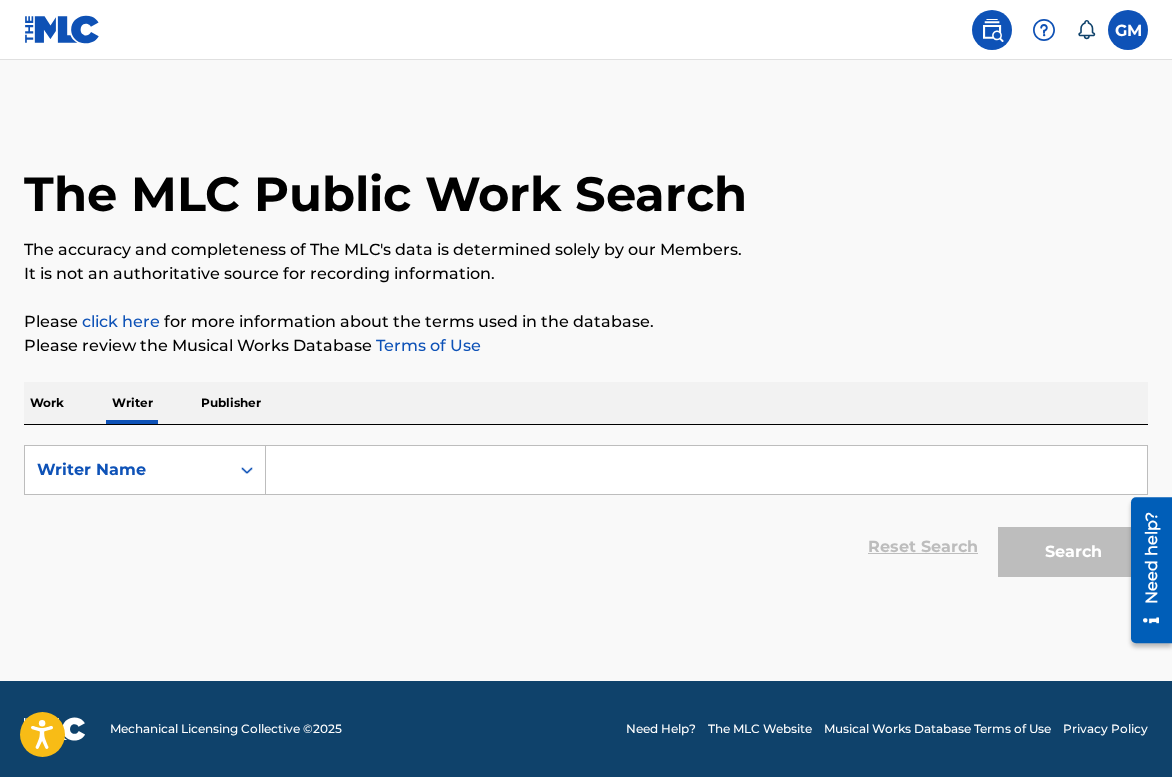 scroll, scrollTop: 0, scrollLeft: 0, axis: both 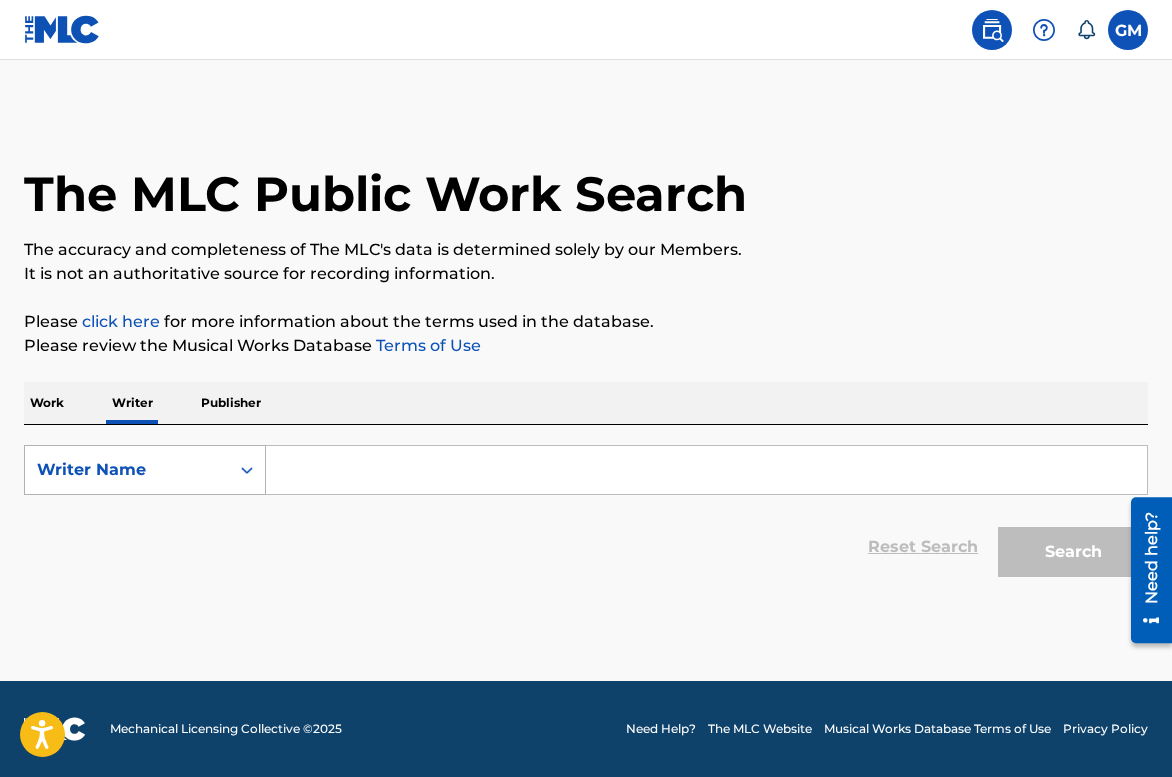 click 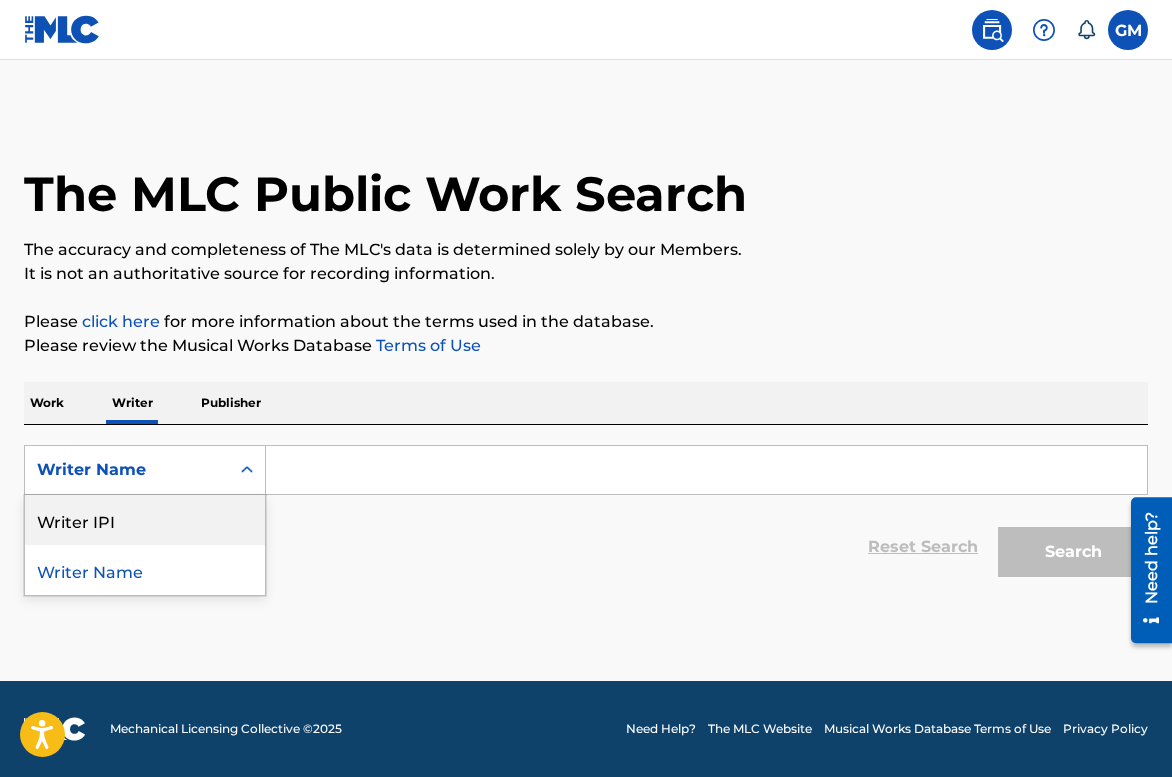click on "Writer IPI" at bounding box center (145, 520) 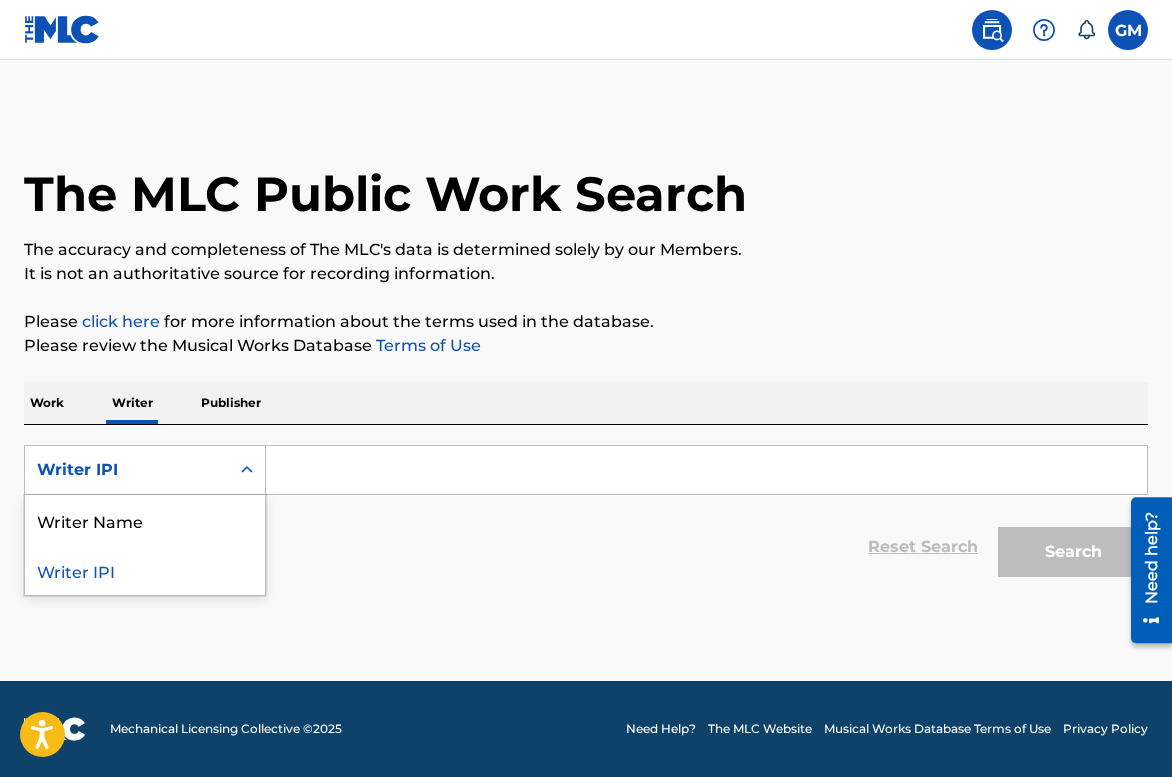 click 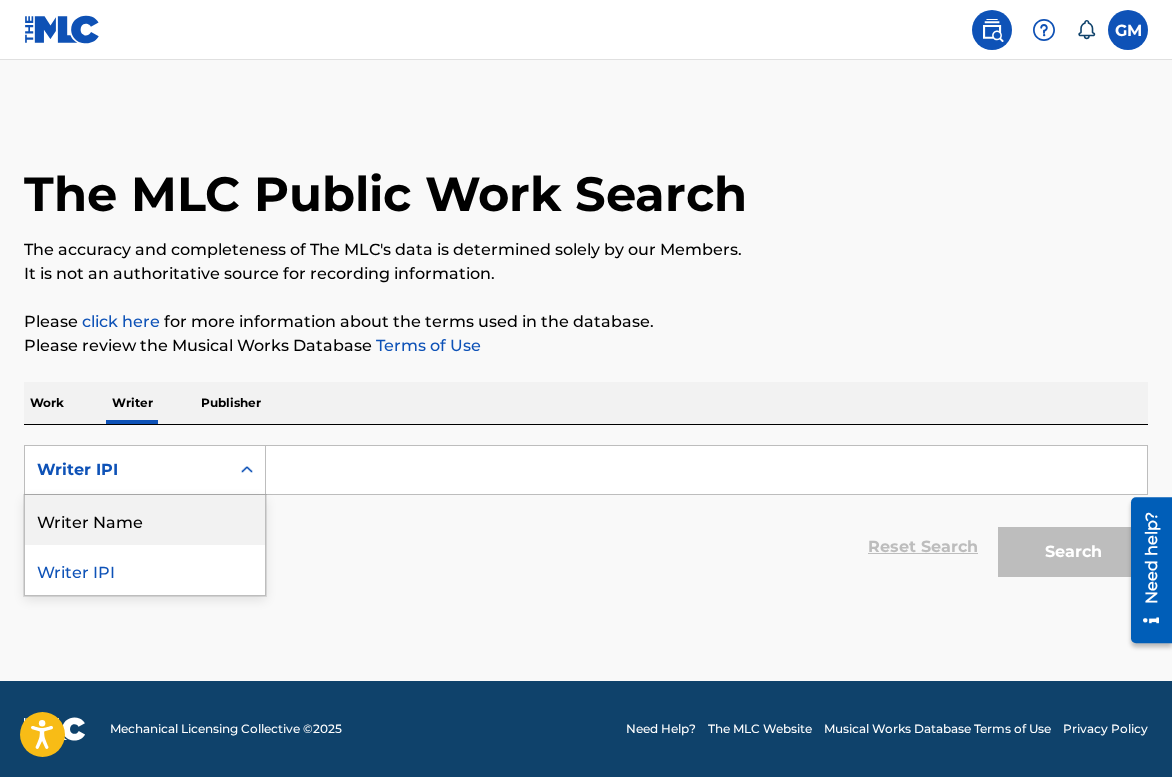 click on "Writer Name" at bounding box center (145, 520) 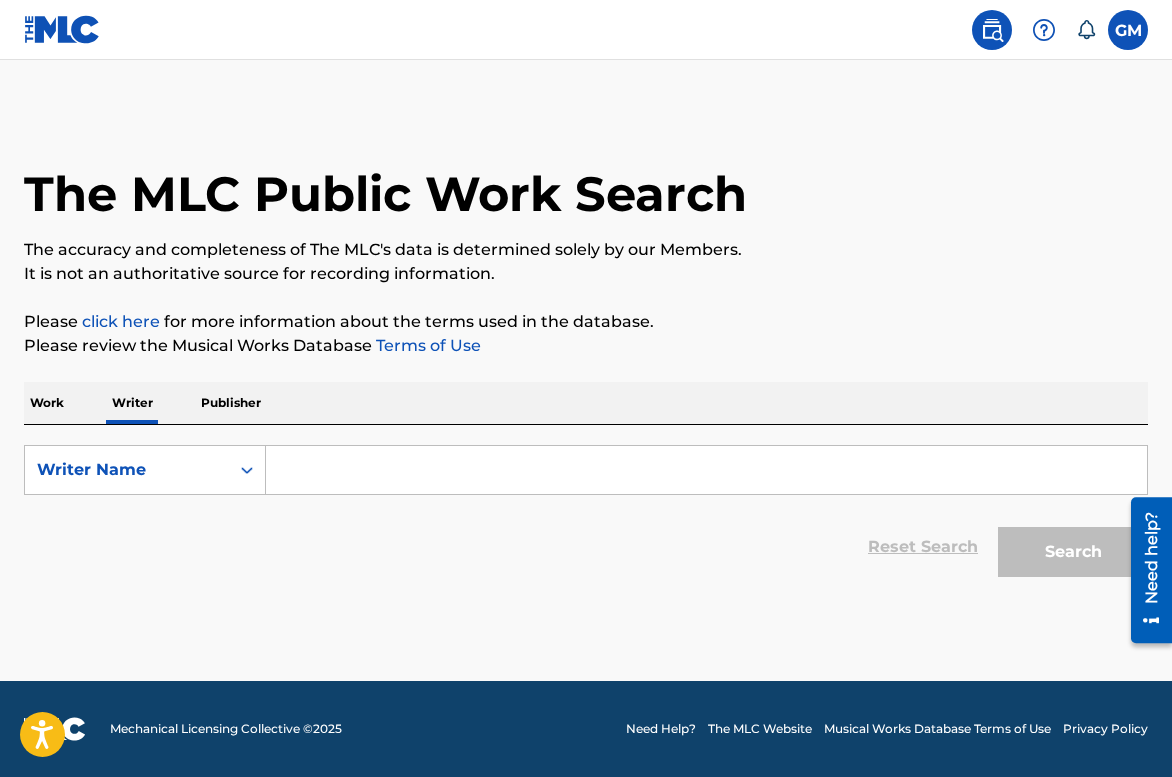 click at bounding box center (706, 470) 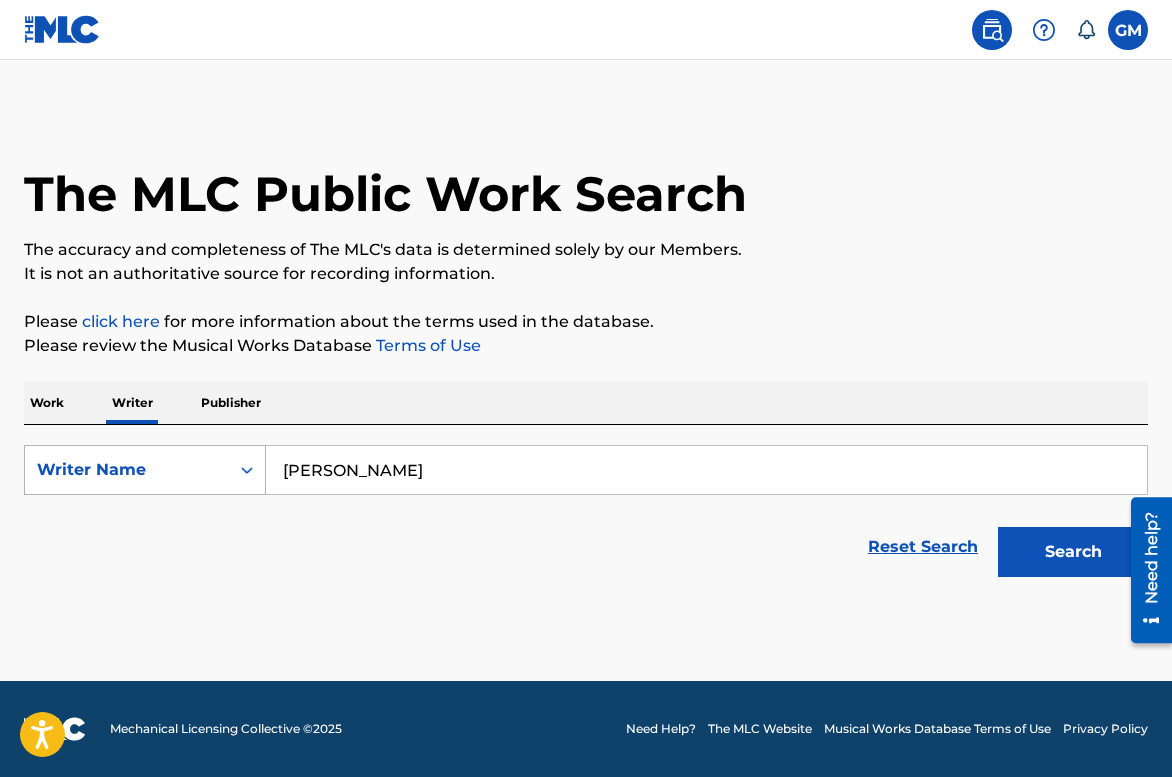 type on "[PERSON_NAME]" 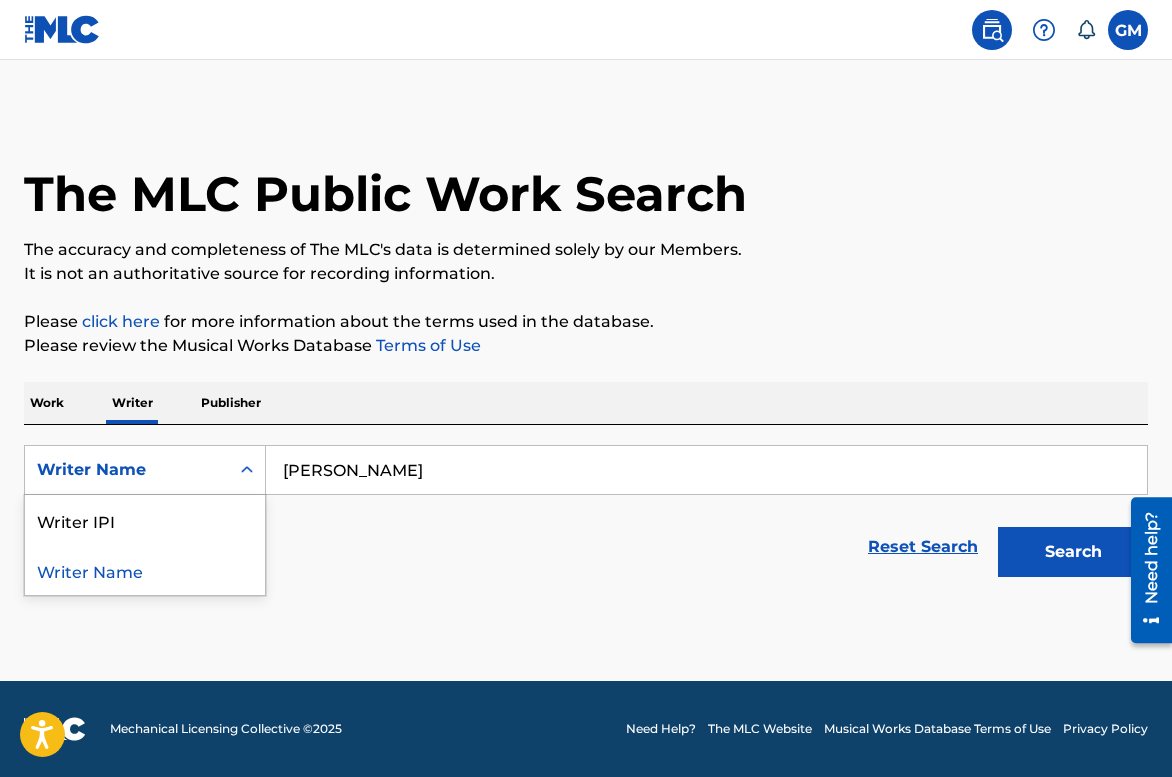 click 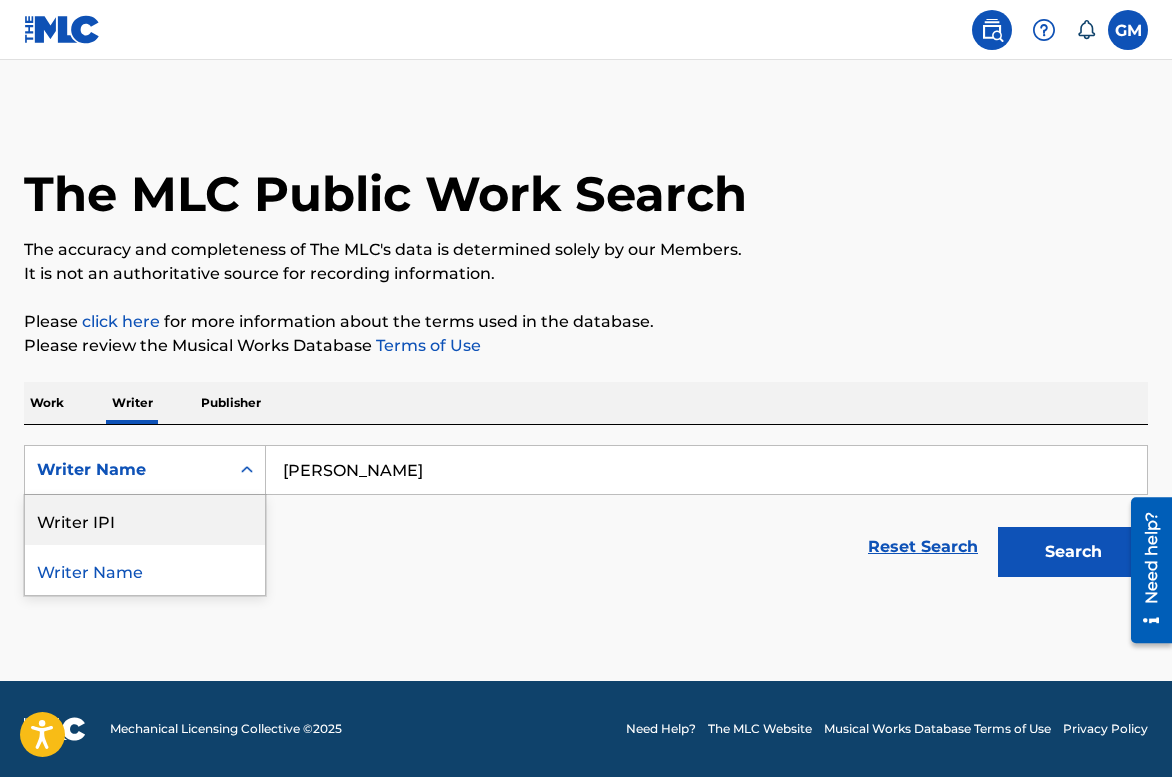 click on "Writer IPI" at bounding box center [145, 520] 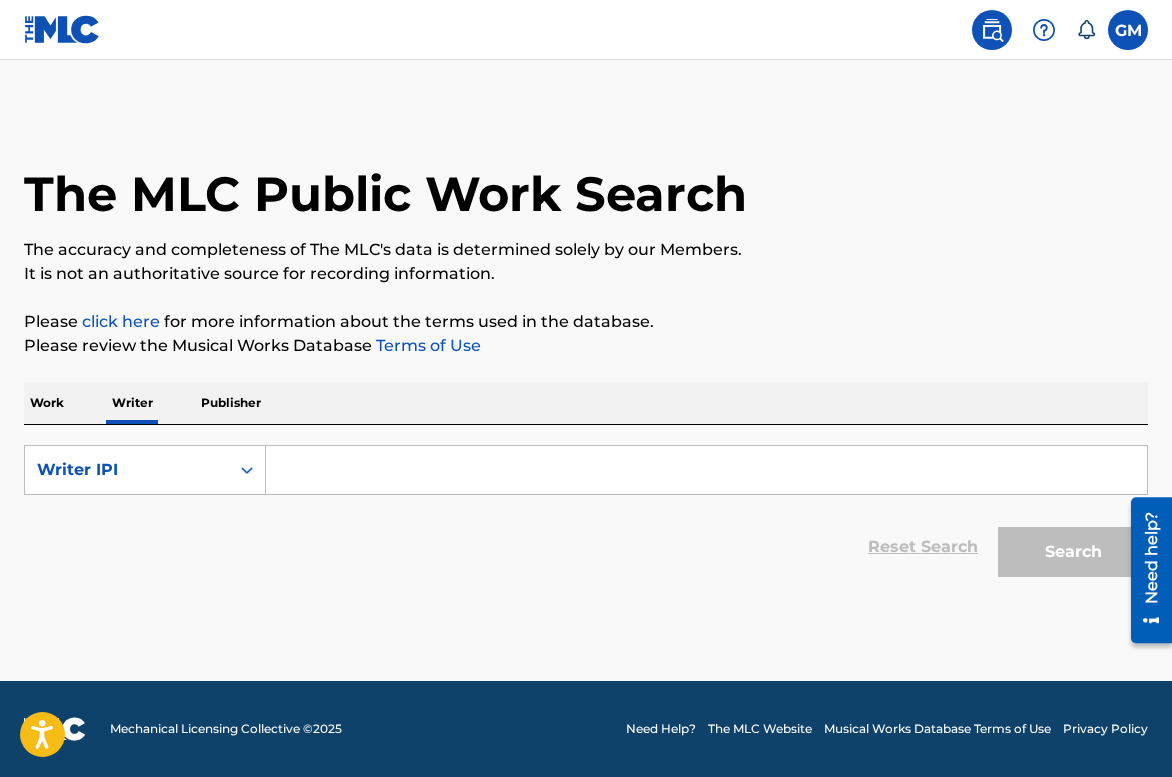 click at bounding box center [706, 470] 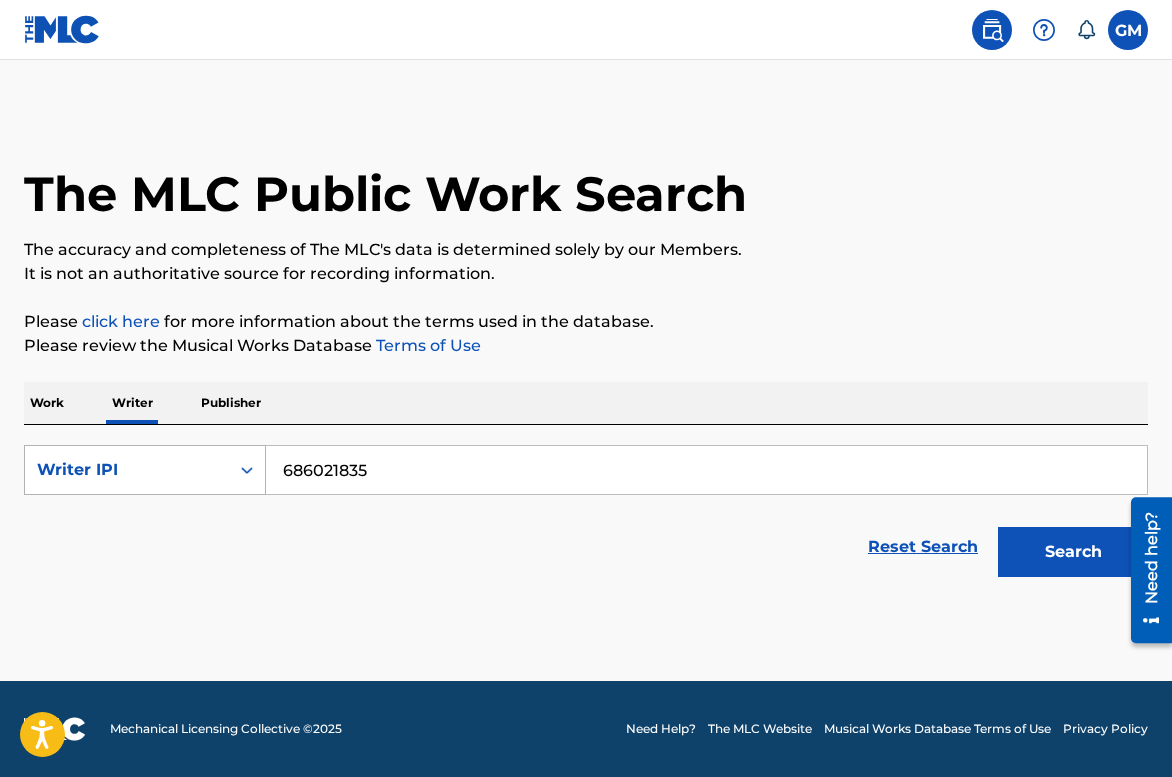 type on "686021835" 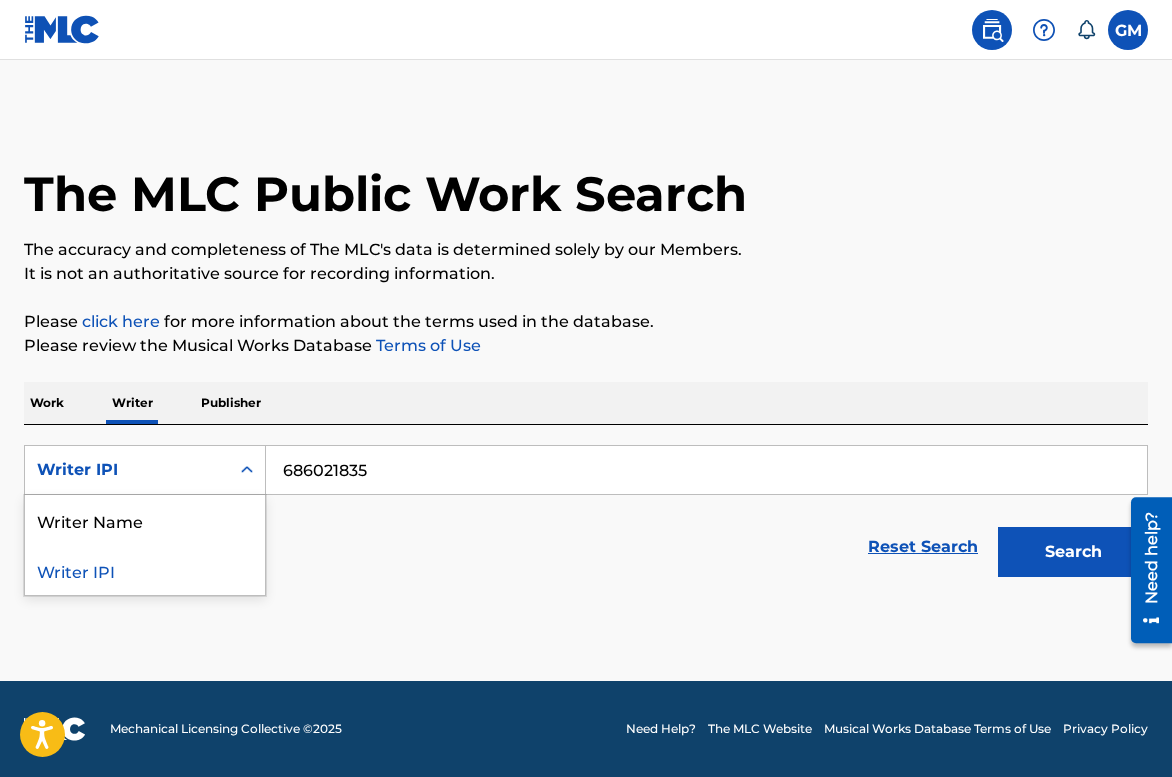click 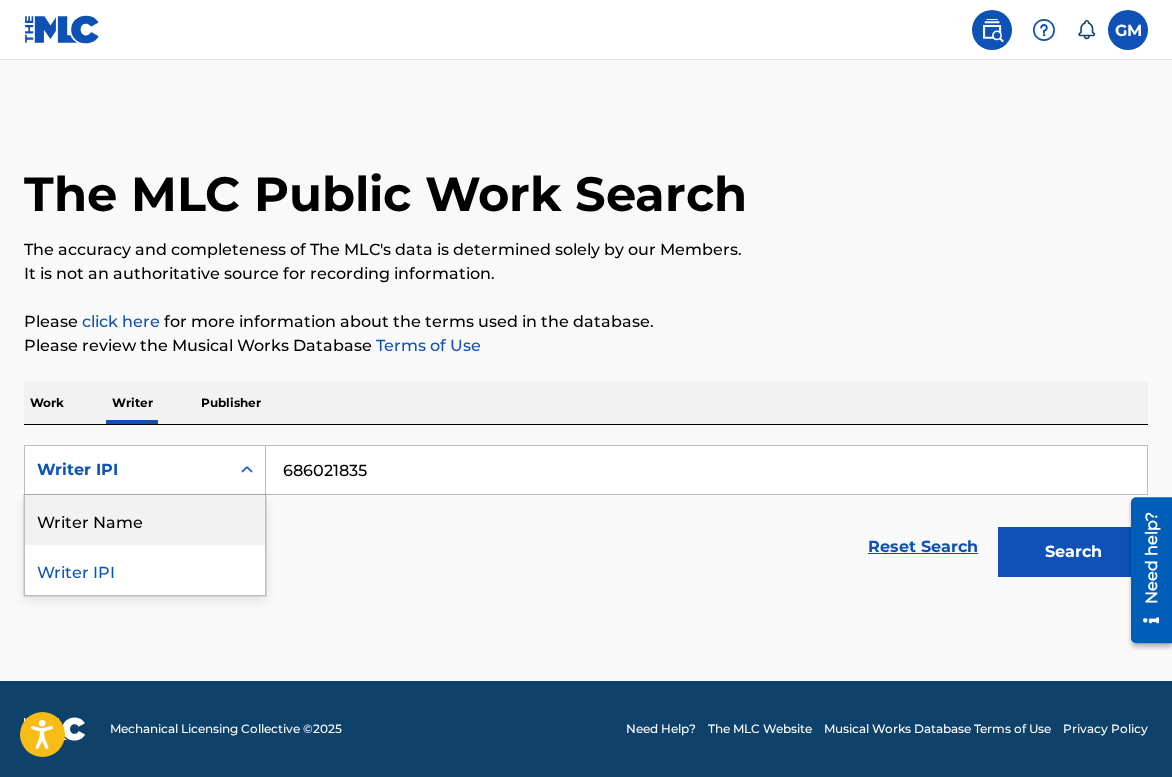click on "Writer Name" at bounding box center [145, 520] 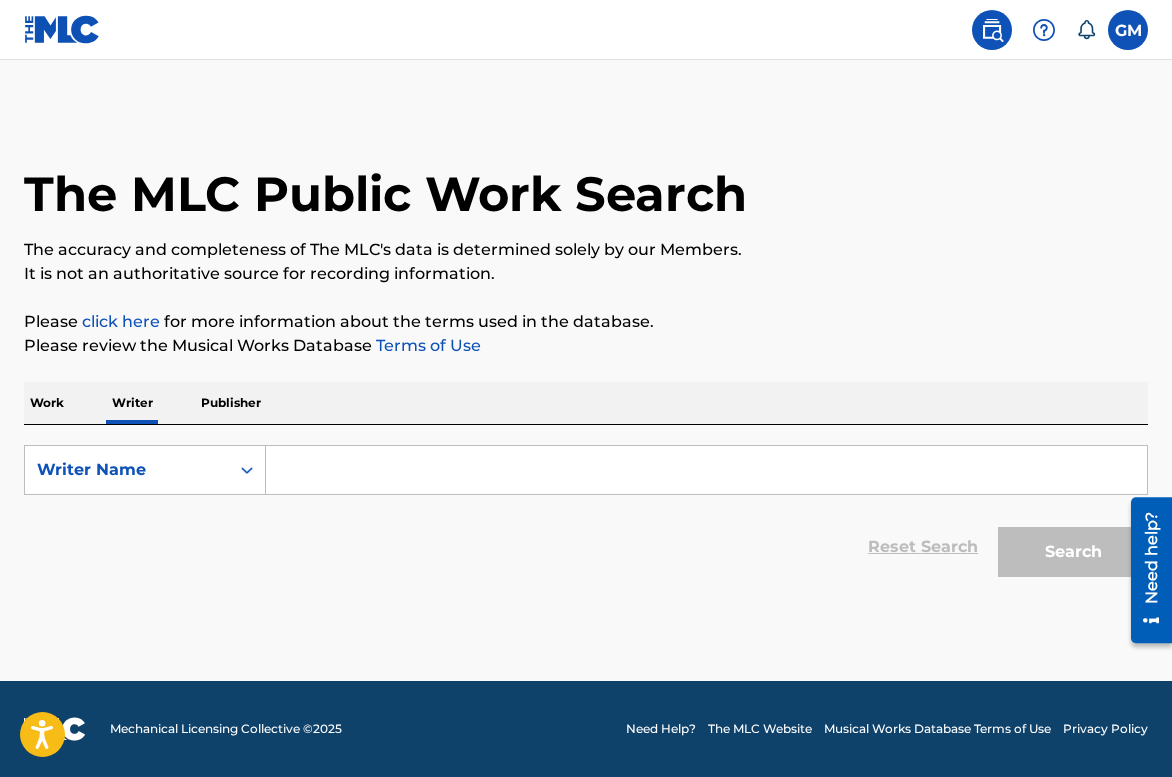 click at bounding box center (706, 470) 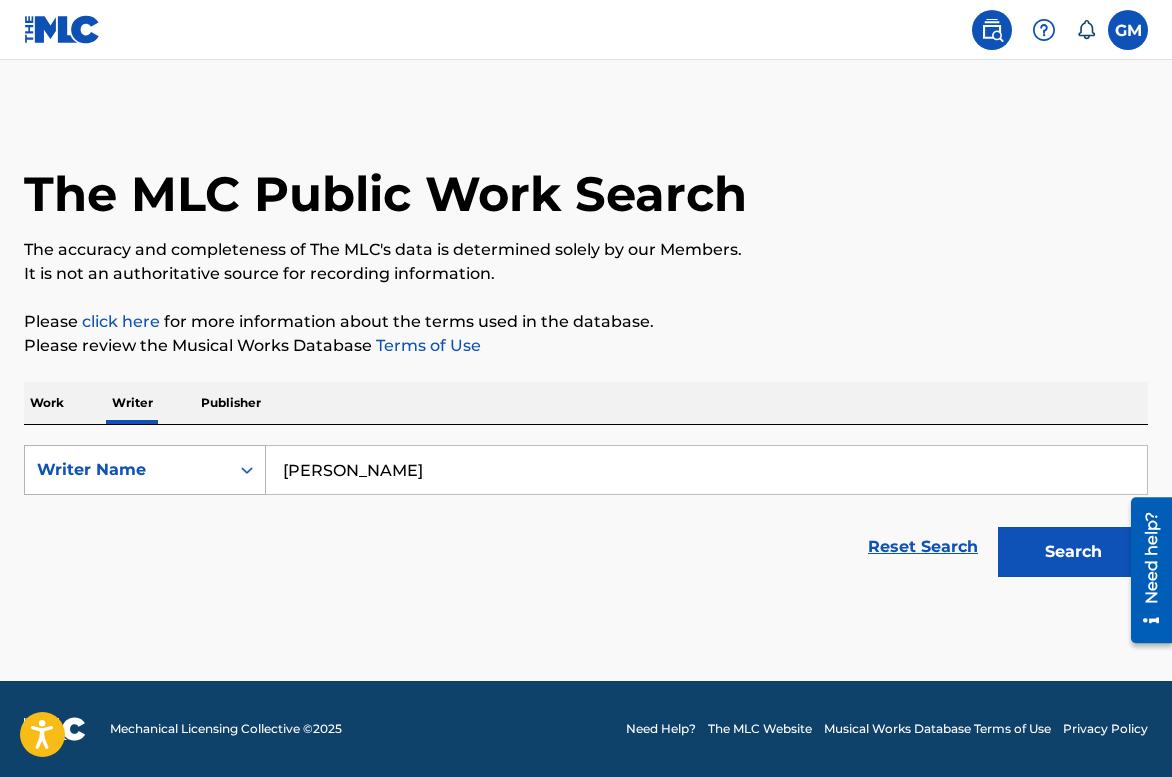 type on "[PERSON_NAME]" 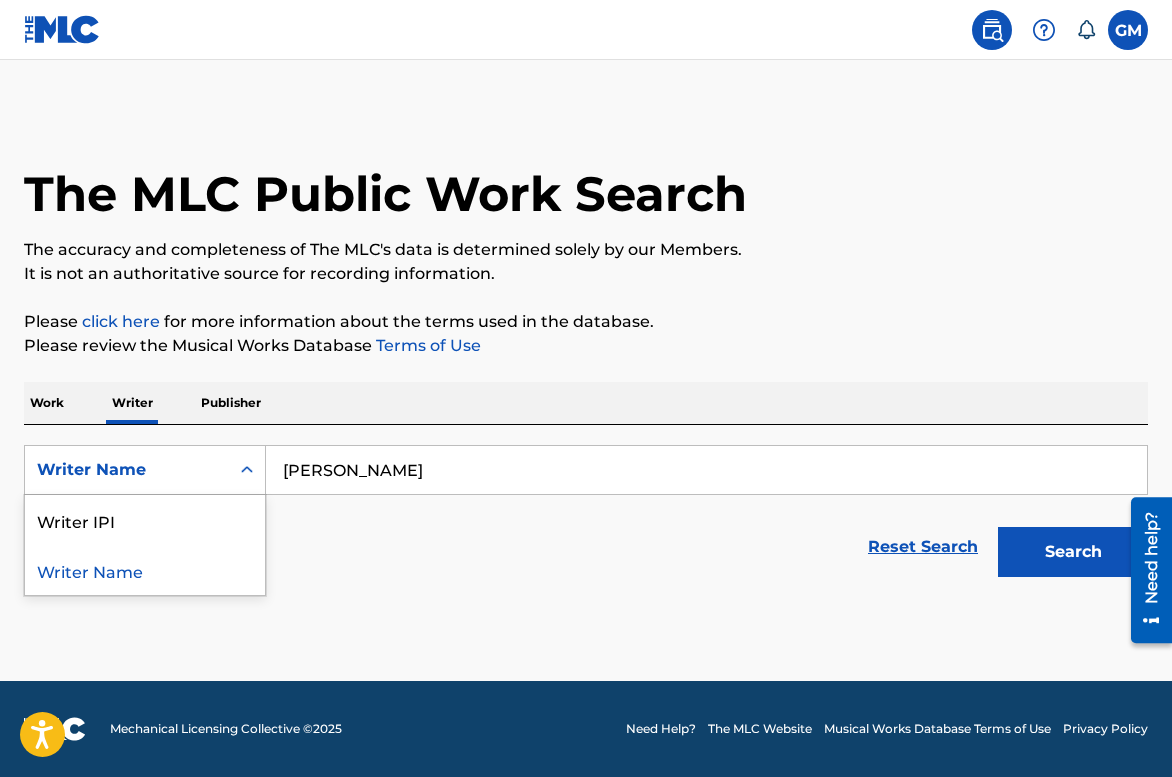 click 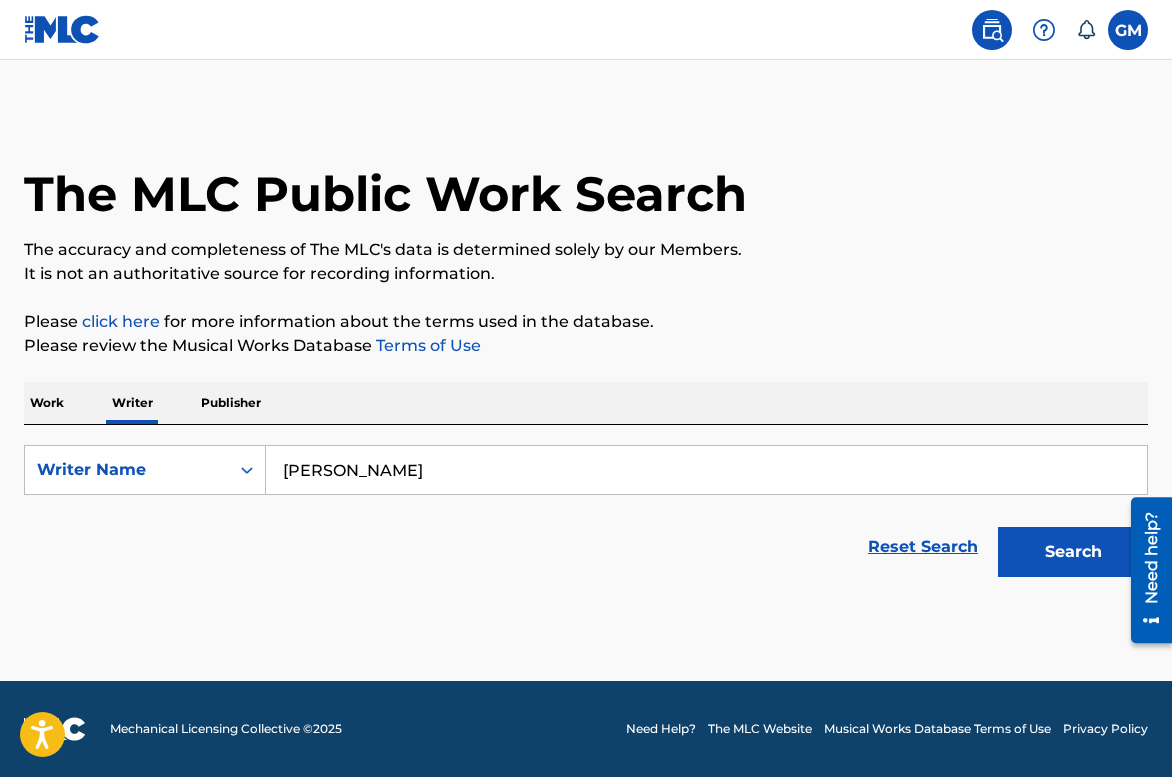 click on "Reset Search Search" at bounding box center [586, 547] 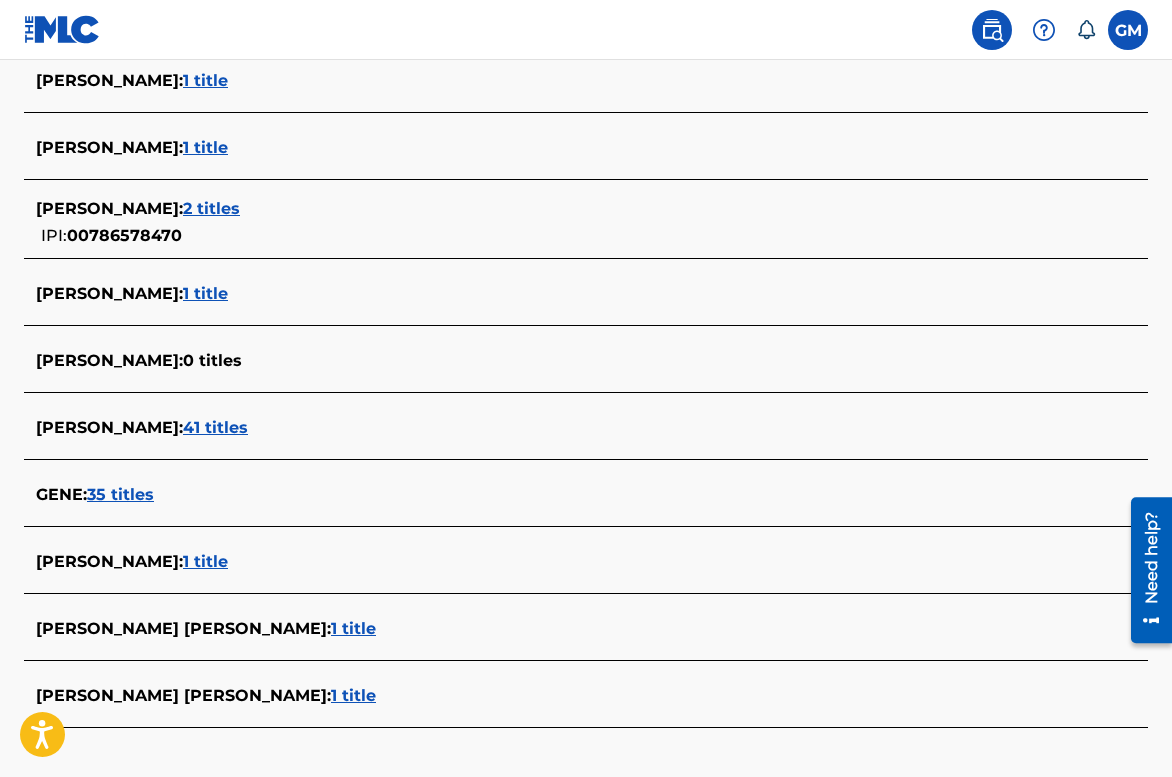 scroll, scrollTop: 628, scrollLeft: 0, axis: vertical 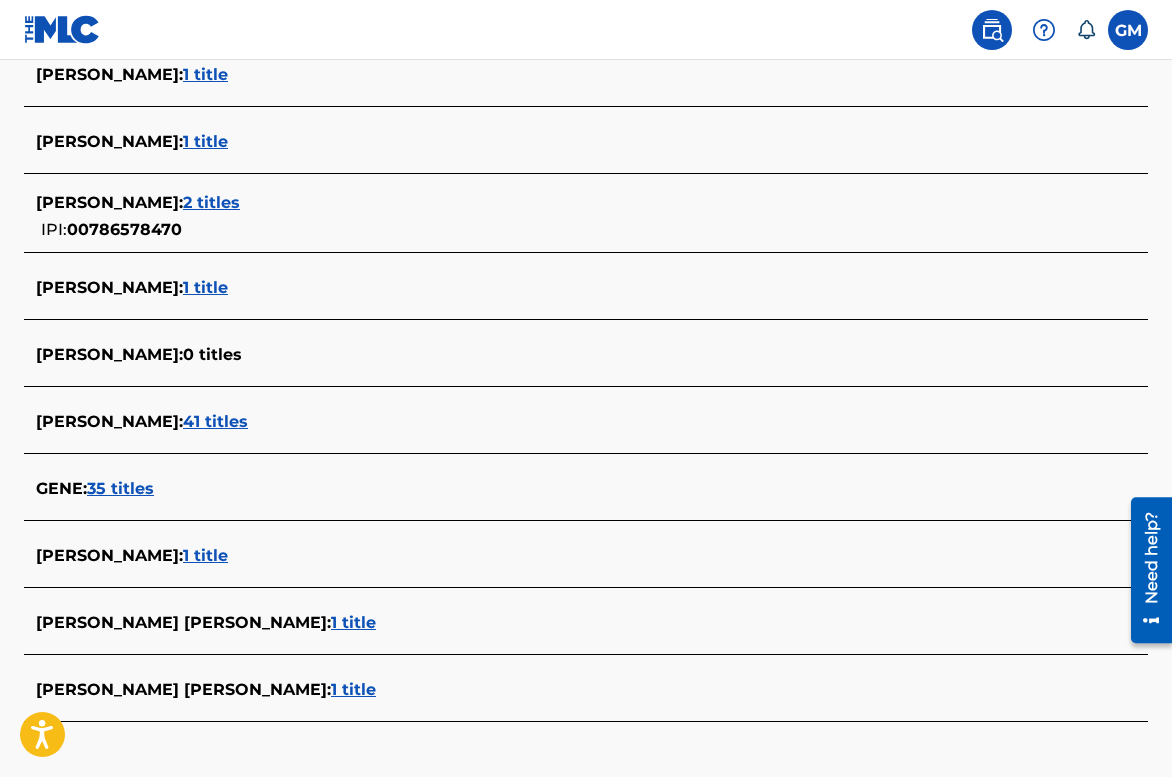 click on "1 title" at bounding box center (205, 555) 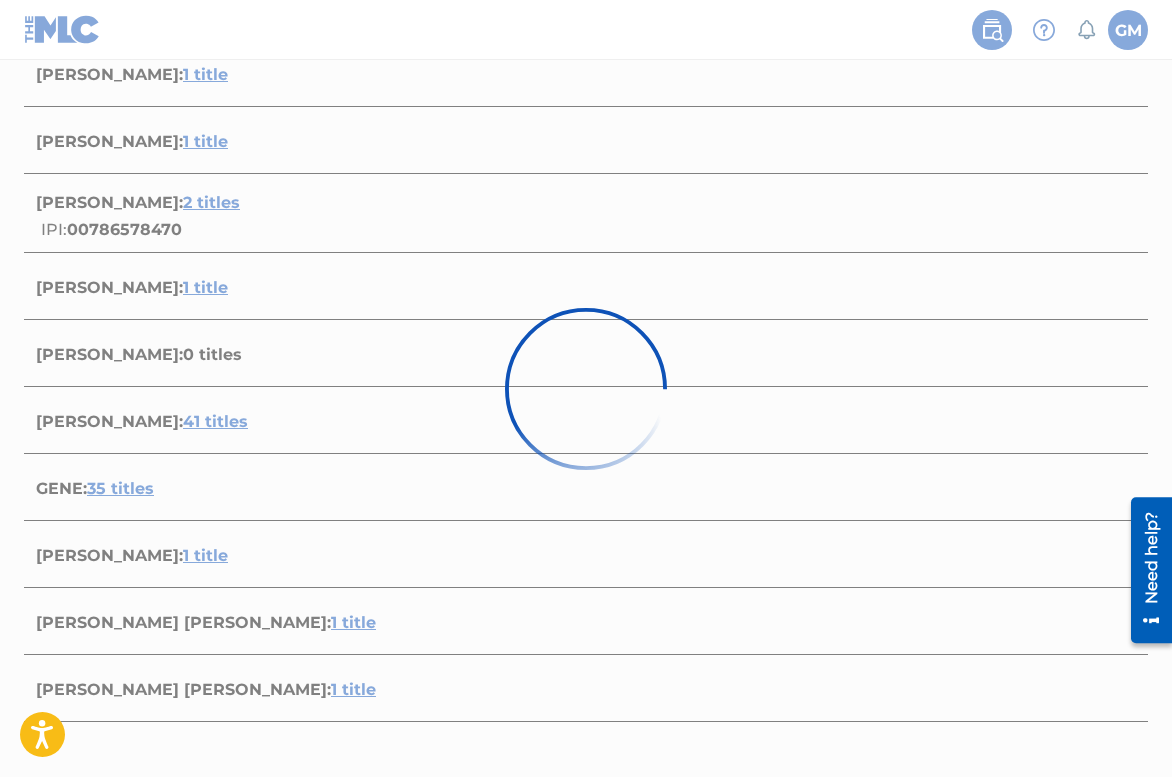scroll, scrollTop: 330, scrollLeft: 0, axis: vertical 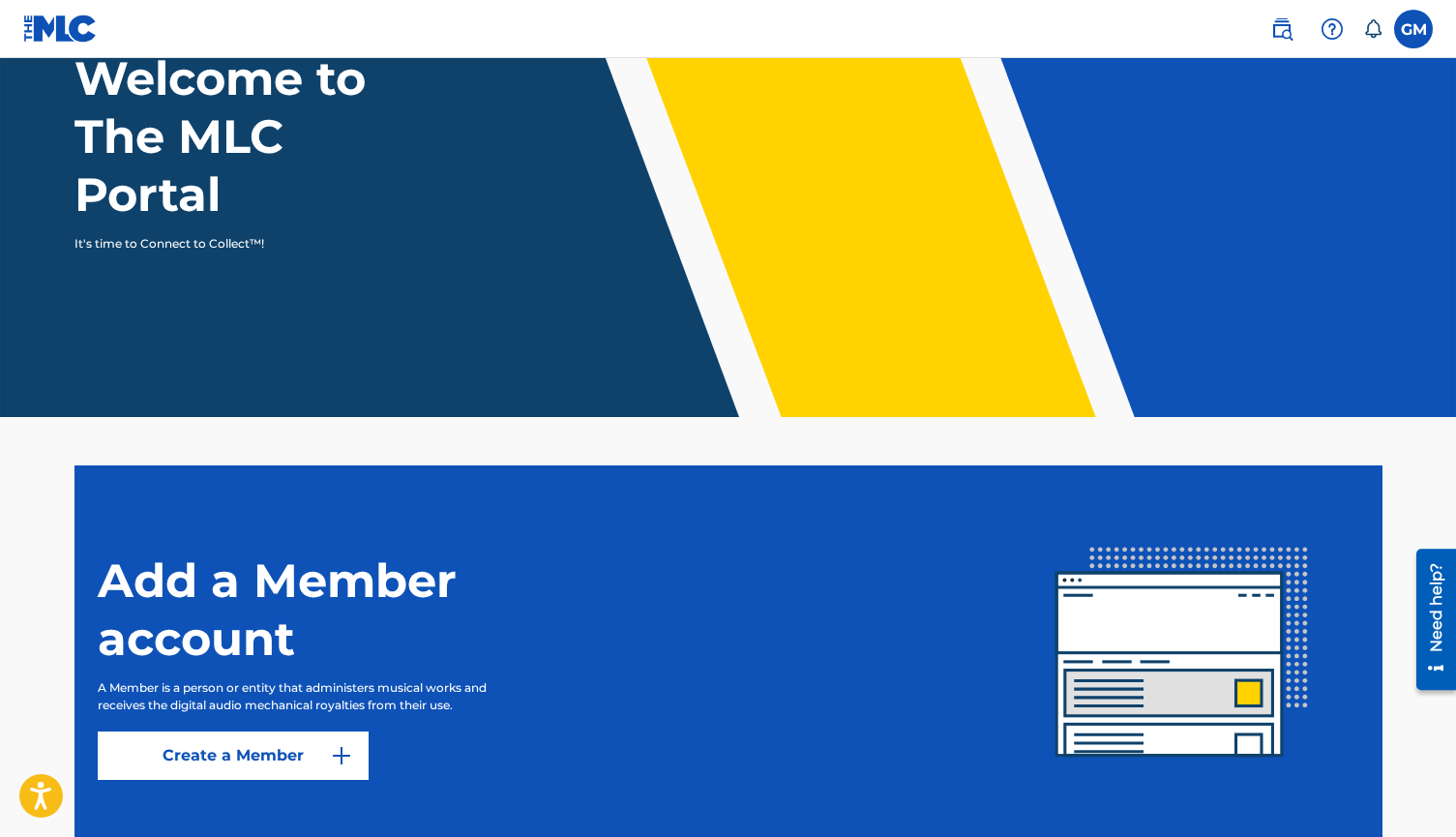 click at bounding box center [60, 28] 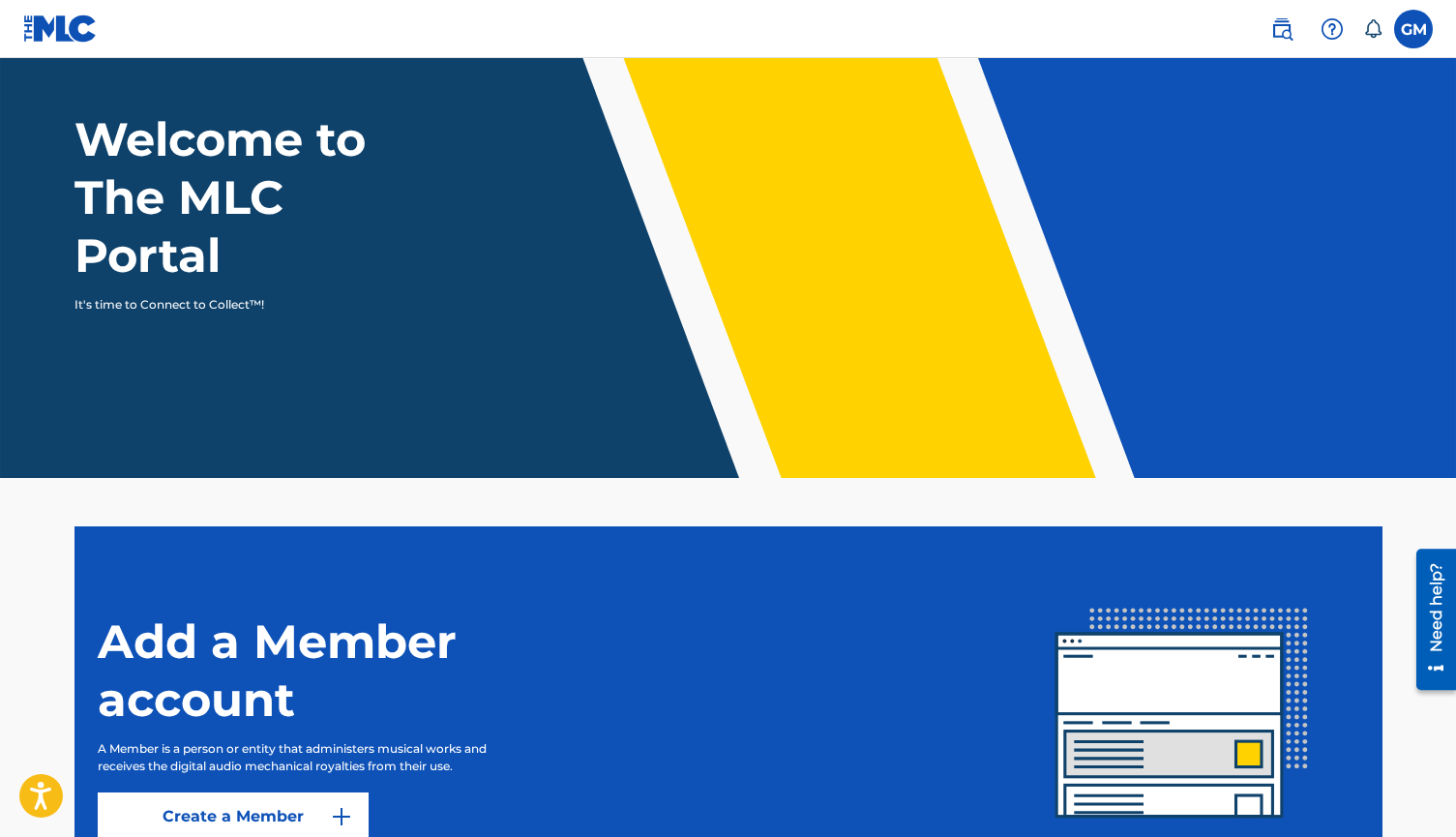 scroll, scrollTop: 0, scrollLeft: 0, axis: both 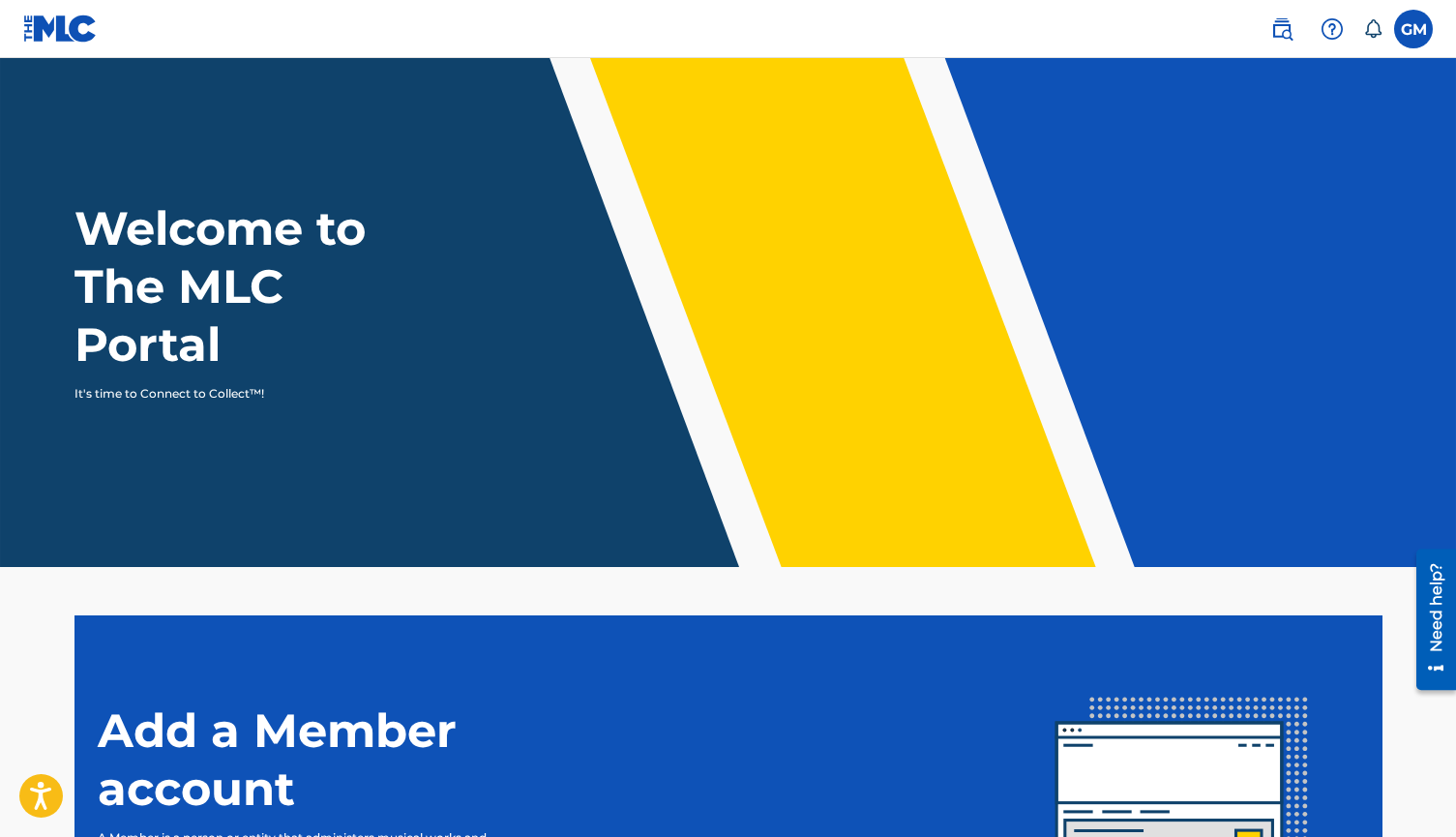 click at bounding box center [1282, 29] 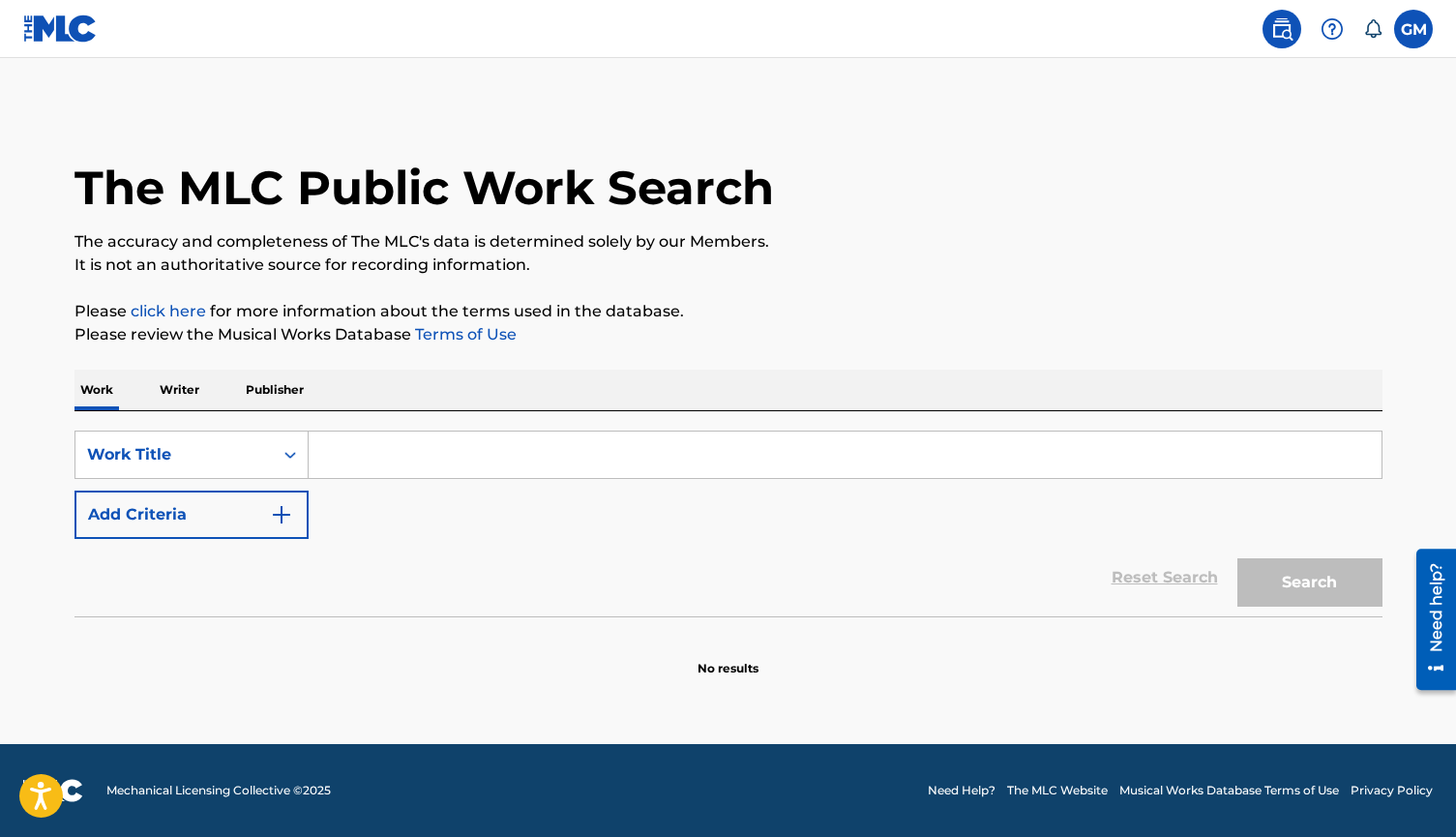 click on "click here" at bounding box center (168, 311) 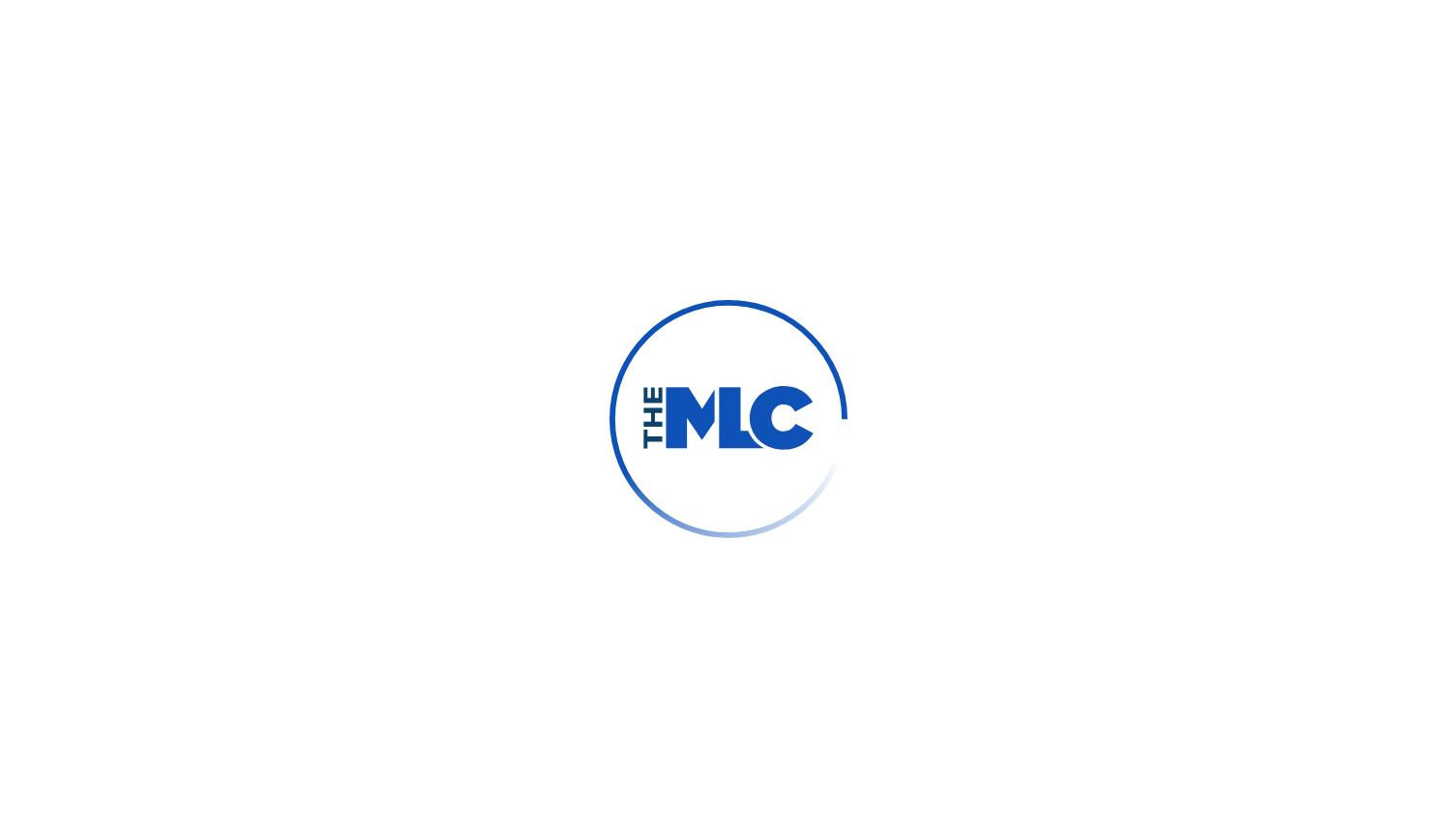 scroll, scrollTop: 0, scrollLeft: 0, axis: both 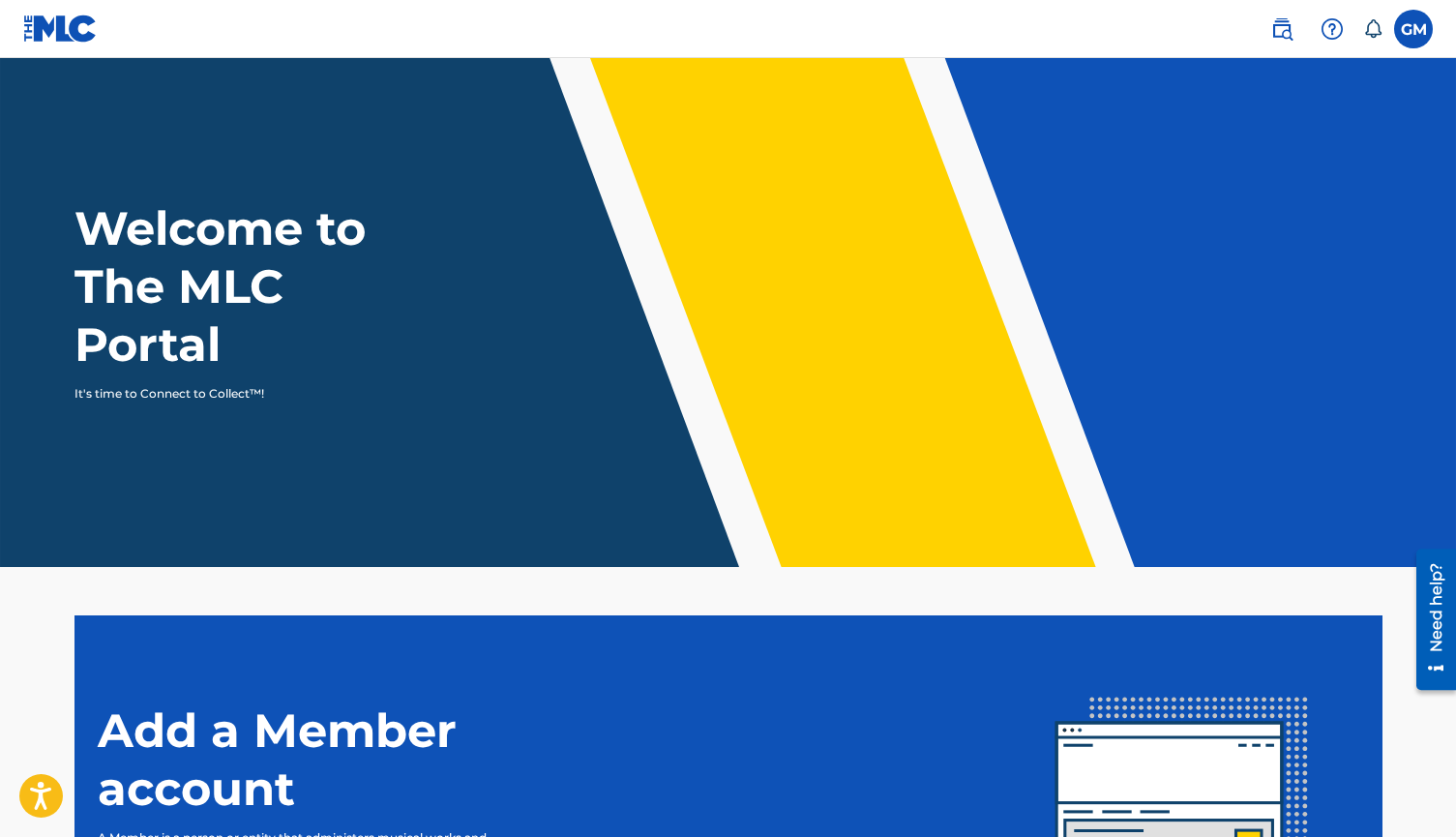 click at bounding box center (1282, 29) 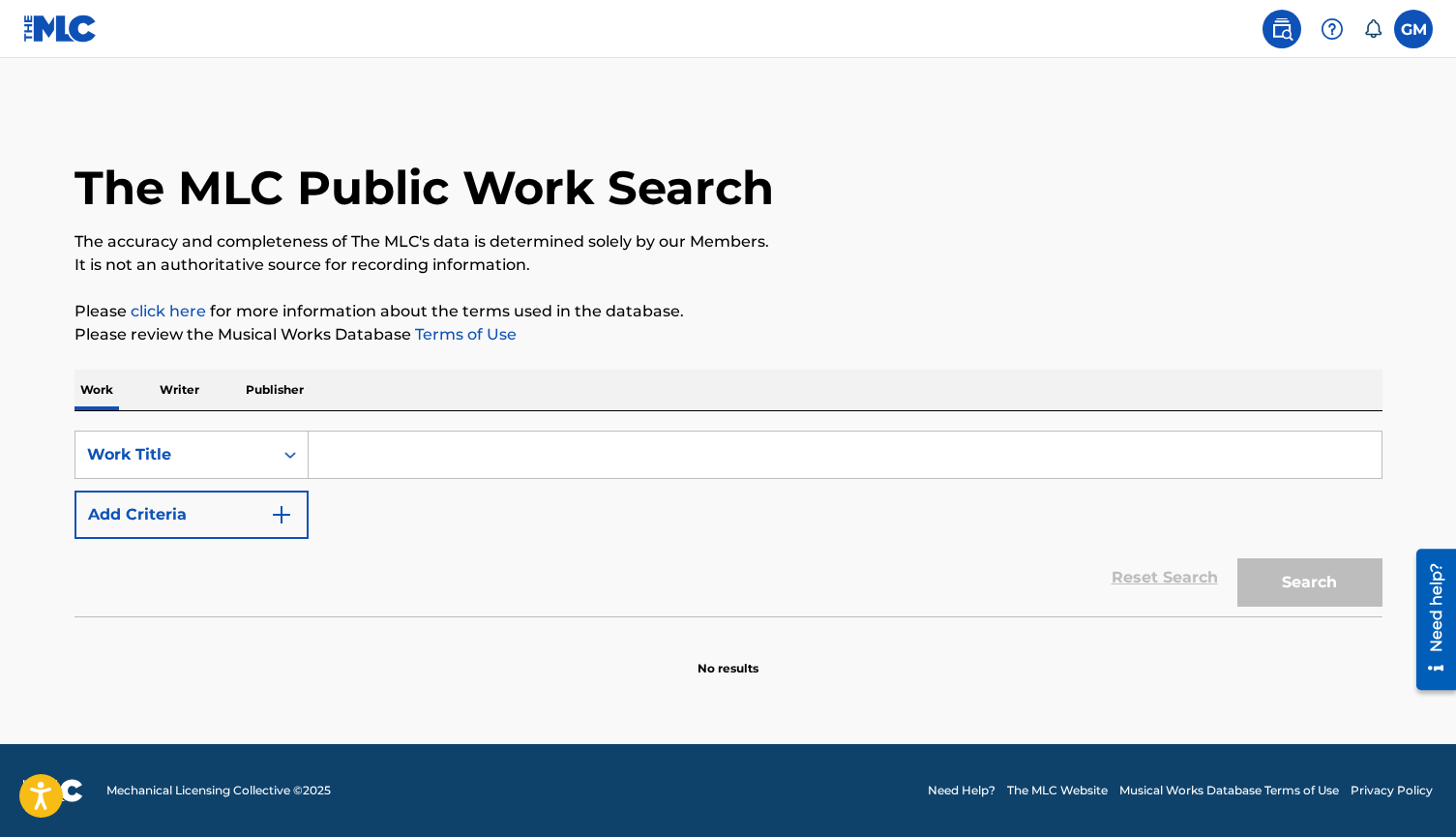 click at bounding box center (1282, 29) 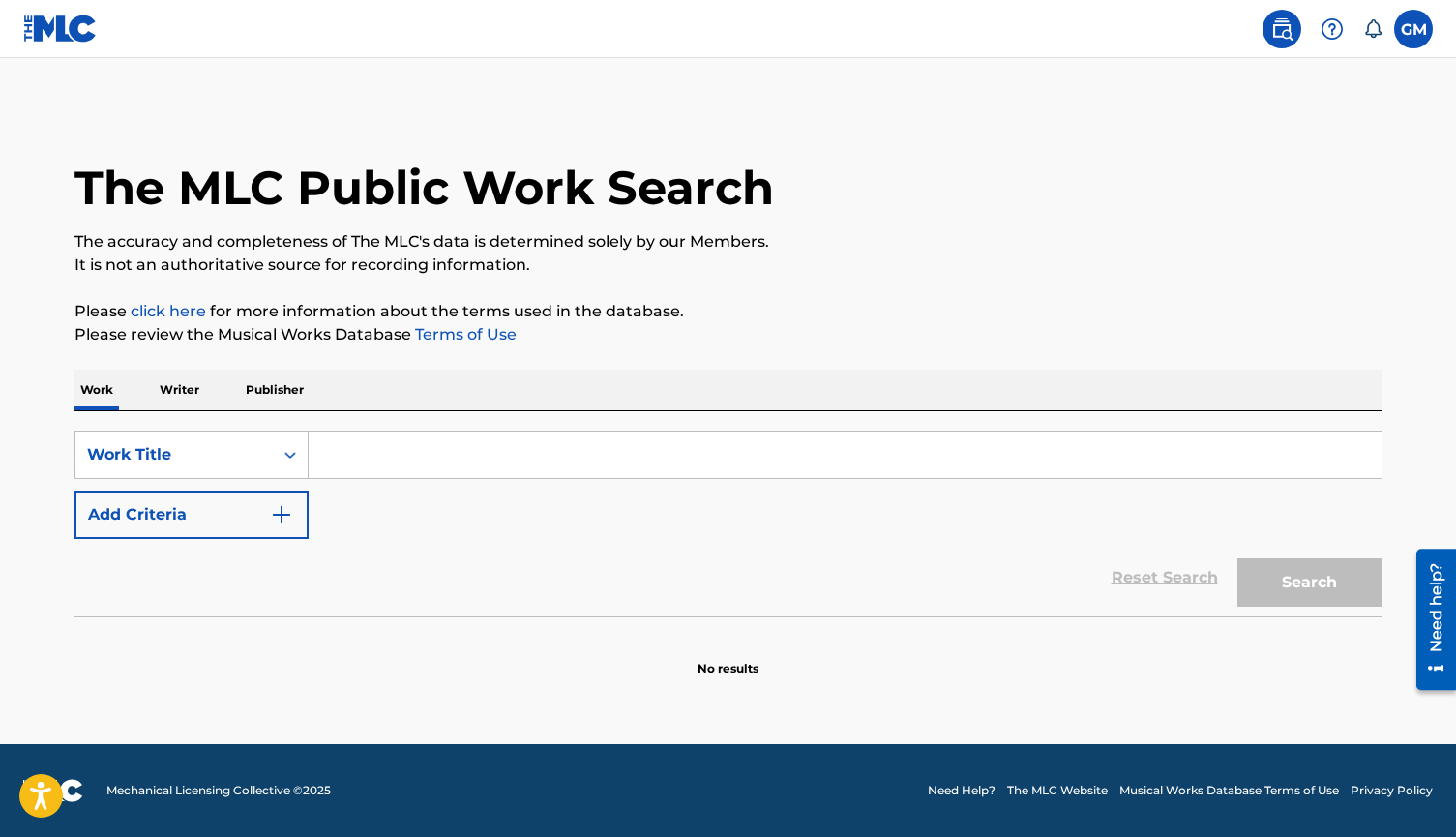 click at bounding box center (1332, 29) 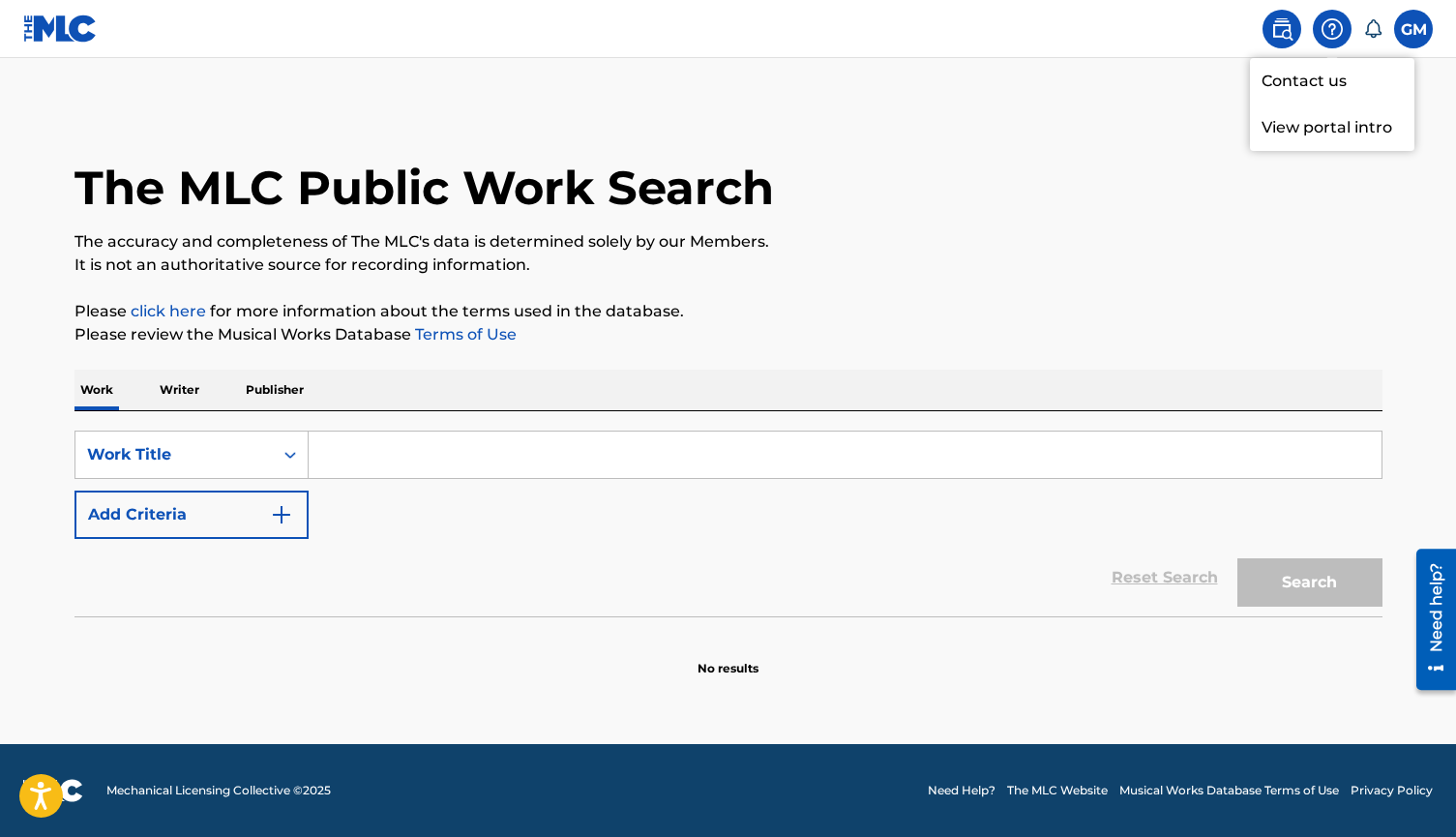 click on "View portal intro" at bounding box center (1332, 128) 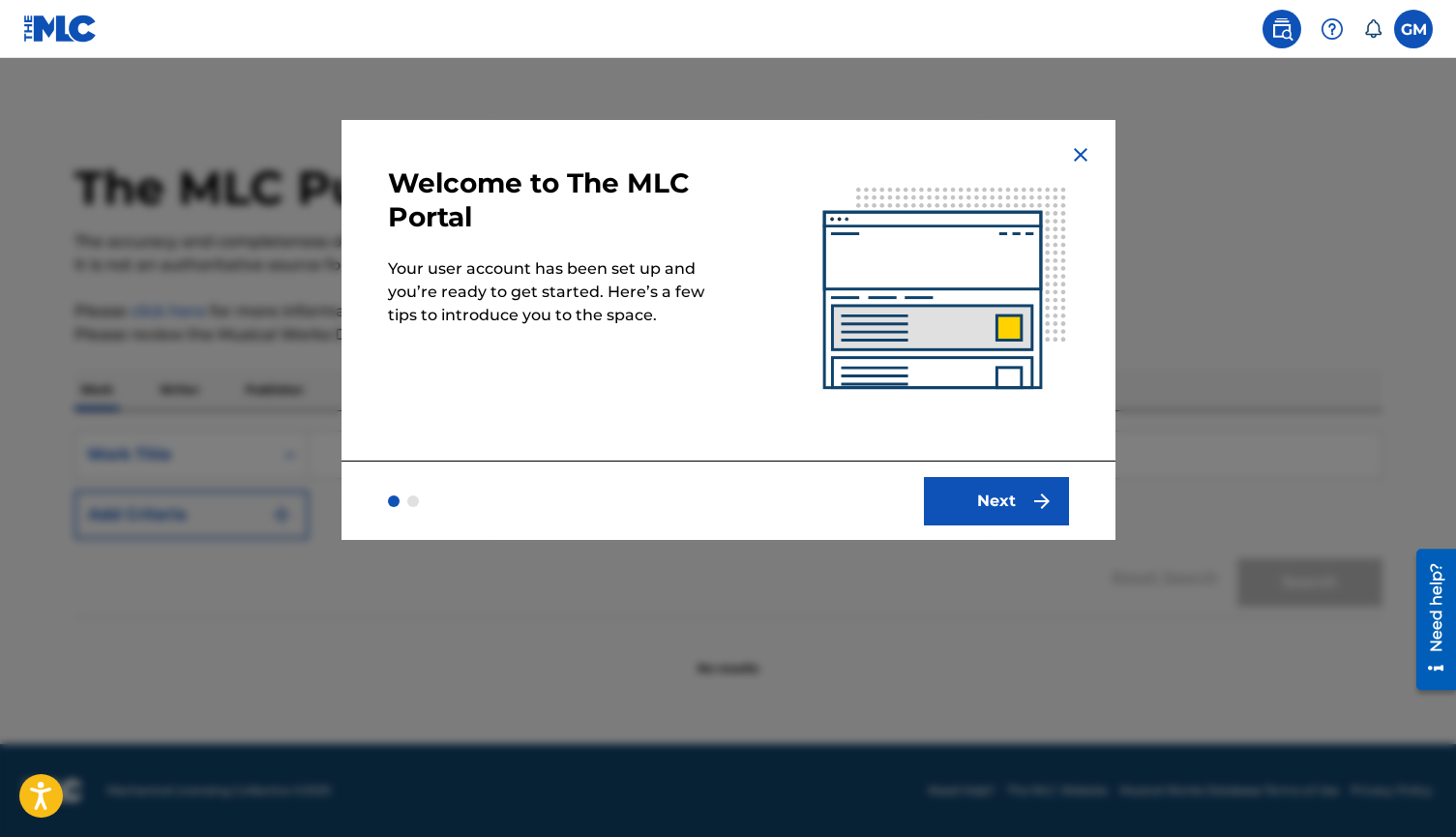 click at bounding box center (1042, 501) 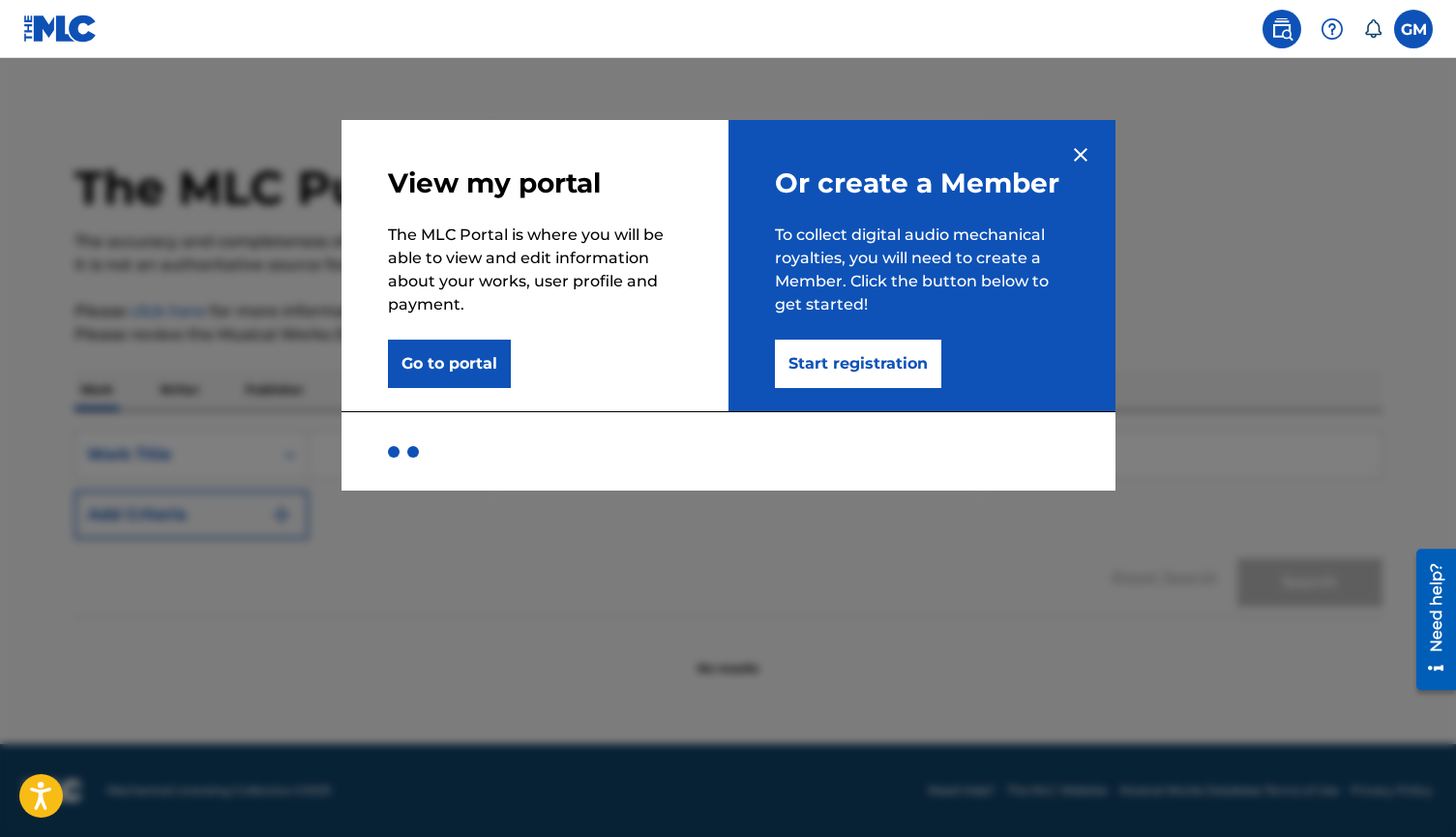 click on "Go to portal" at bounding box center [449, 364] 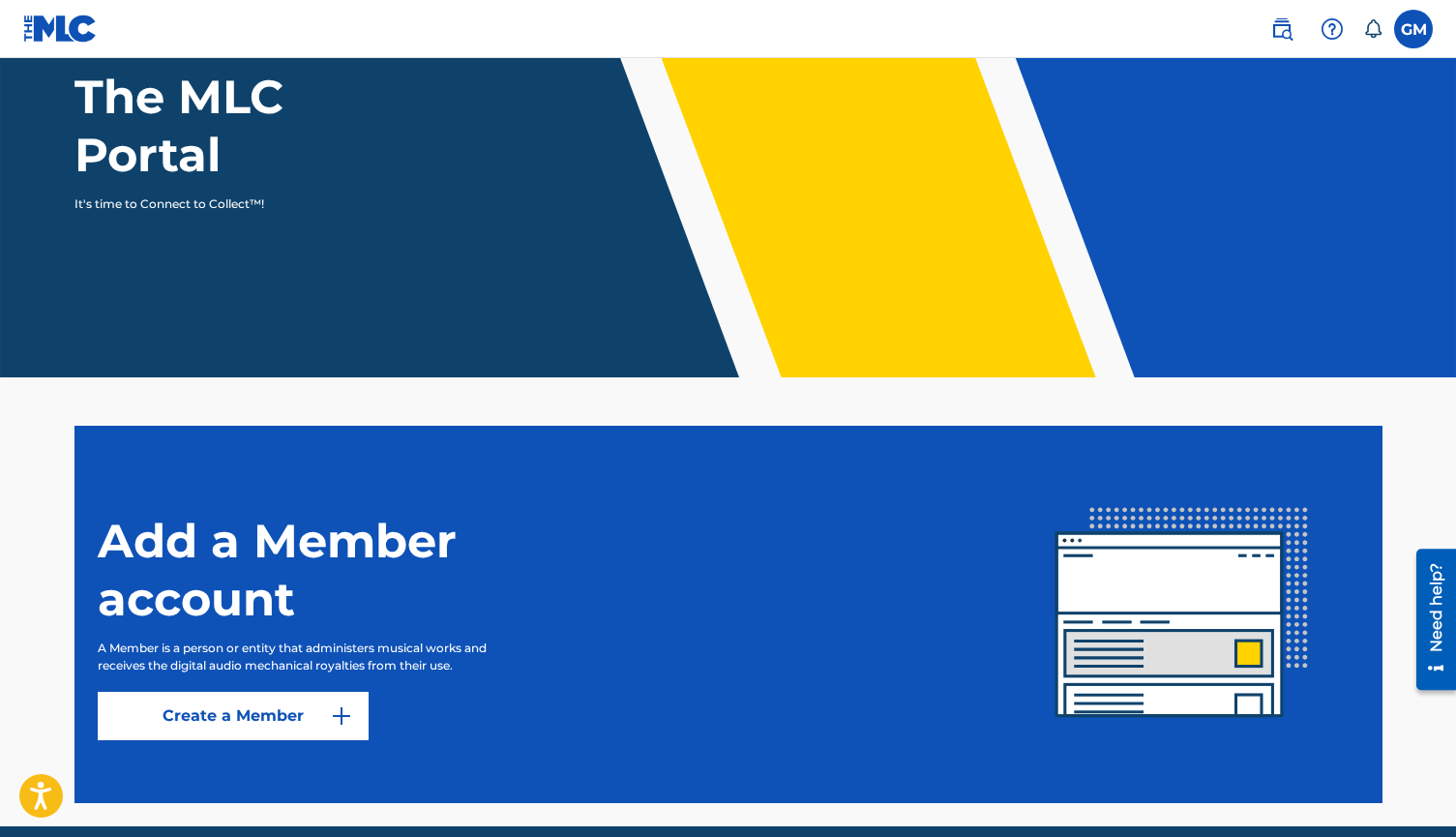 scroll, scrollTop: 272, scrollLeft: 0, axis: vertical 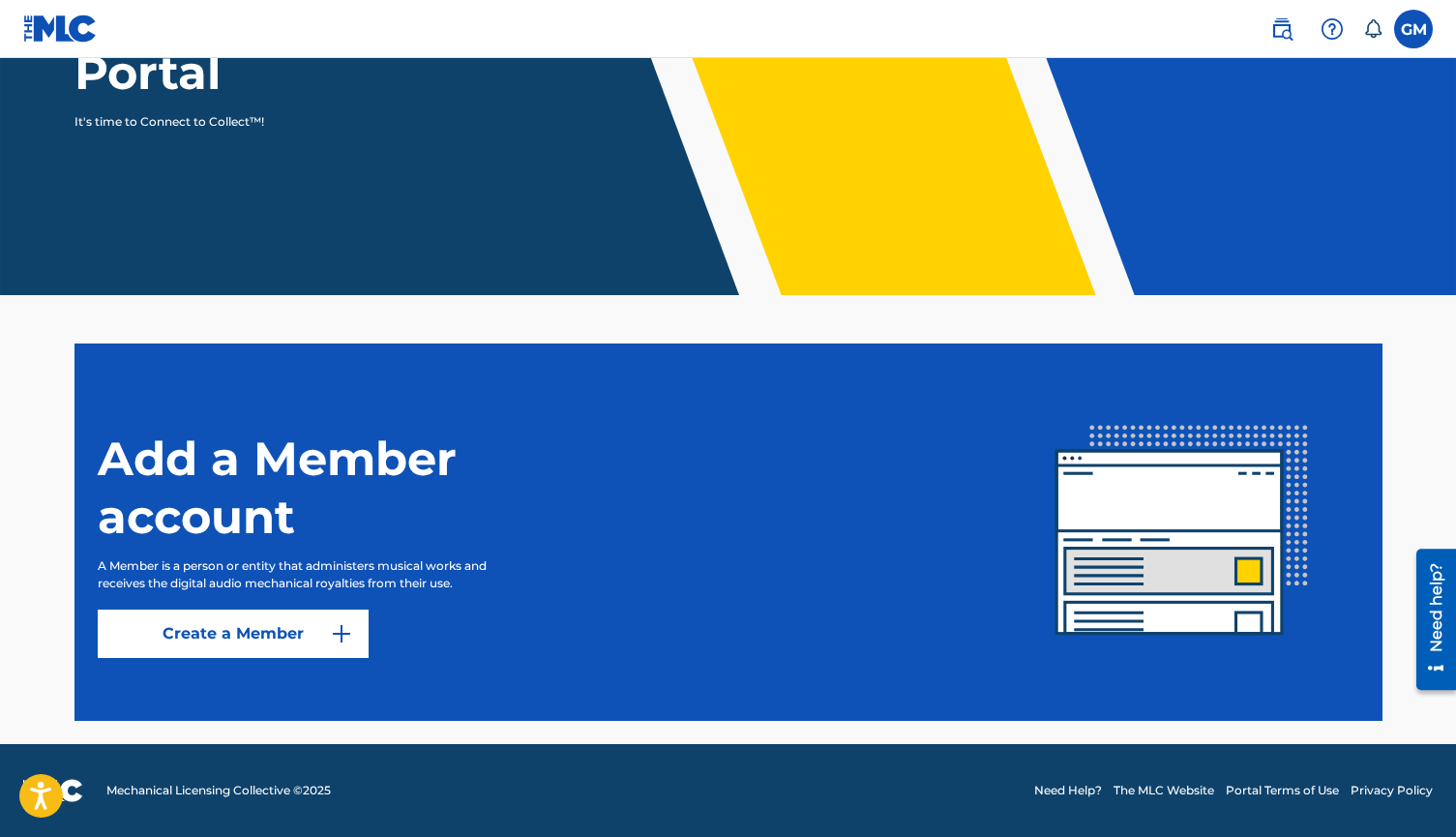 click at bounding box center (1332, 29) 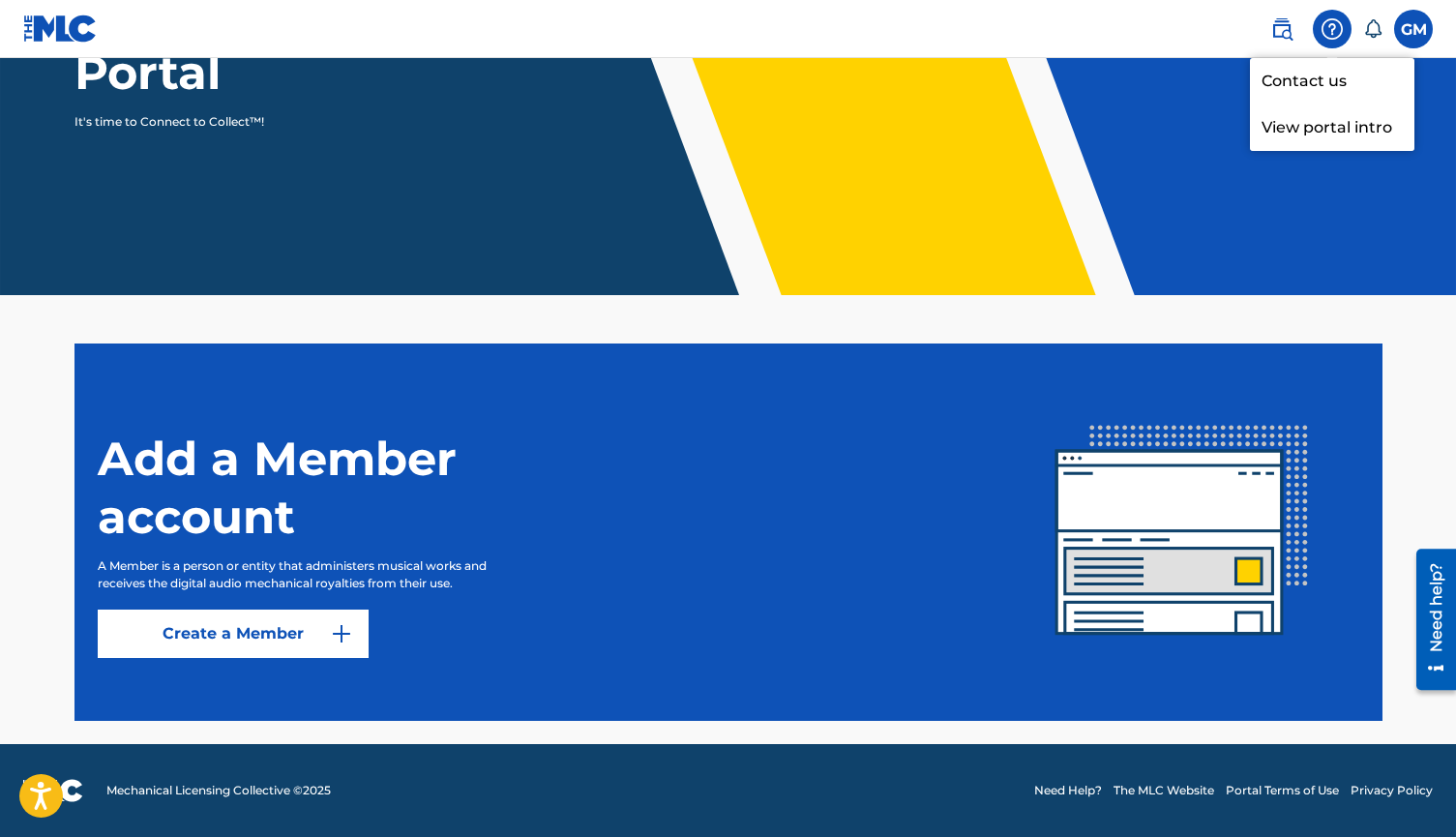 click on "Welcome to The MLC Portal It's time to Connect to Collect™!" at bounding box center (728, 41) 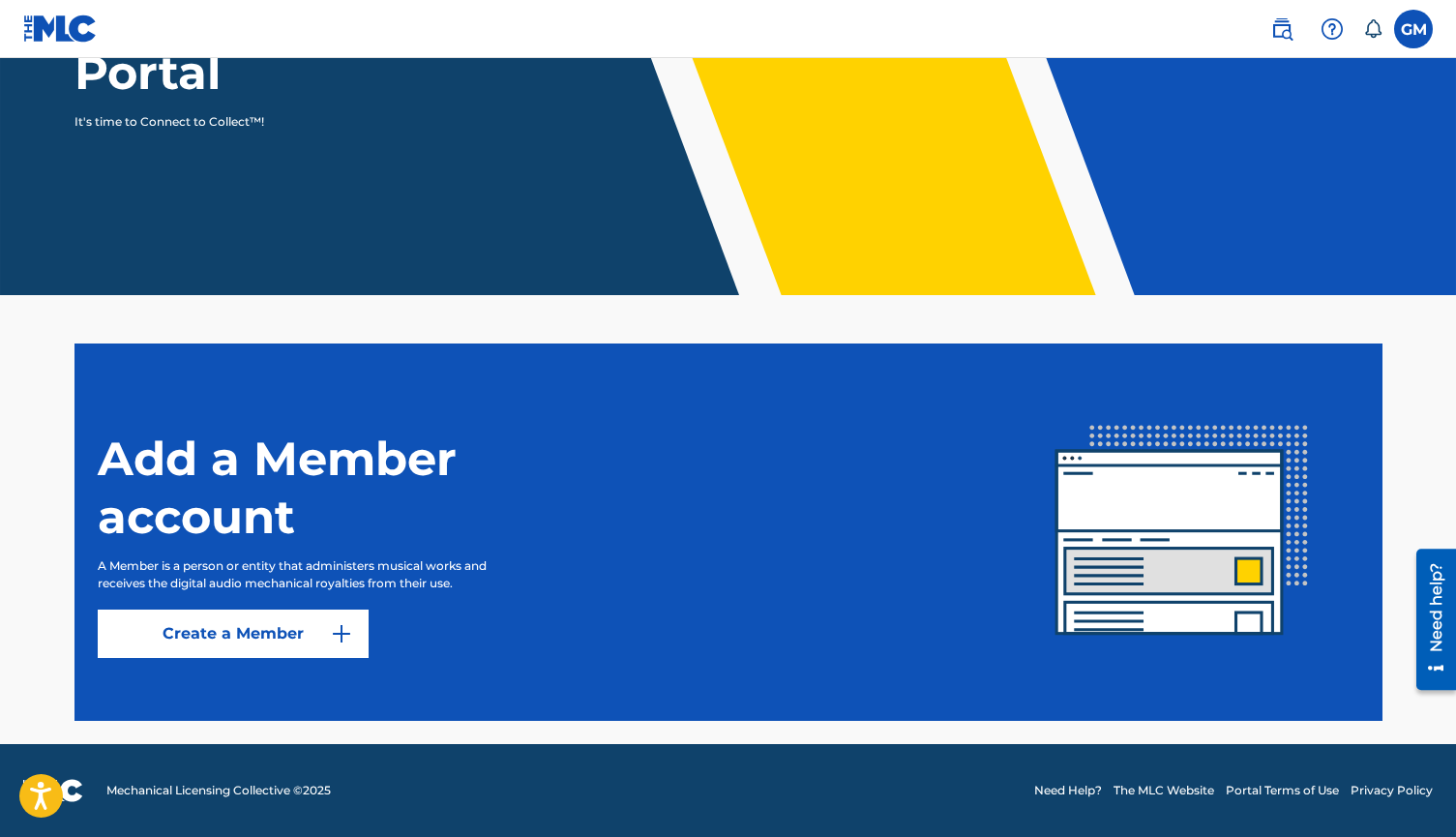 click at bounding box center [1282, 29] 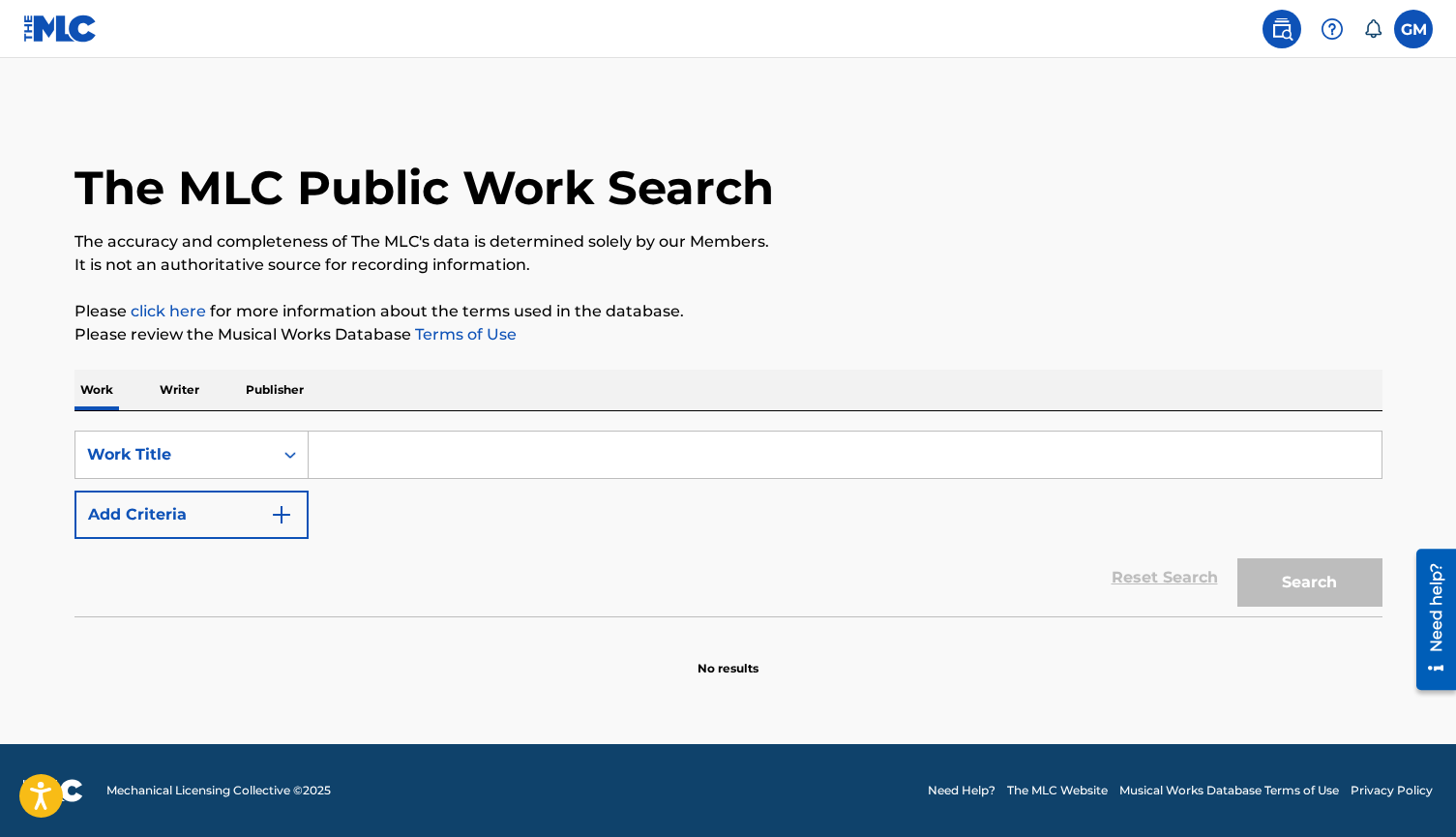 scroll, scrollTop: 0, scrollLeft: 0, axis: both 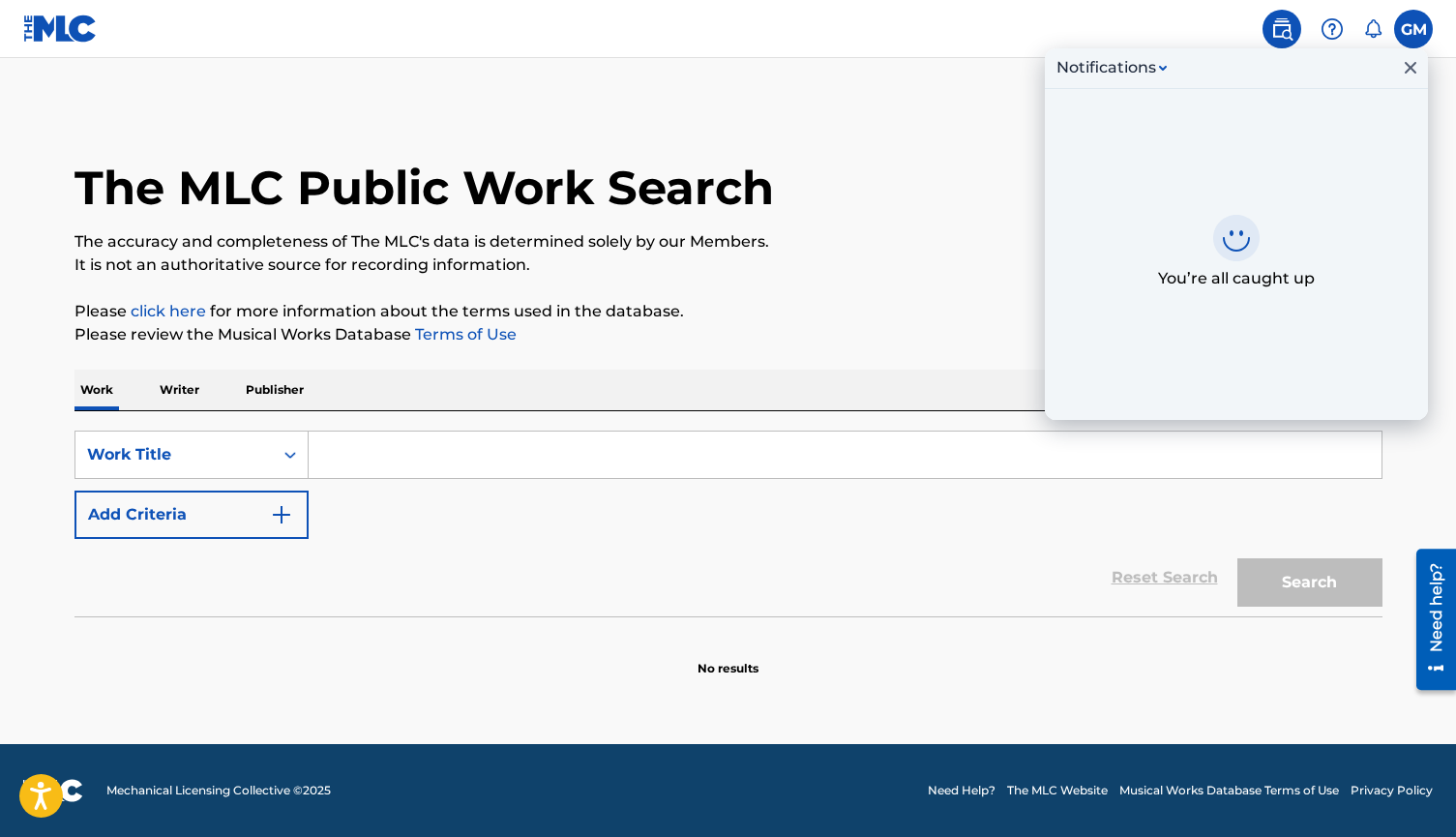 click on "The MLC Public Work Search" at bounding box center (728, 177) 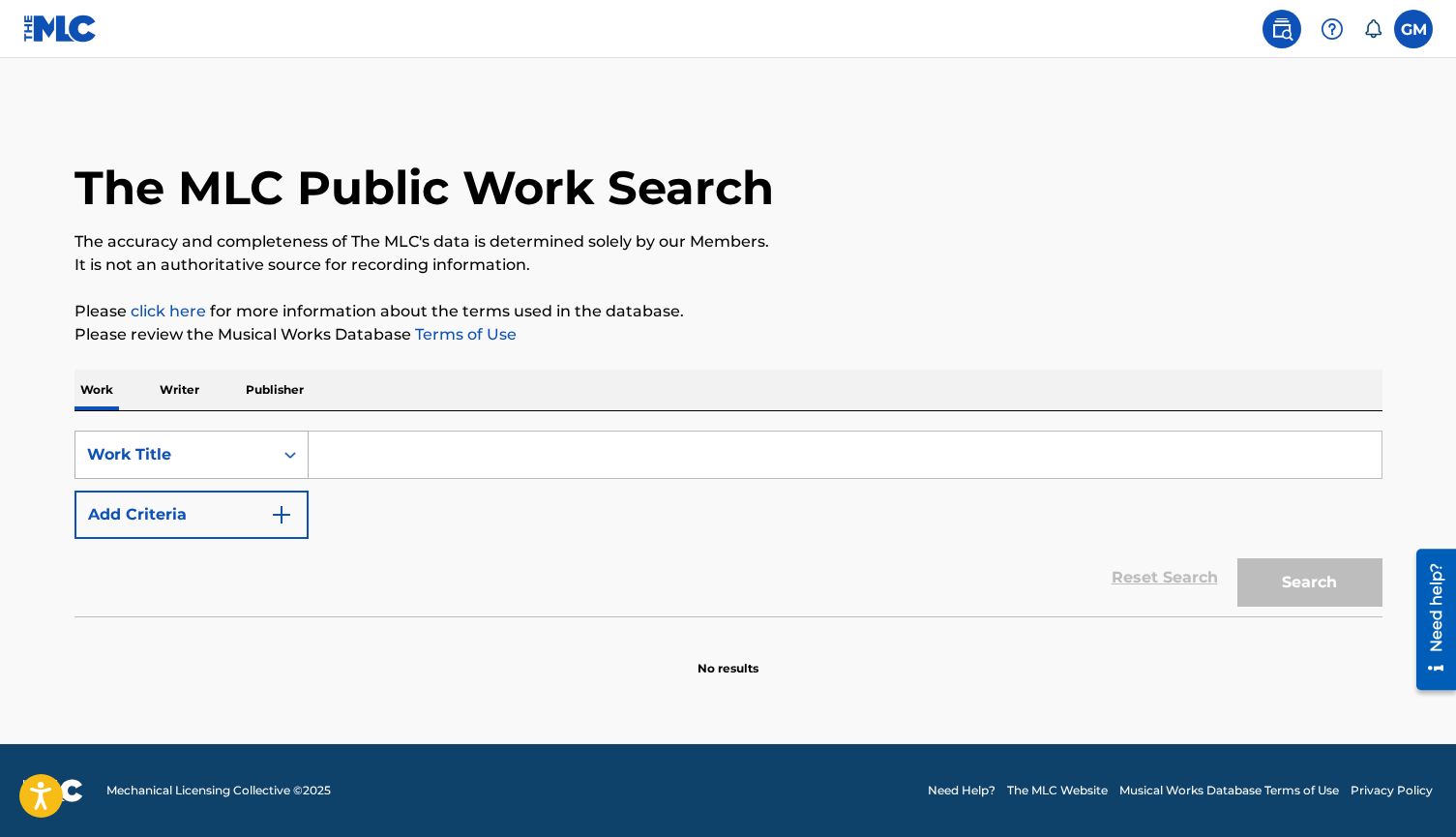 click 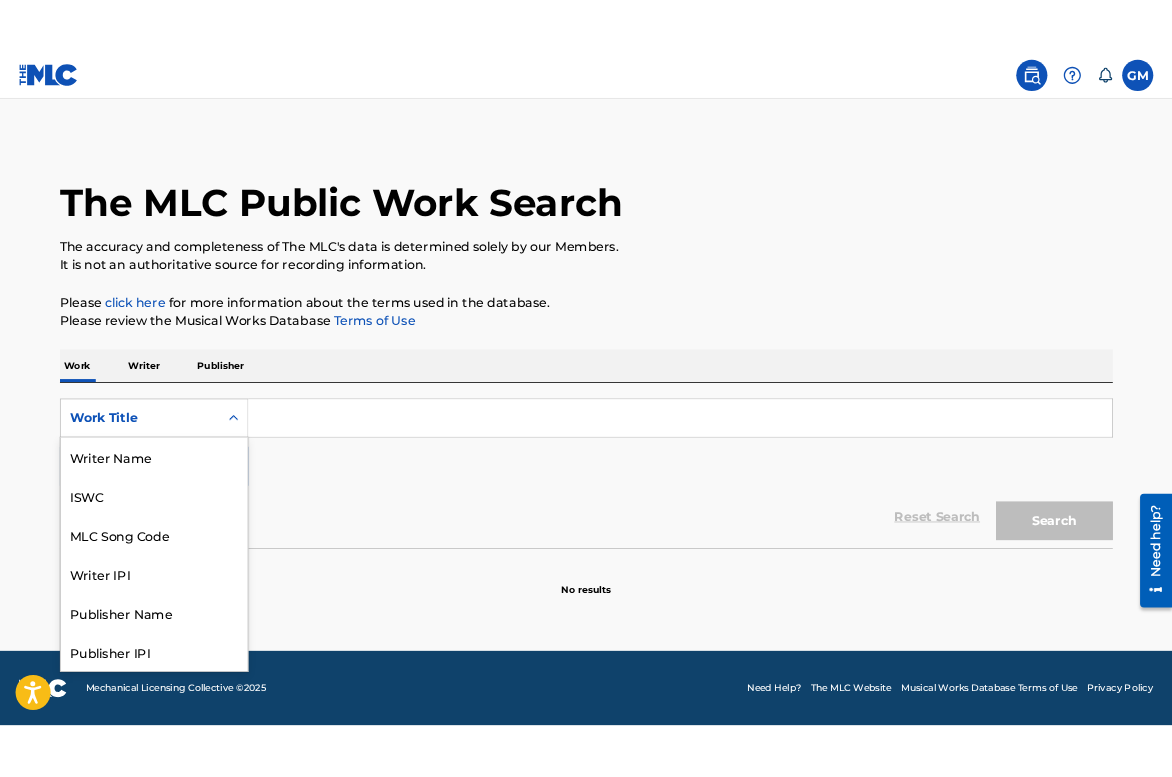 scroll, scrollTop: 100, scrollLeft: 0, axis: vertical 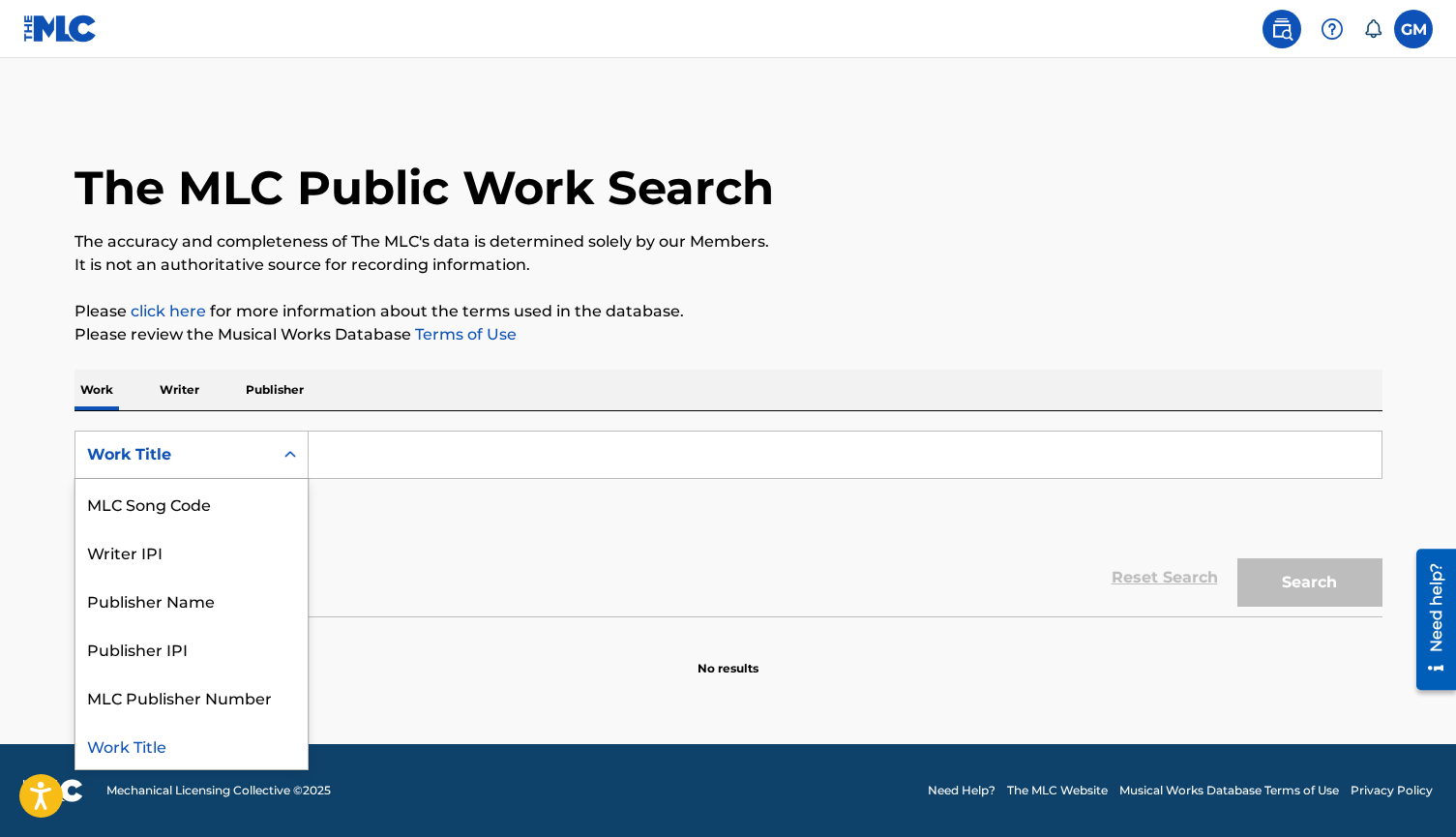 click at bounding box center (845, 455) 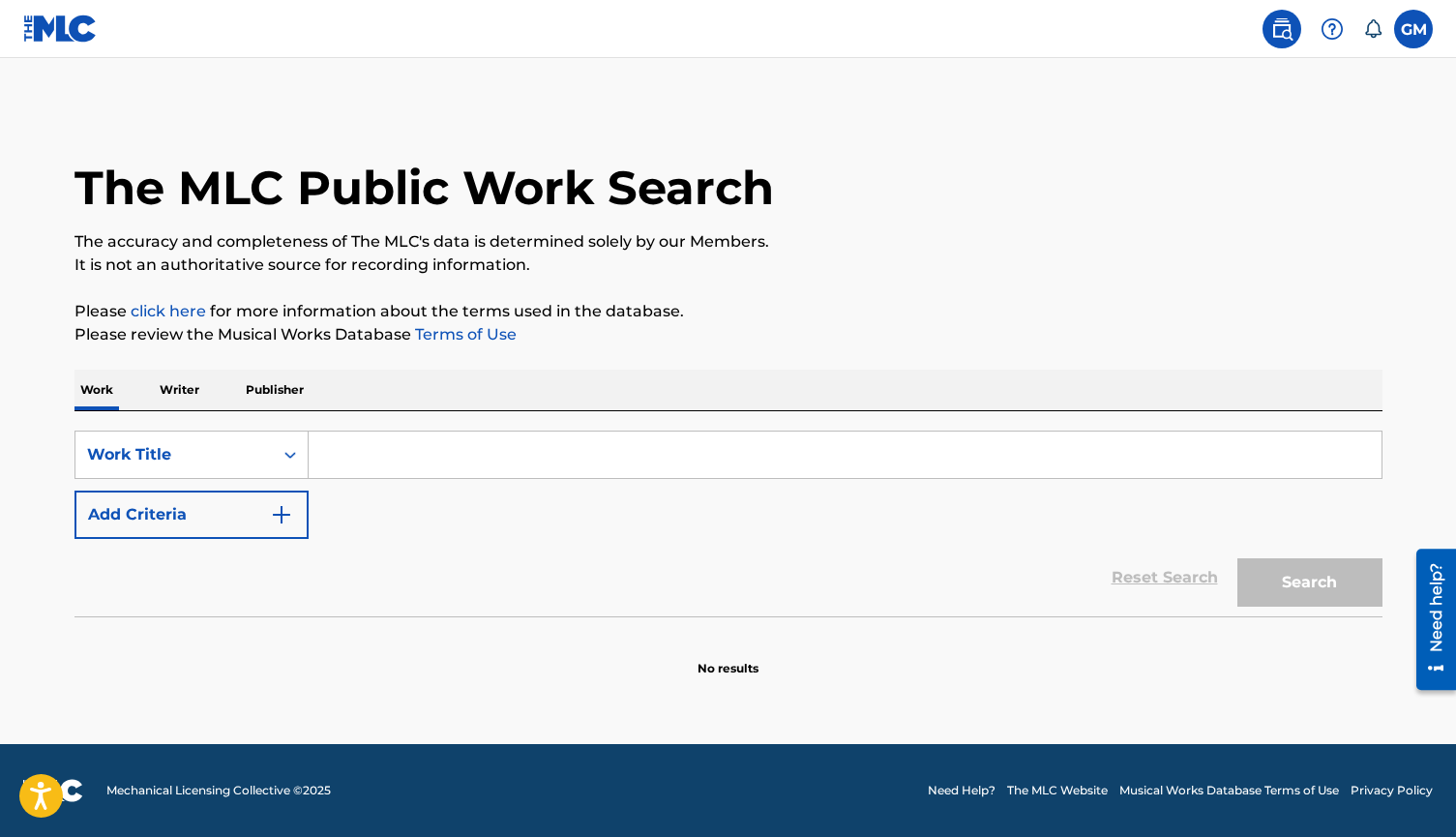 click at bounding box center (1282, 29) 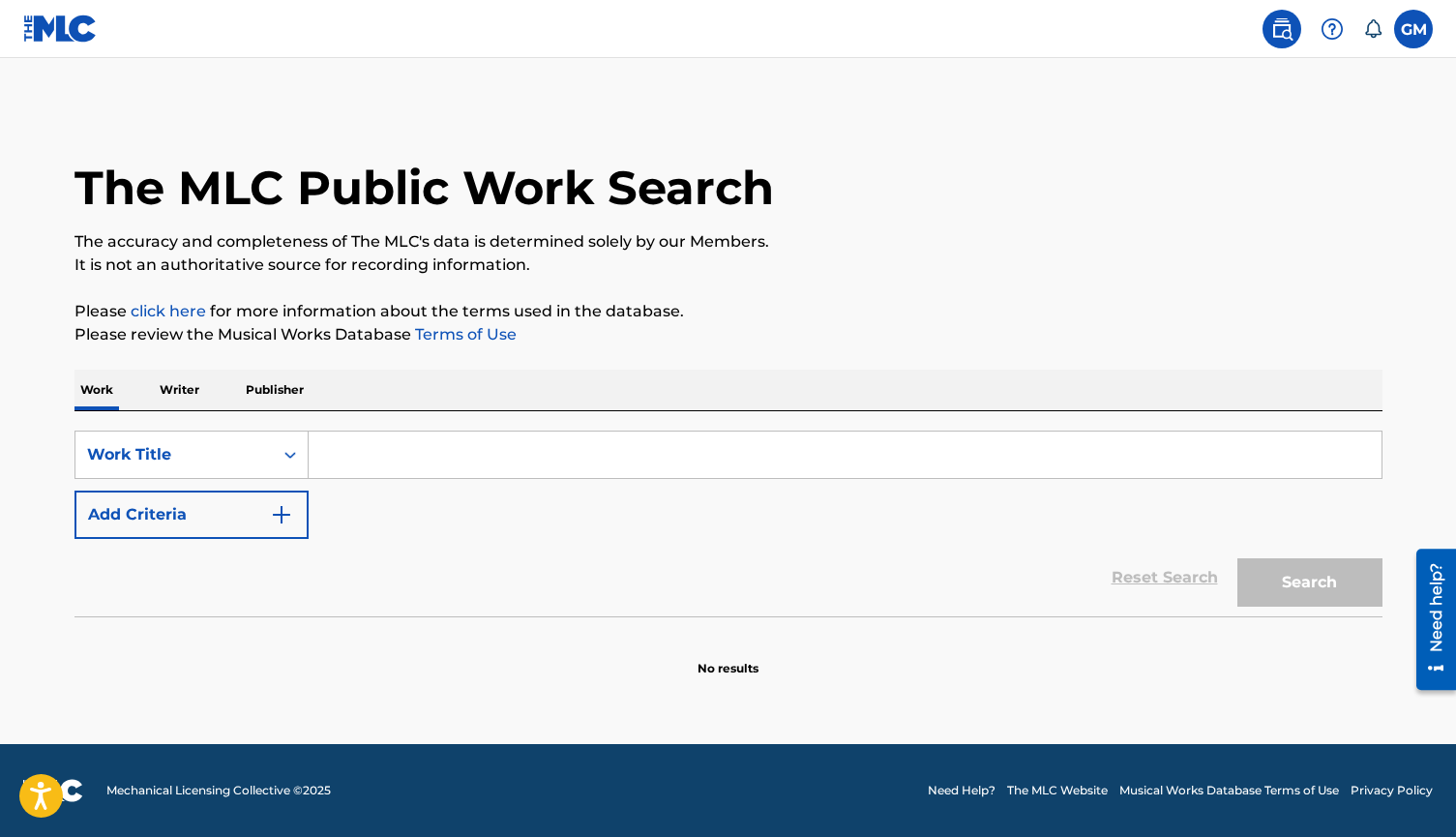 click at bounding box center (845, 455) 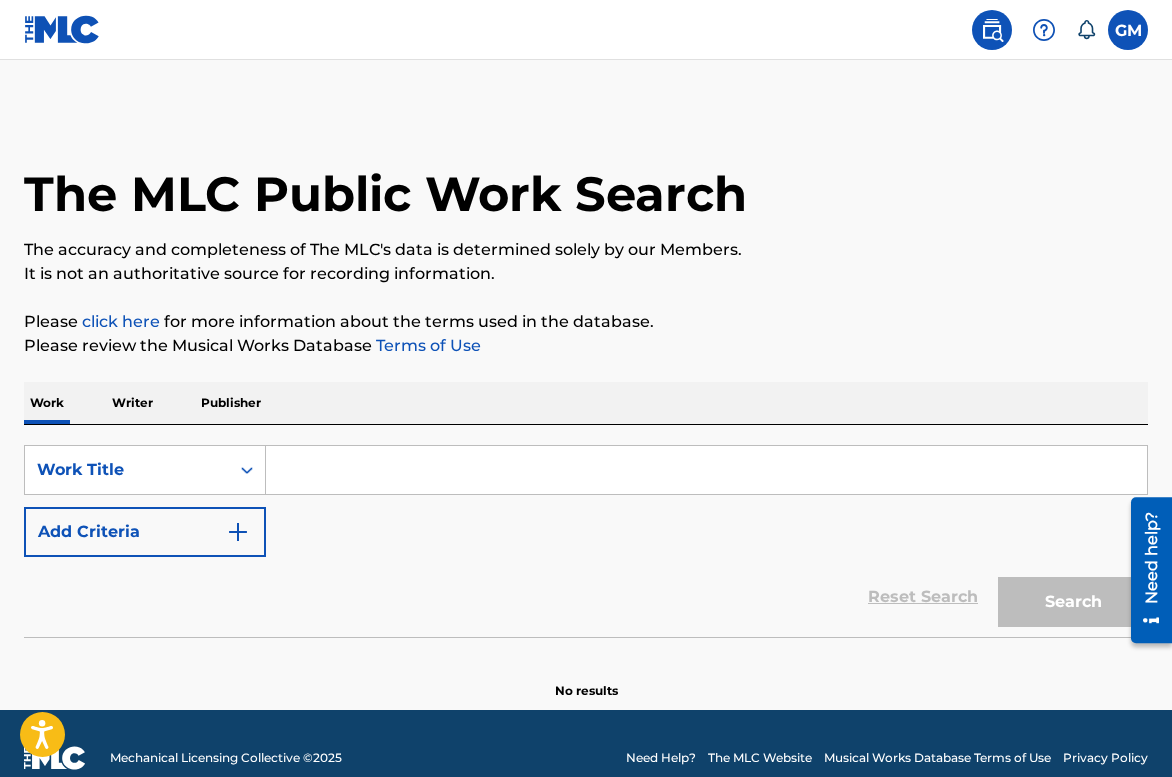paste on "LUV HER KINKY UNRULY HAIR" 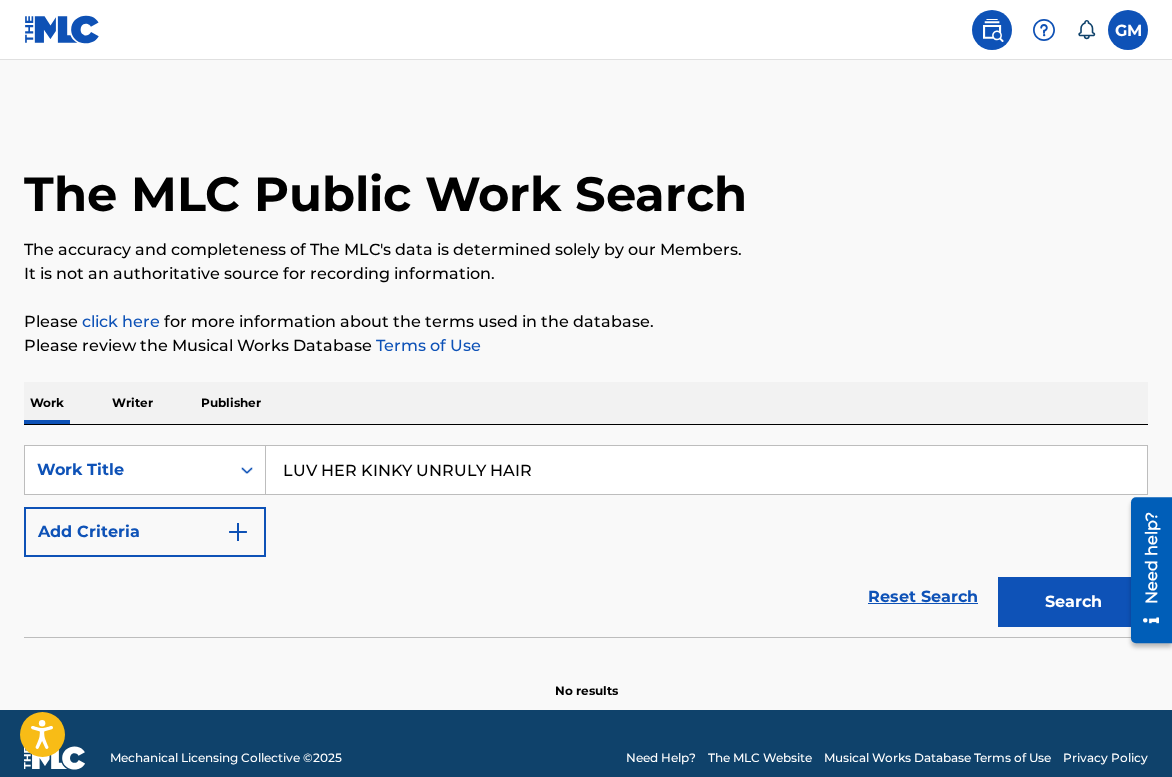 type on "LUV HER KINKY UNRULY HAIR" 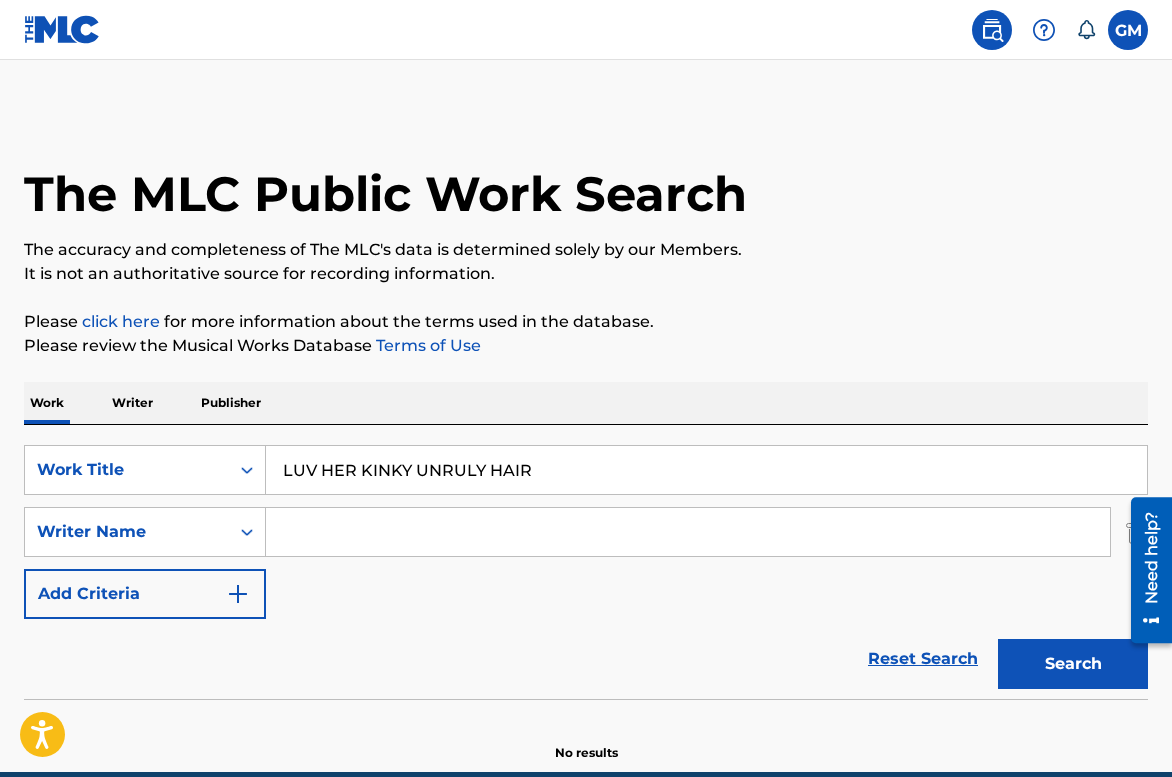 click at bounding box center (688, 532) 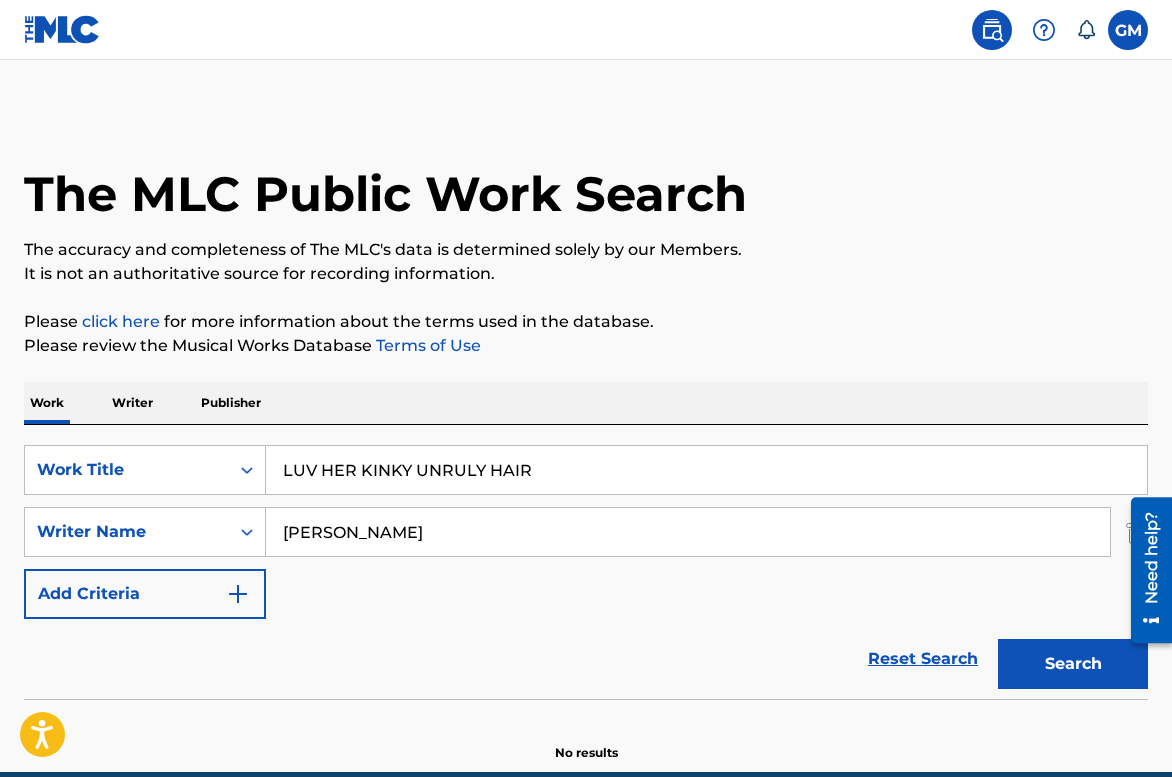 type on "[PERSON_NAME]" 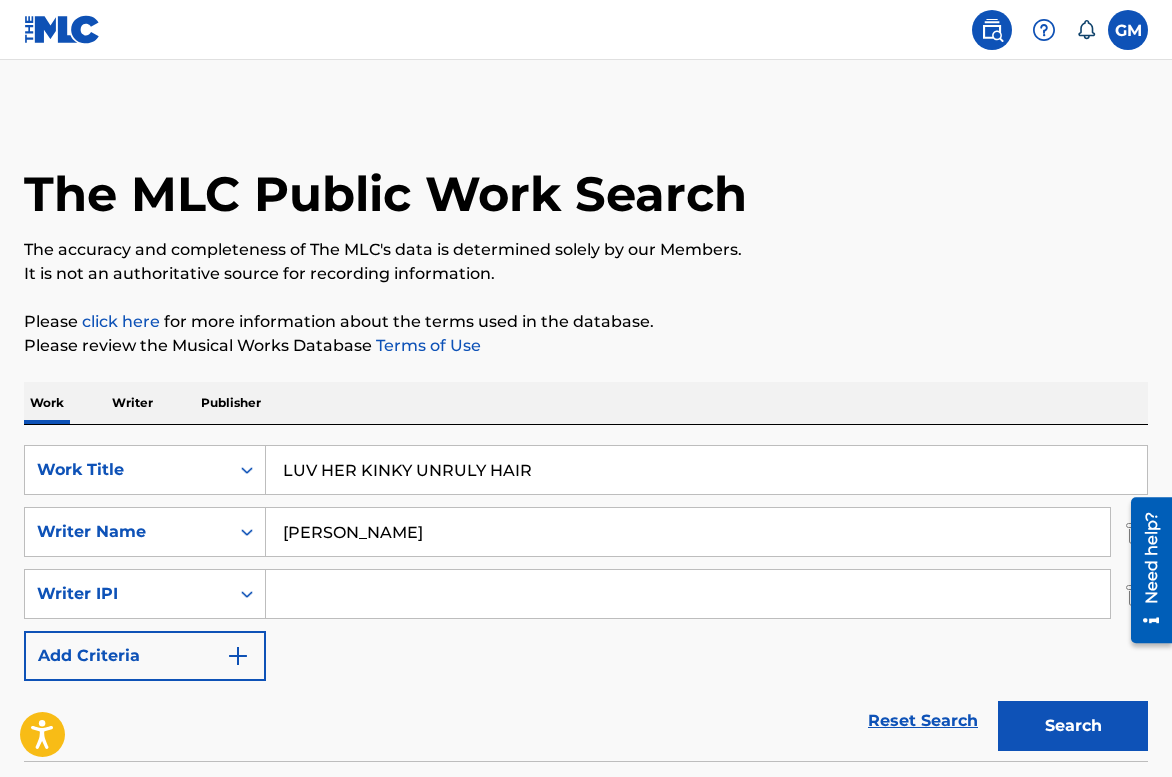 click at bounding box center [688, 594] 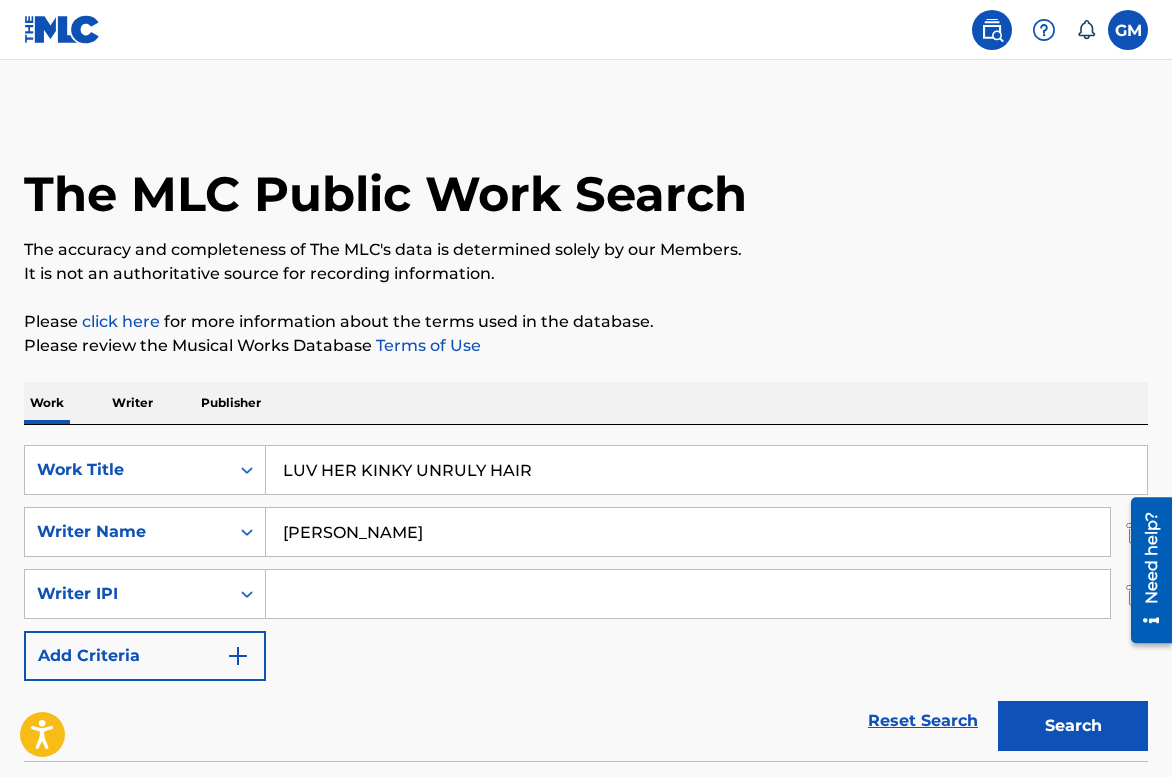 paste on "1,124,867,454." 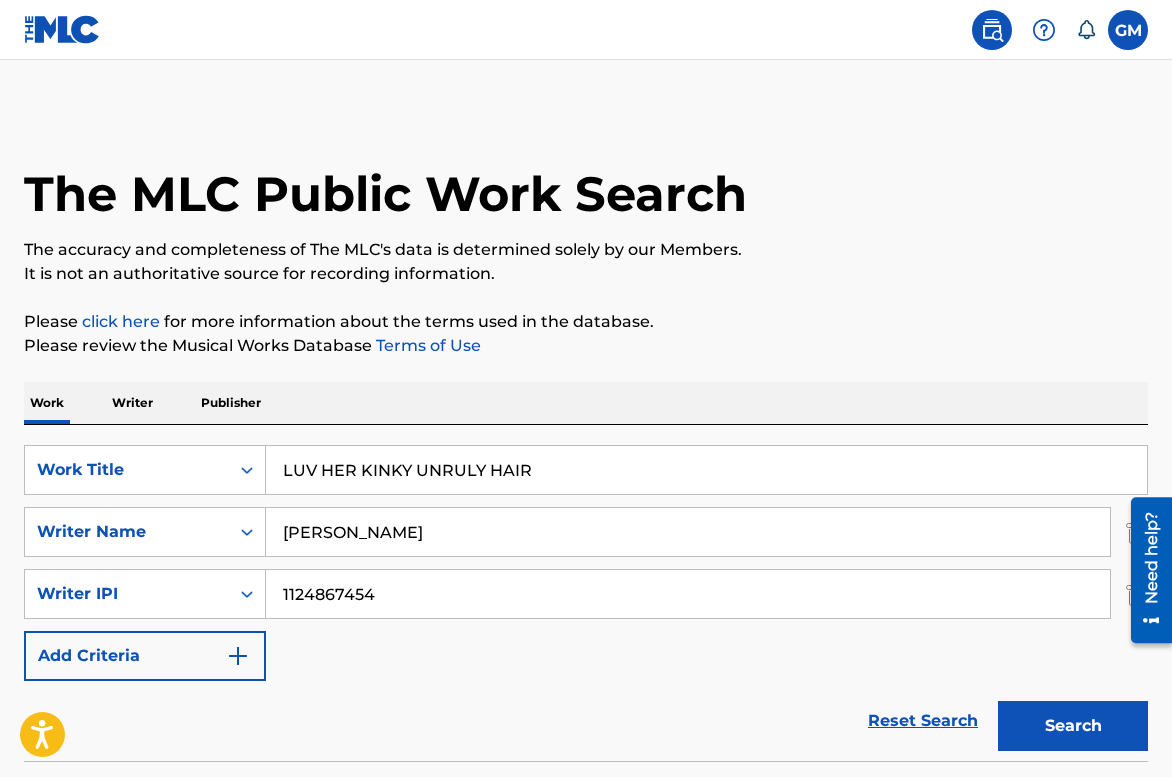 type on "1124867454" 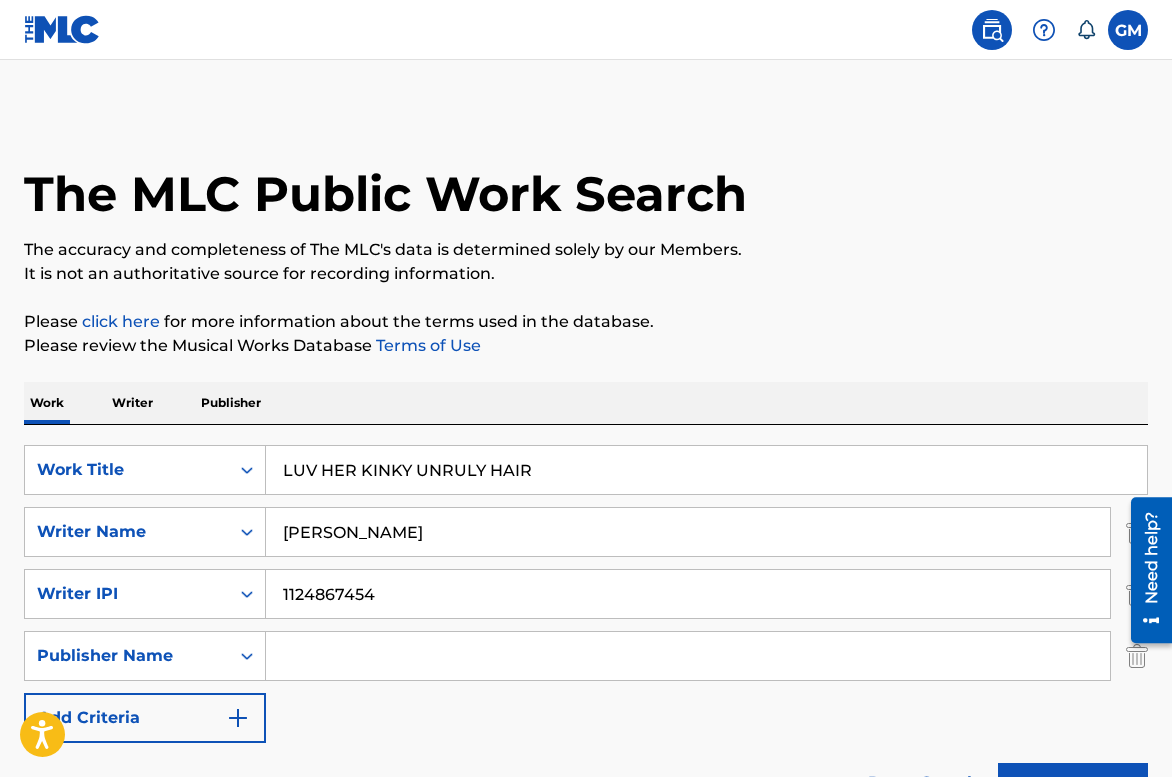 click at bounding box center (688, 656) 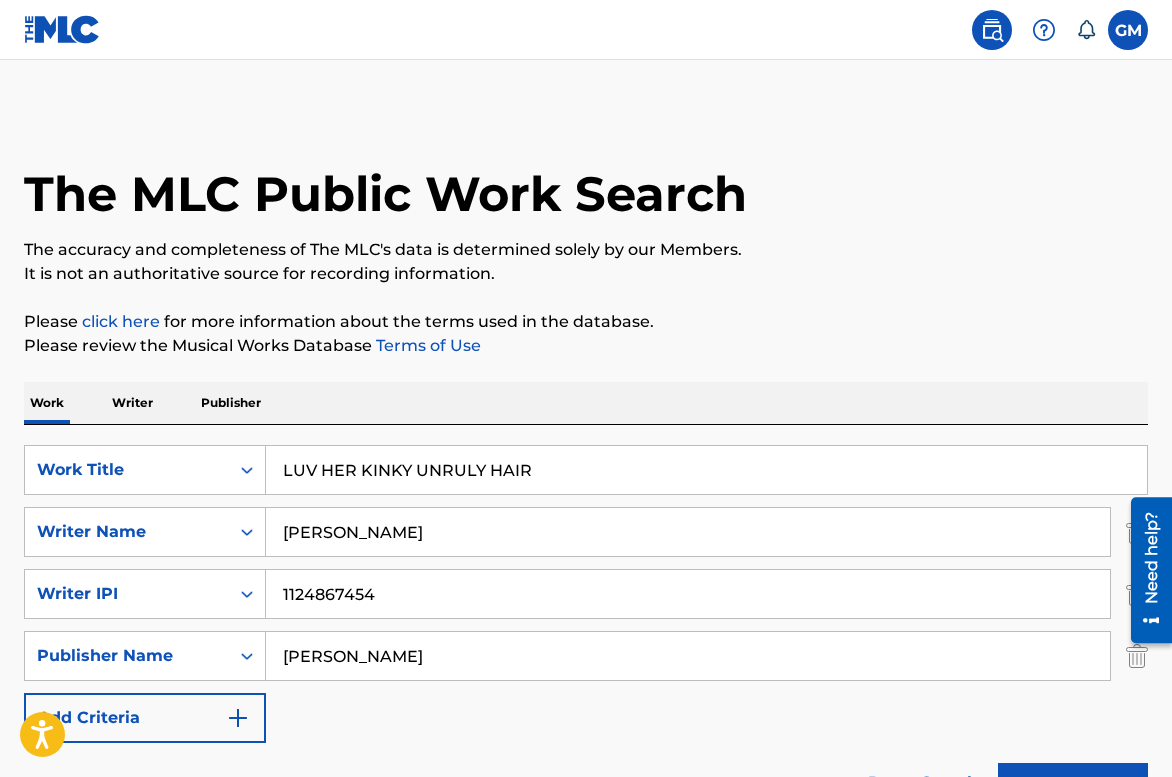 type on "[PERSON_NAME]" 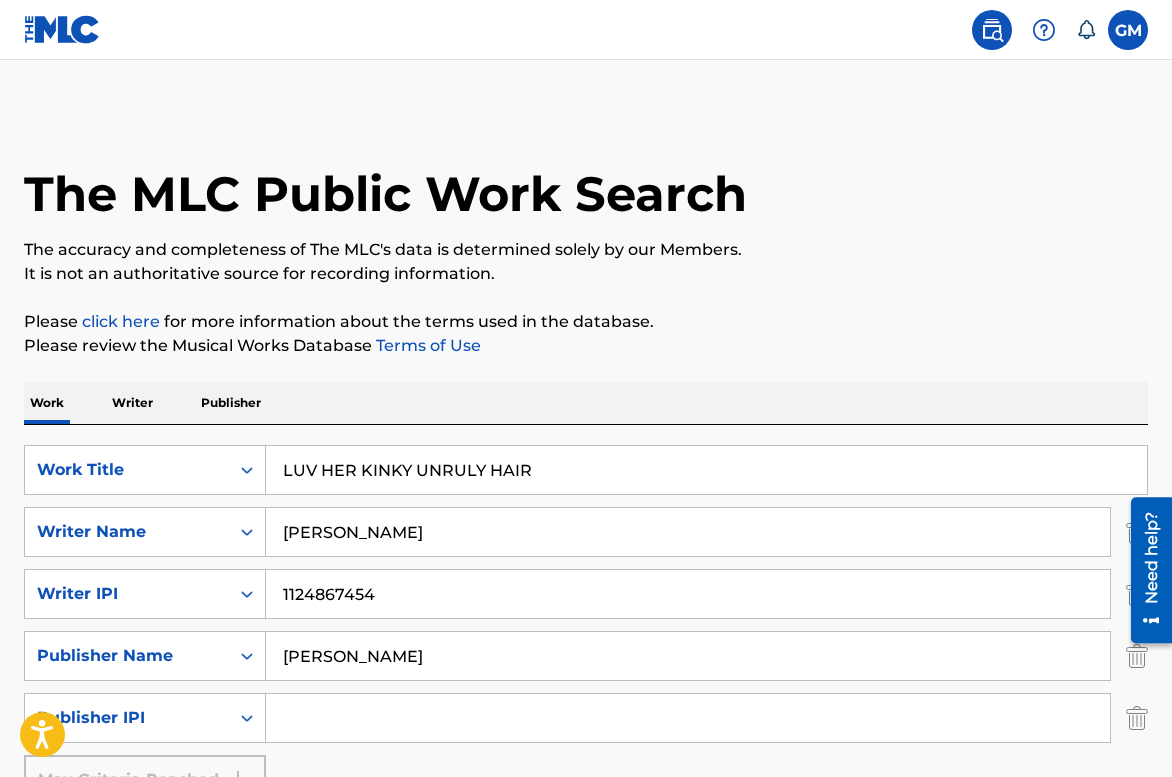 click at bounding box center [688, 718] 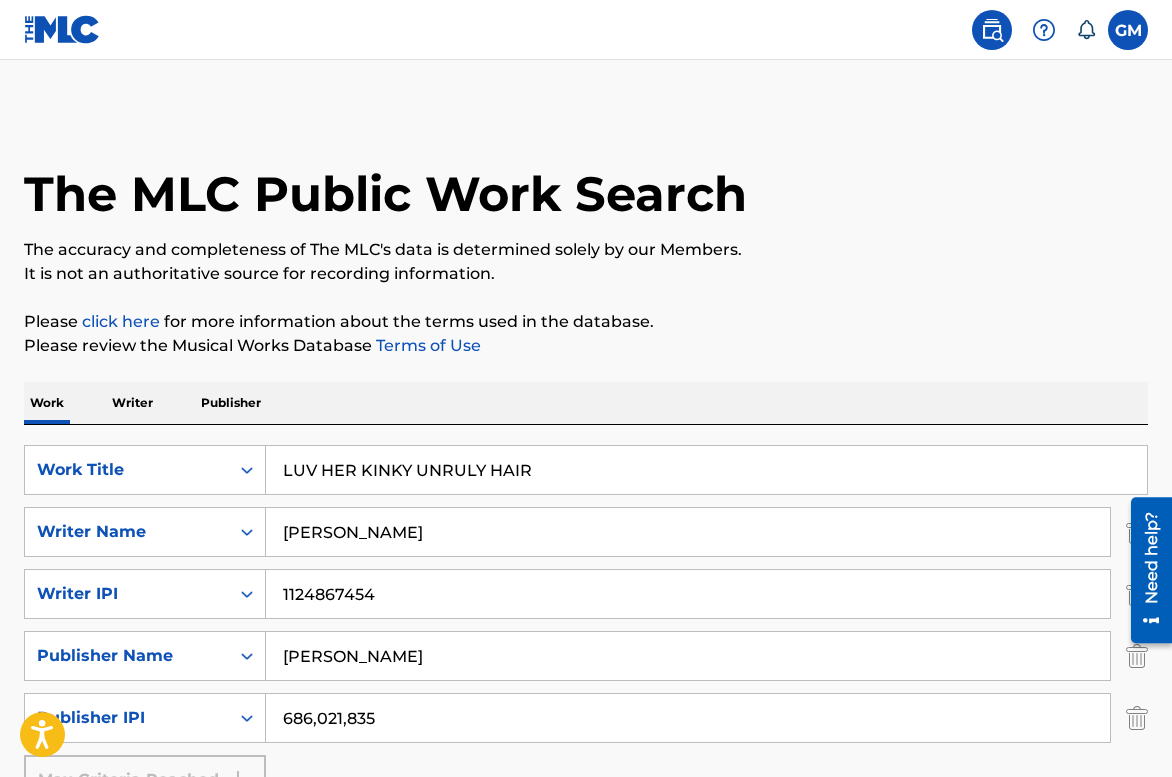 click on "Search" at bounding box center [1073, 850] 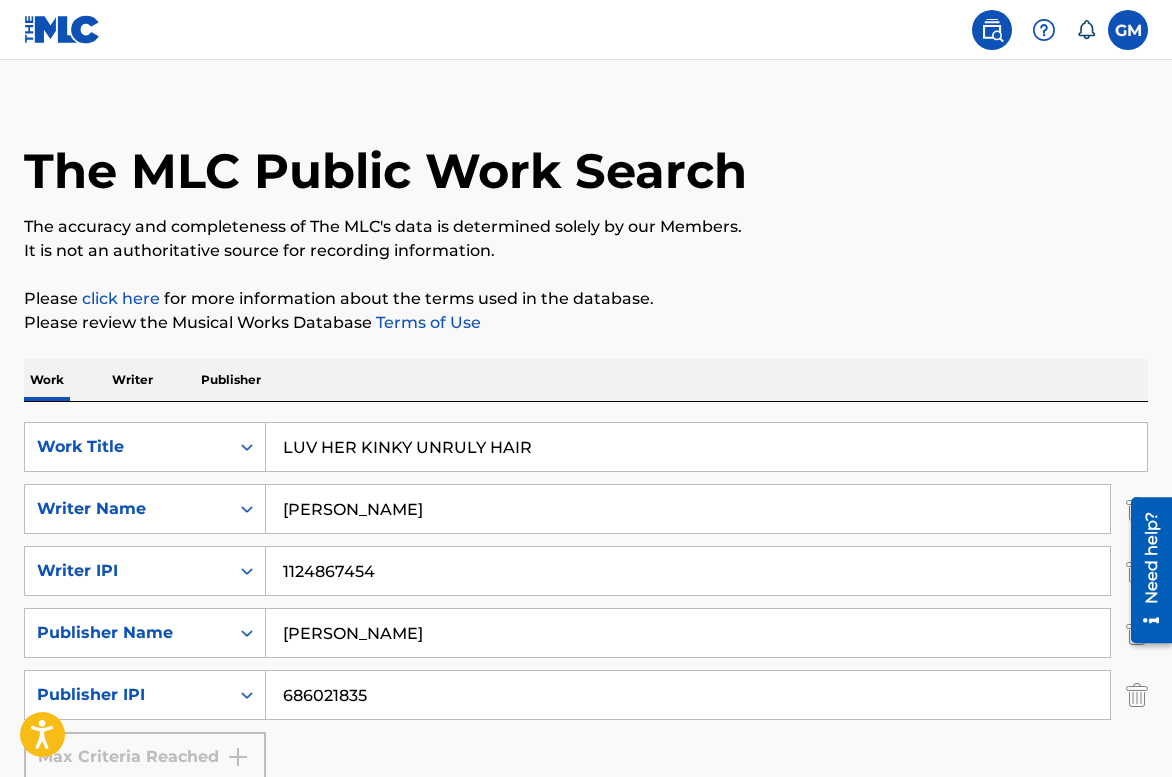 scroll, scrollTop: 231, scrollLeft: 0, axis: vertical 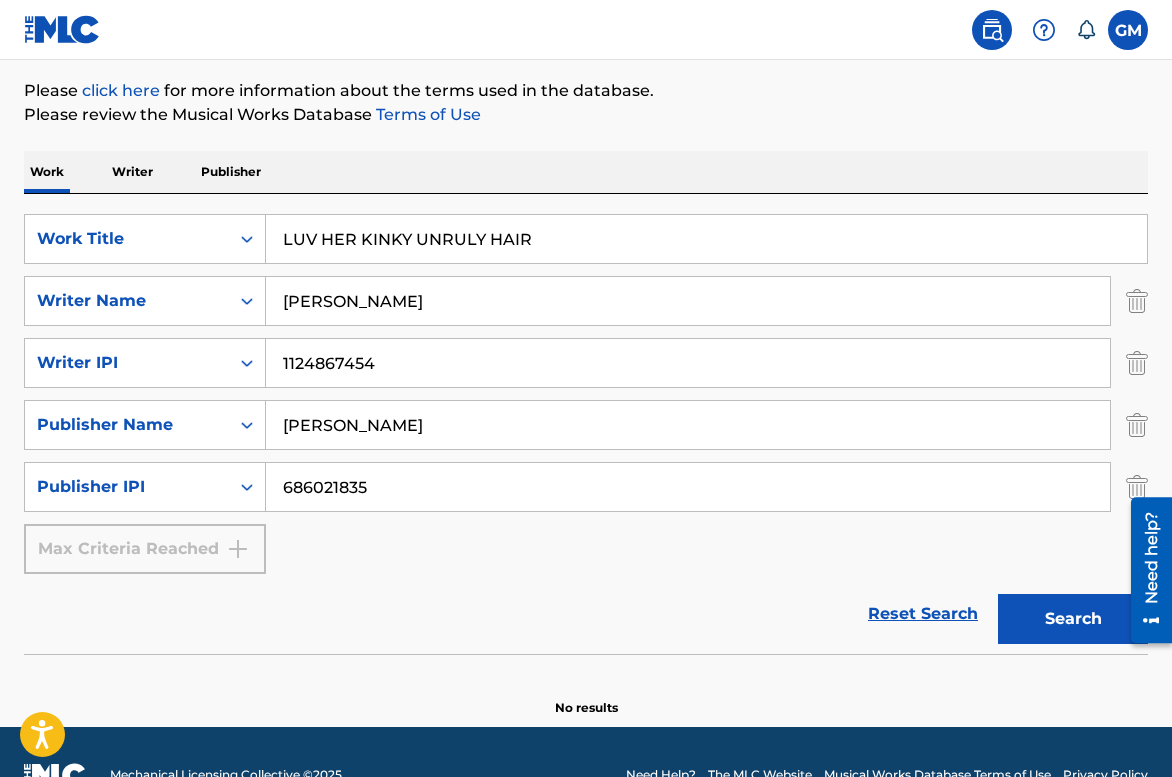 type on "686021835" 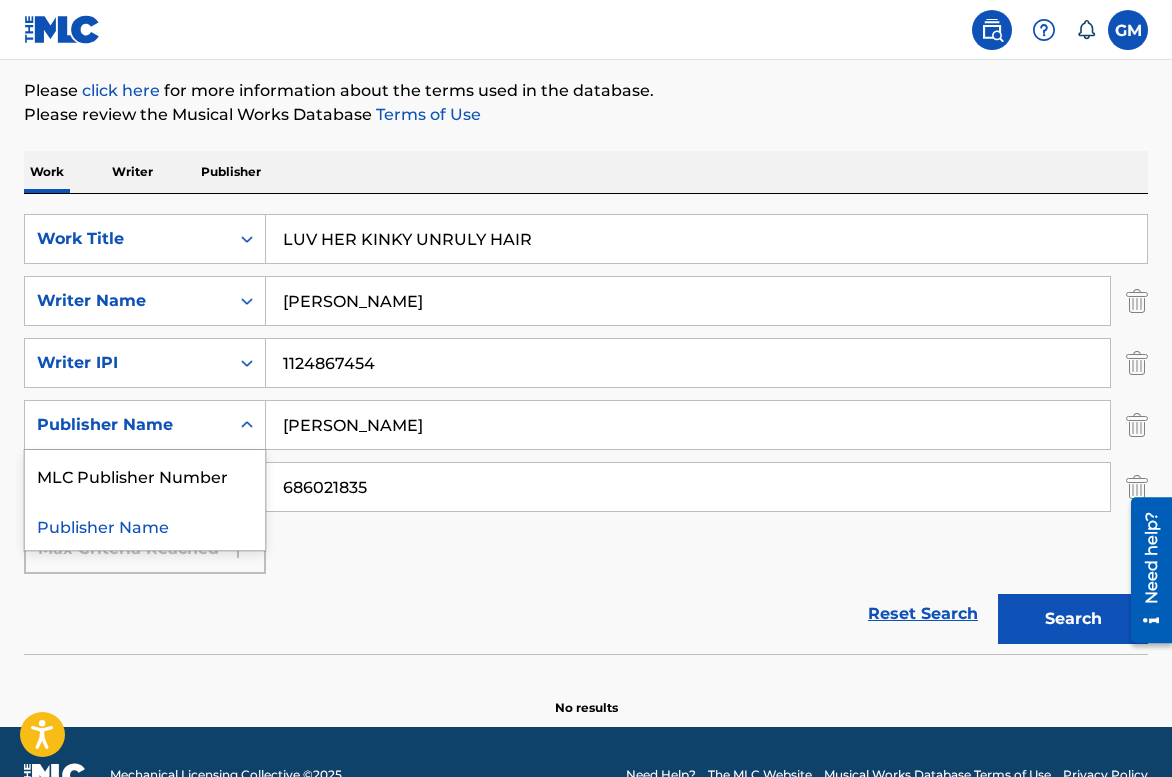 click 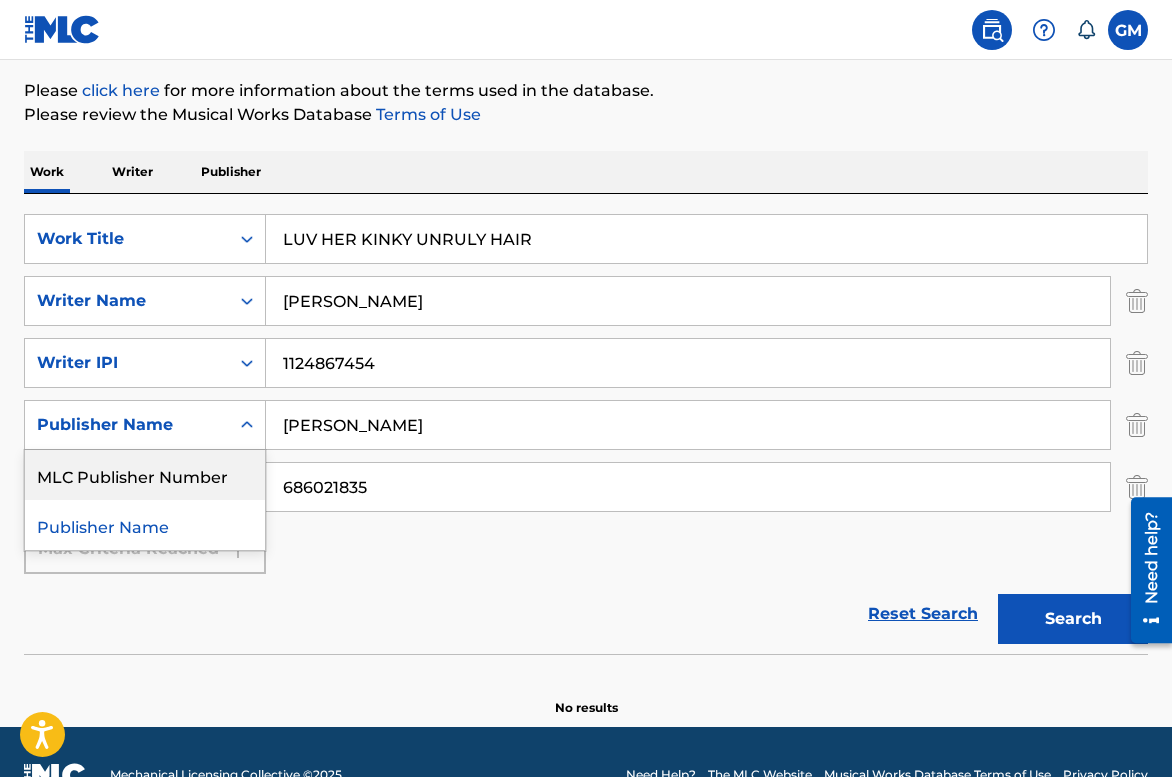 click on "MLC Publisher Number" at bounding box center [145, 475] 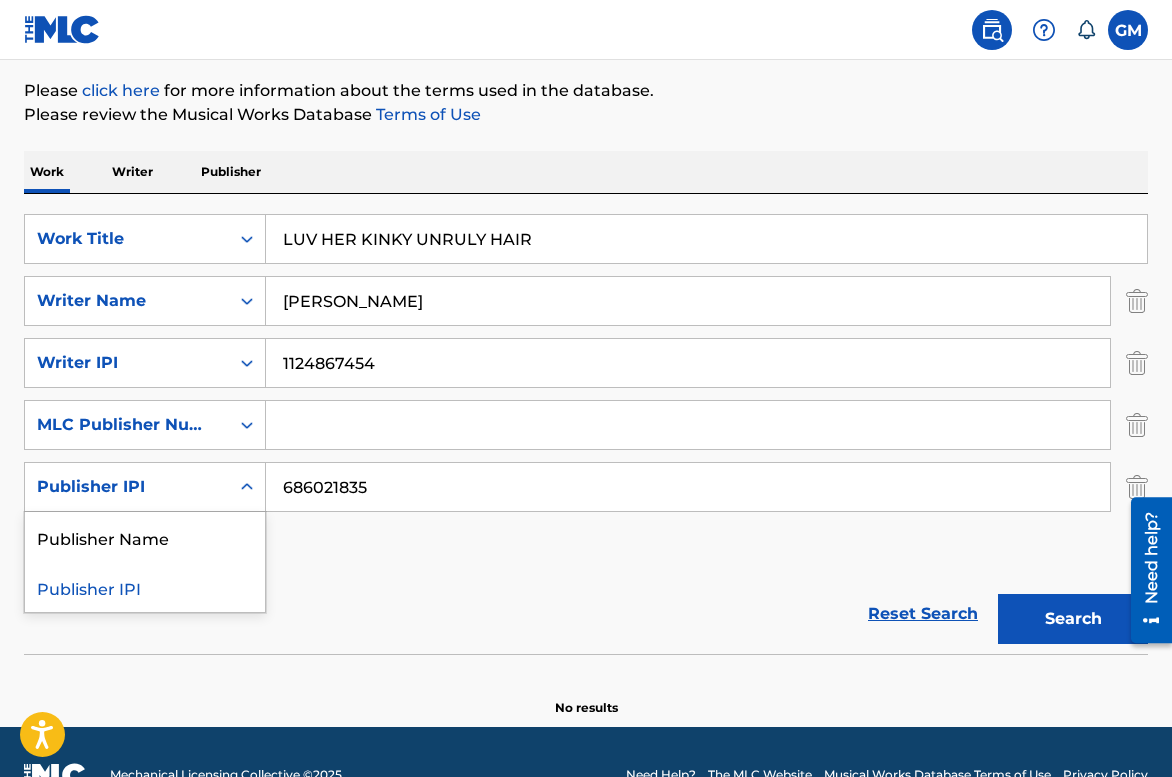 click 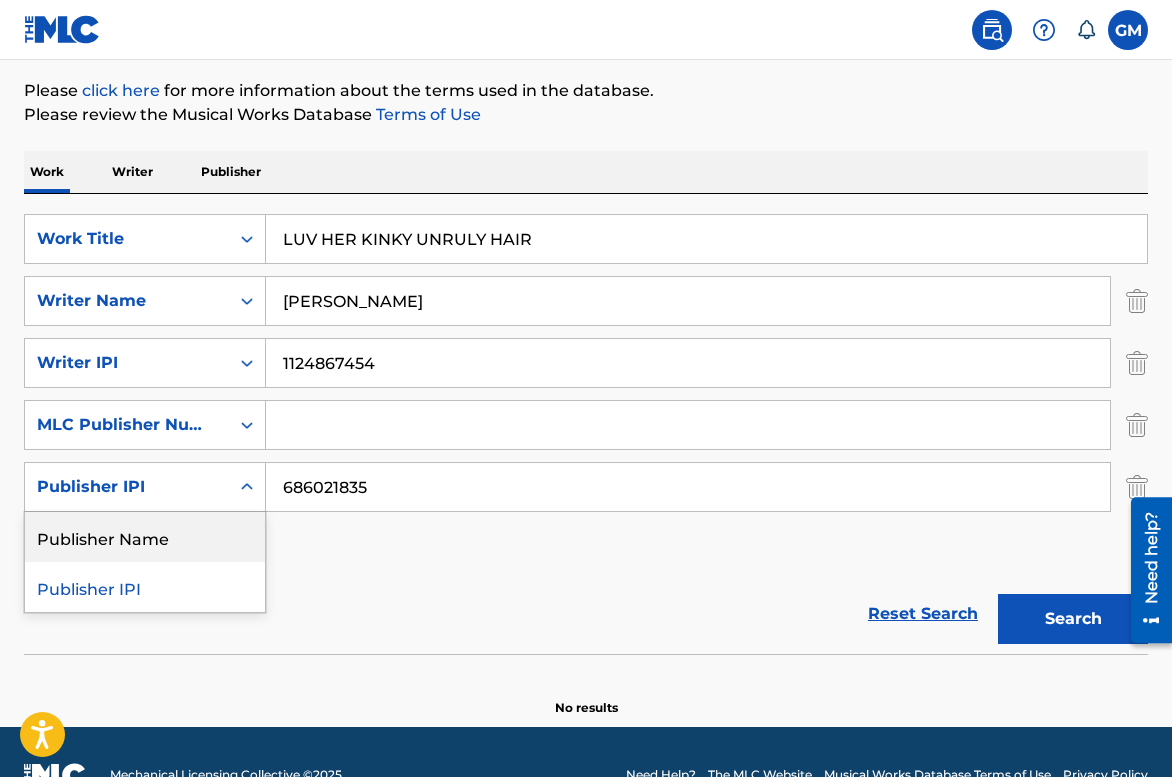 click on "Publisher Name" at bounding box center [145, 537] 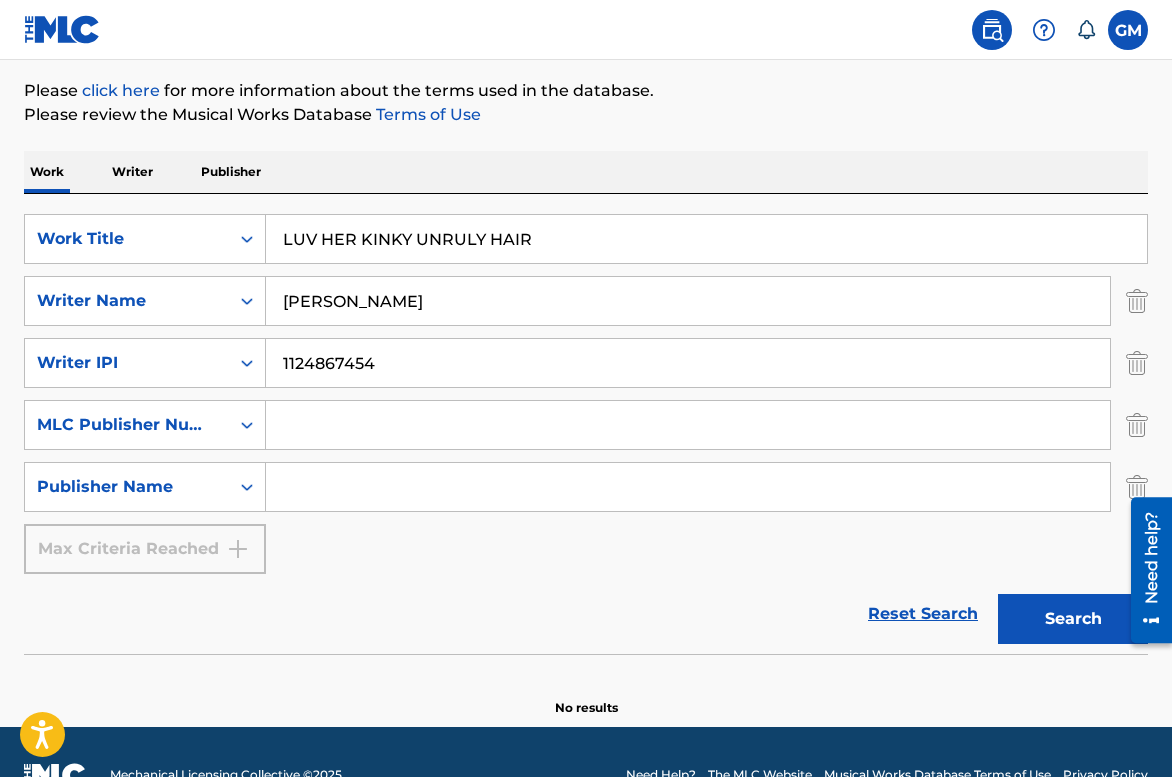 click on "Search" at bounding box center [1073, 619] 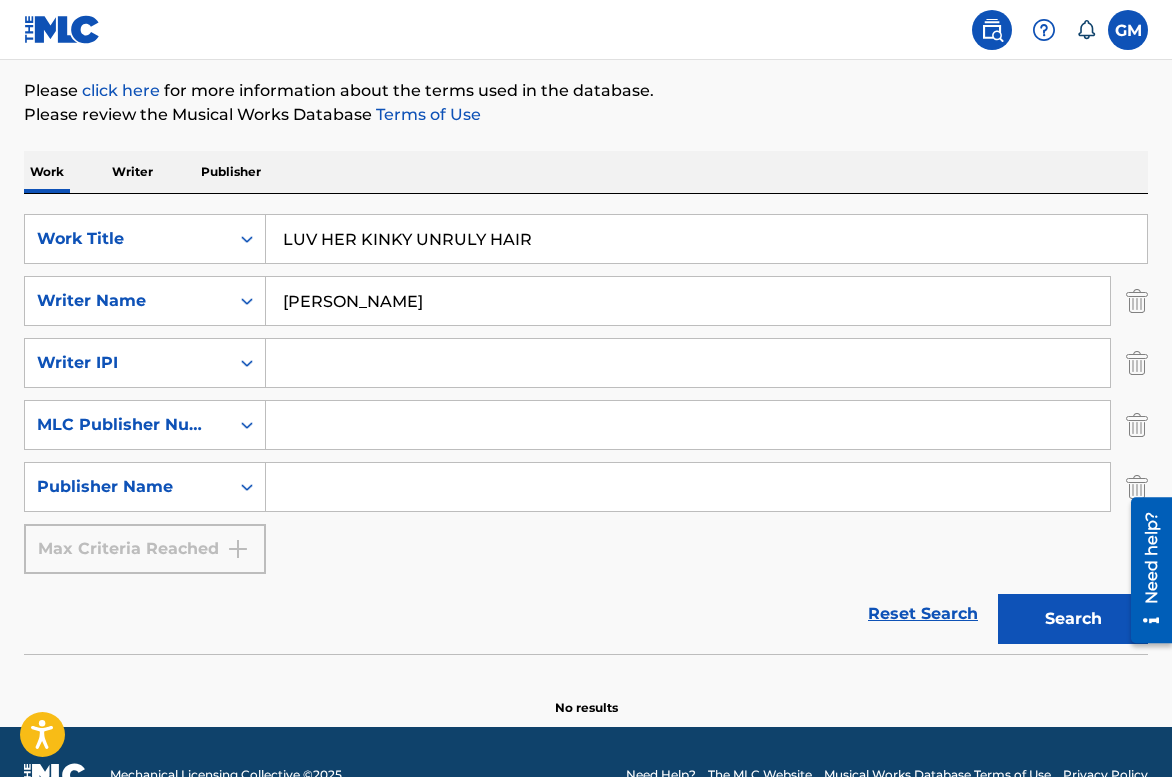 type 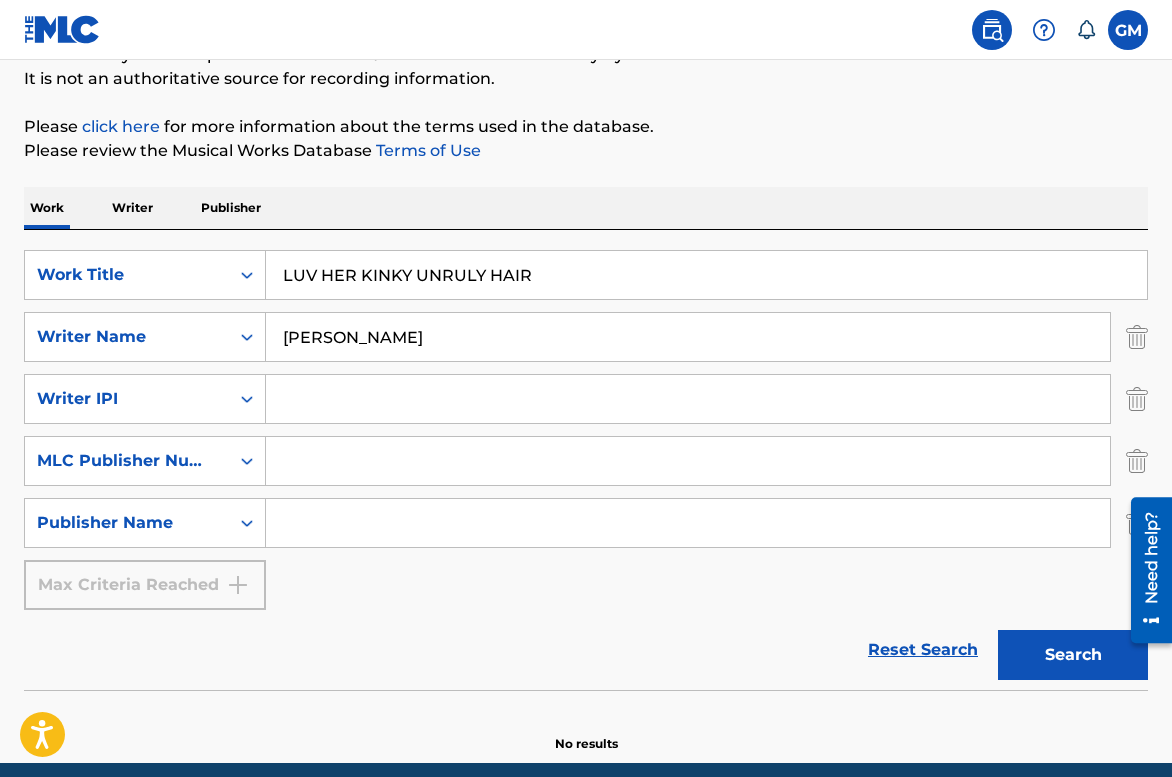 scroll, scrollTop: 0, scrollLeft: 0, axis: both 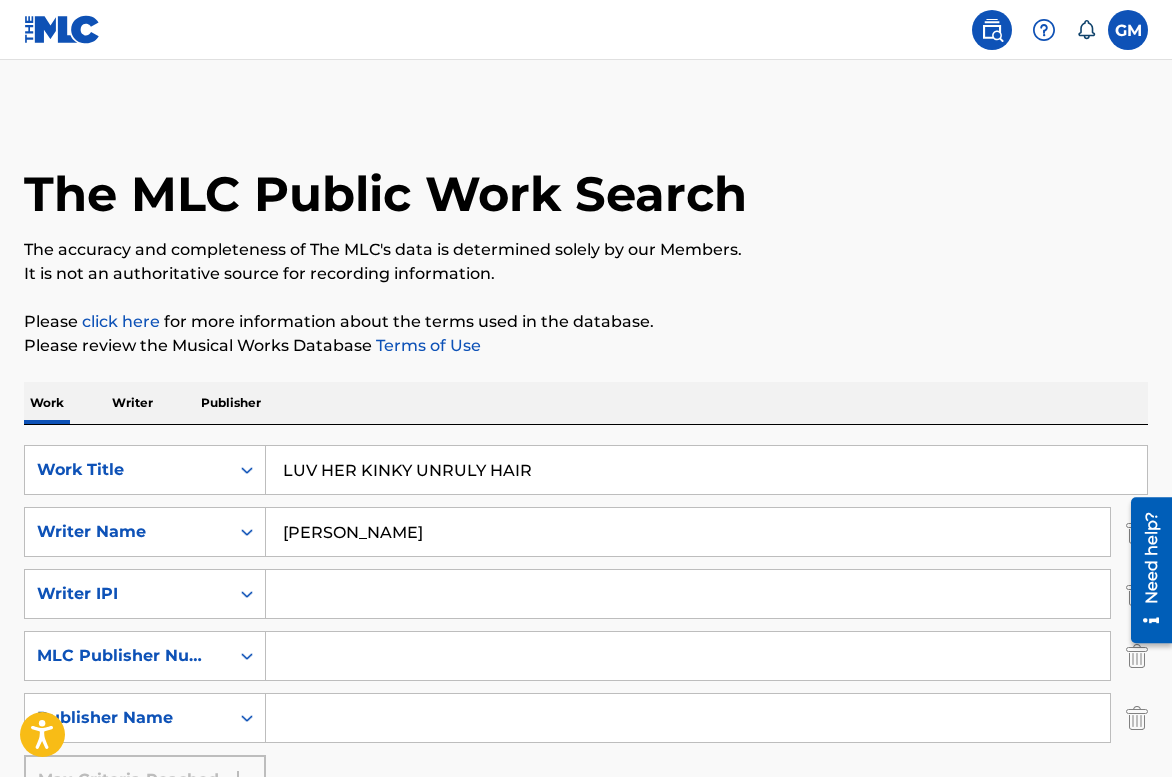 click at bounding box center [992, 30] 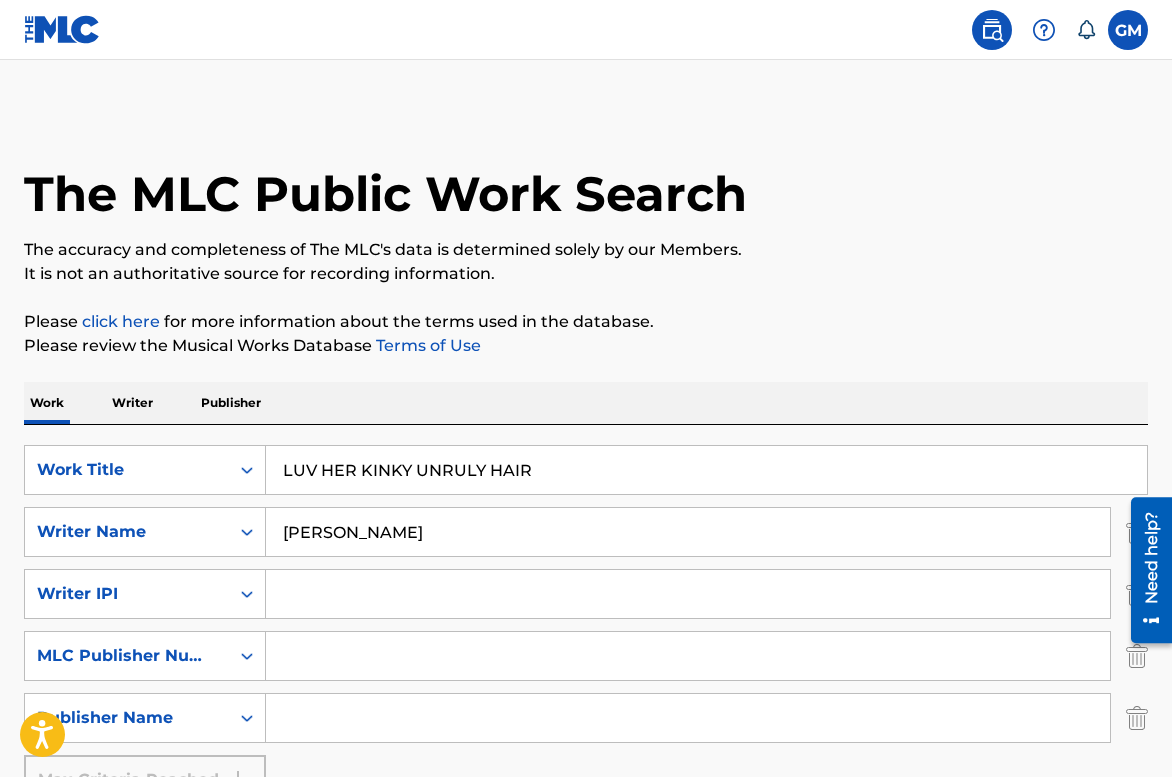 click at bounding box center (1044, 30) 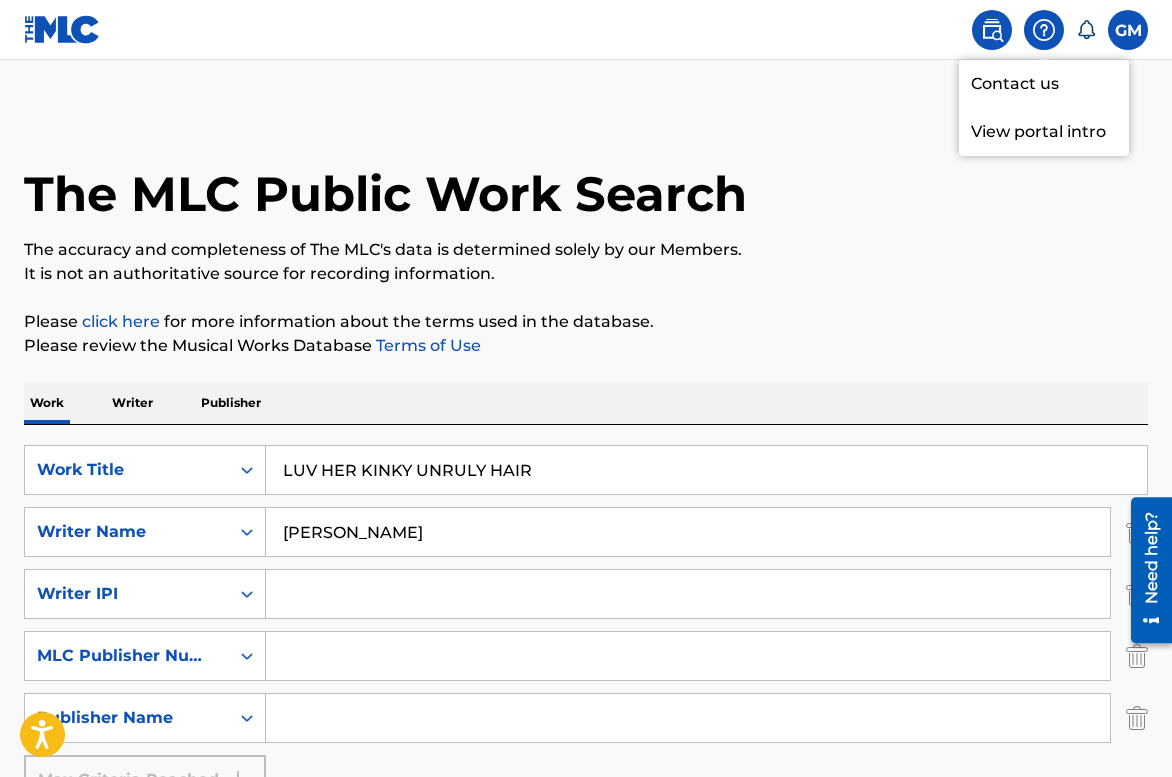 click on "View portal intro" at bounding box center (1044, 132) 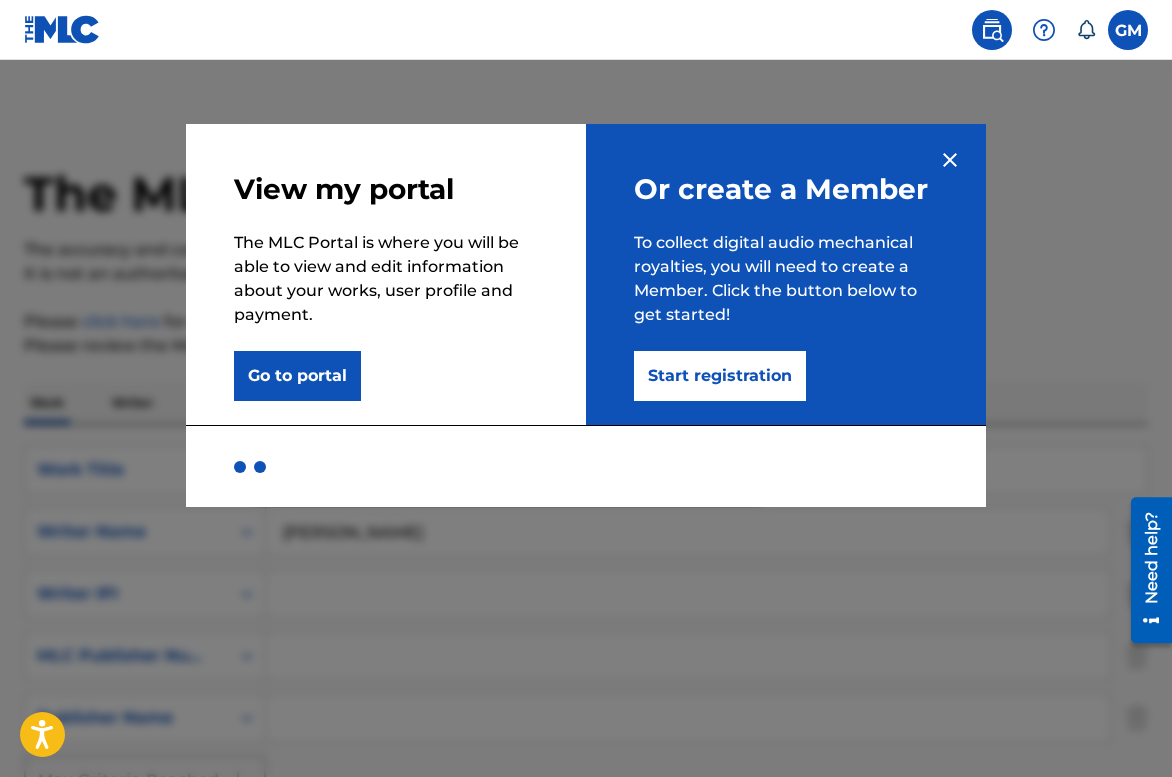 click on "Start registration" at bounding box center (720, 376) 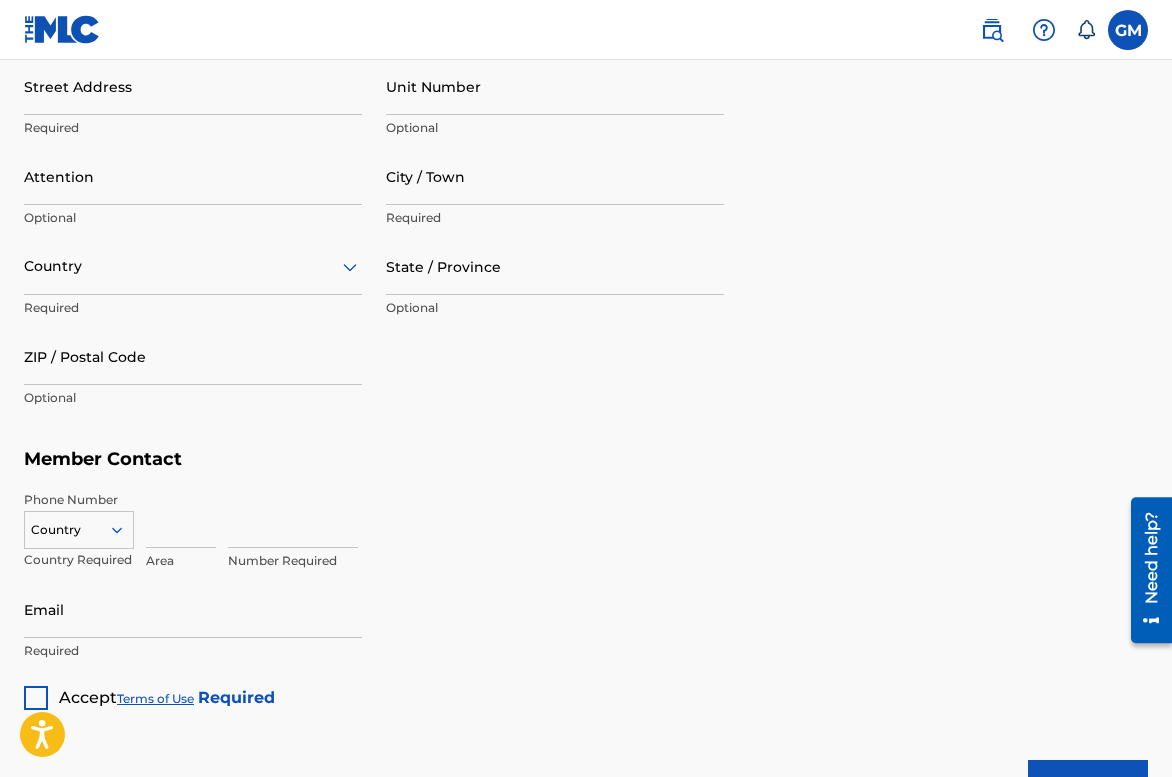 scroll, scrollTop: 0, scrollLeft: 0, axis: both 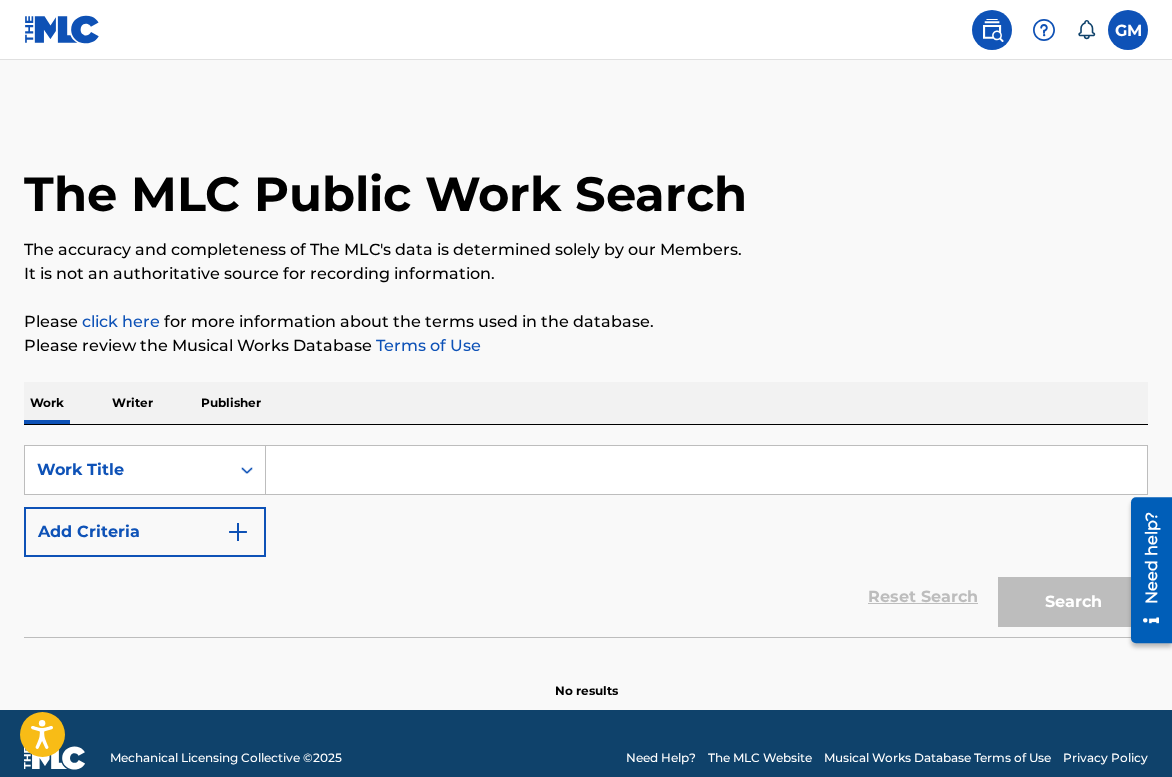click at bounding box center [1044, 30] 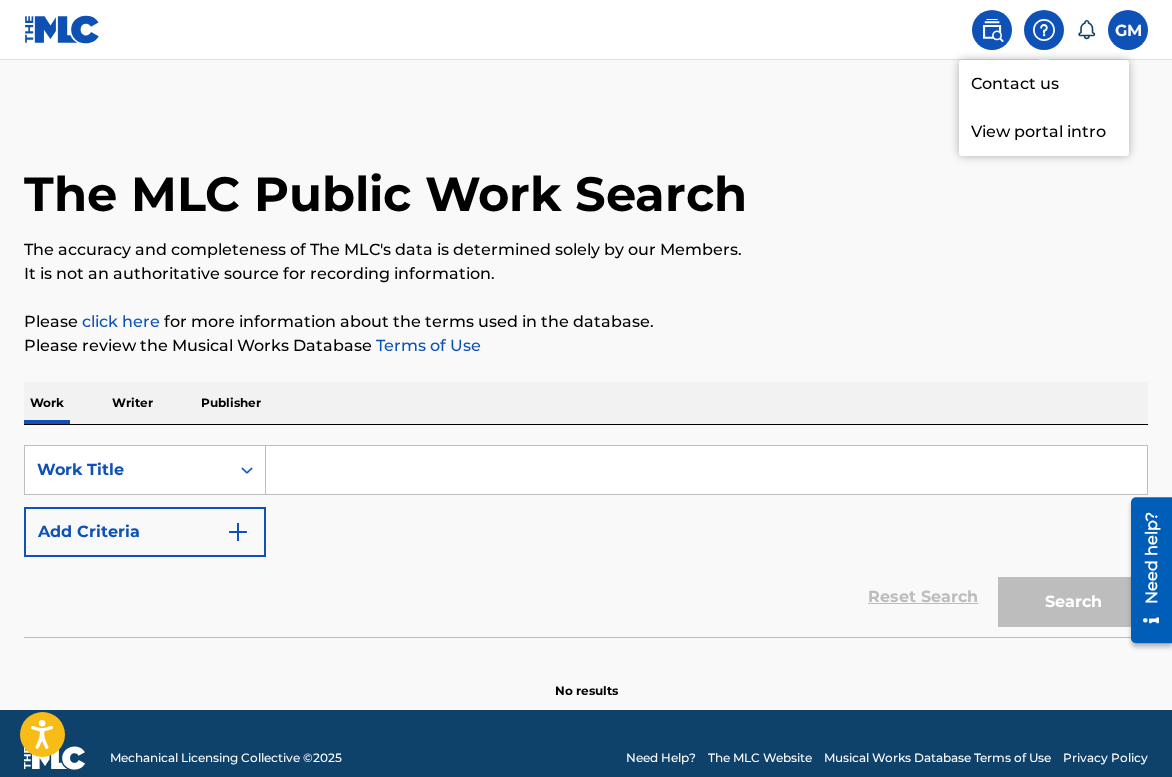 click on "View portal intro" at bounding box center (1044, 132) 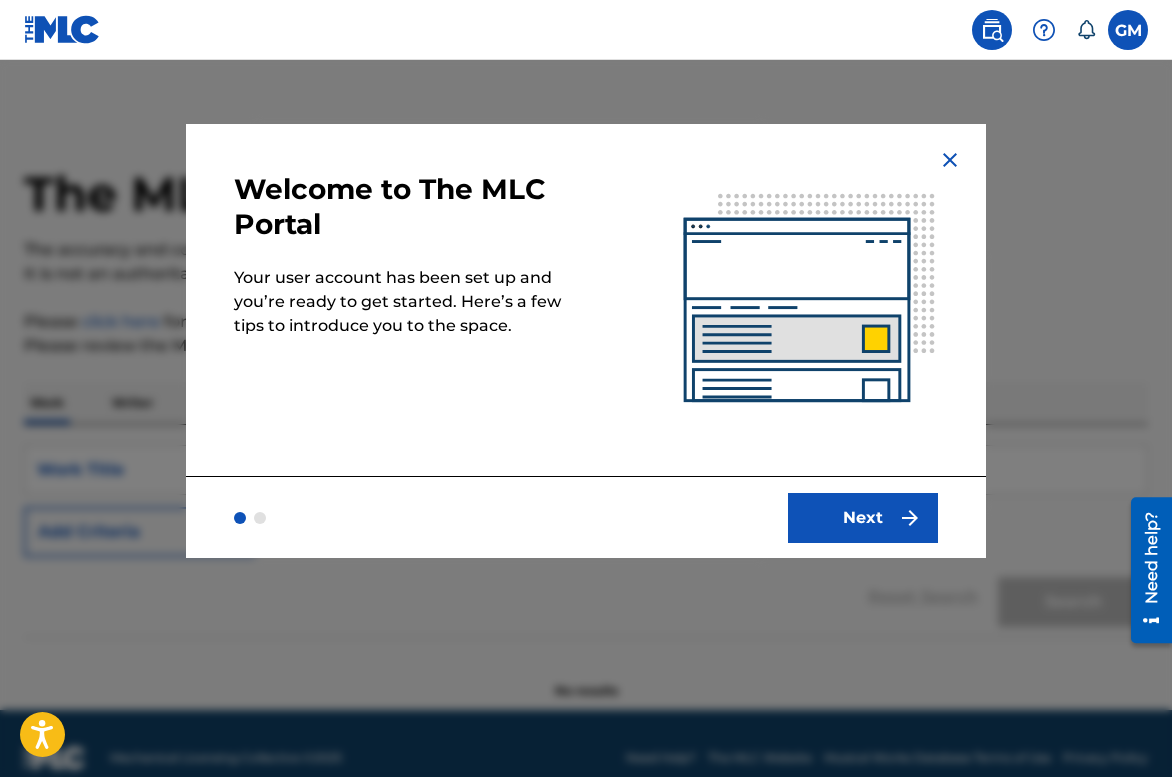 click on "Next" at bounding box center [863, 518] 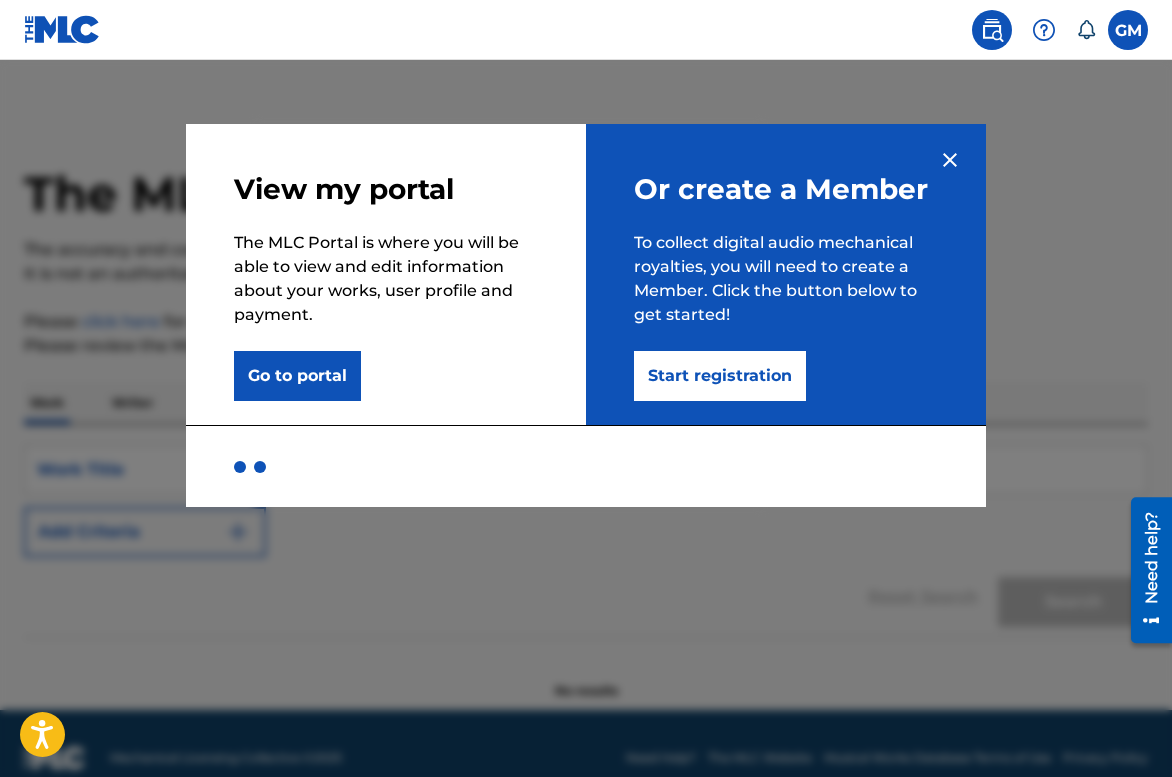 click on "Go to portal" at bounding box center [297, 376] 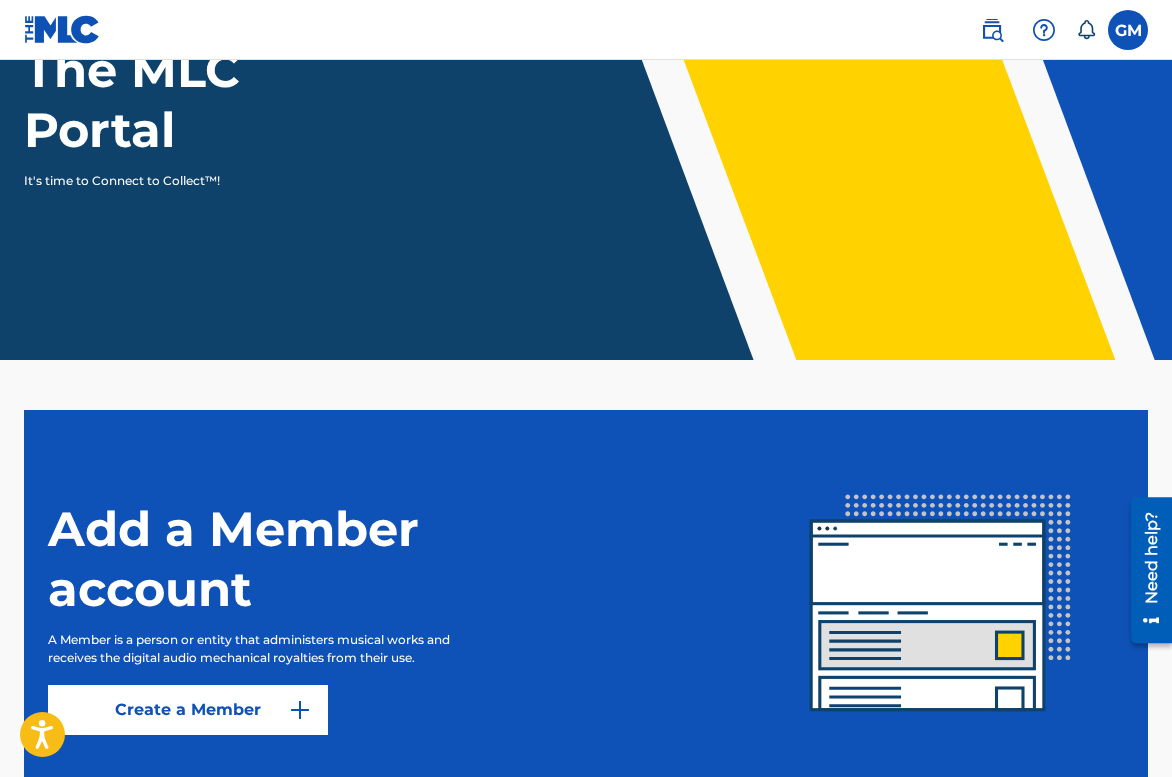 scroll, scrollTop: 0, scrollLeft: 0, axis: both 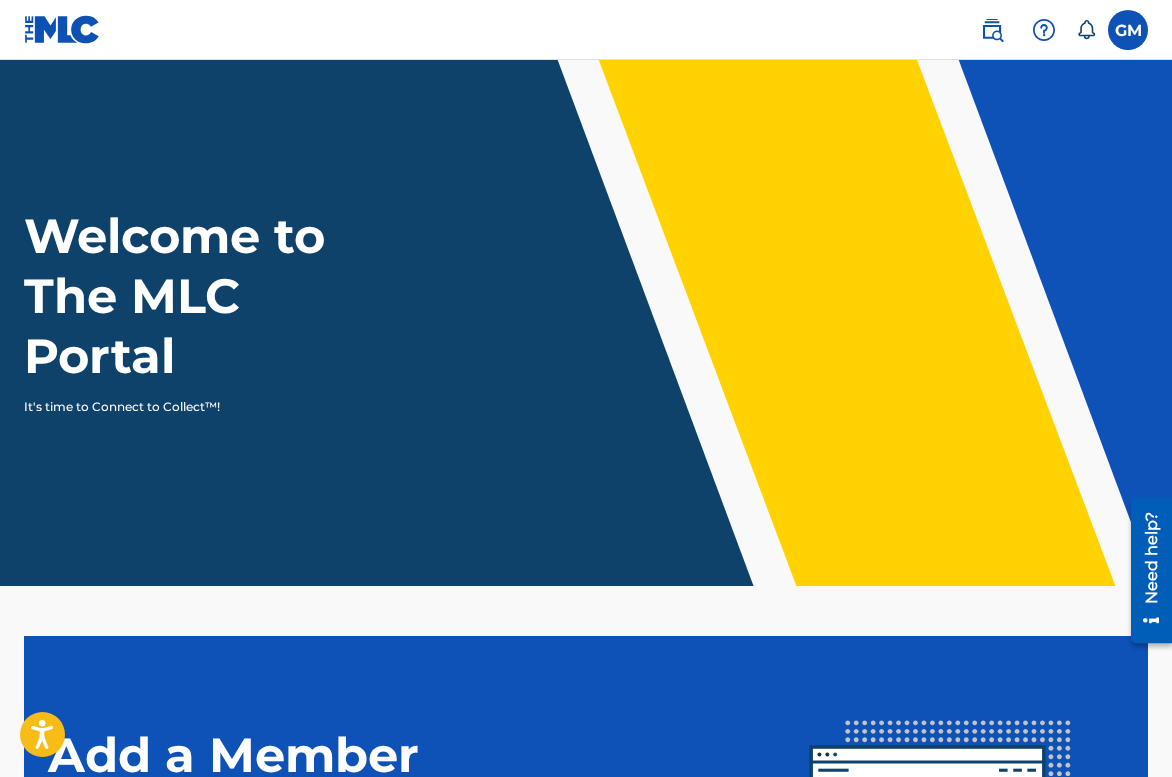click at bounding box center [1128, 30] 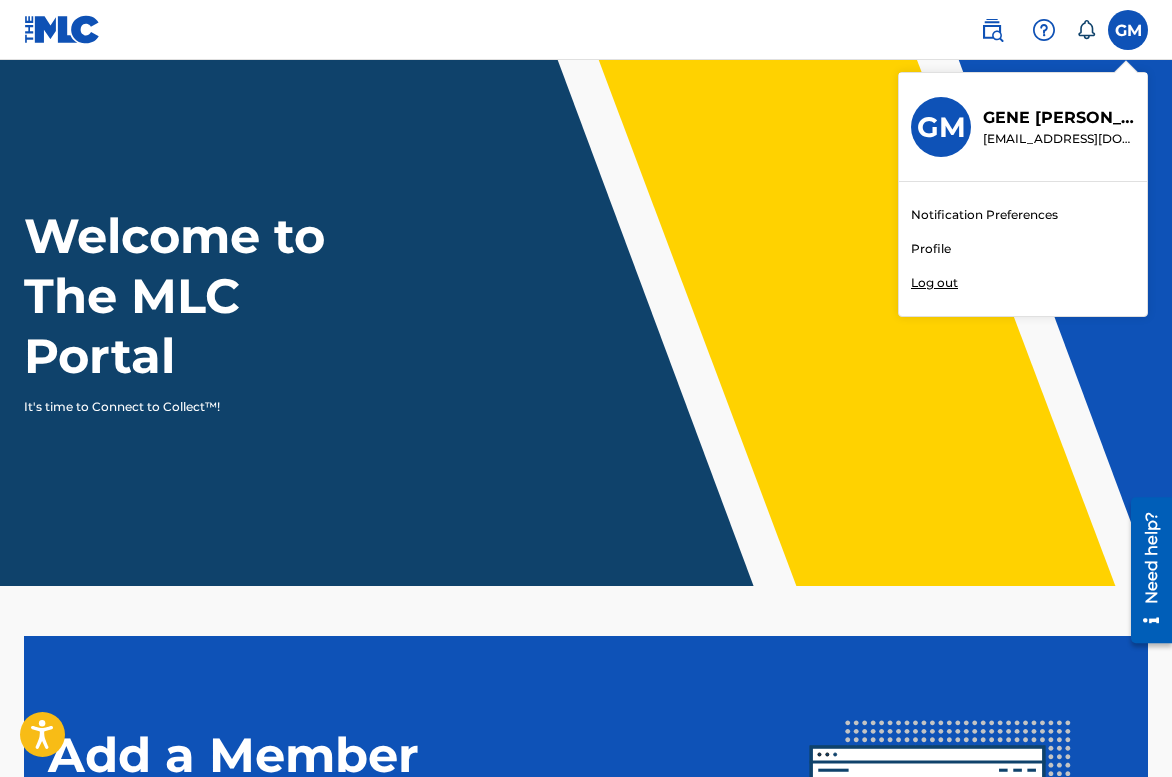 click on "Profile" at bounding box center (931, 249) 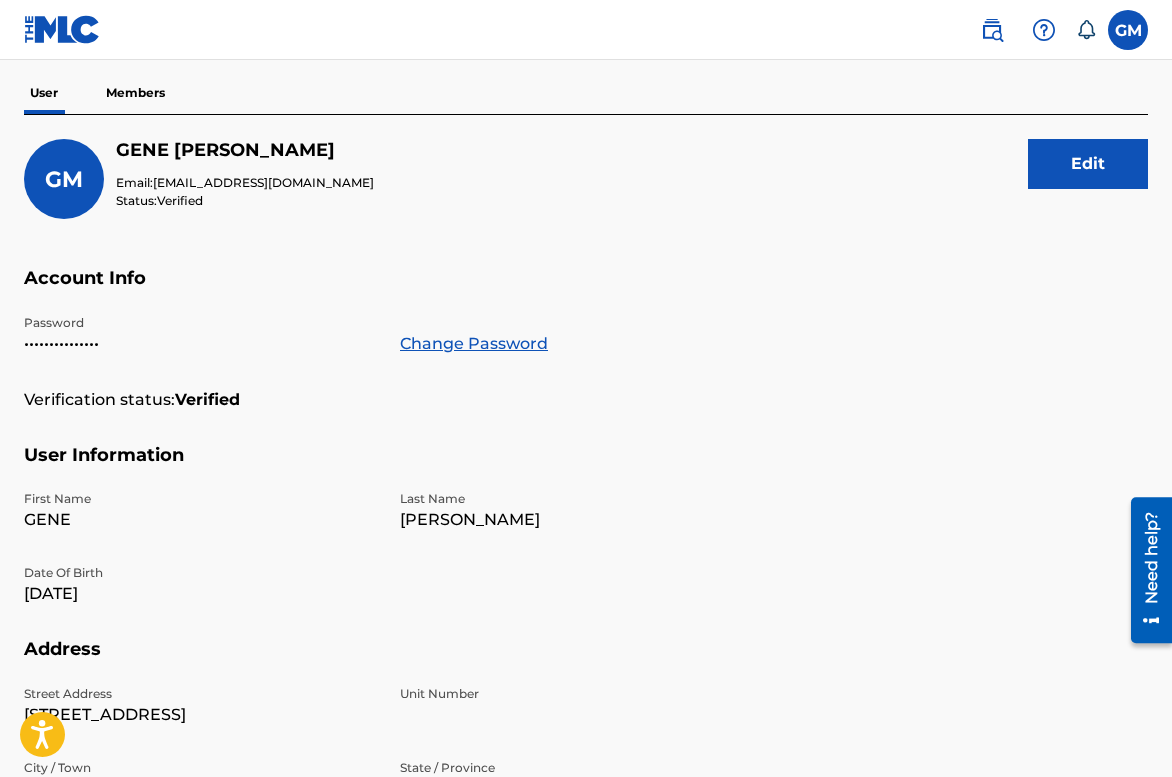scroll, scrollTop: 0, scrollLeft: 0, axis: both 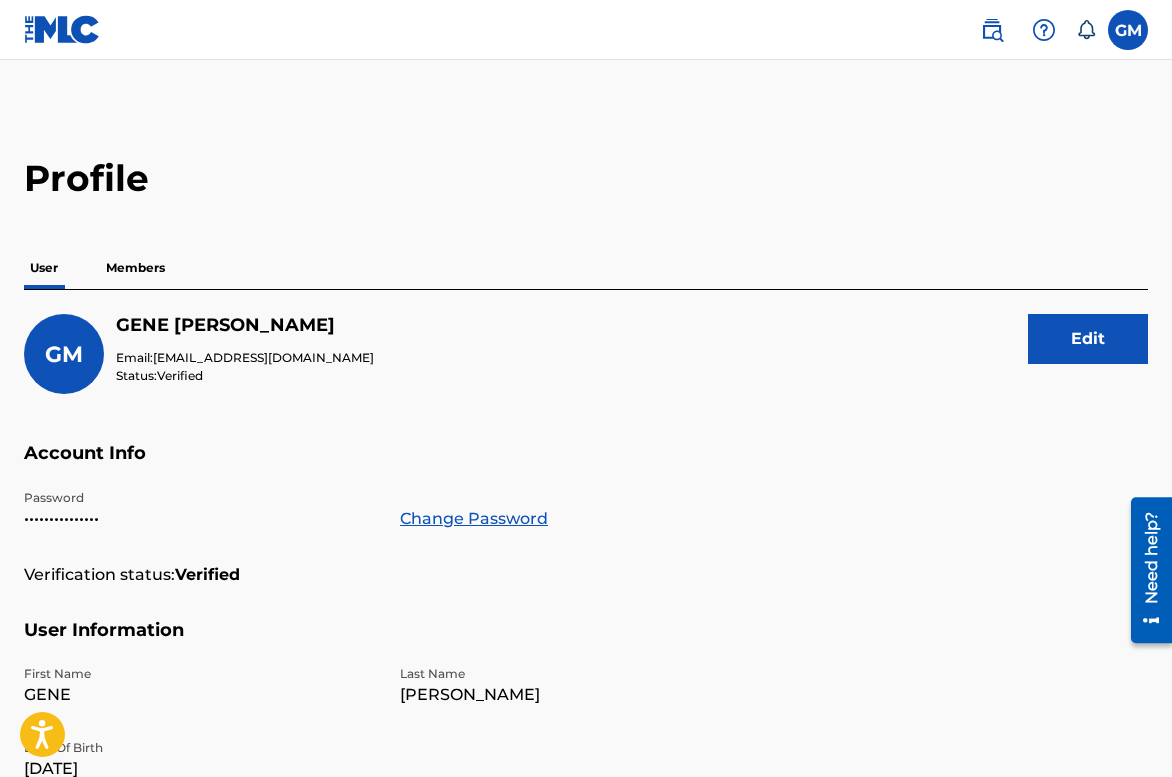 click at bounding box center [992, 30] 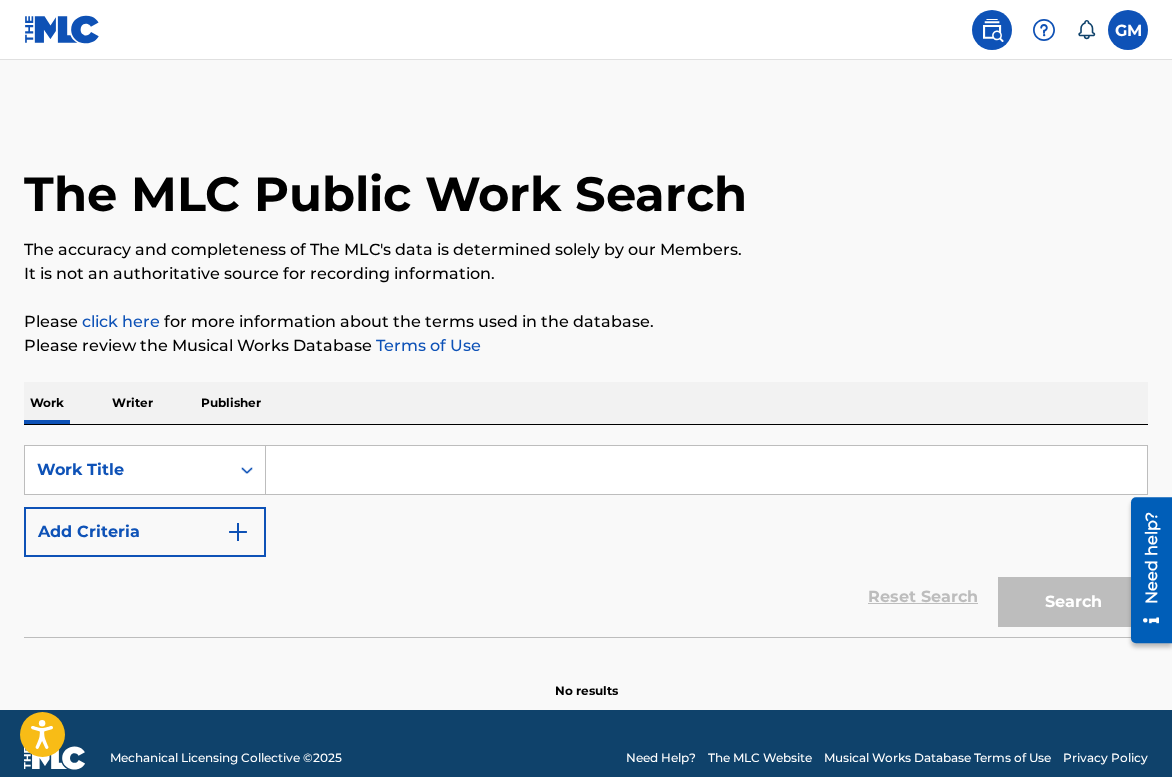 paste on "HE IS I I AM HIM" 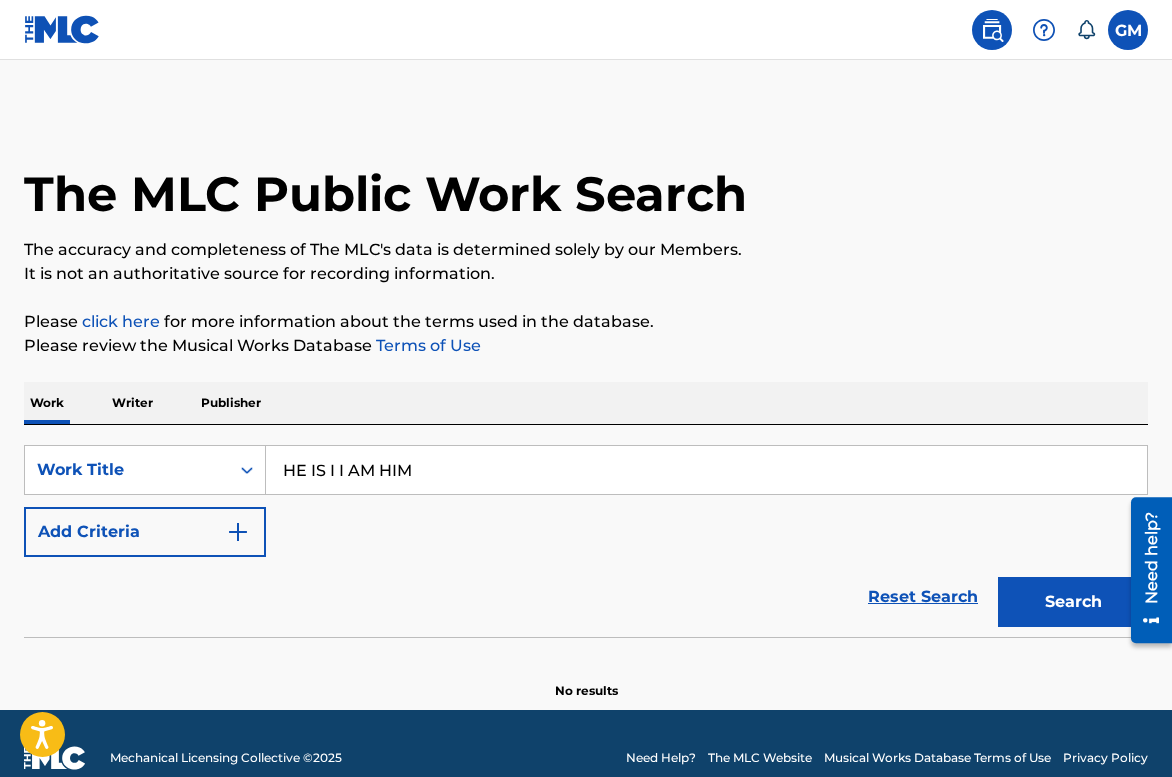 type on "HE IS I I AM HIM" 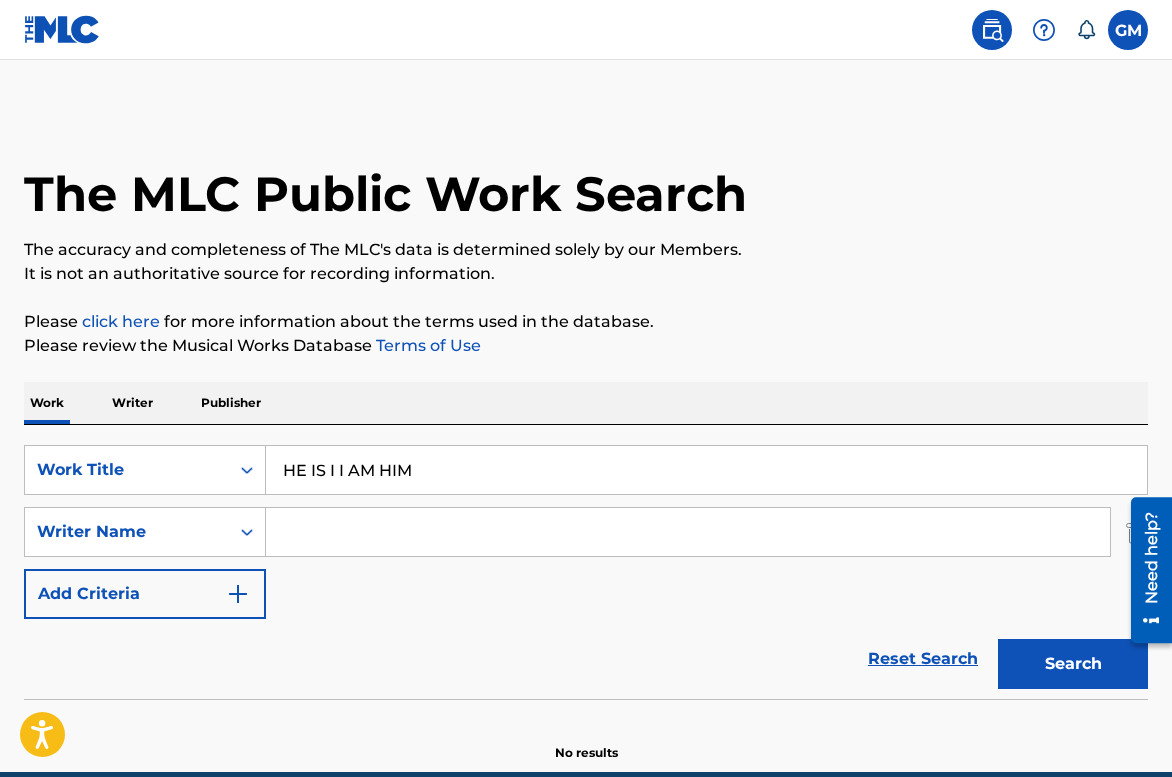 click at bounding box center (688, 532) 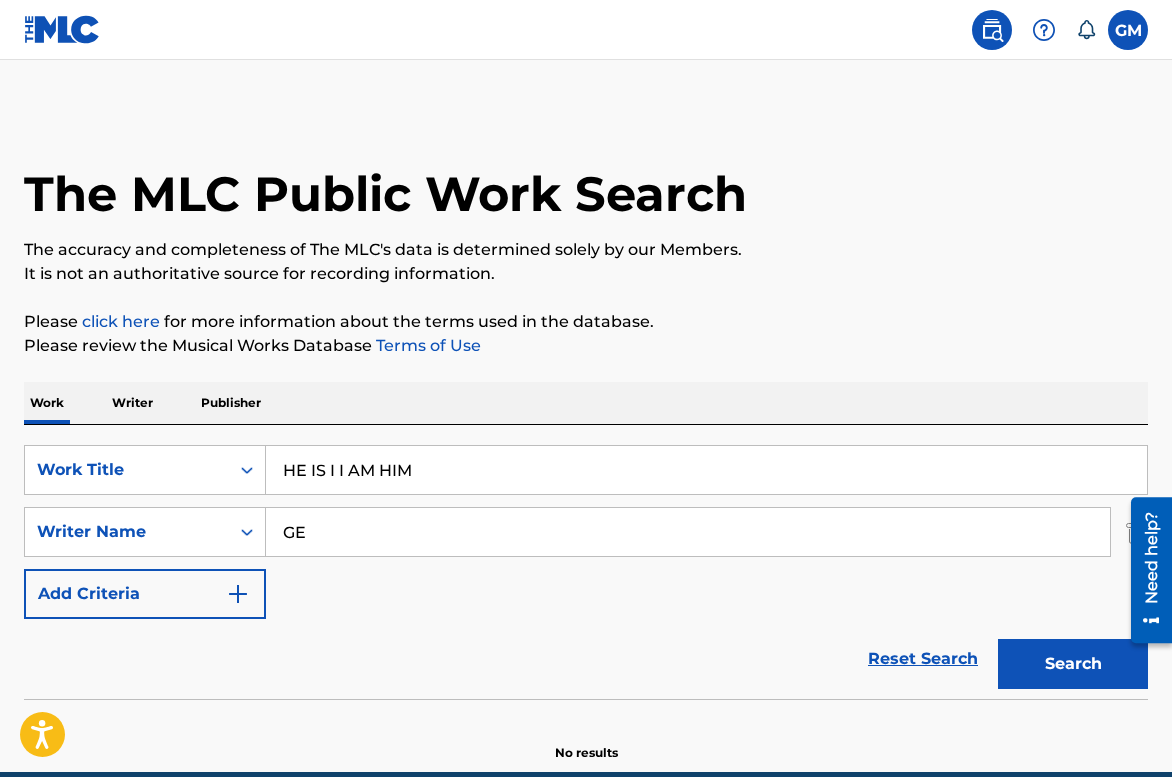 type on "G" 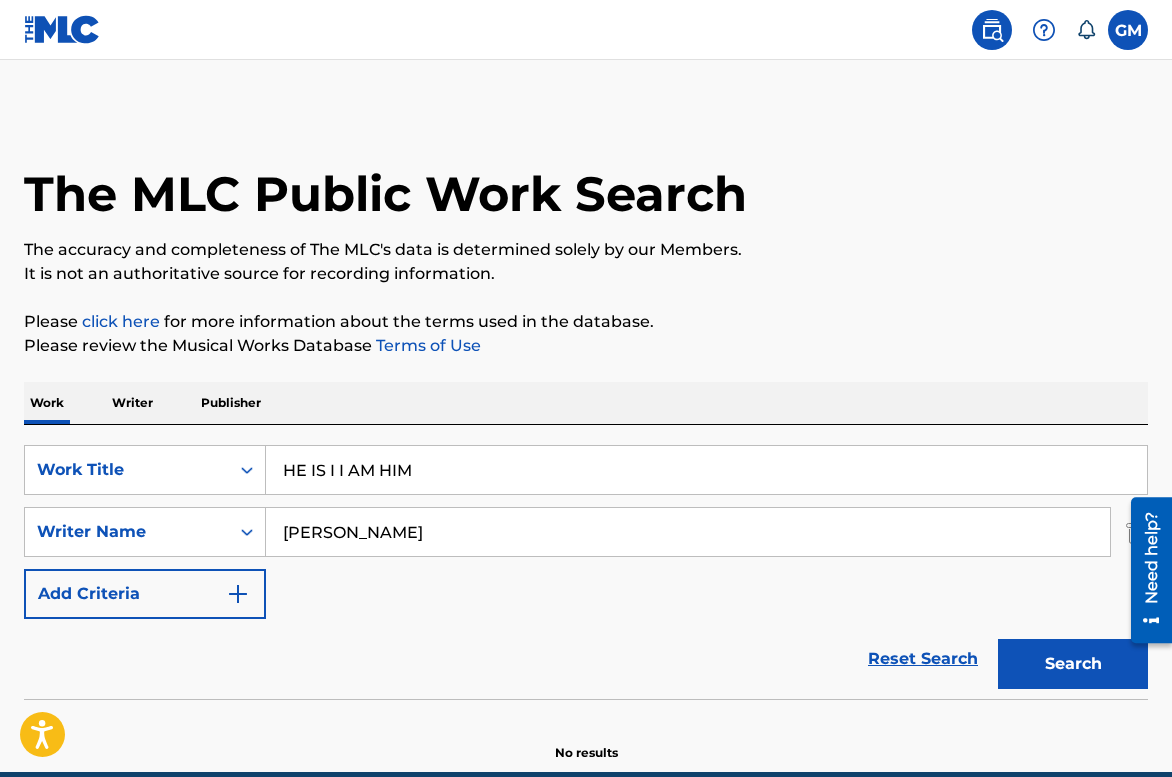 type on "GENE MALONE" 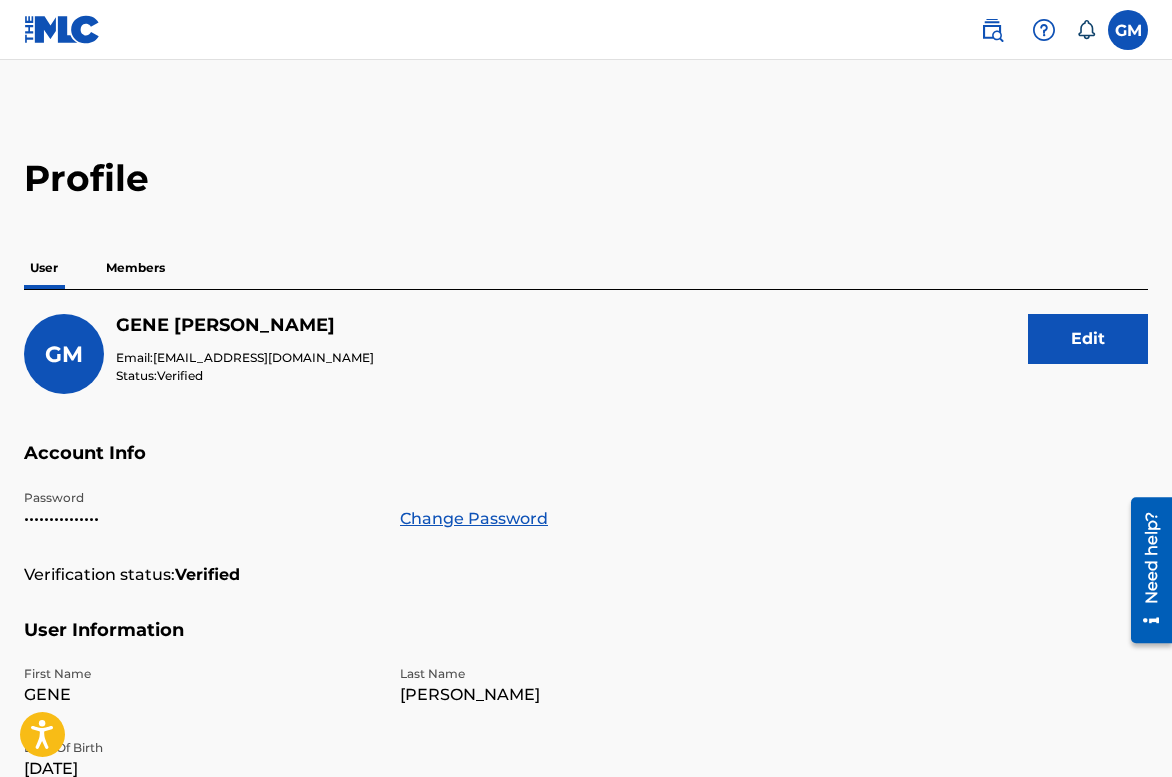 click on "Need help?" at bounding box center [1151, 557] 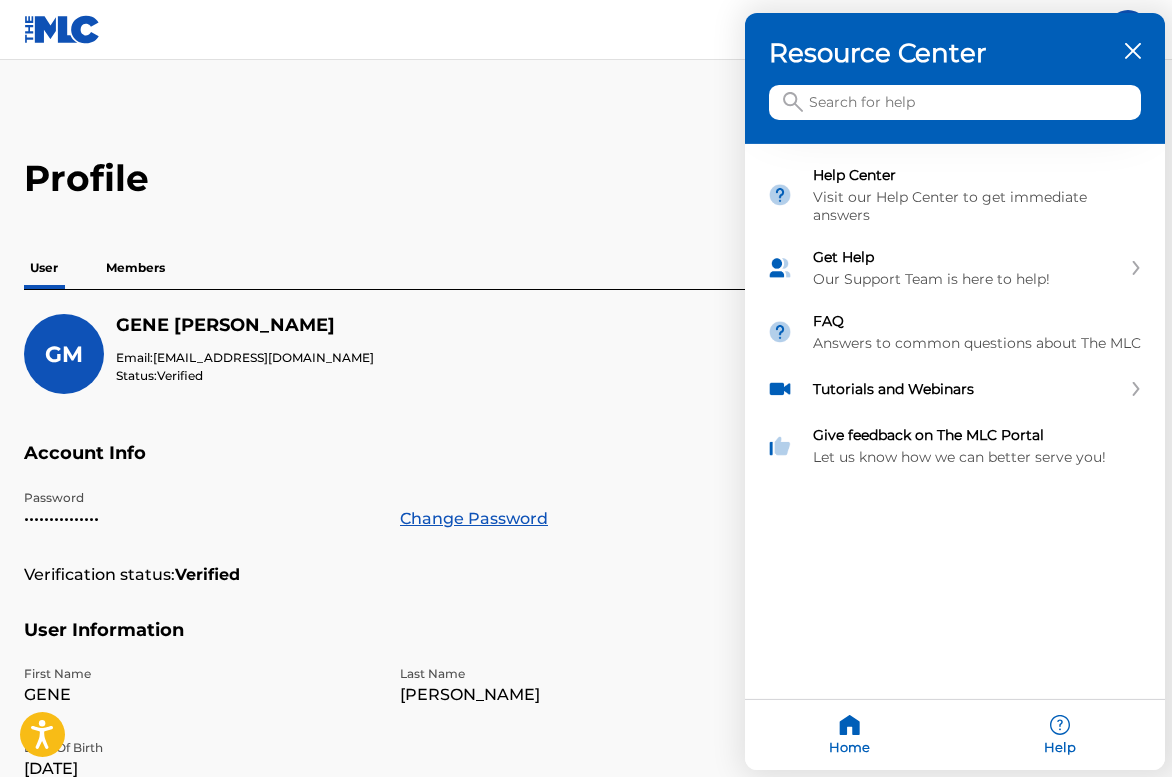 click at bounding box center [955, 102] 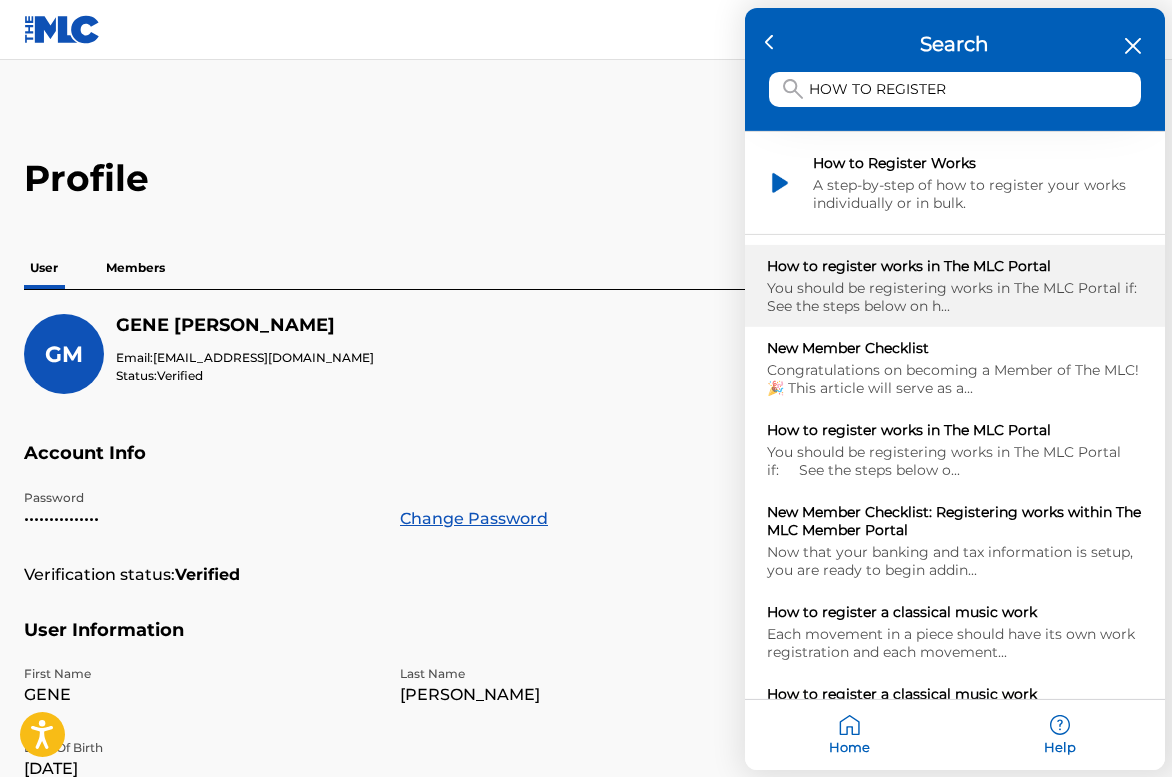 type on "HOW TO REGISTER" 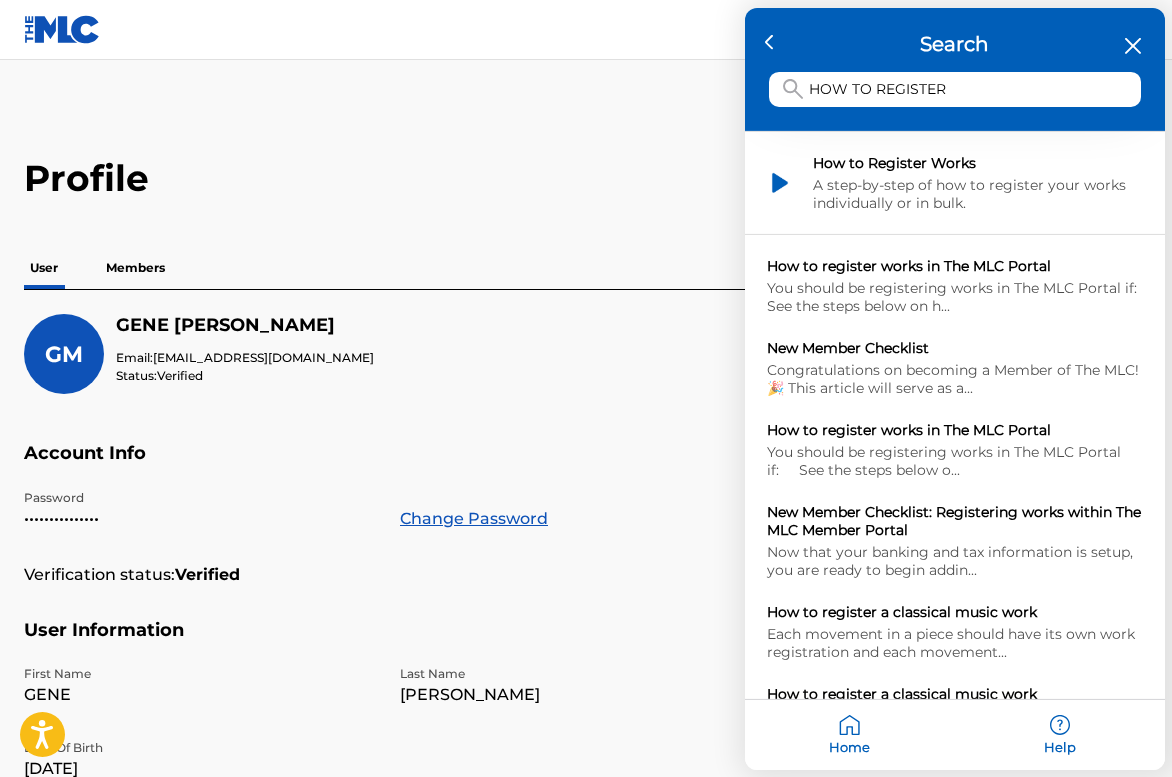 click at bounding box center [586, 388] 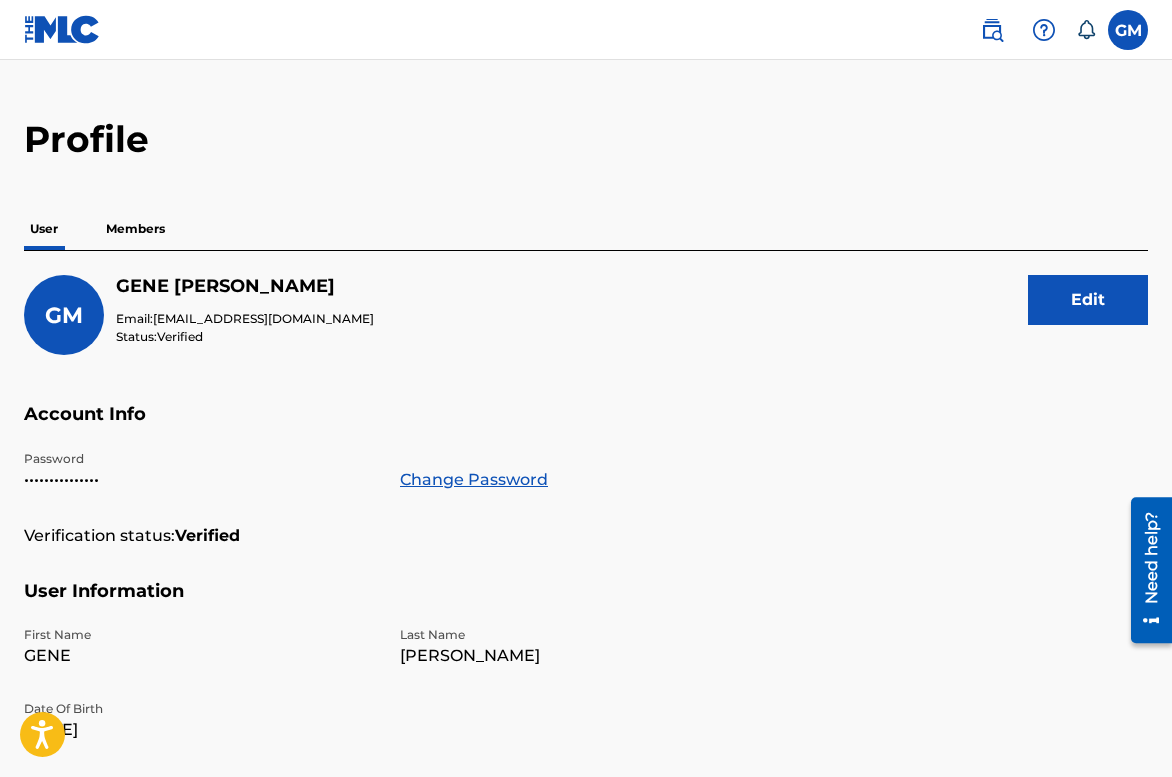 scroll, scrollTop: 0, scrollLeft: 0, axis: both 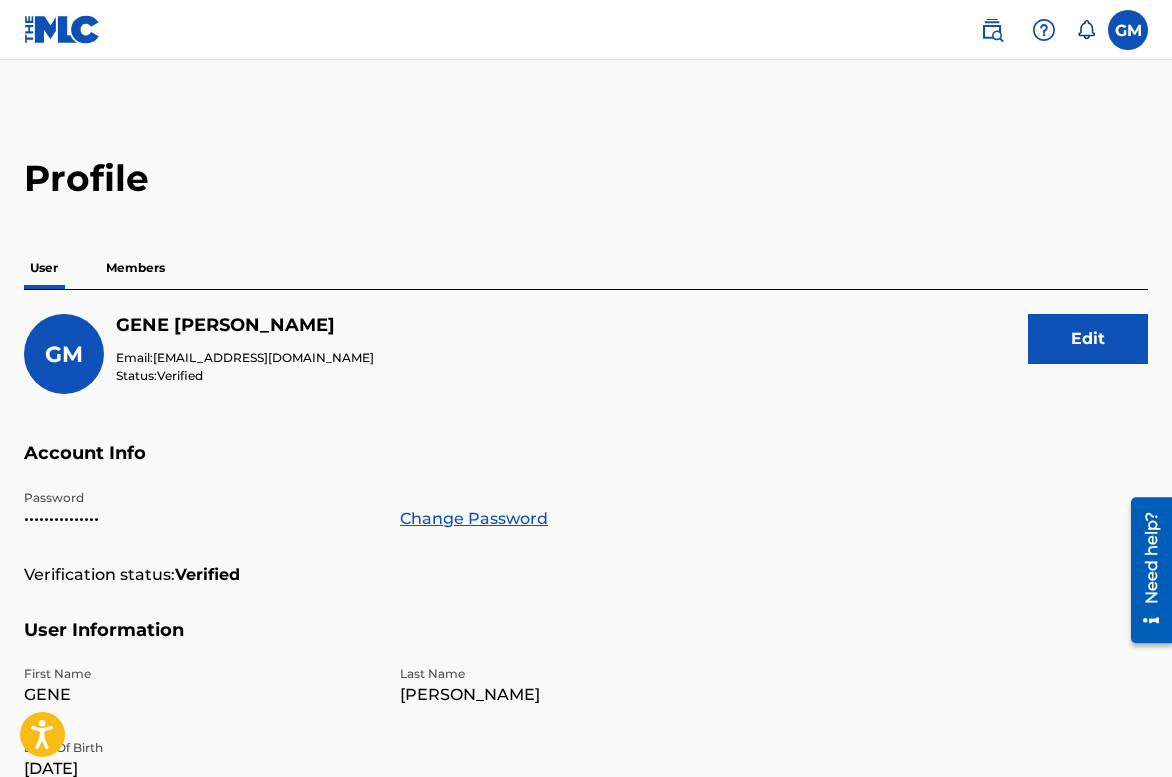 click at bounding box center (992, 30) 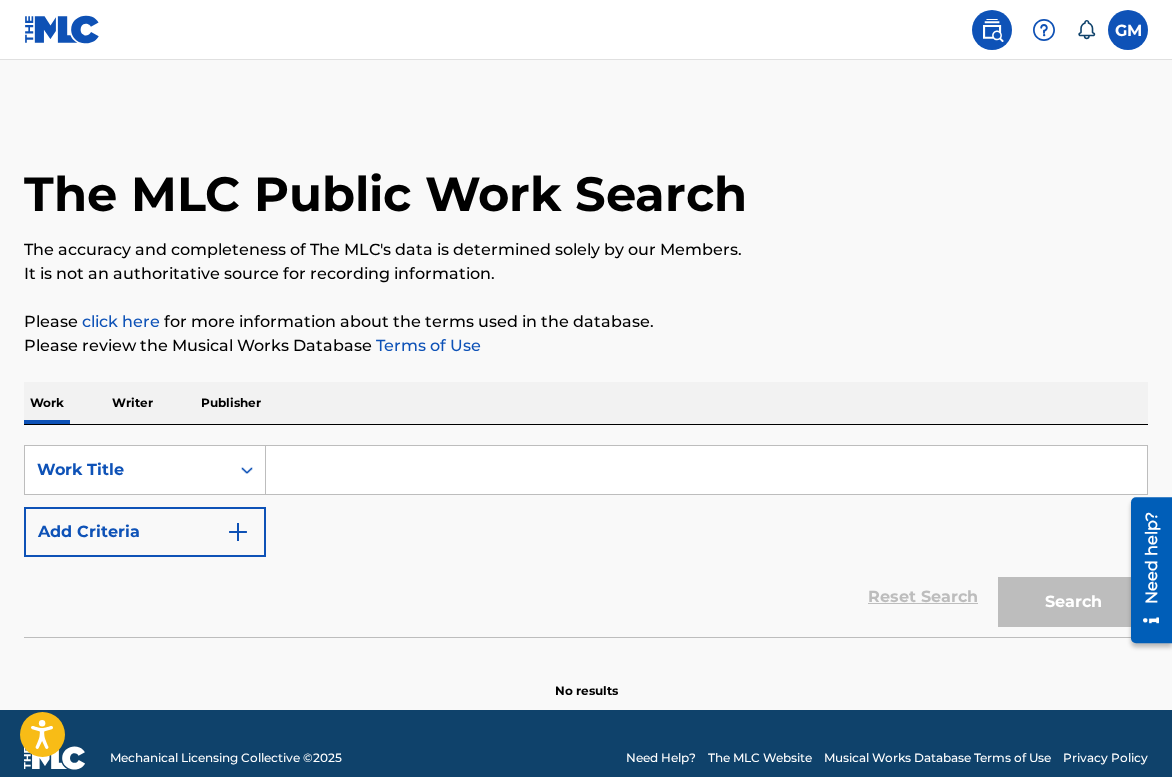 scroll, scrollTop: 29, scrollLeft: 0, axis: vertical 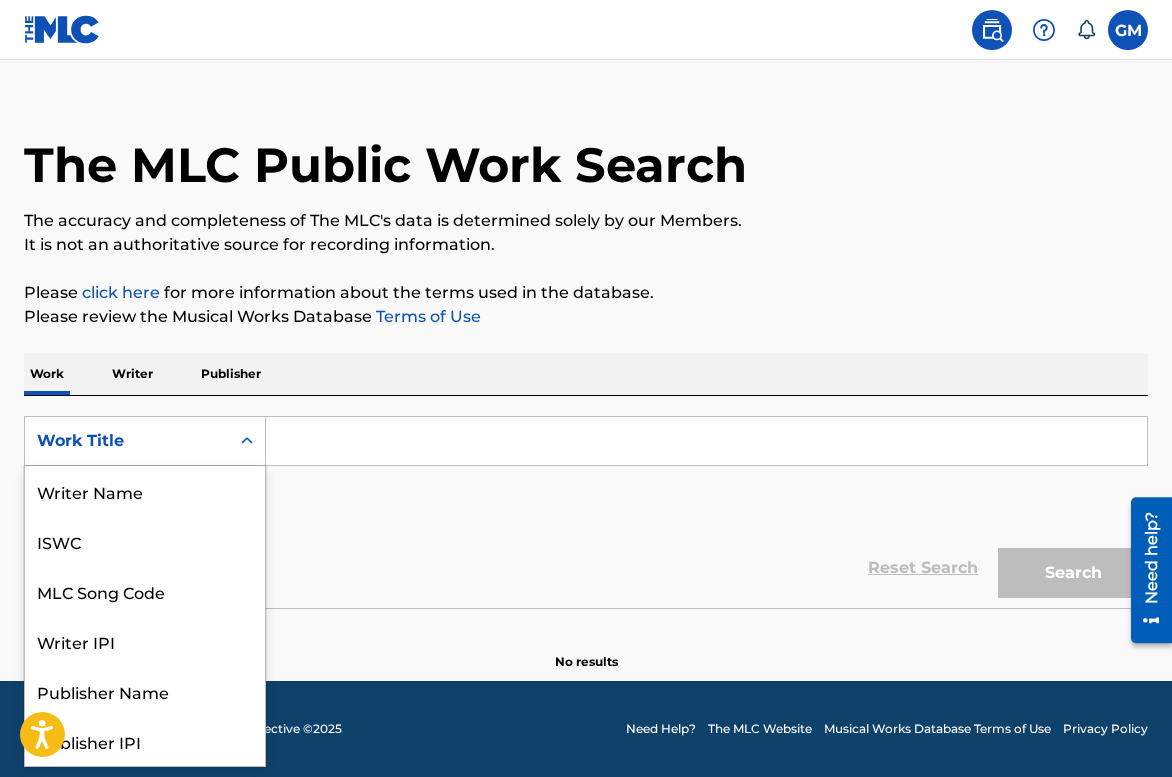 click 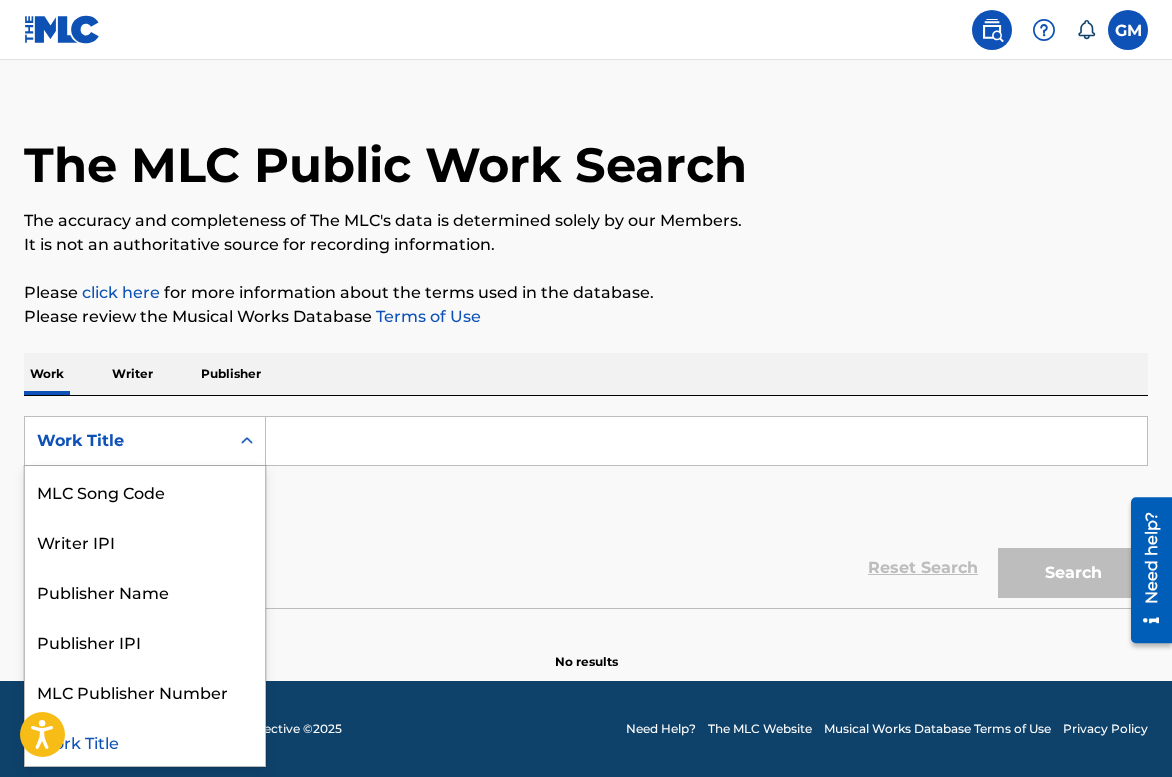 click 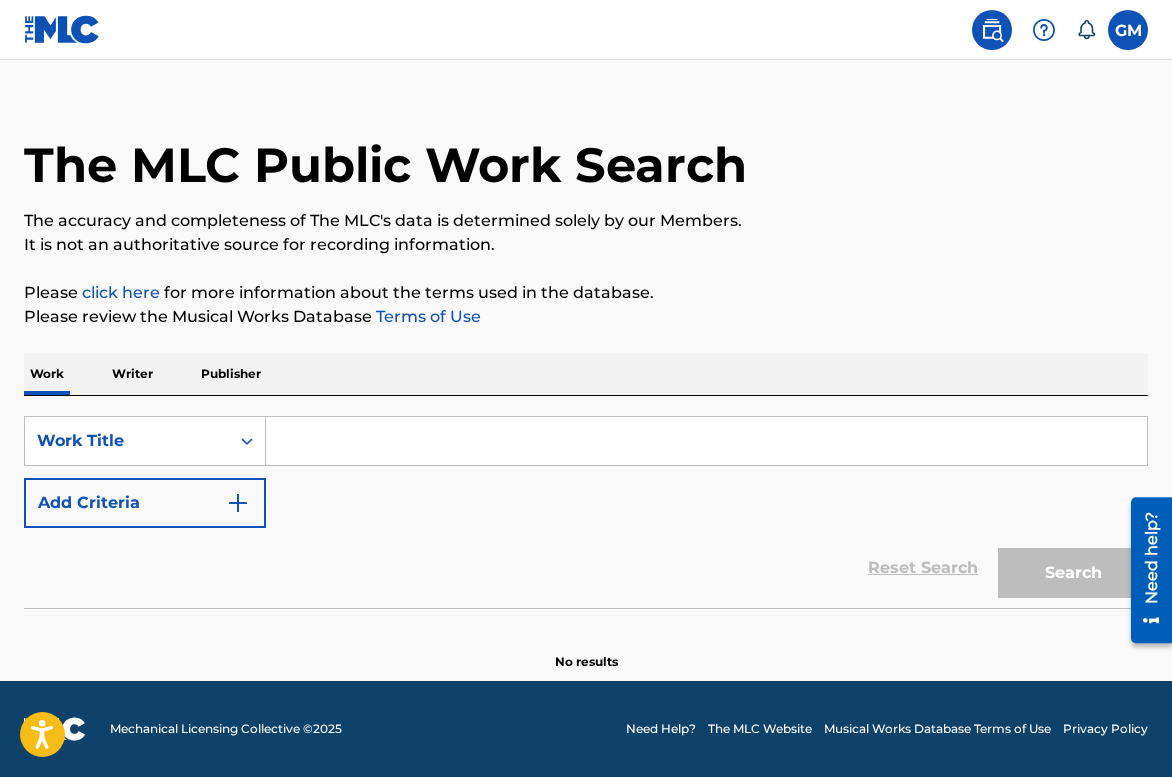 click at bounding box center [706, 441] 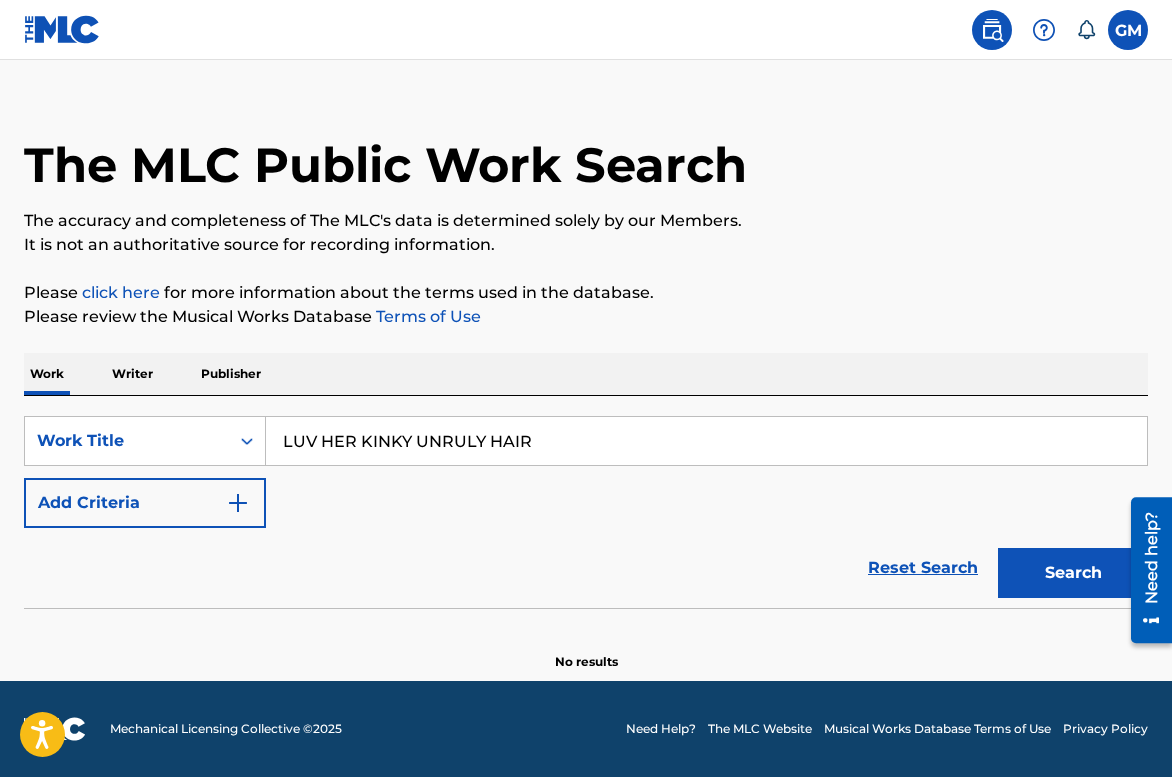 type on "LUV HER KINKY UNRULY HAIR" 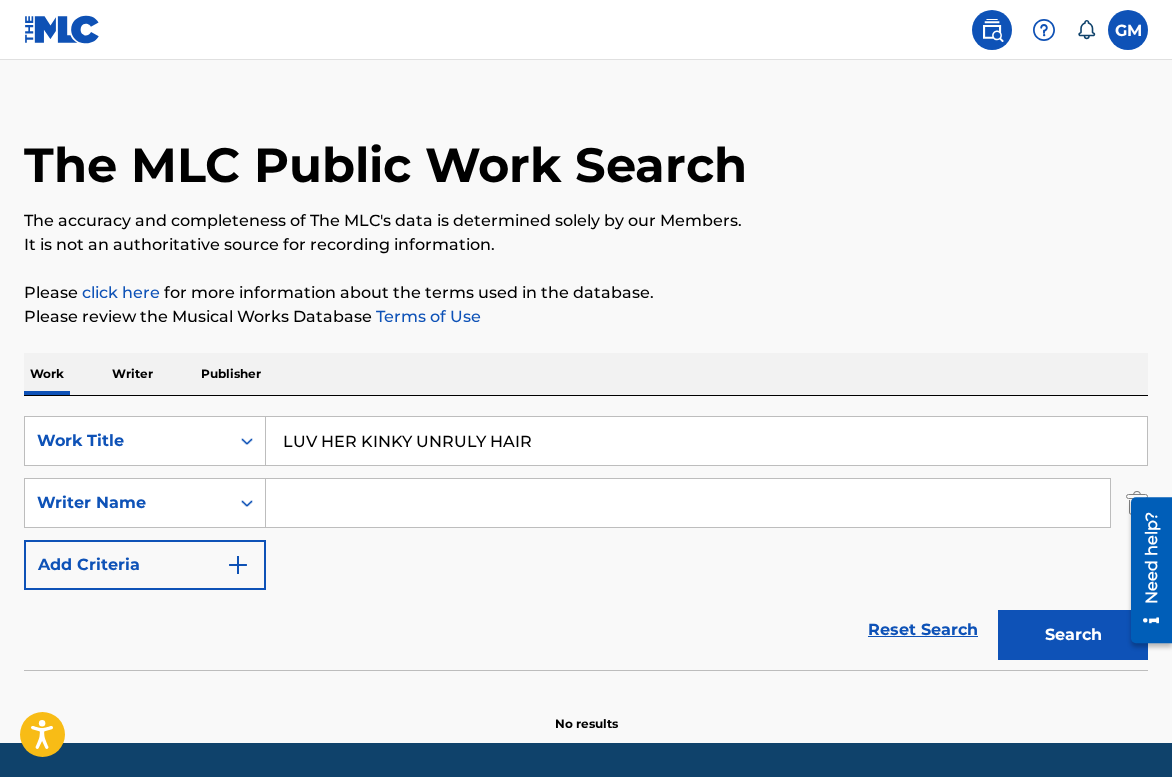 click at bounding box center (688, 503) 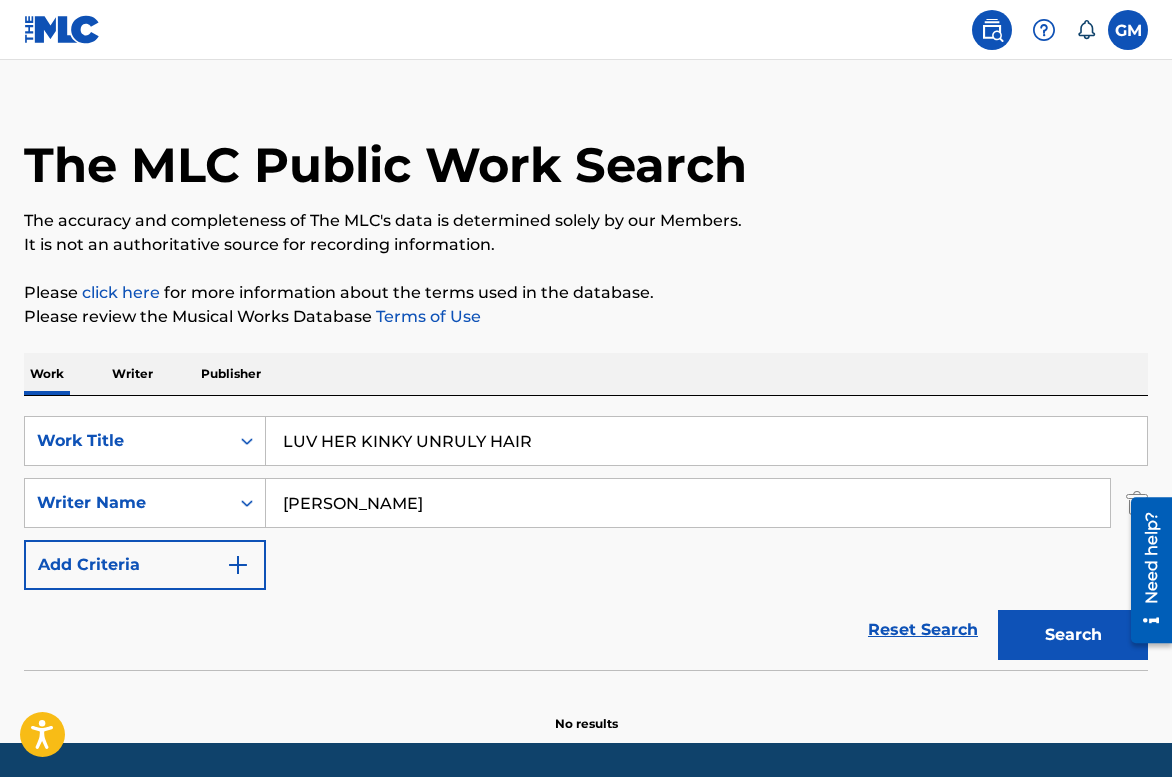 type on "GENE MALONE" 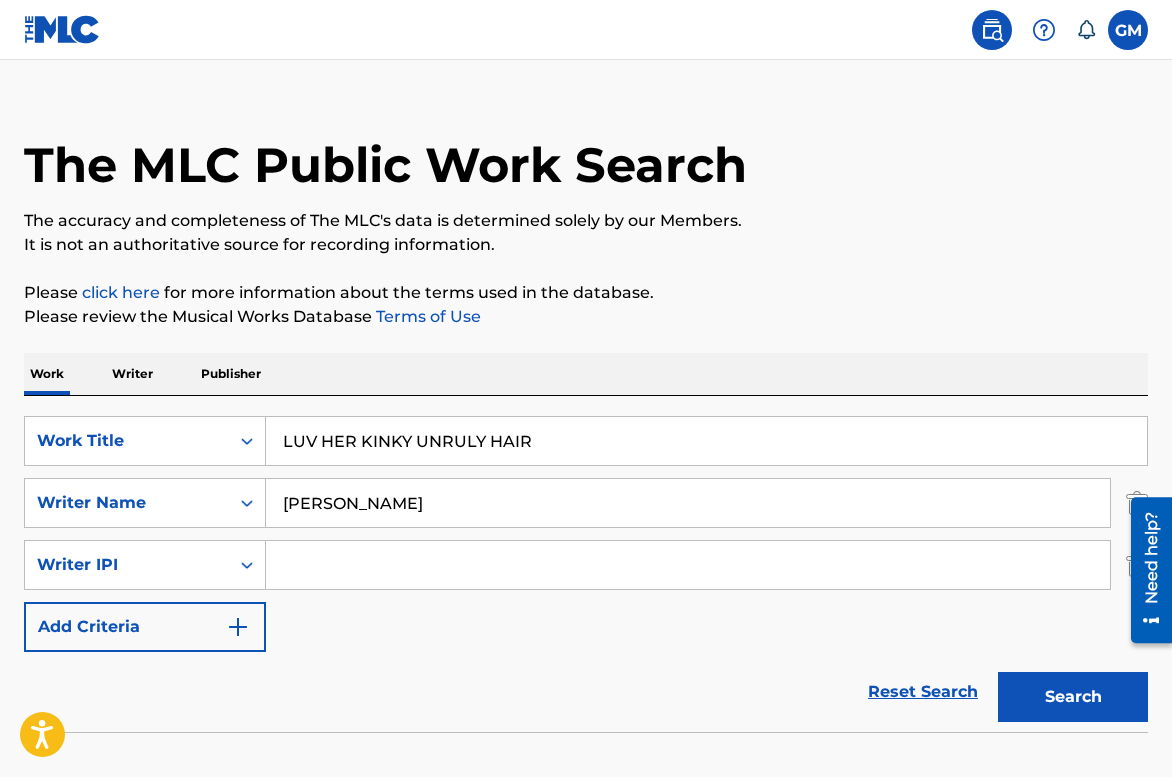 click at bounding box center [688, 565] 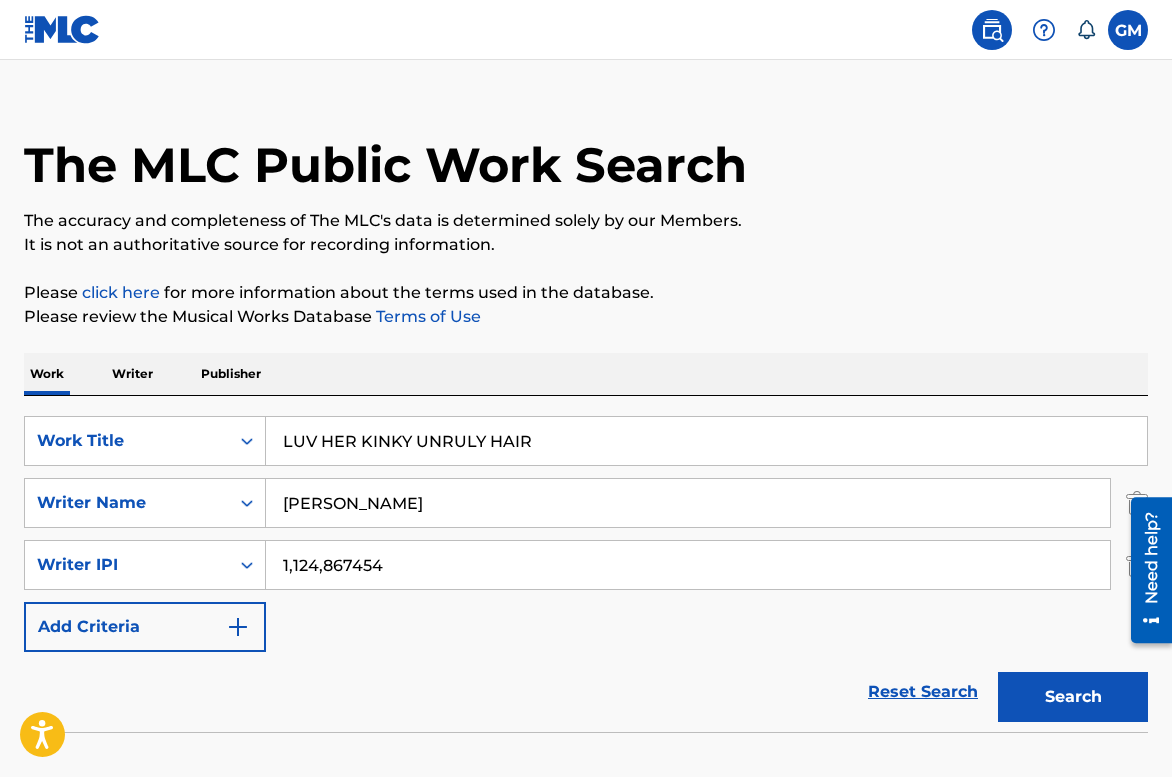 click on "Search" at bounding box center [1073, 697] 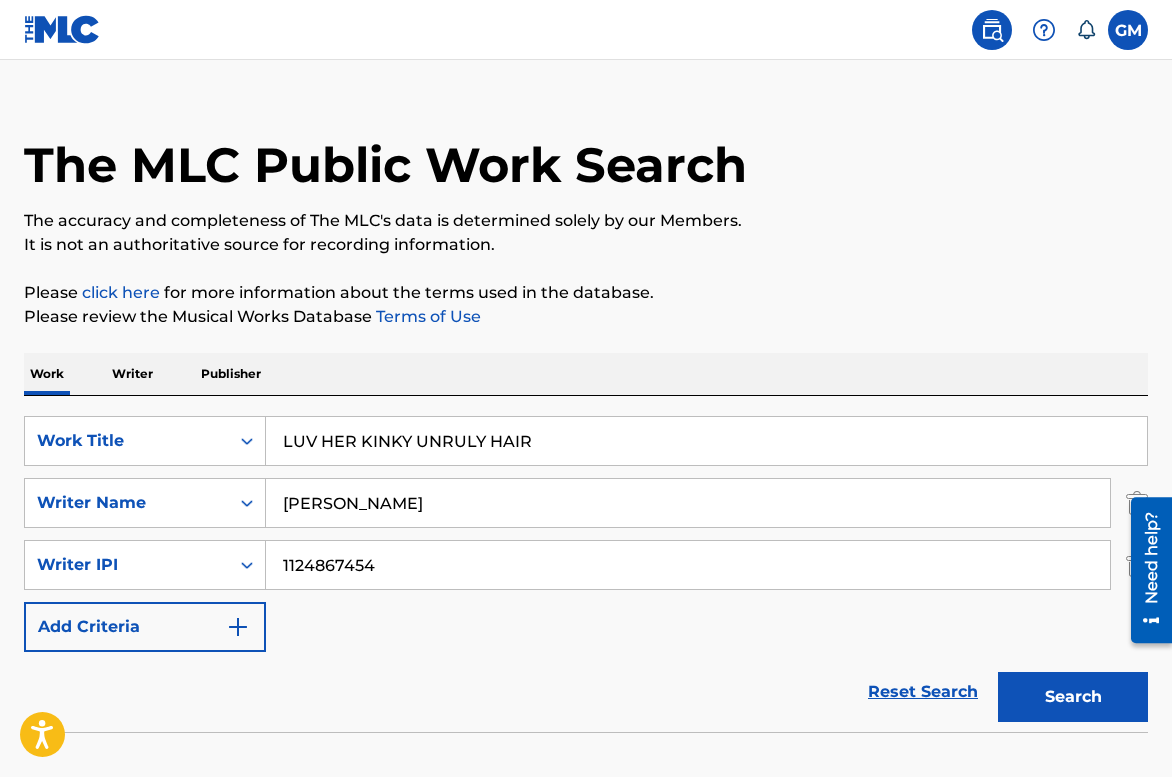 type on "1124867454" 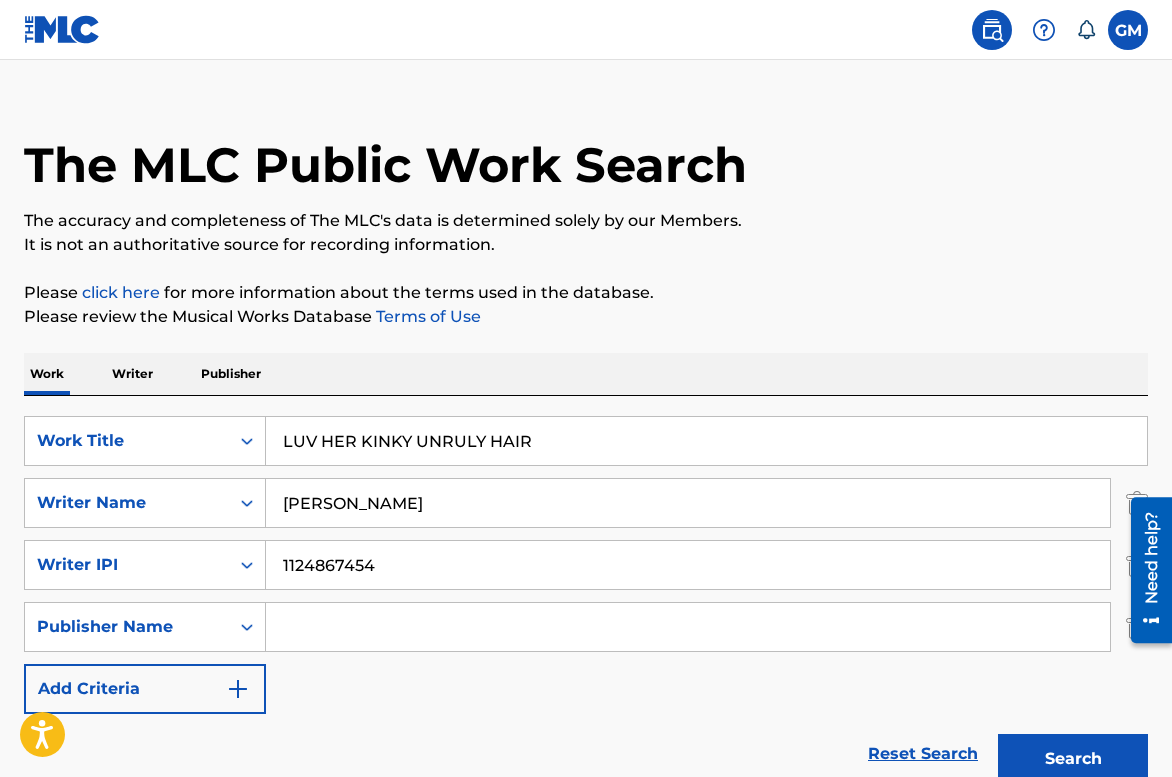 click at bounding box center (688, 627) 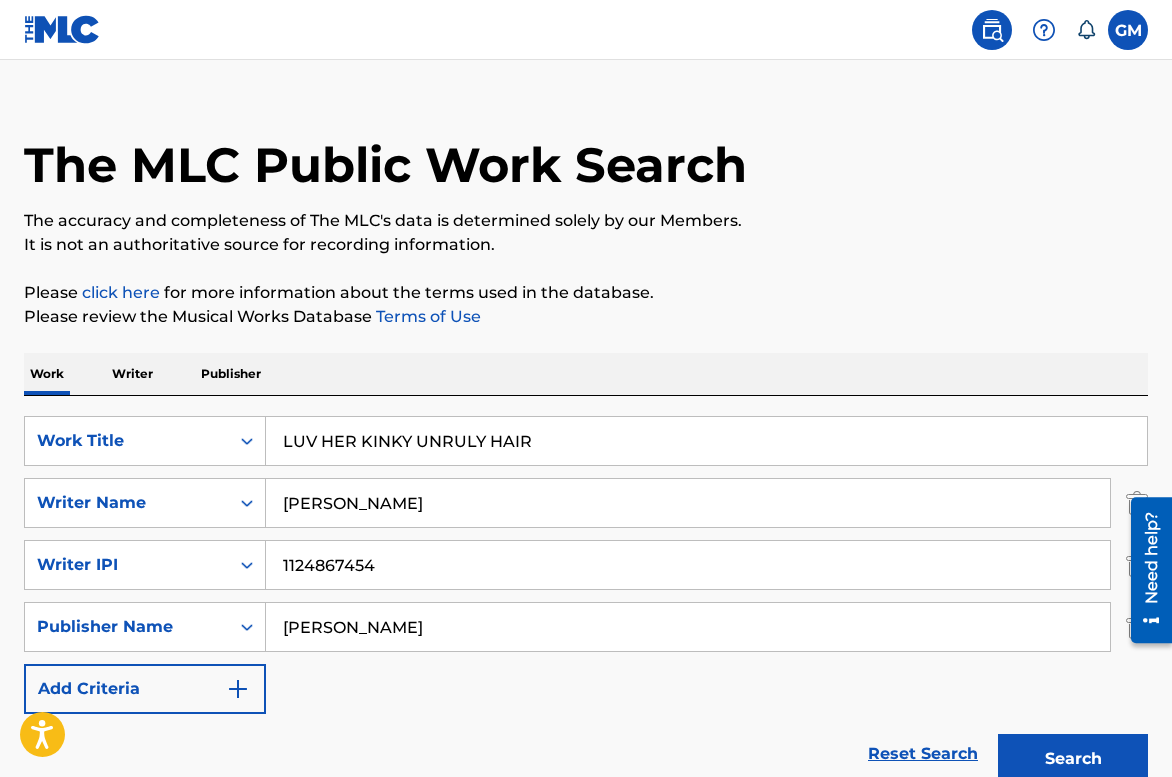 type on "GENE MALONE" 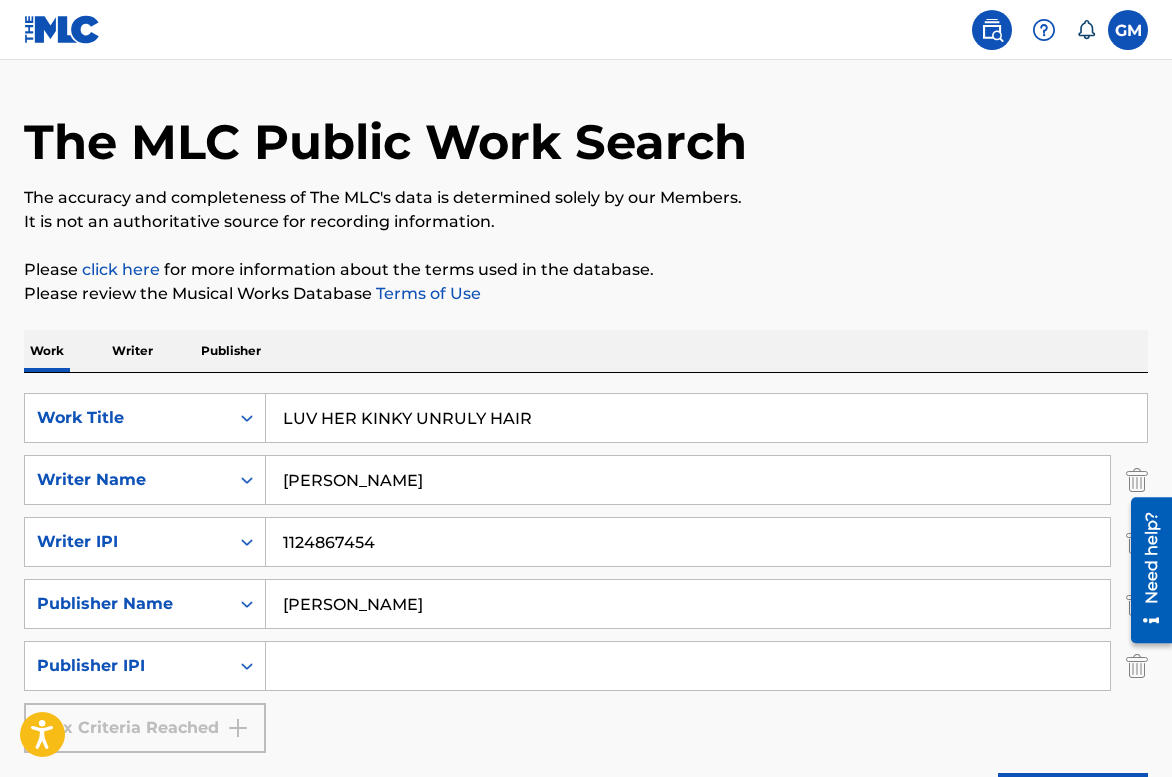 scroll, scrollTop: 56, scrollLeft: 0, axis: vertical 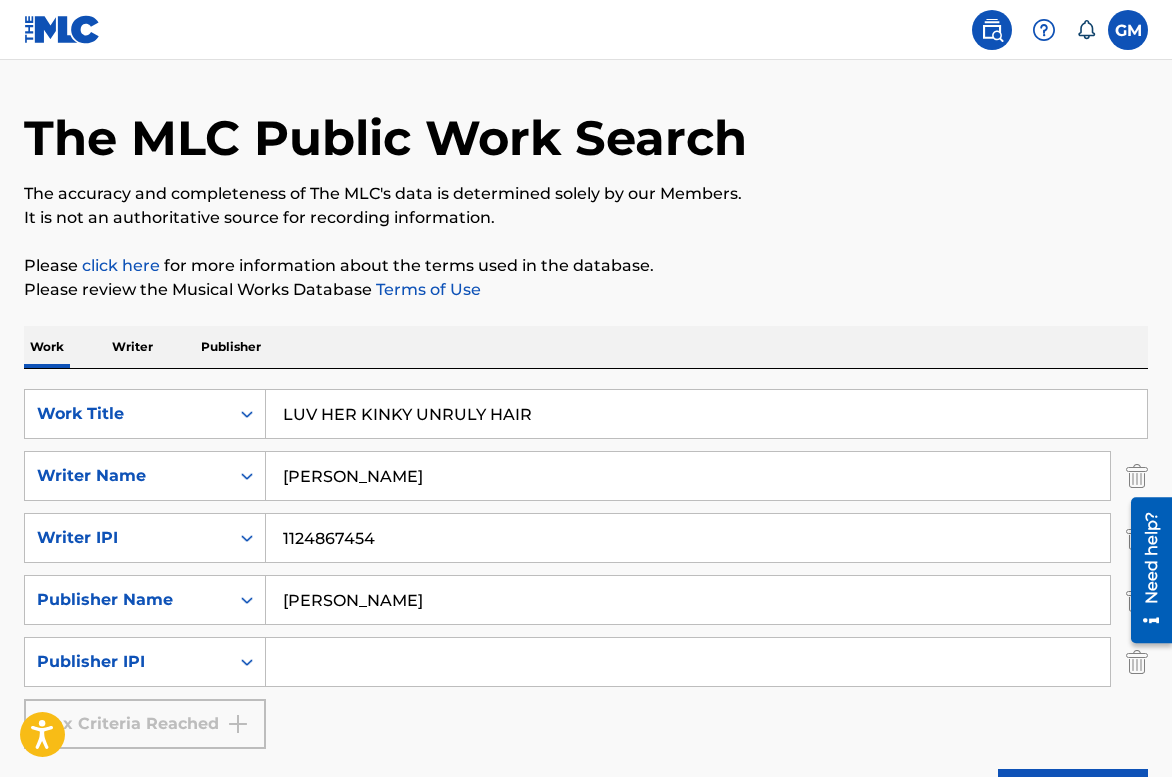 click at bounding box center [688, 662] 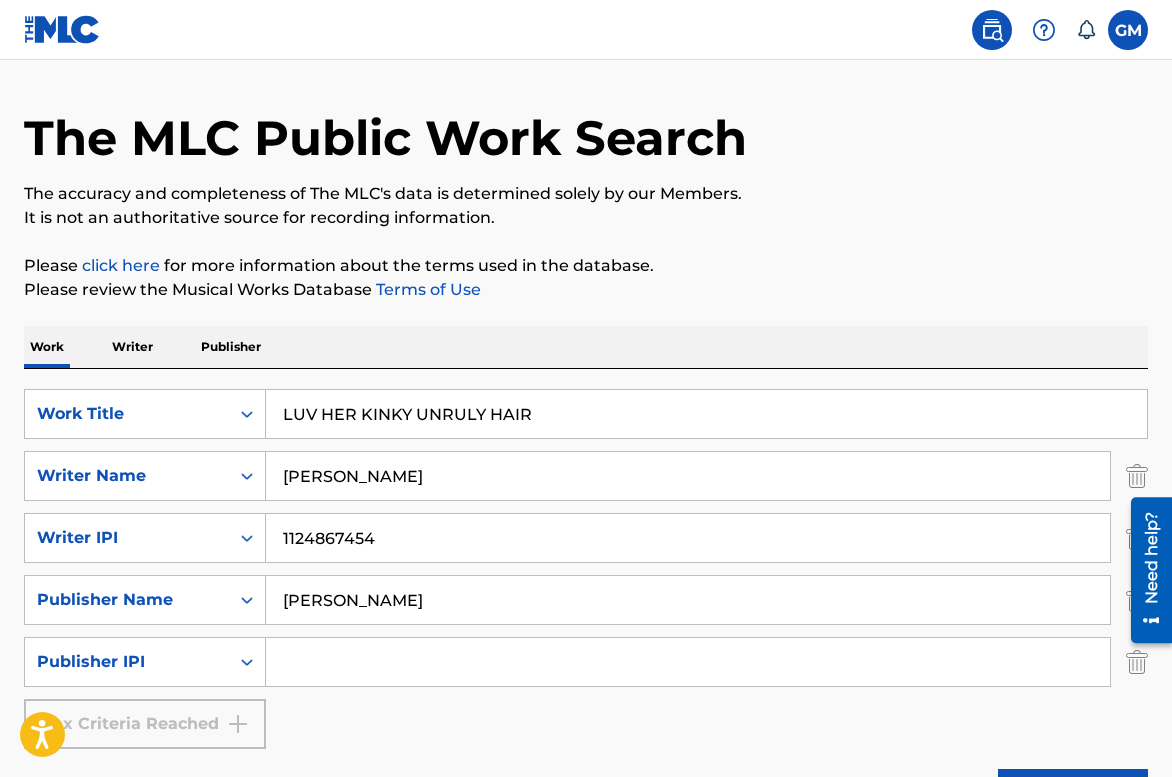 paste on "686,021,835.00" 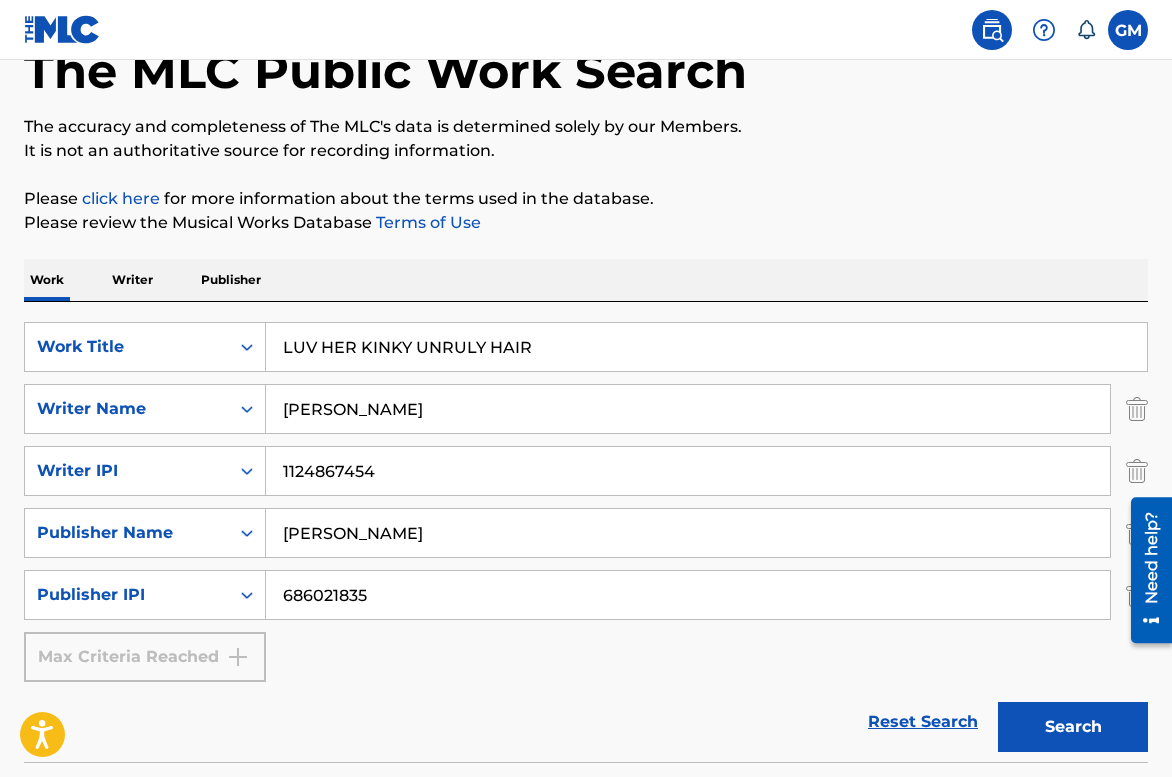 scroll, scrollTop: 127, scrollLeft: 0, axis: vertical 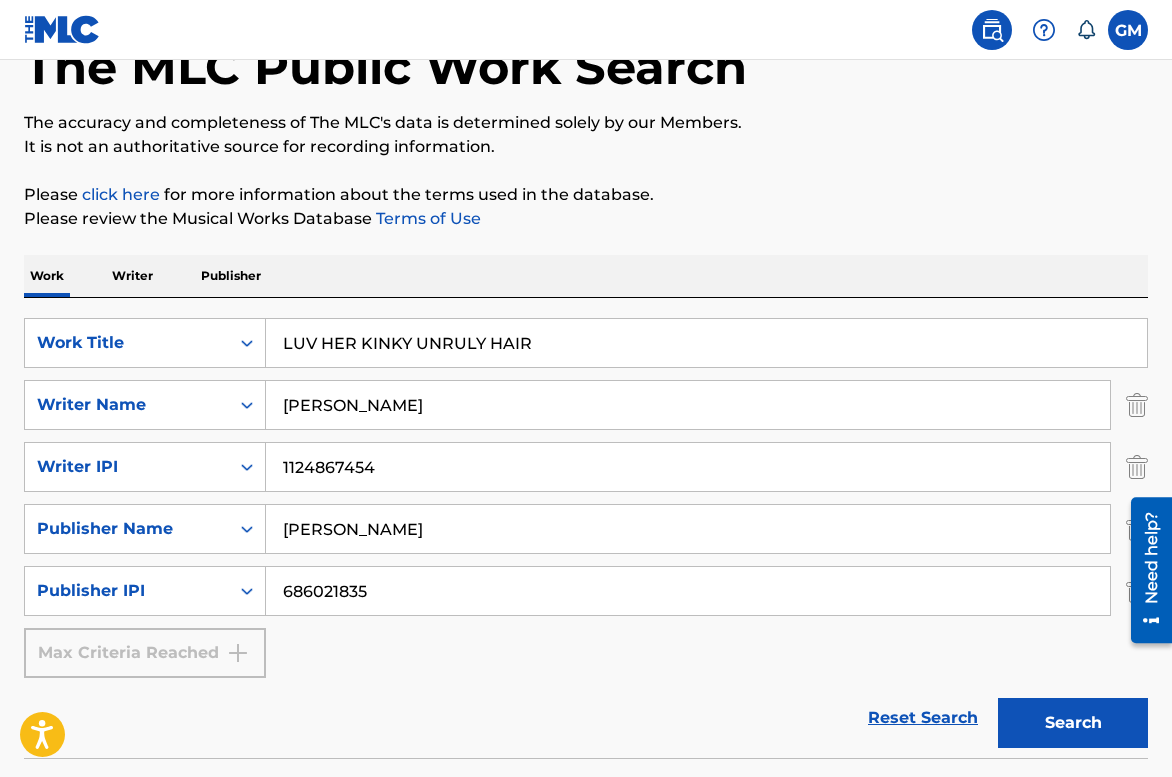 type on "686021835" 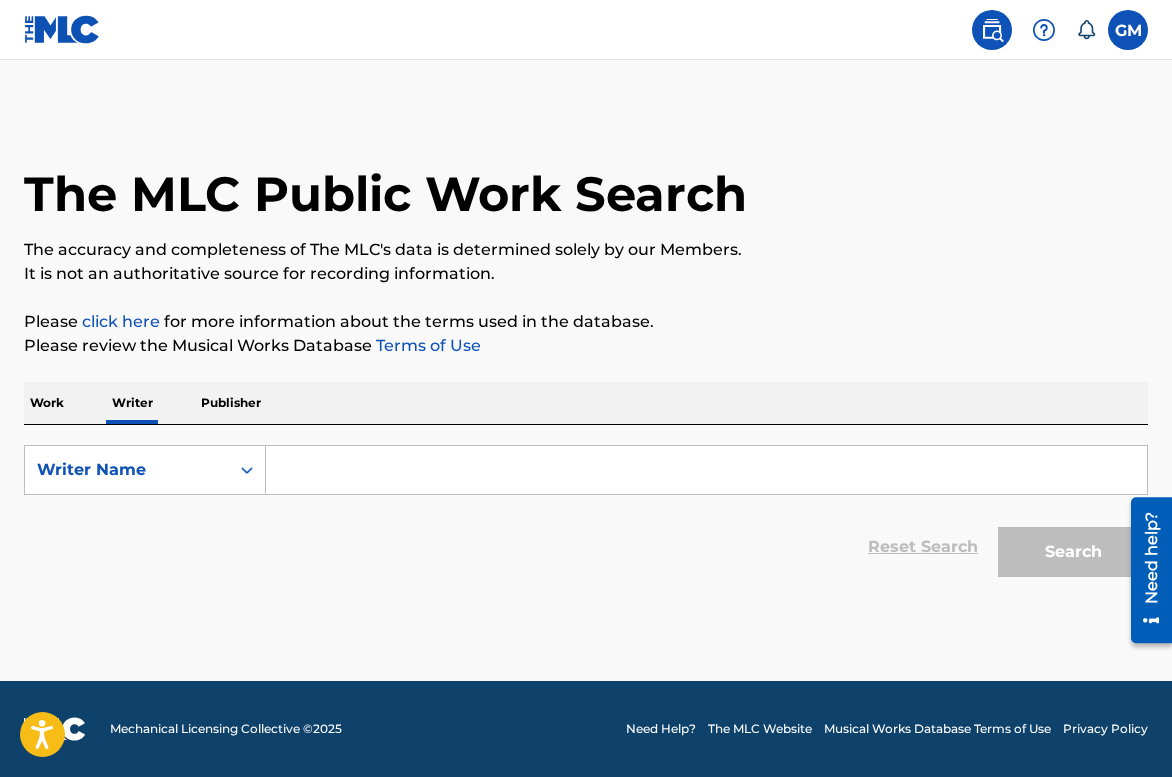 scroll, scrollTop: 0, scrollLeft: 0, axis: both 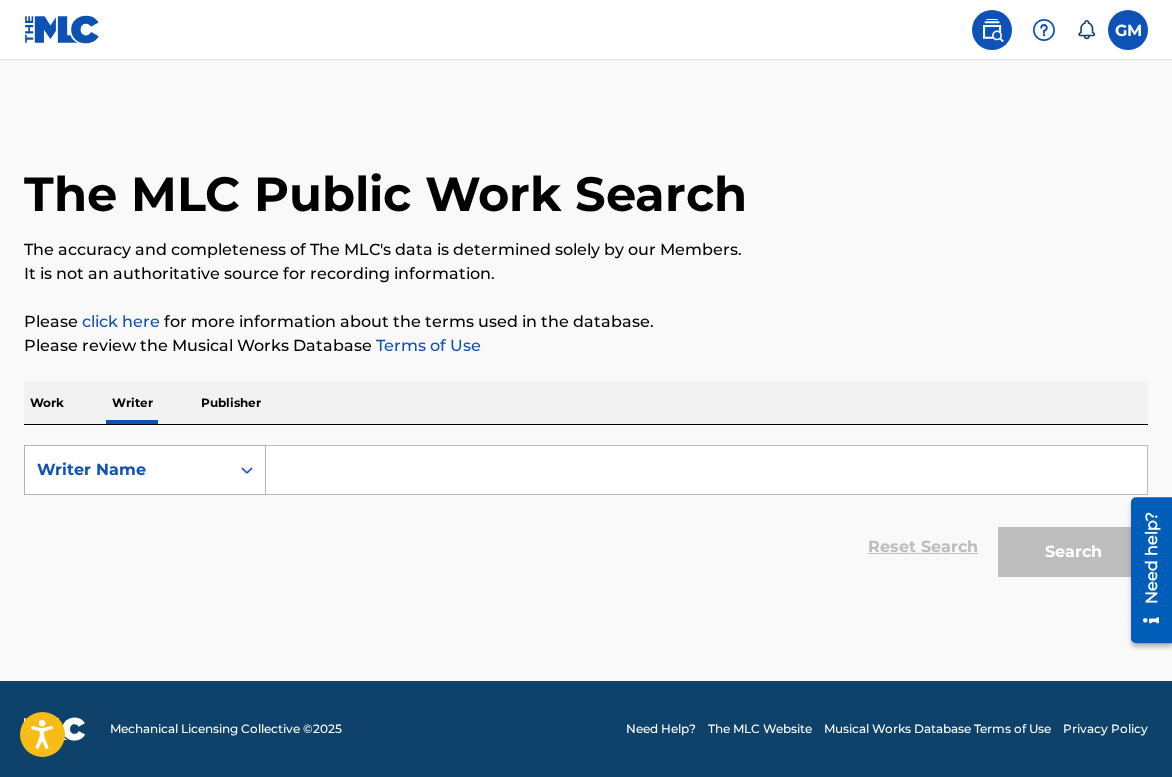 click 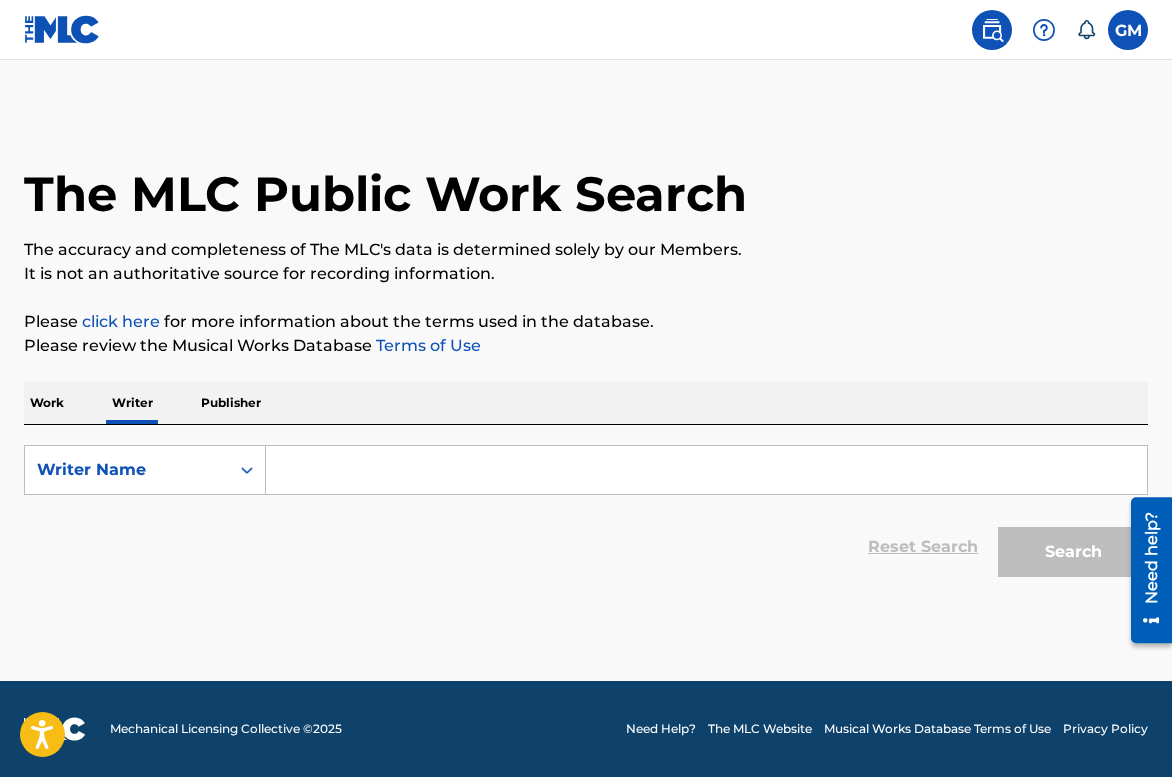 click 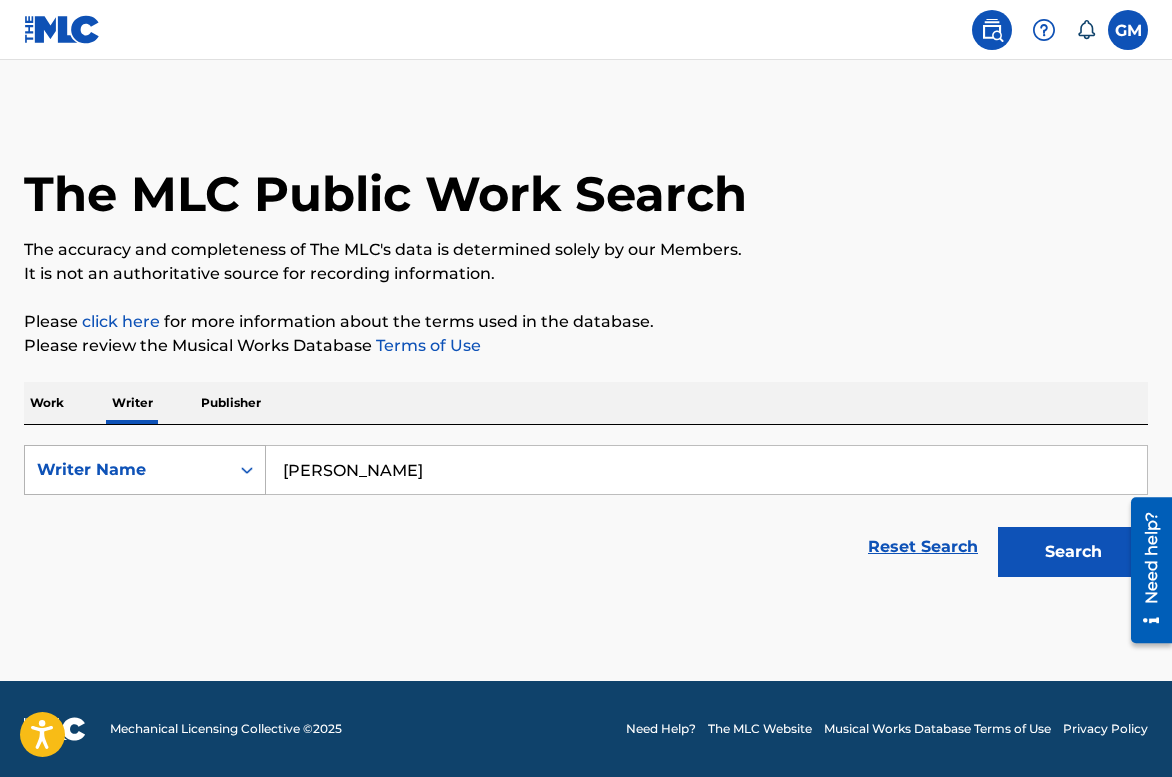 type on "GENE MALONE" 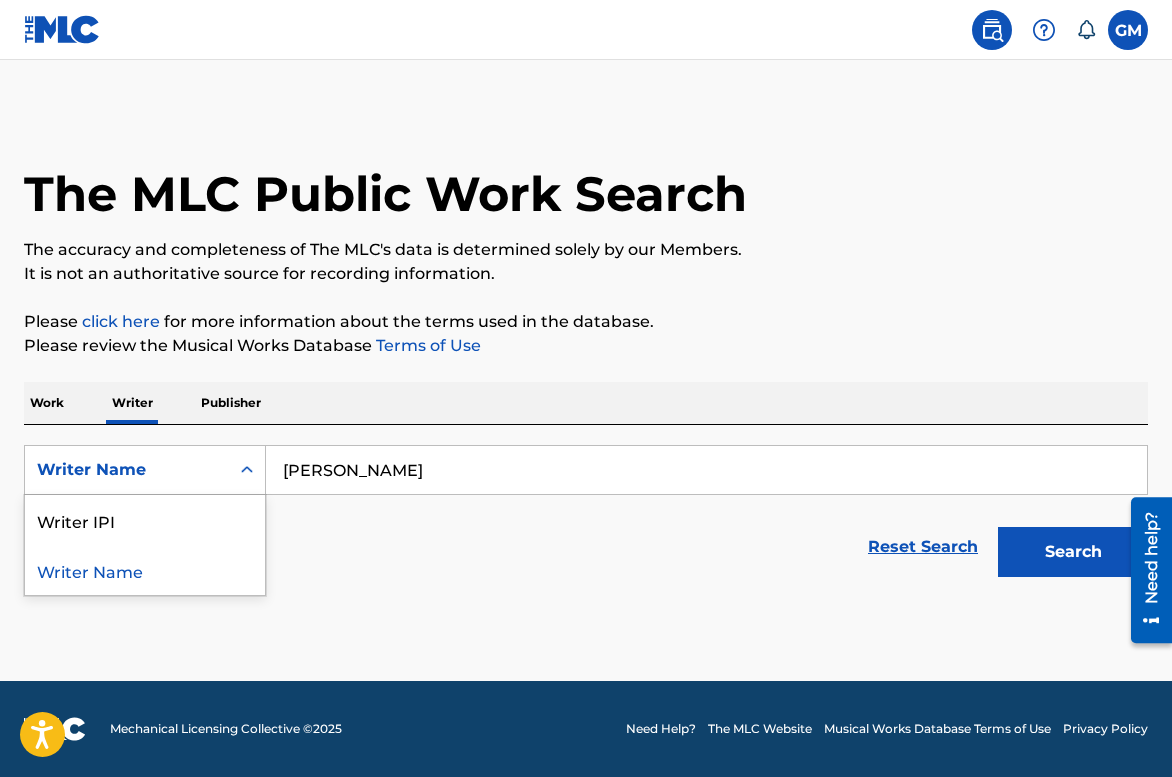 click 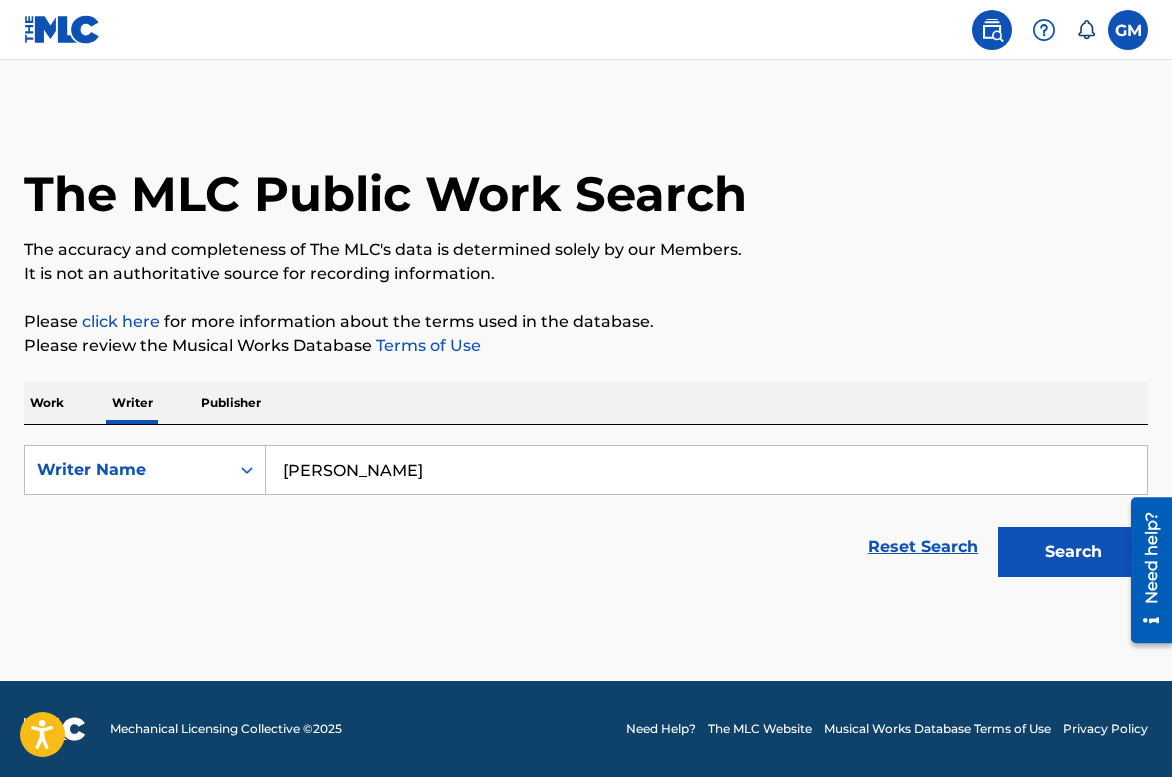 click 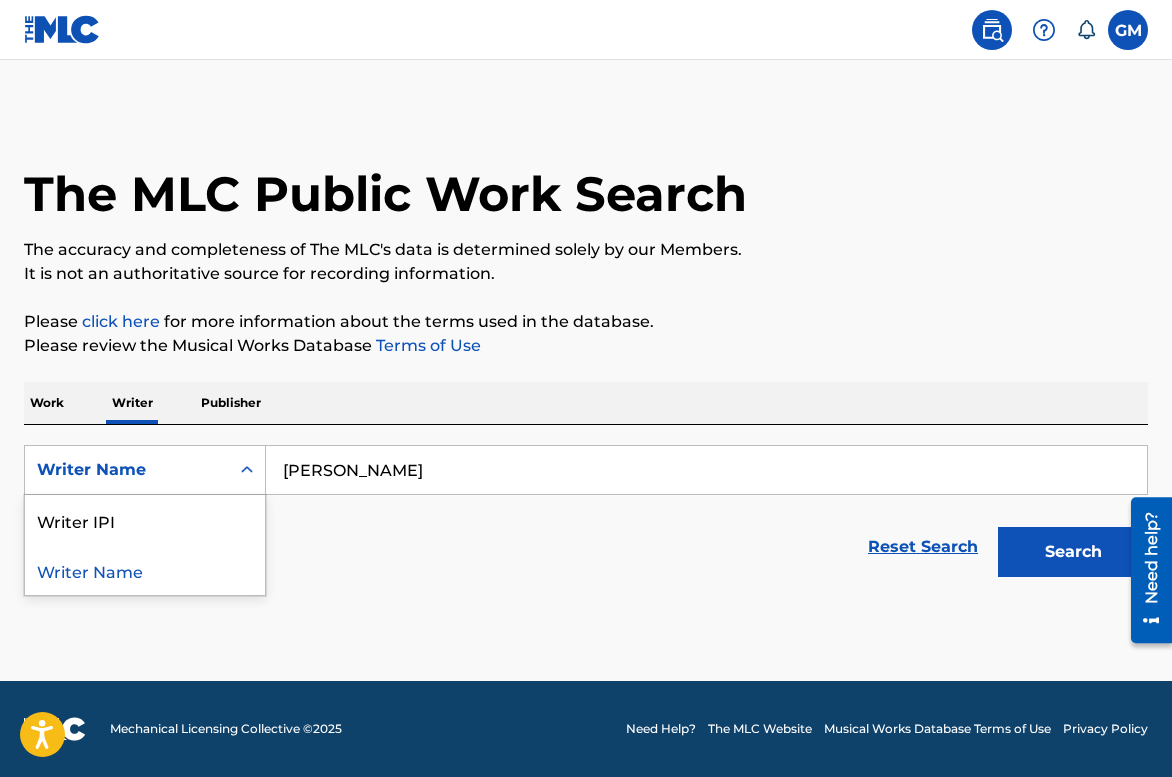 click 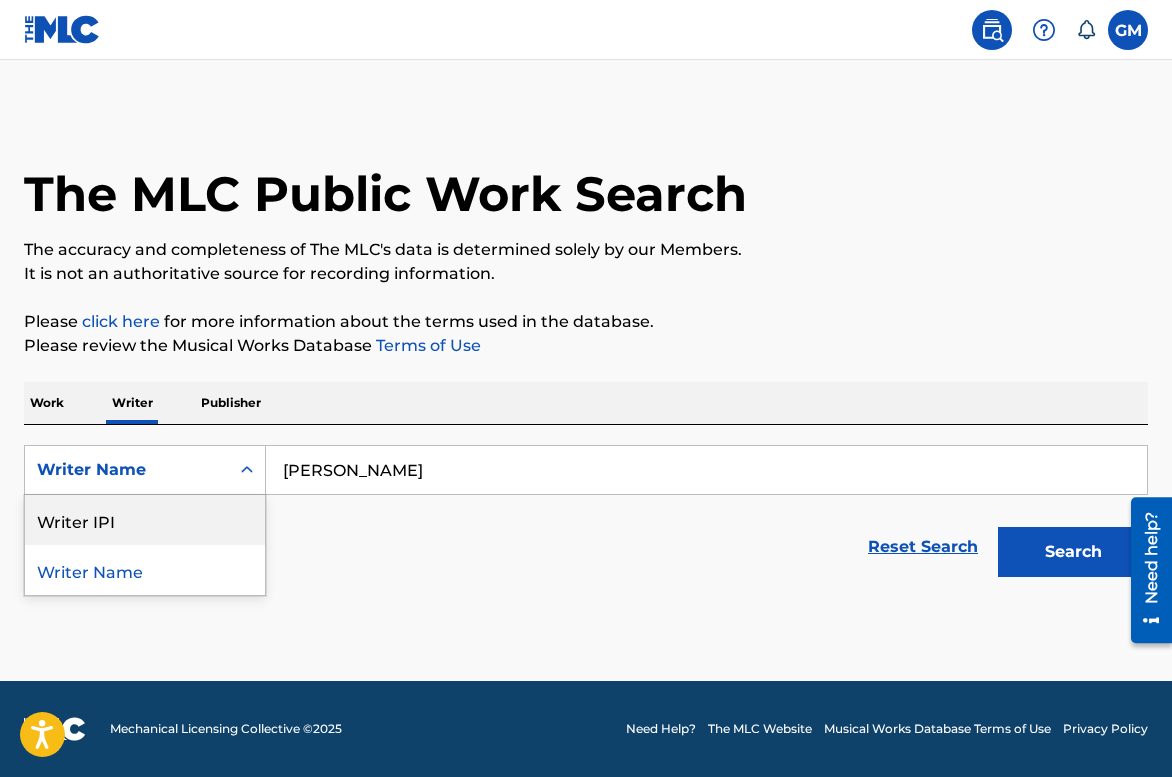 click on "Reset Search Search" at bounding box center (586, 547) 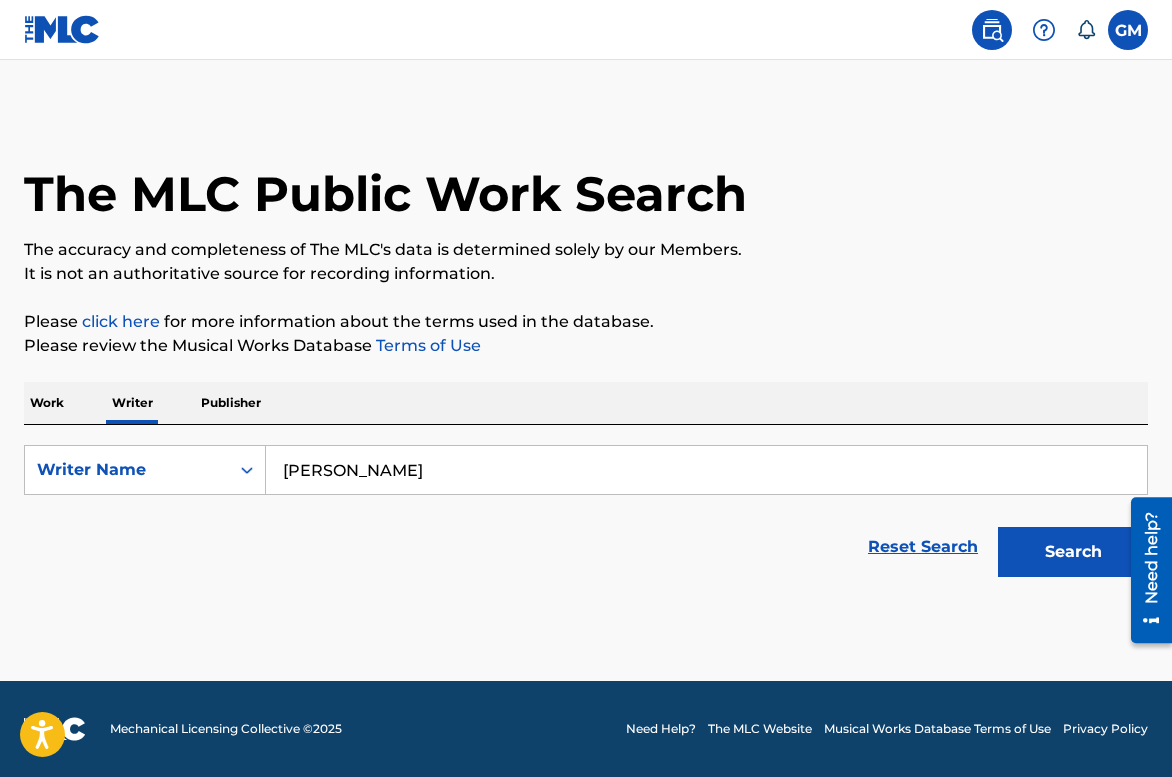 click on "Publisher" at bounding box center (231, 403) 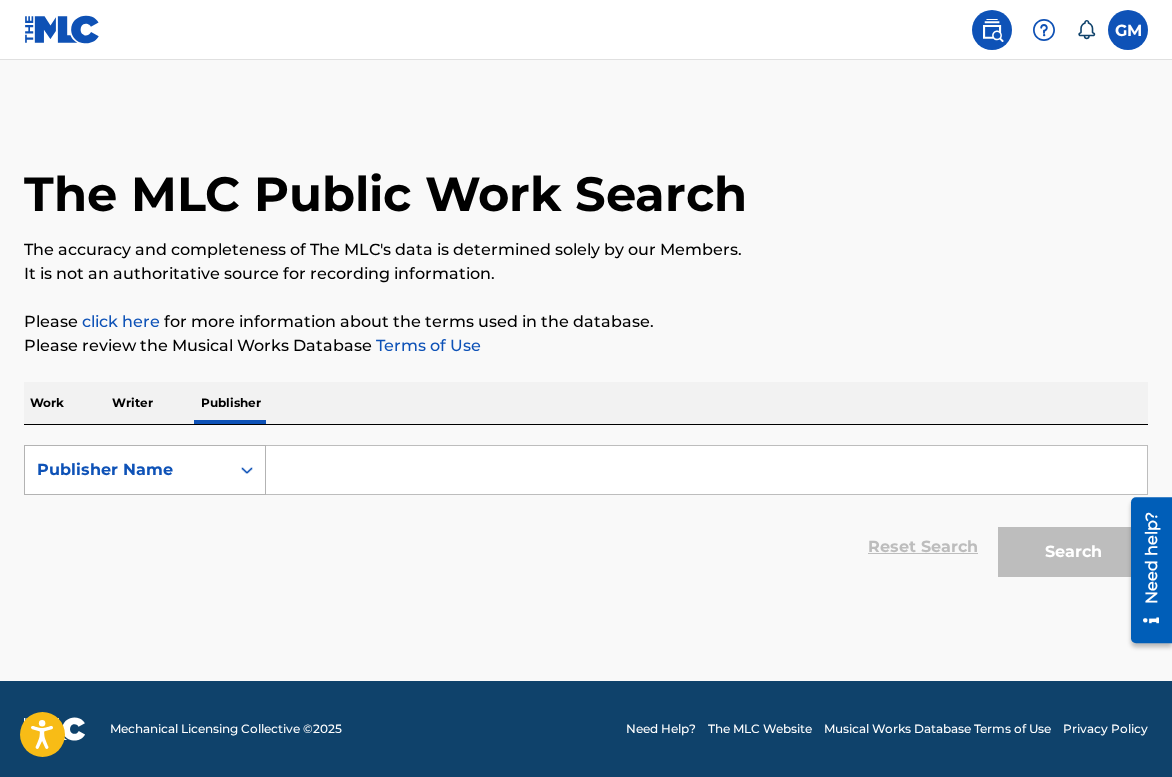 click 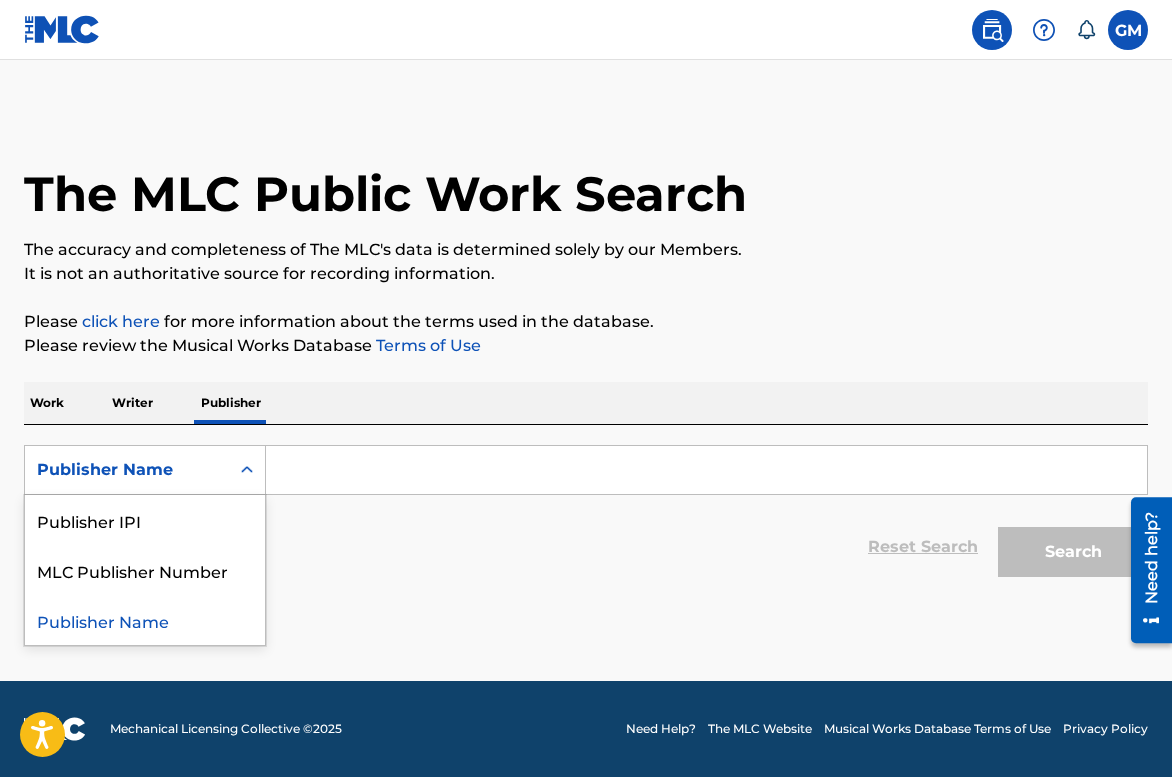 click 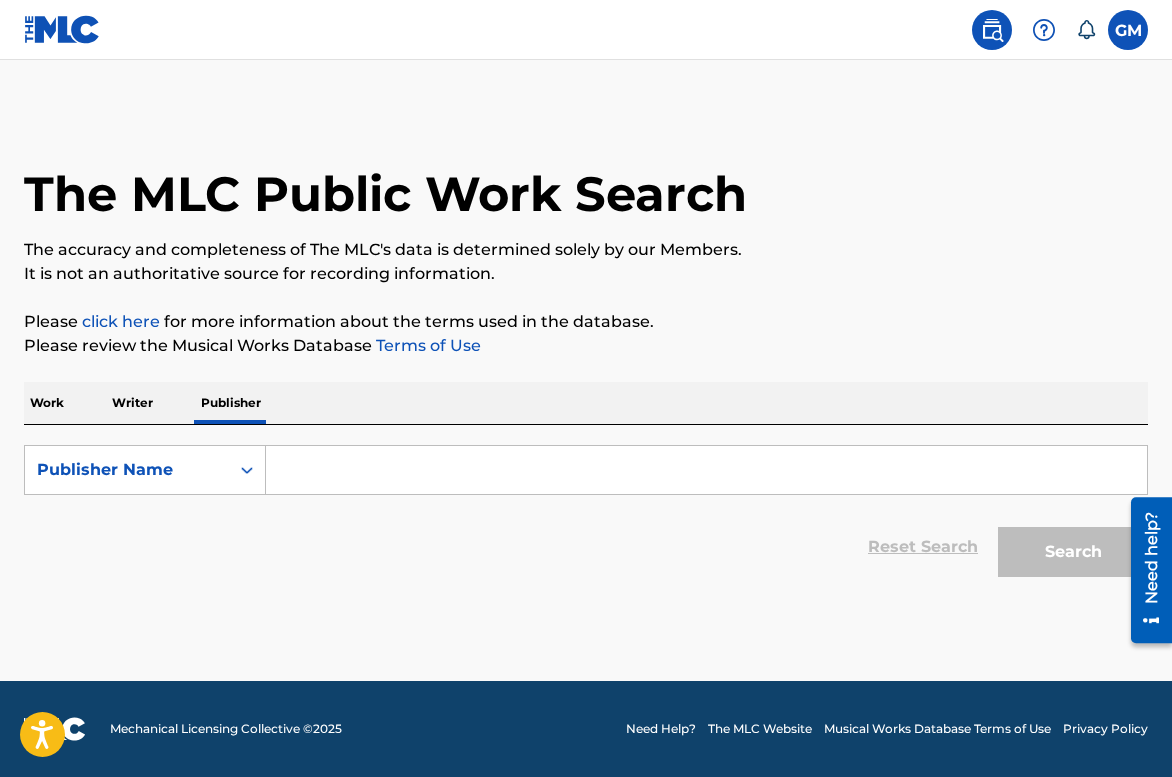 click at bounding box center [706, 470] 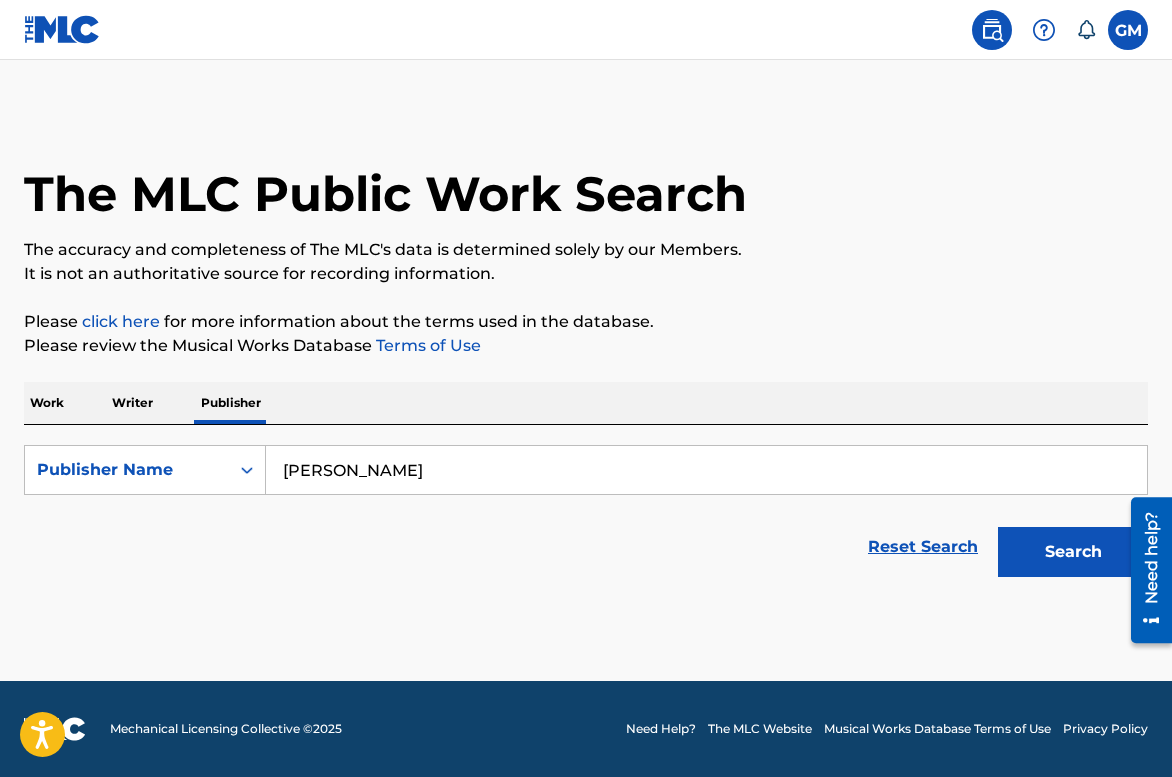 type on "GENE MALONE" 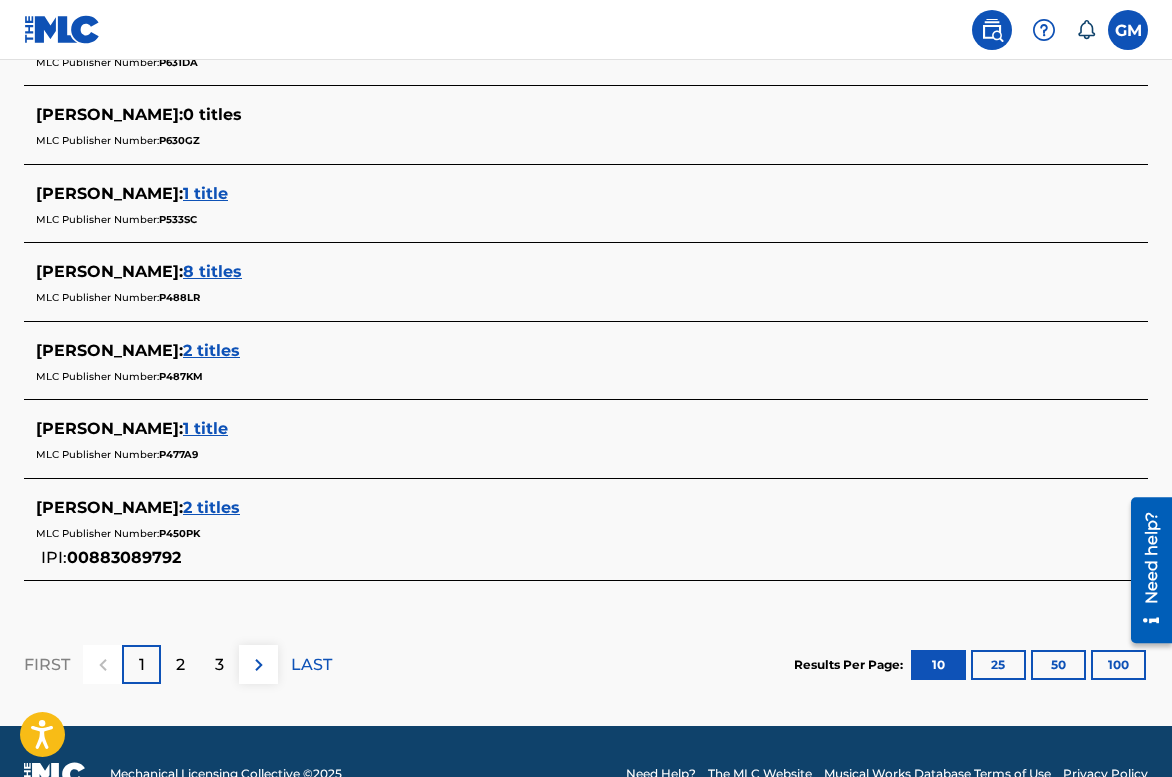 scroll, scrollTop: 965, scrollLeft: 0, axis: vertical 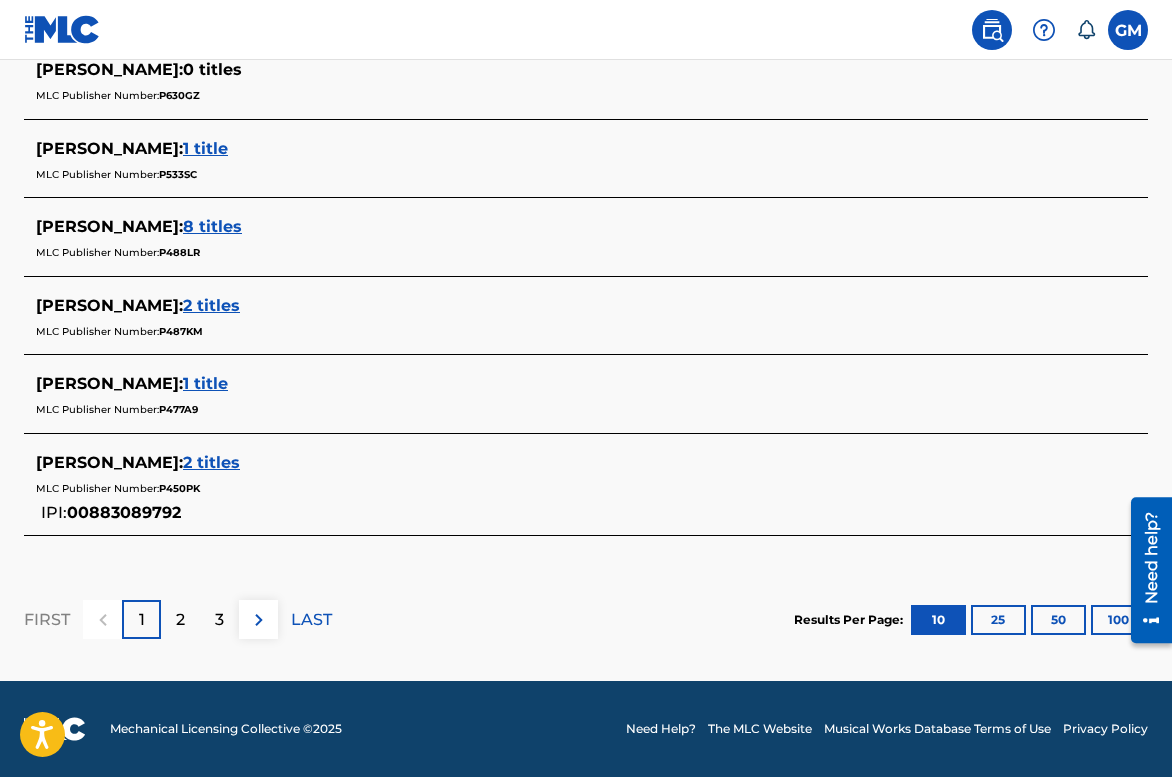 click on "2" at bounding box center (180, 620) 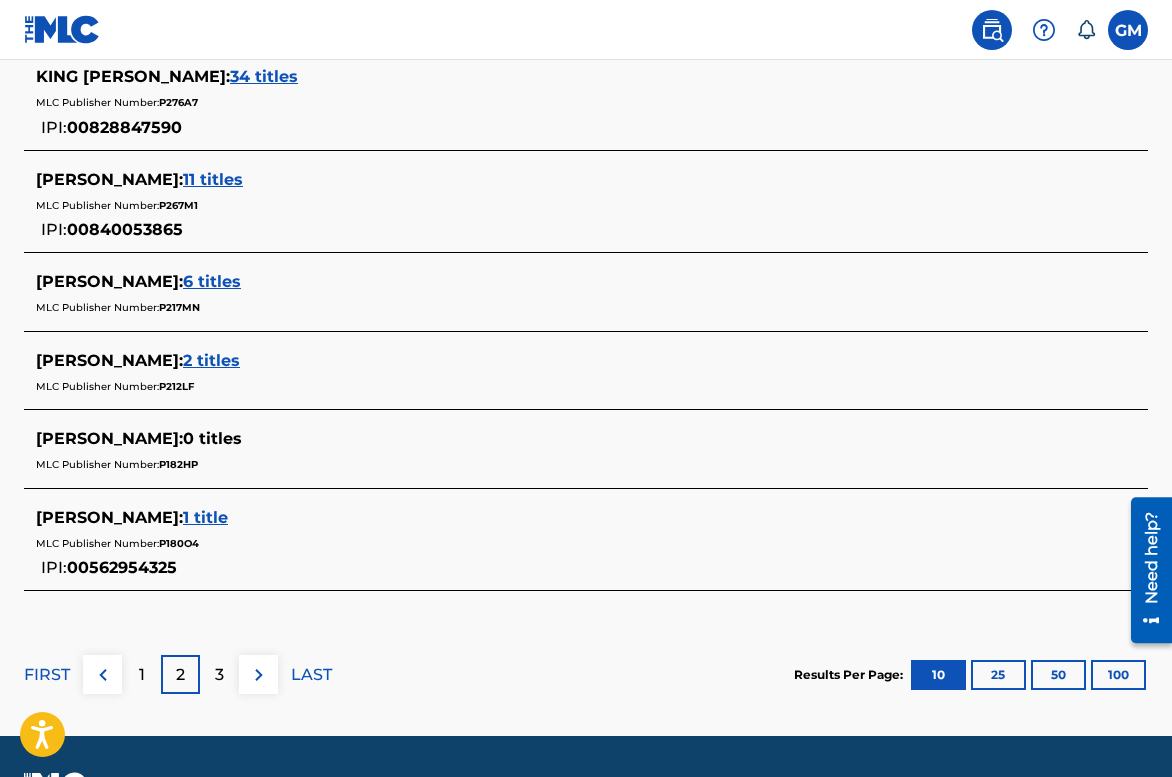 scroll, scrollTop: 989, scrollLeft: 0, axis: vertical 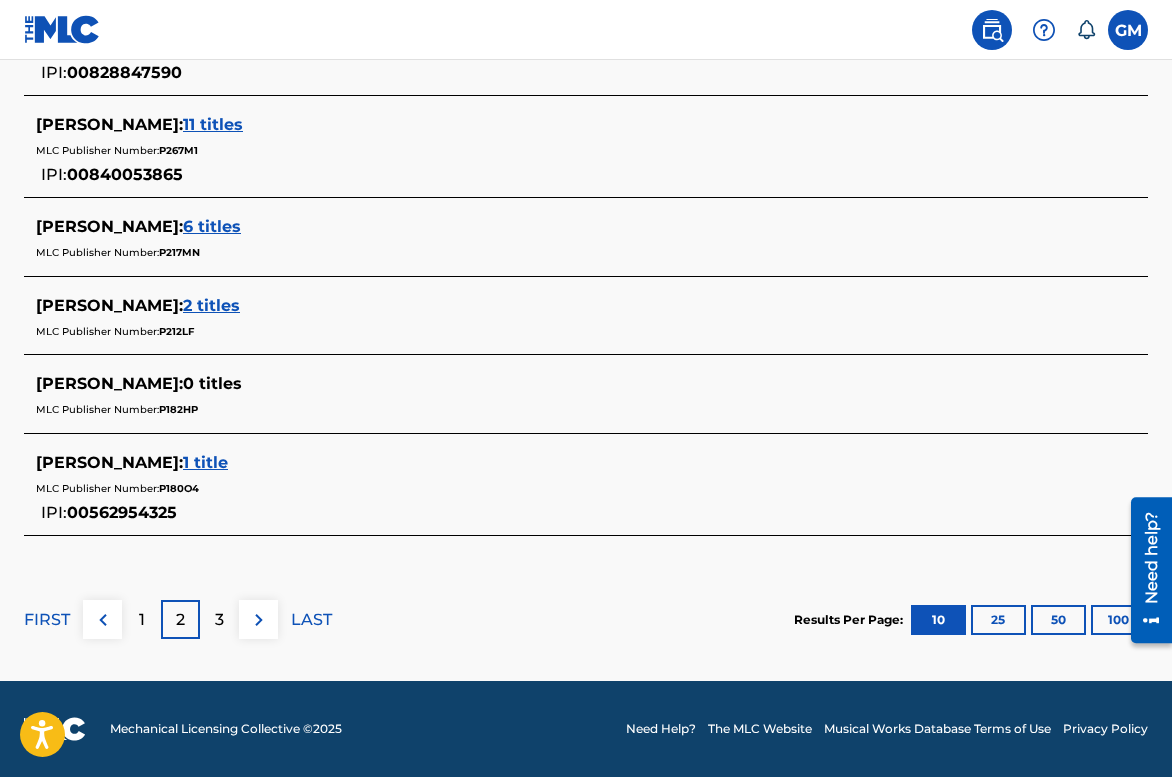 click on "3" at bounding box center [219, 620] 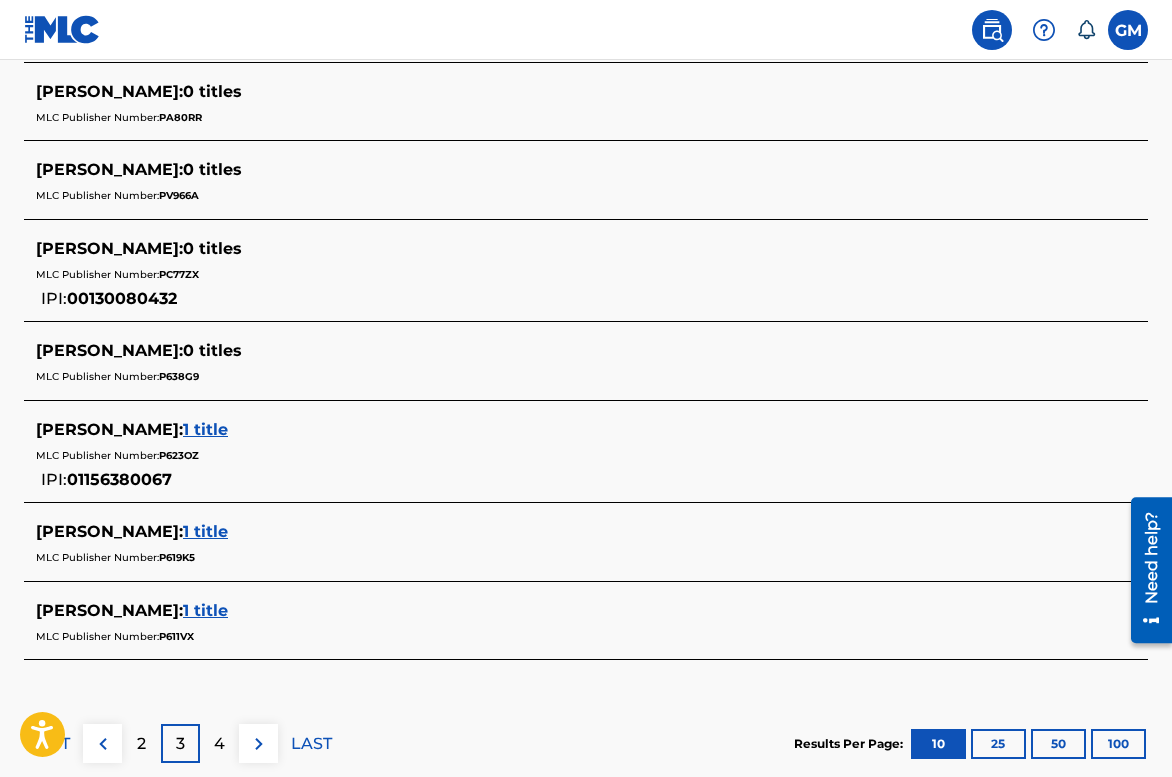scroll, scrollTop: 965, scrollLeft: 0, axis: vertical 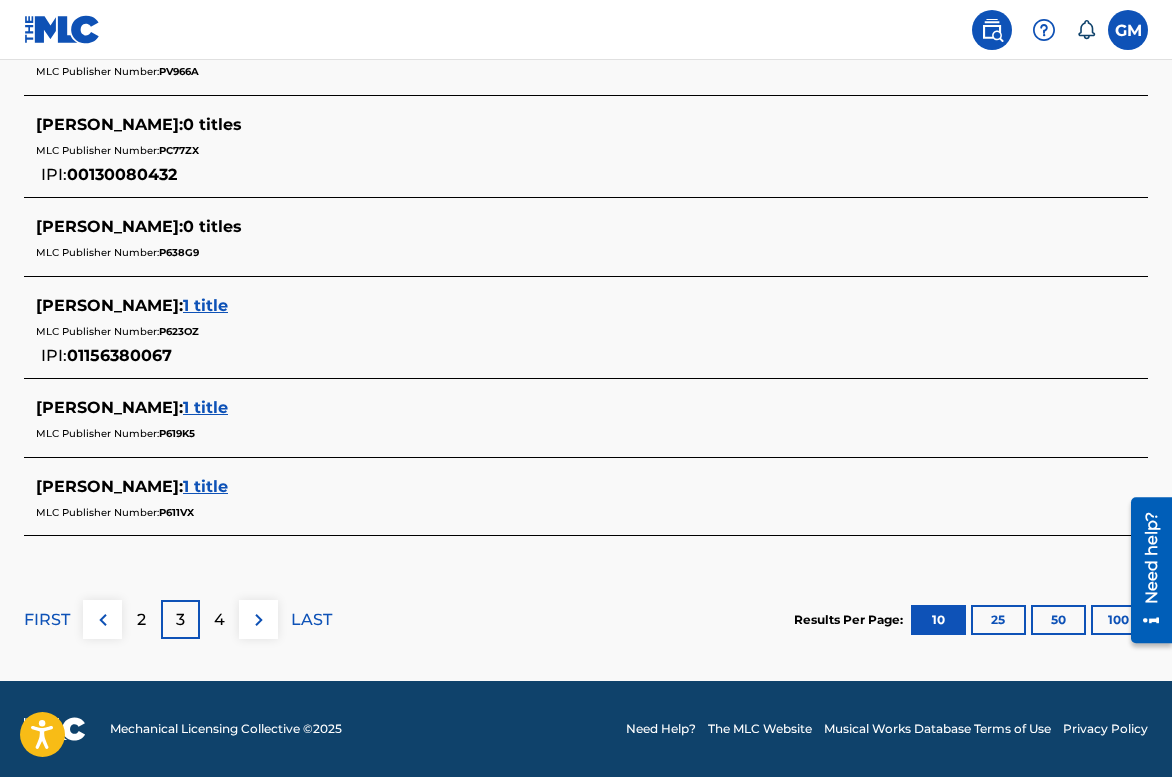 click on "4" at bounding box center (219, 619) 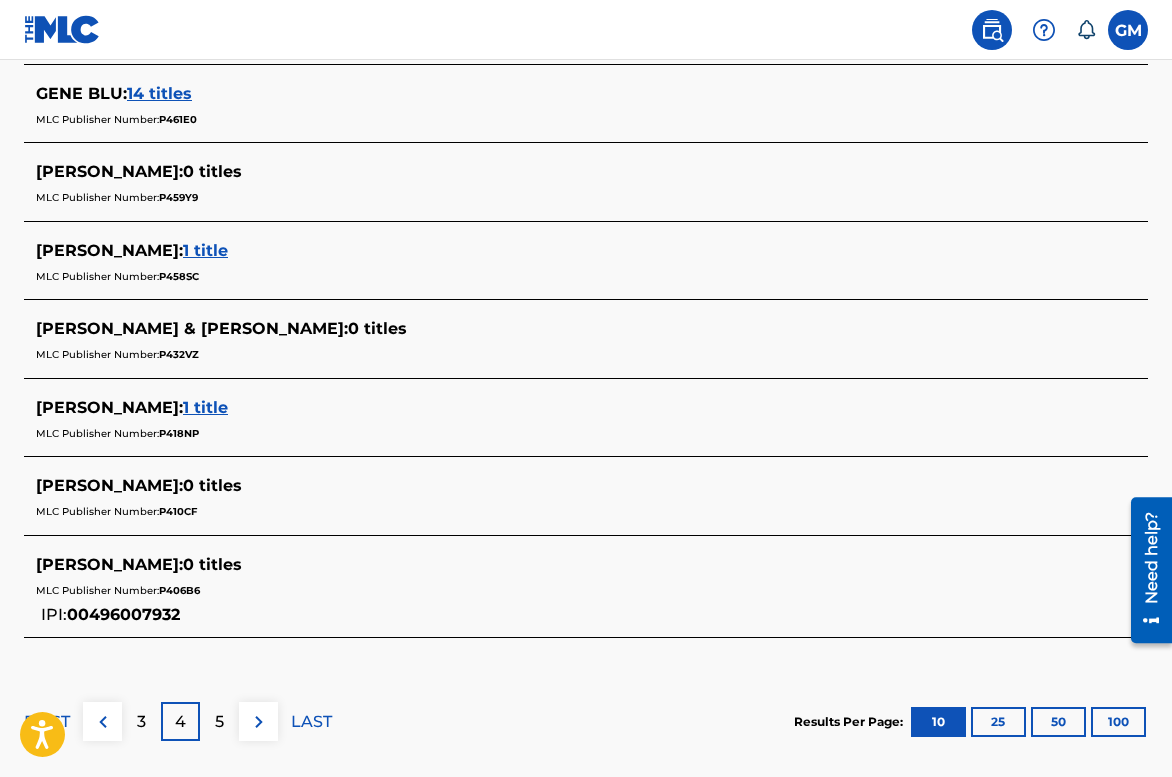 scroll, scrollTop: 937, scrollLeft: 0, axis: vertical 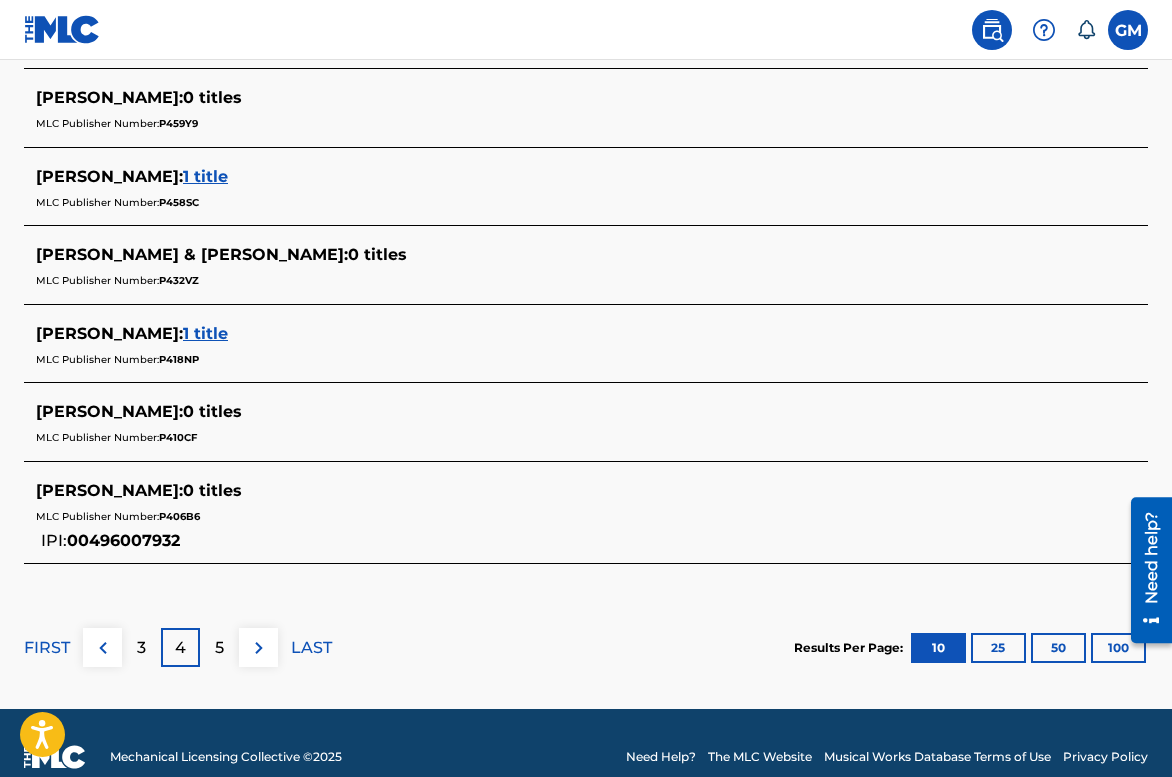 click on "5" at bounding box center (219, 648) 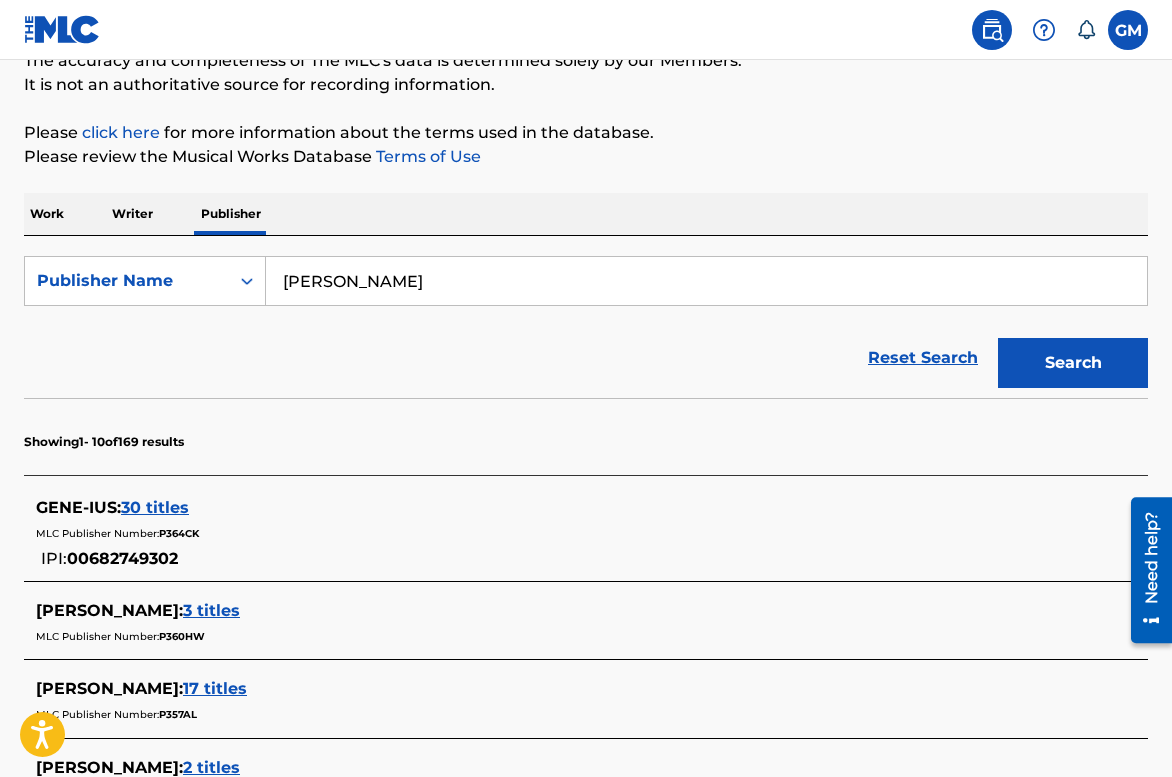 scroll, scrollTop: 0, scrollLeft: 0, axis: both 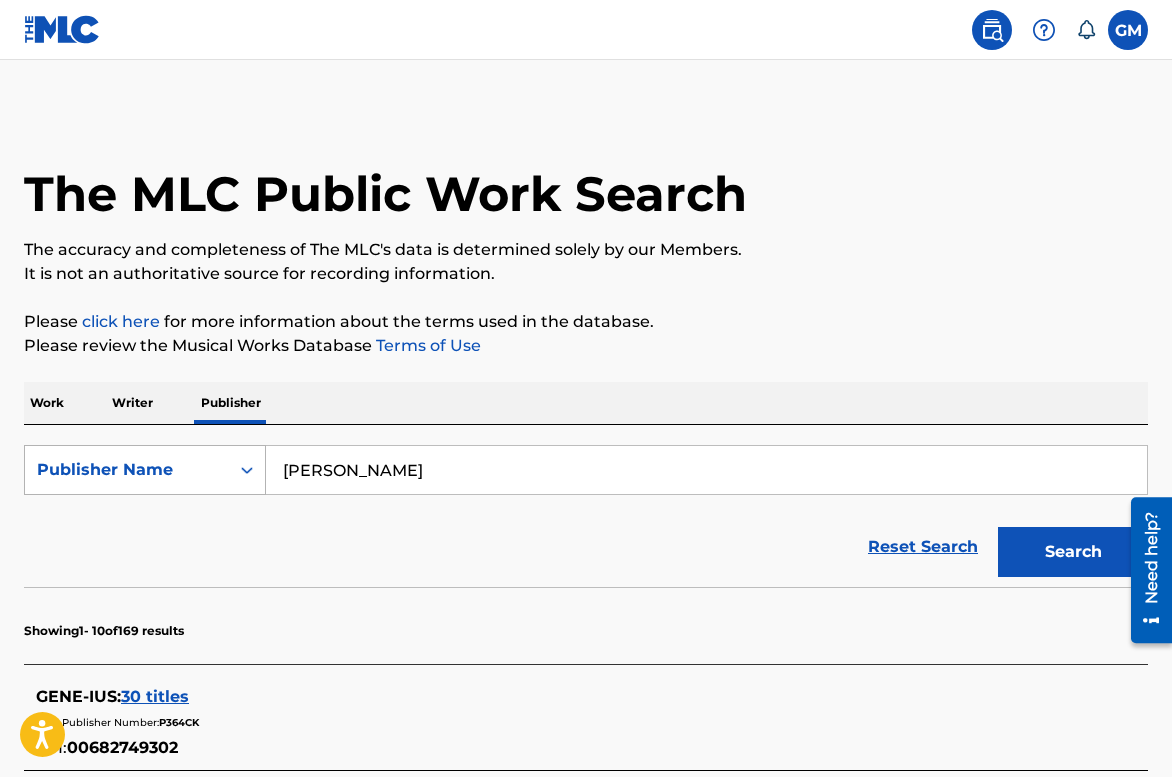 click 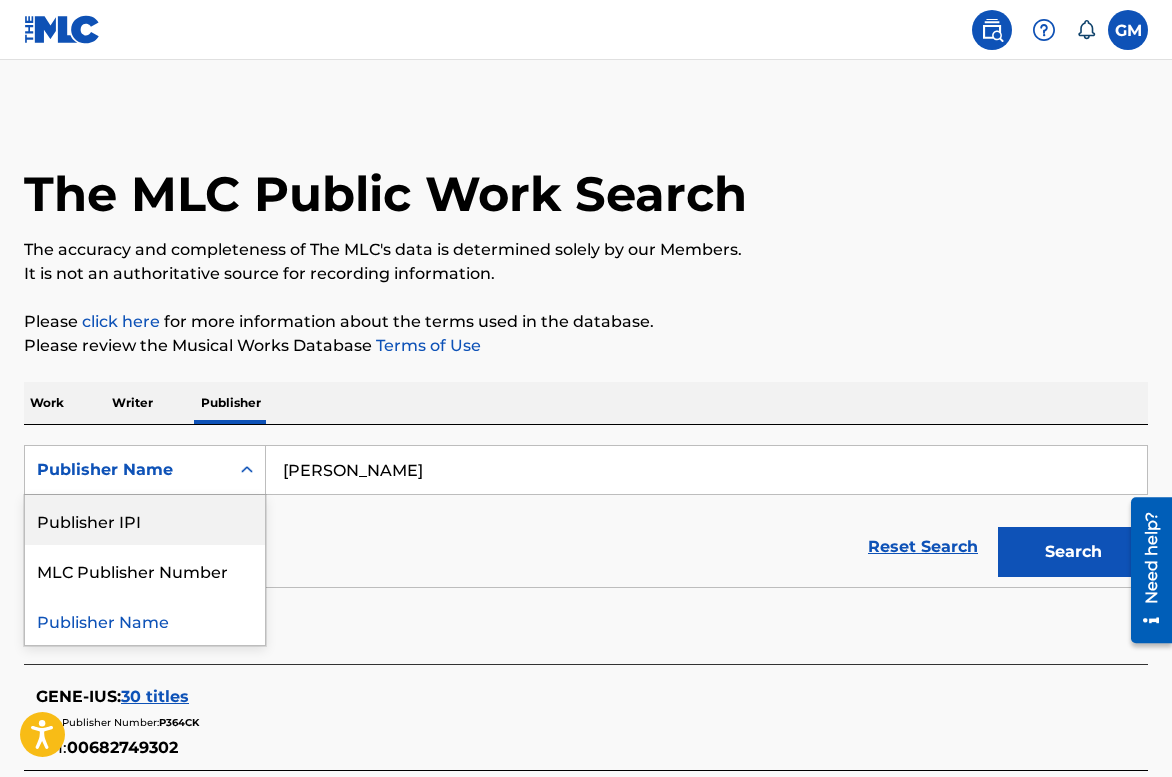 click on "Publisher IPI" at bounding box center (145, 520) 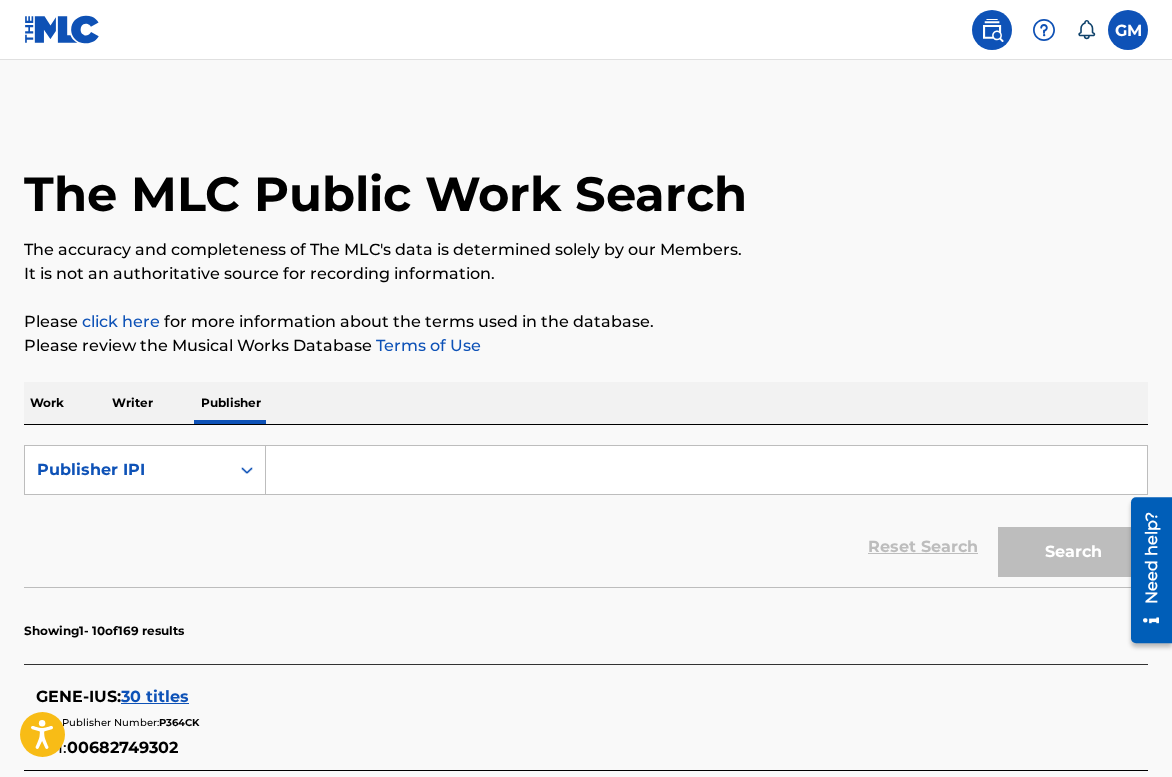 click at bounding box center (706, 470) 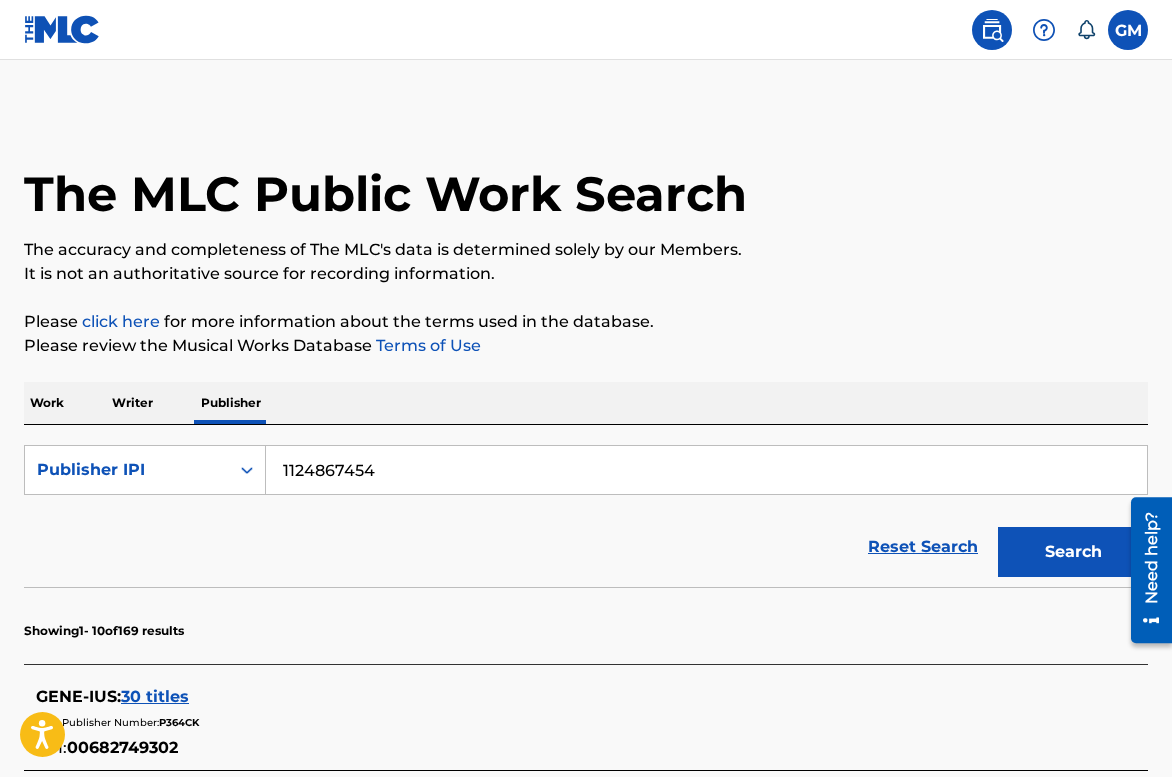 type on "1124867454" 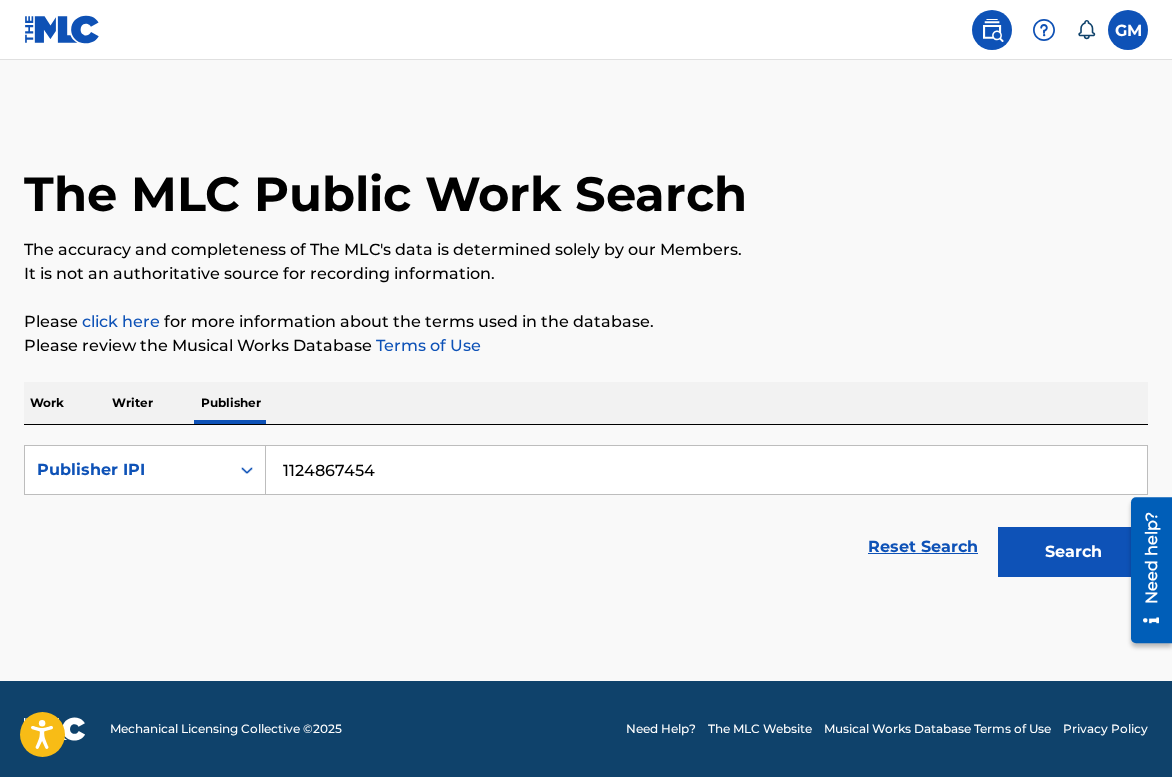 click on "1124867454" at bounding box center [706, 470] 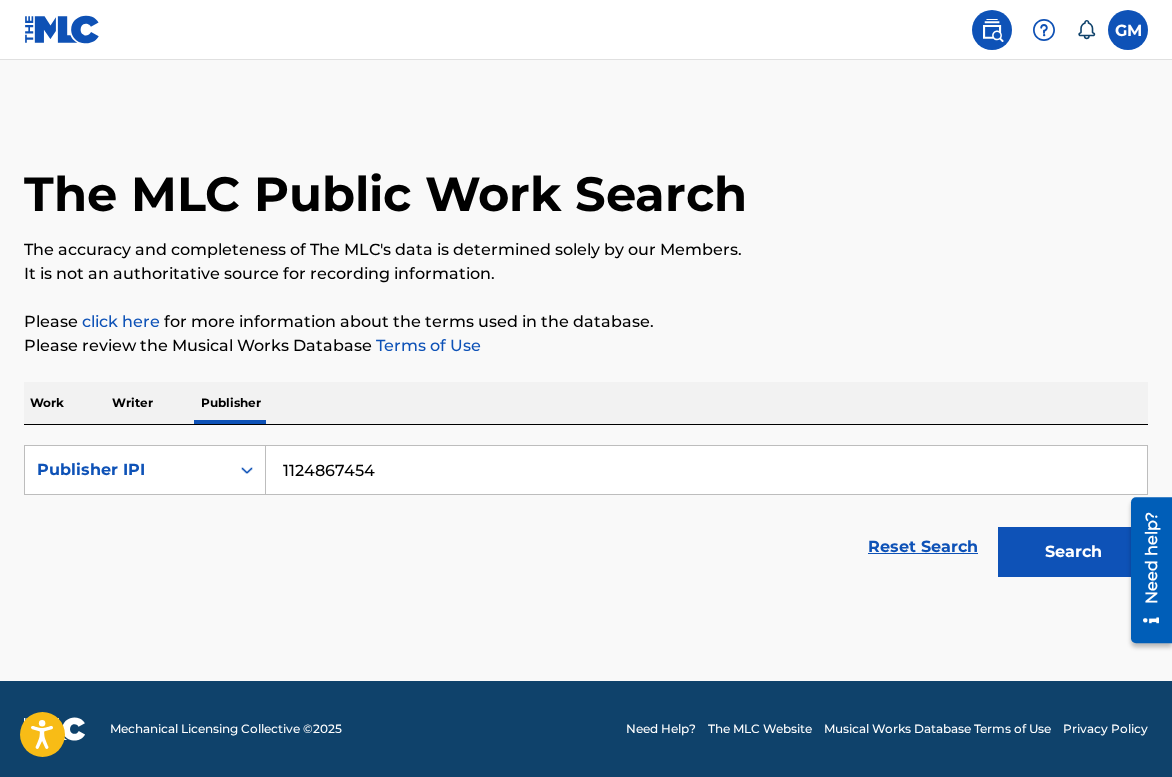 click on "Search" at bounding box center [1073, 552] 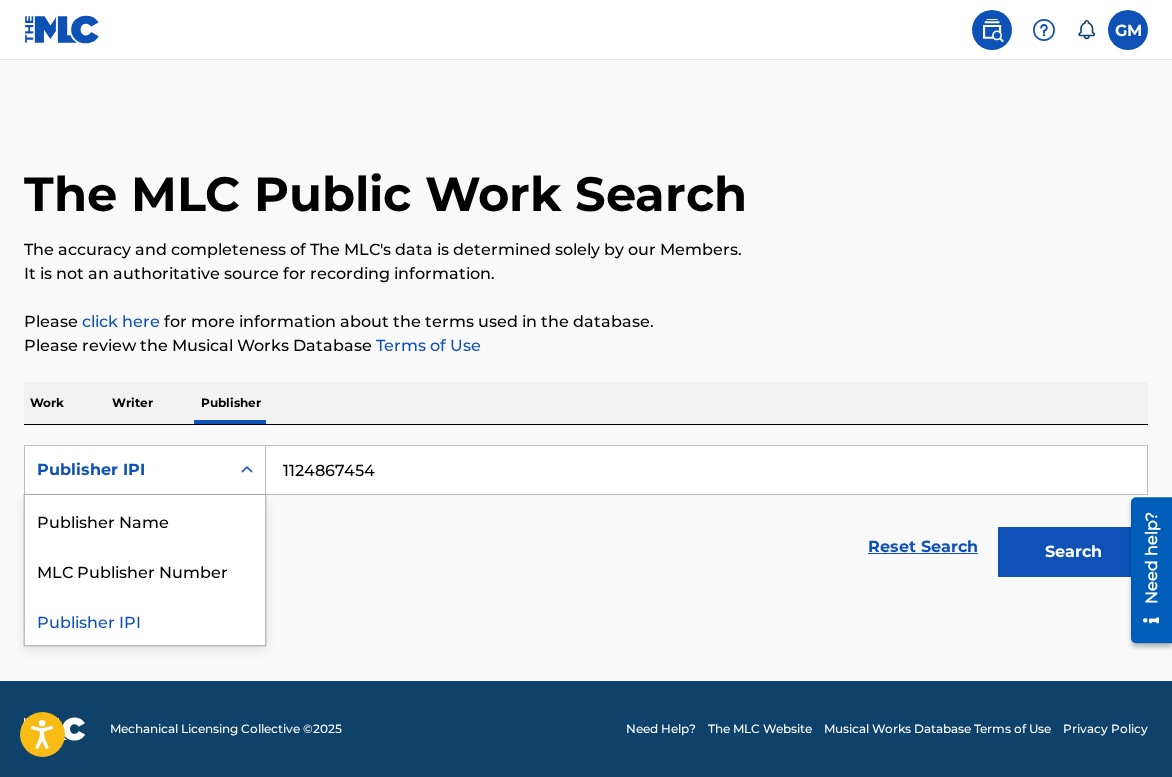 click 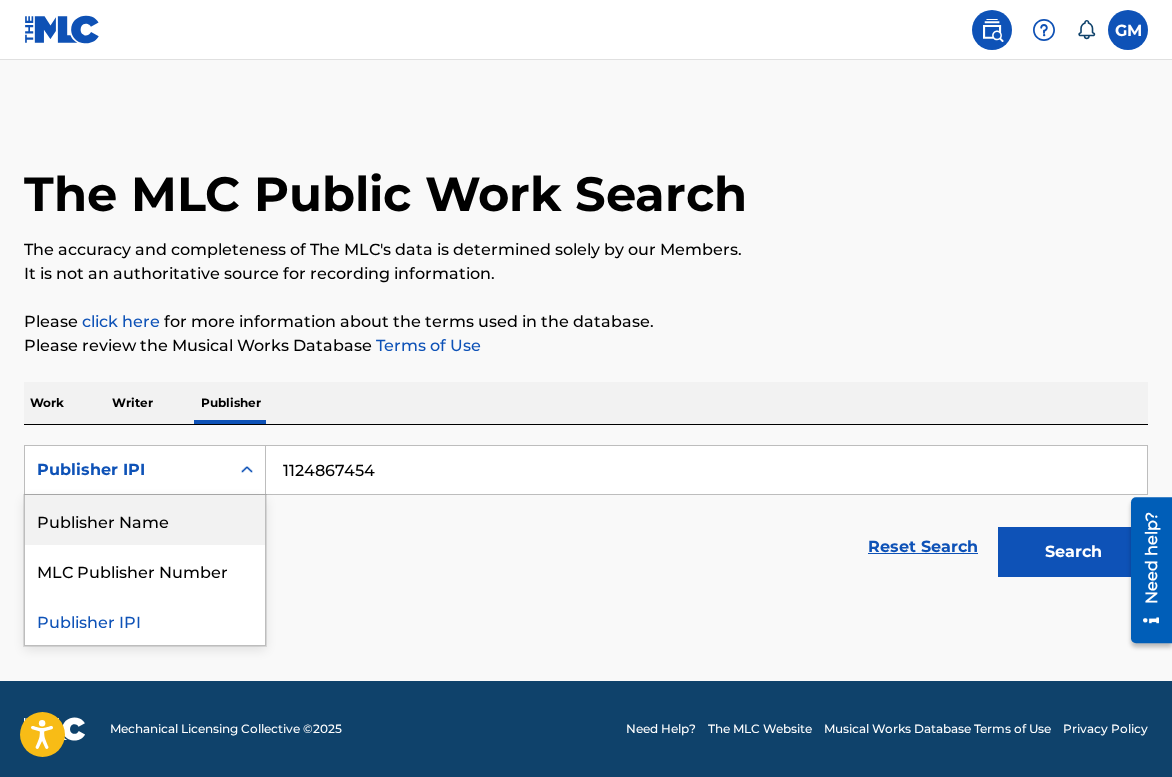 click on "Publisher Name" at bounding box center (145, 520) 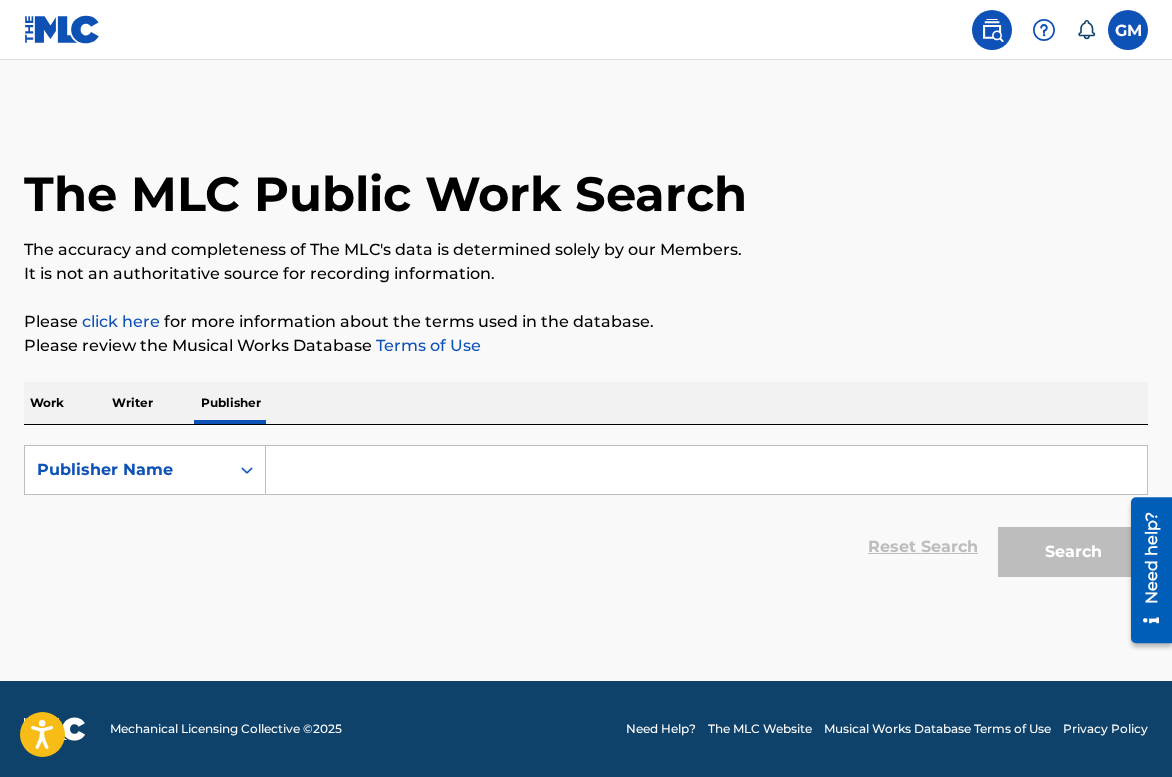 click at bounding box center (706, 470) 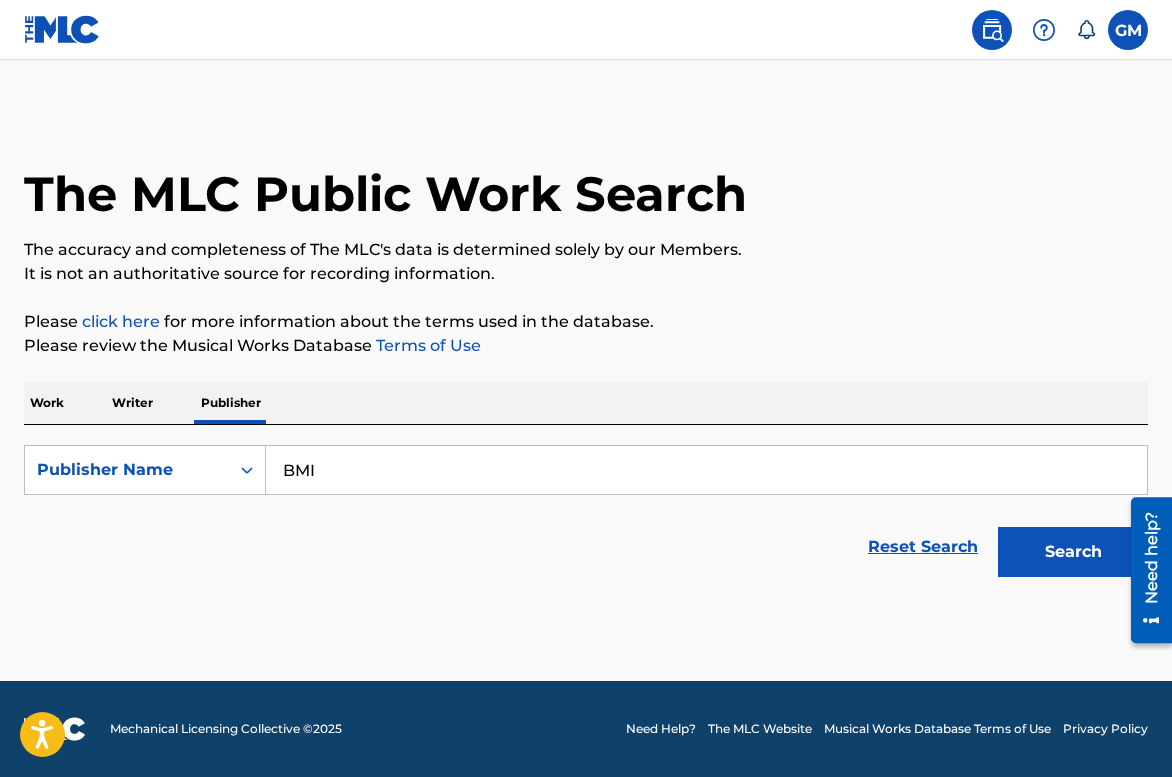 type on "BMI" 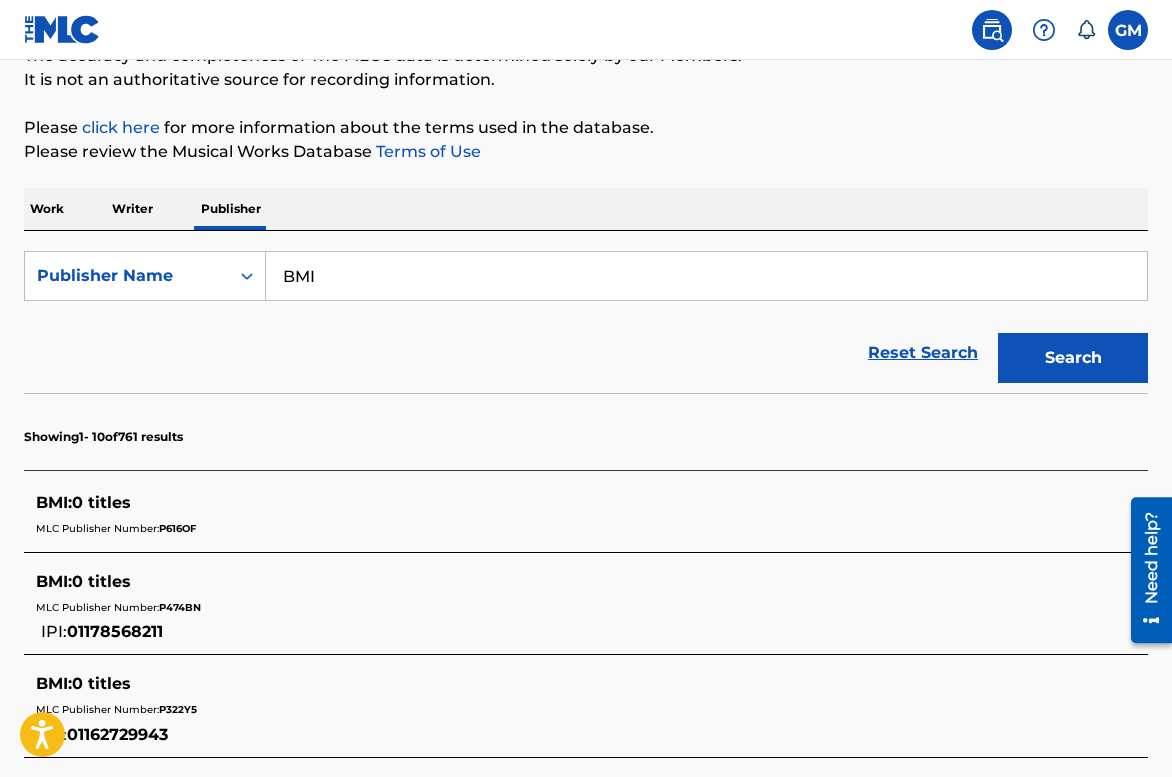 scroll, scrollTop: 0, scrollLeft: 0, axis: both 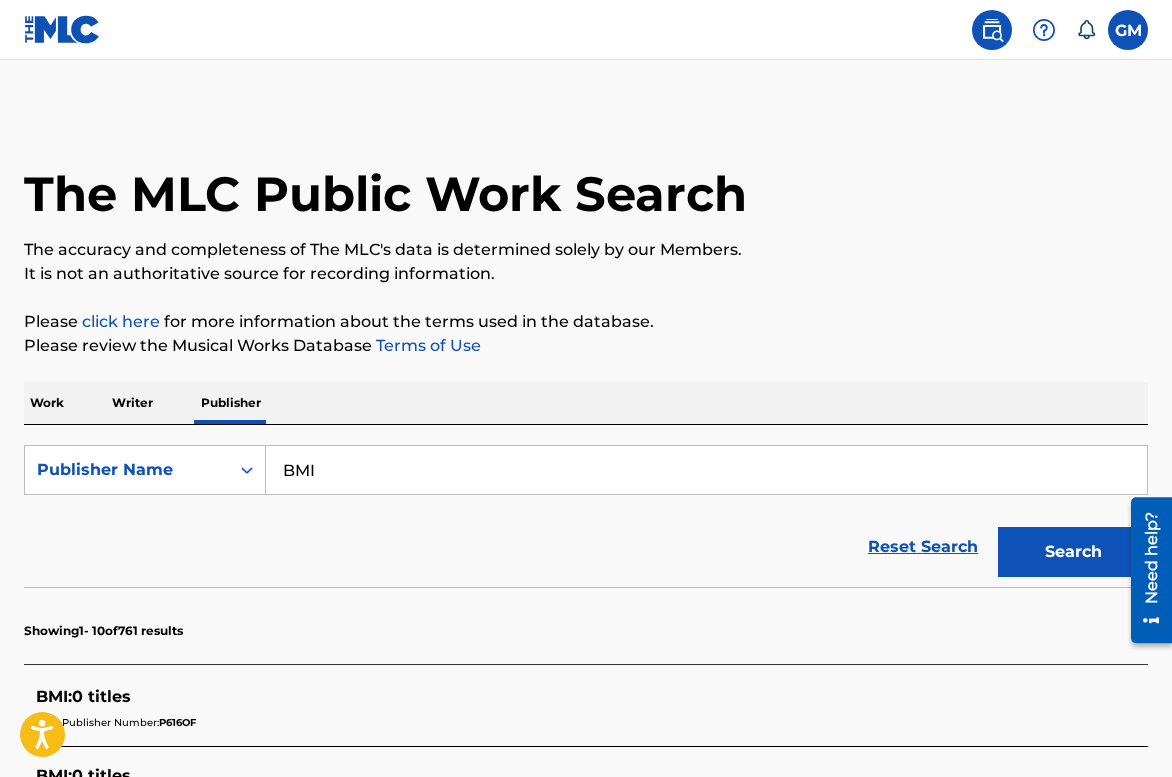 click on "Writer" at bounding box center (132, 403) 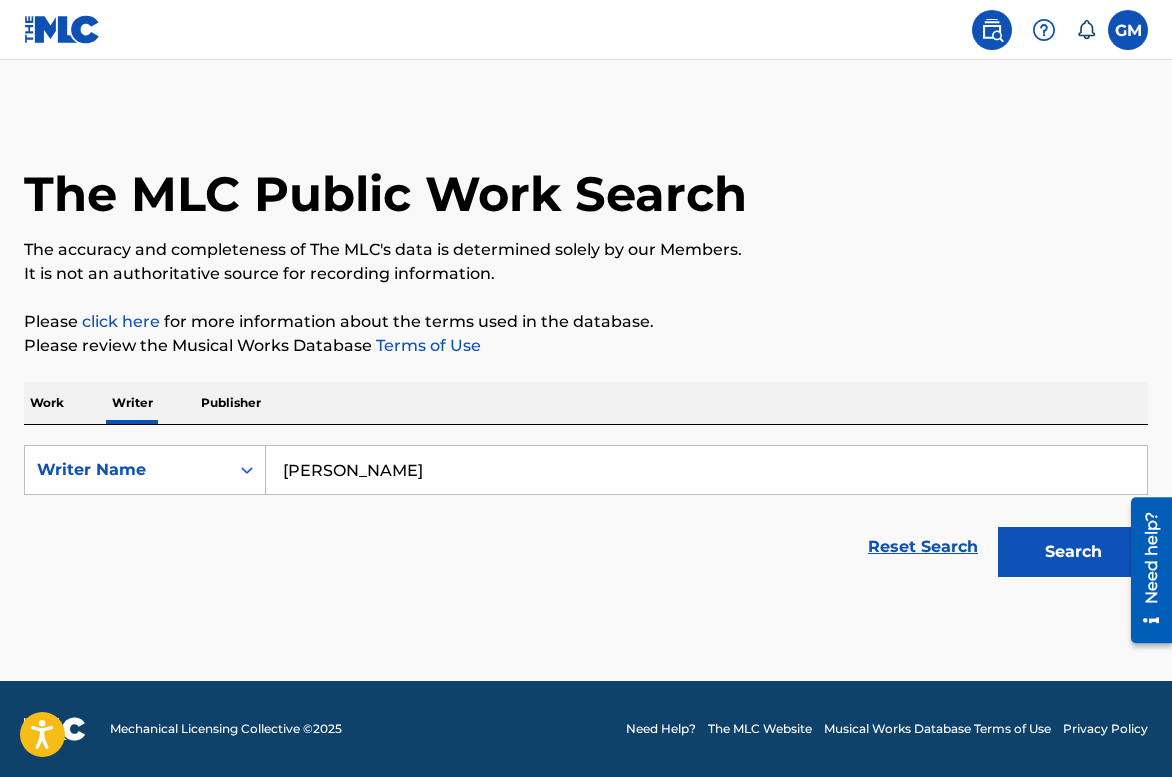drag, startPoint x: 428, startPoint y: 476, endPoint x: 266, endPoint y: 458, distance: 162.99693 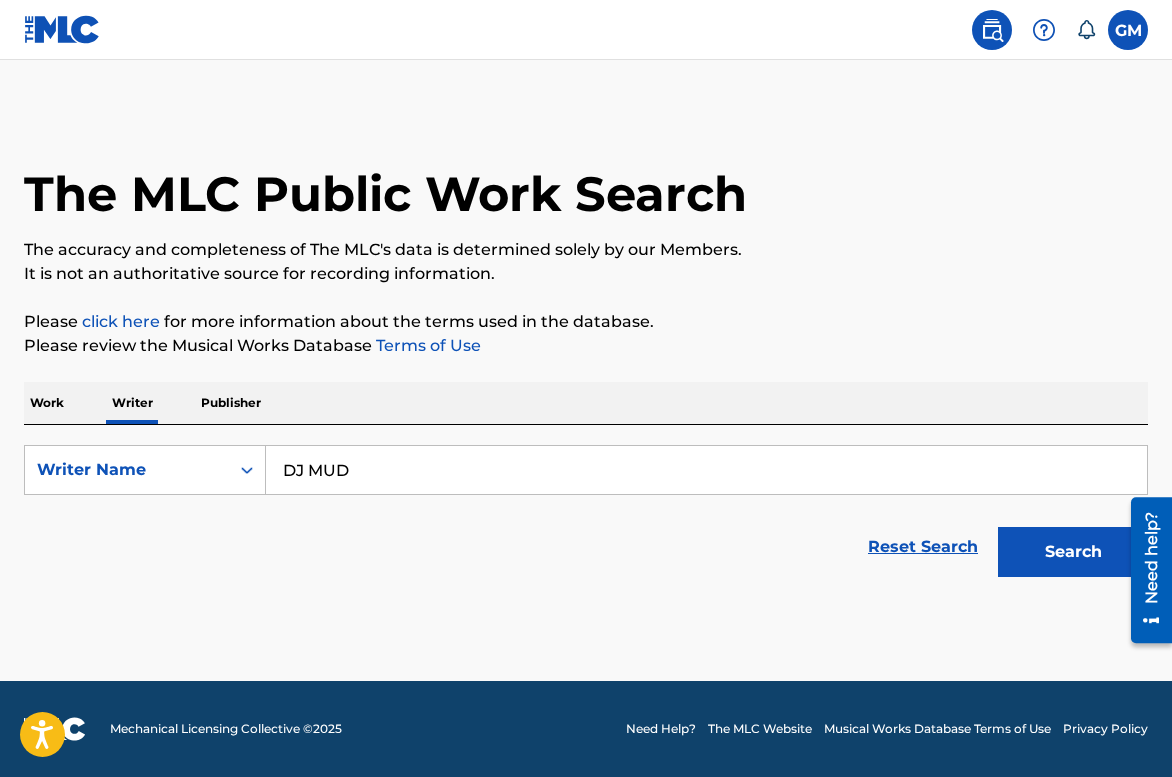type on "DJ MUD" 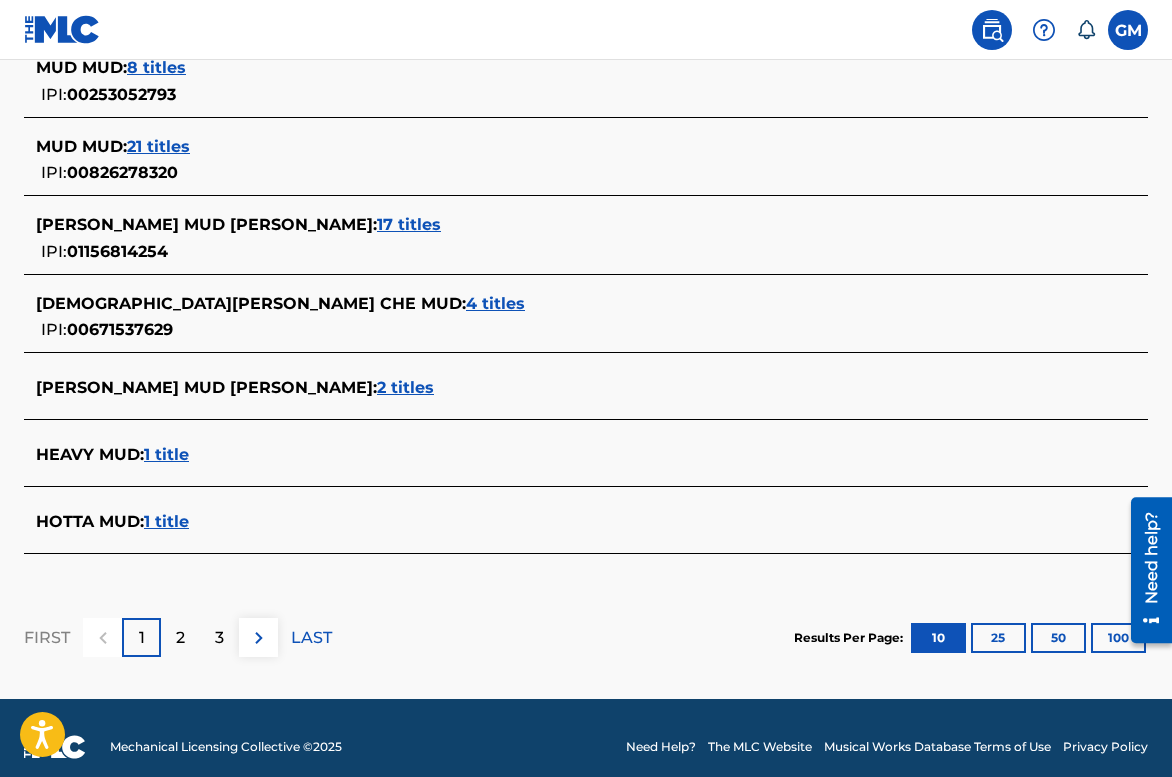 scroll, scrollTop: 848, scrollLeft: 0, axis: vertical 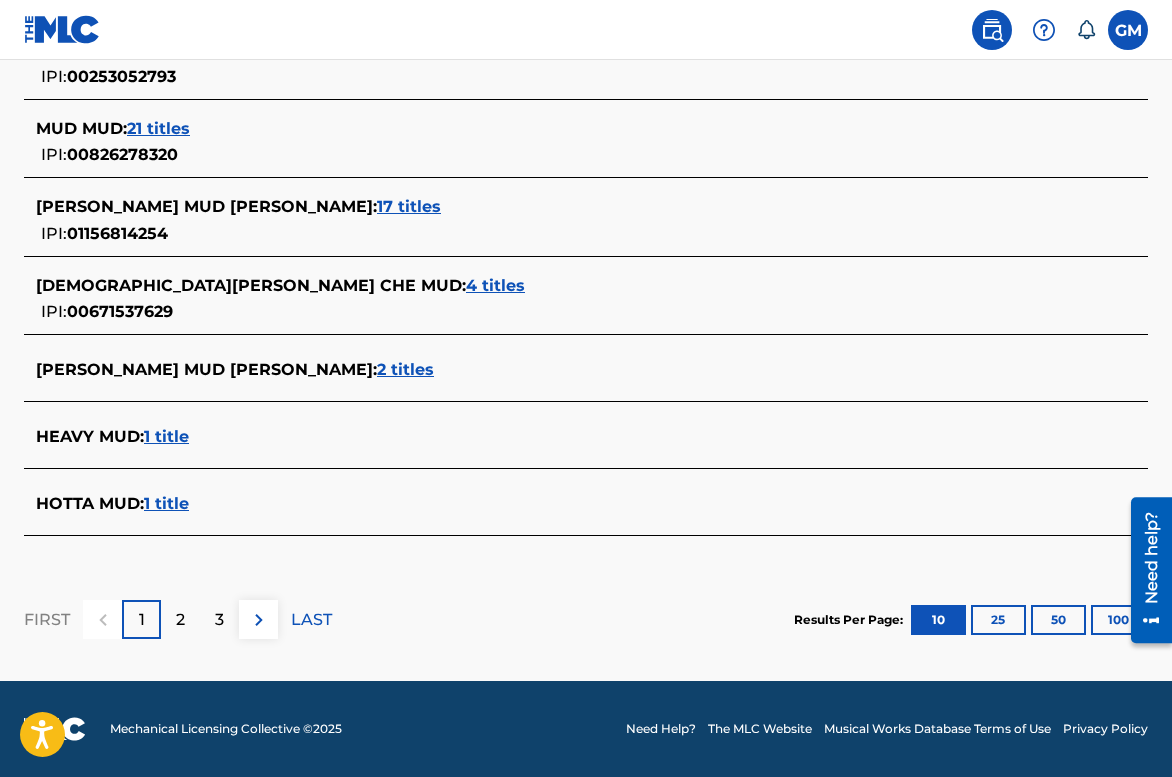 click on "2" at bounding box center [180, 620] 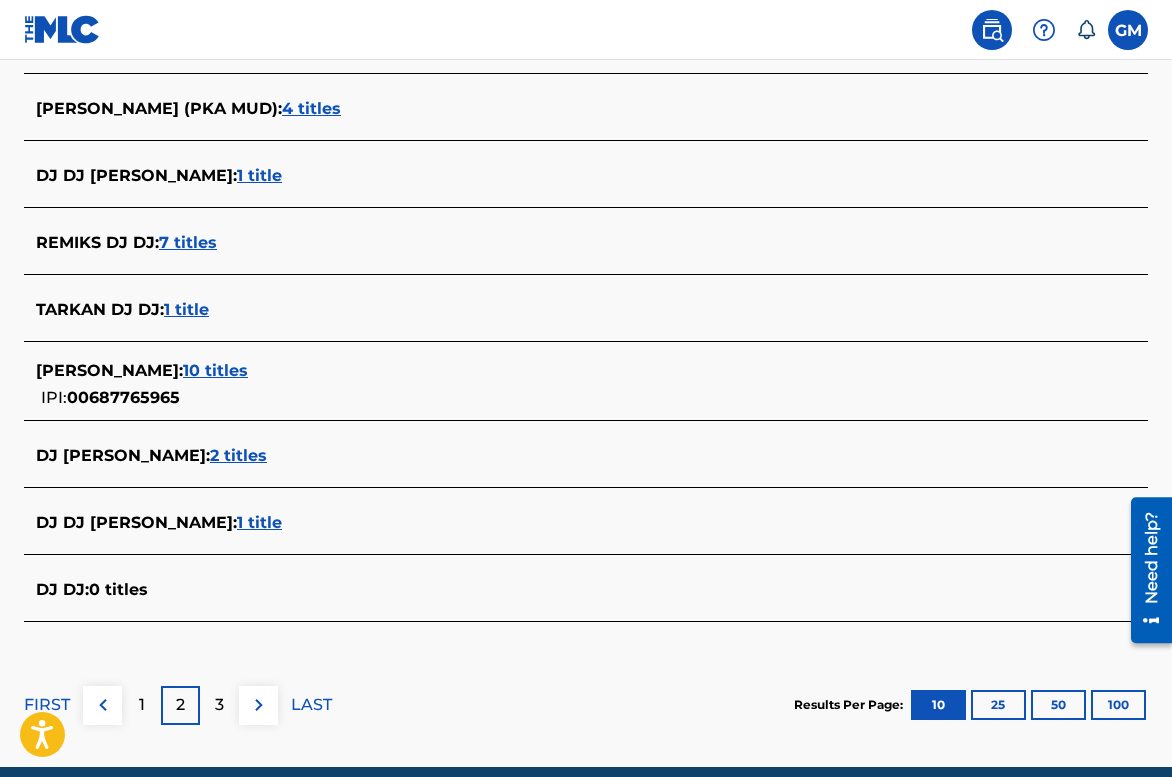 scroll, scrollTop: 814, scrollLeft: 0, axis: vertical 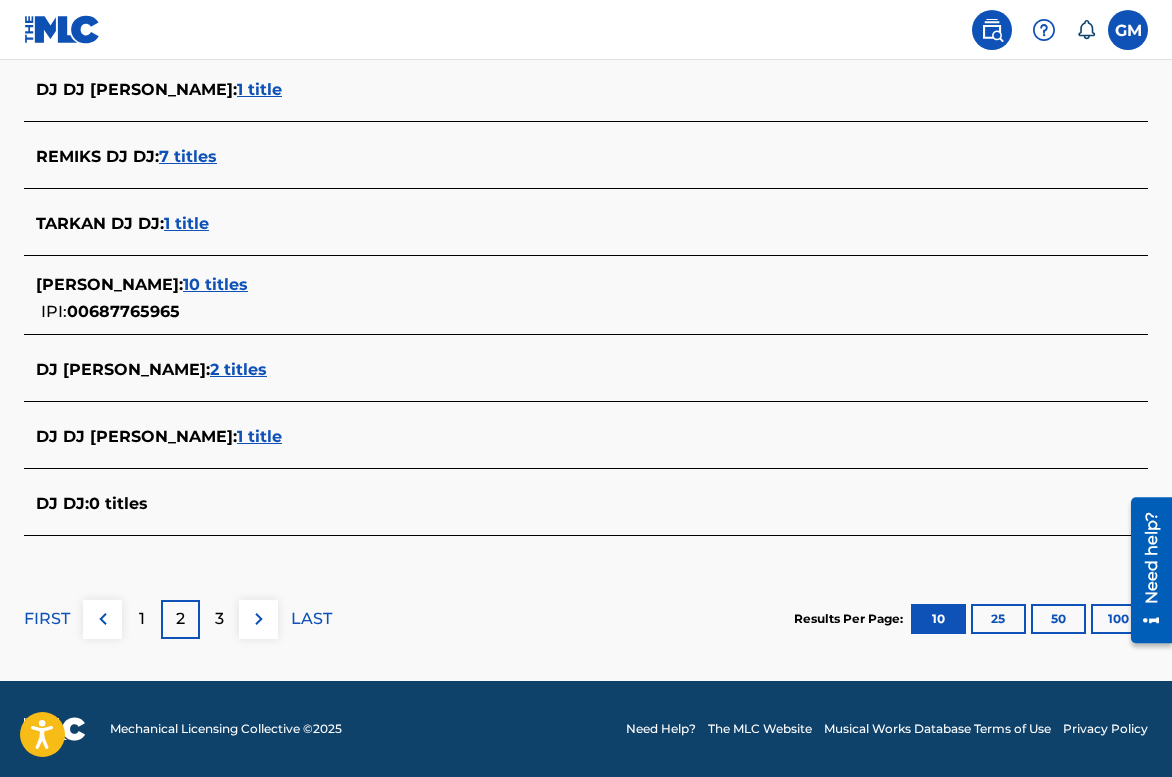 click on "3" at bounding box center [219, 619] 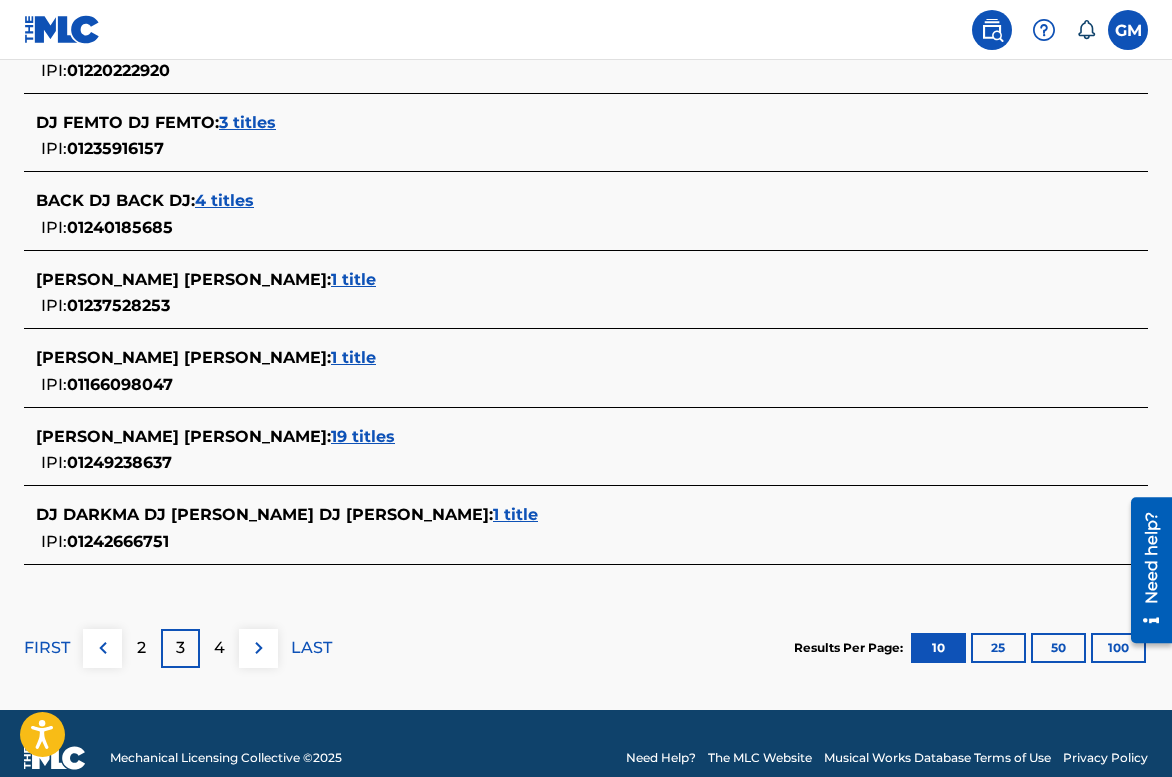 scroll, scrollTop: 858, scrollLeft: 0, axis: vertical 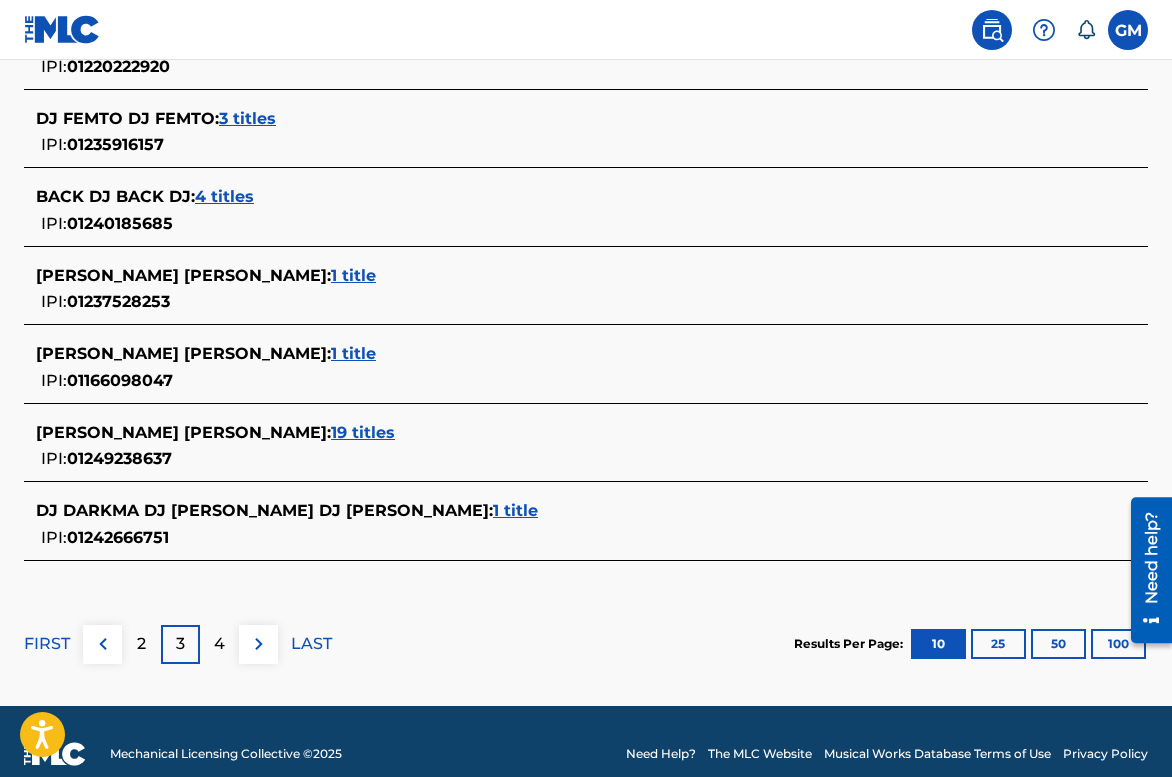 click on "4" at bounding box center (219, 644) 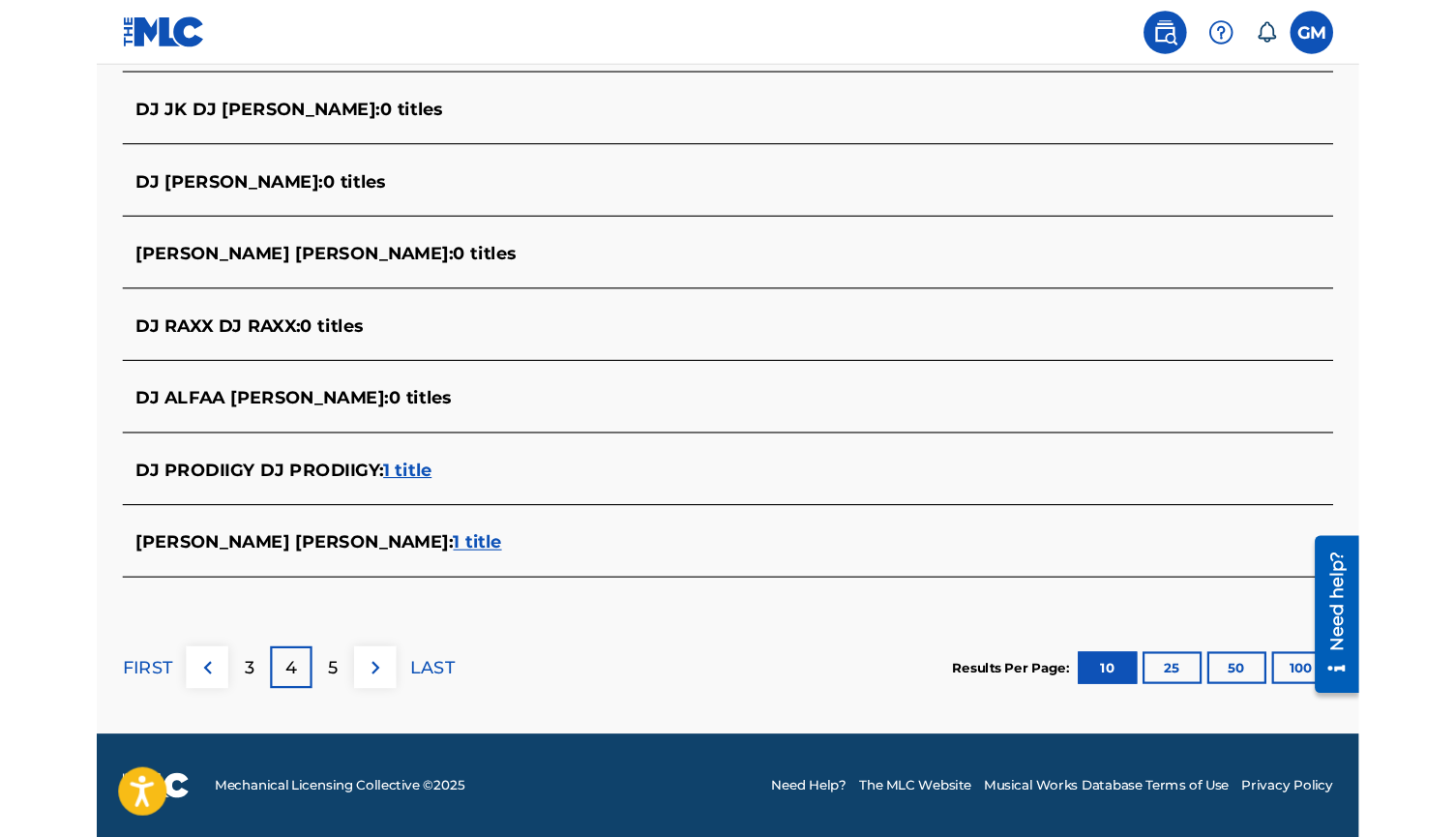 scroll, scrollTop: 691, scrollLeft: 0, axis: vertical 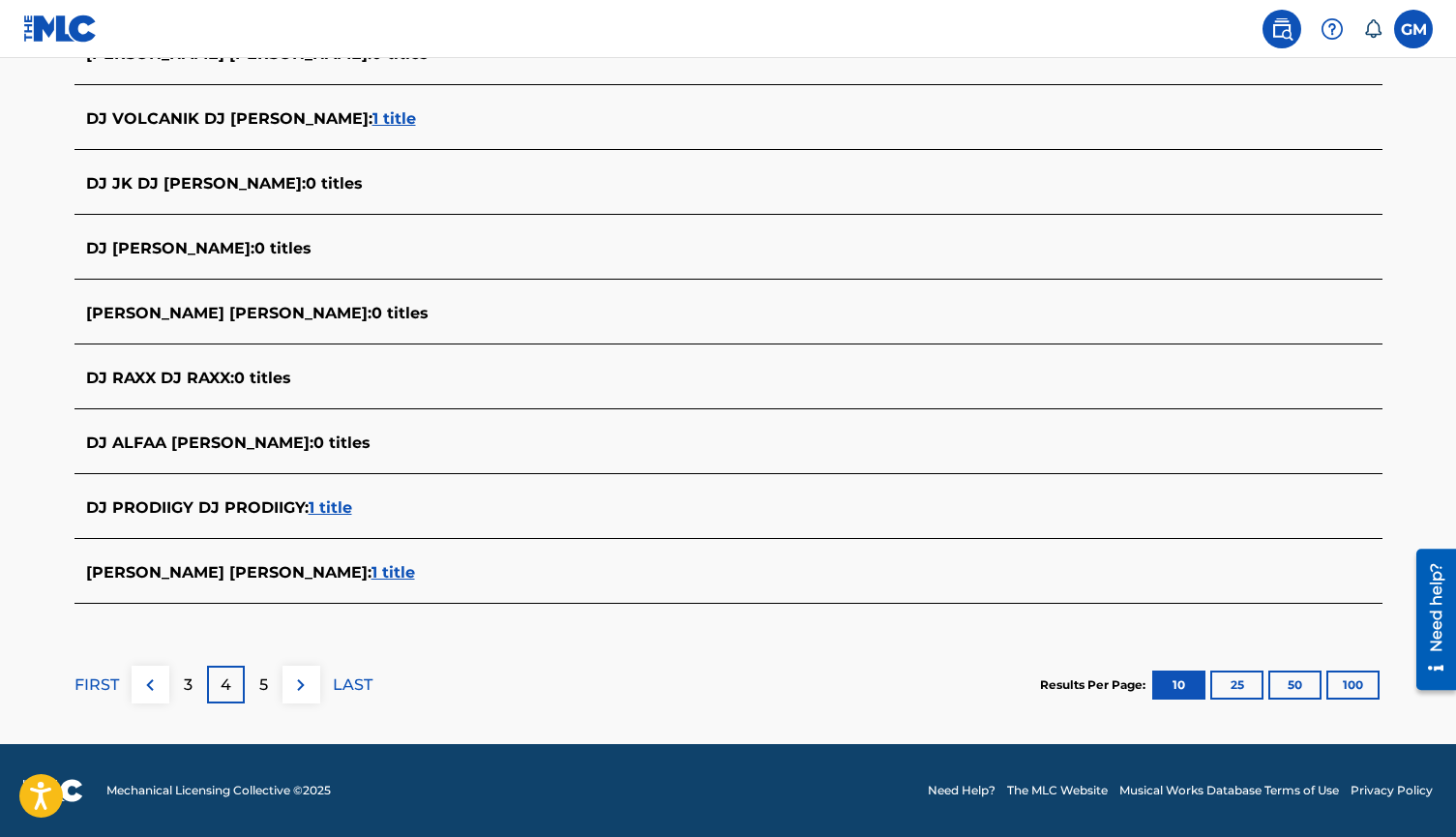 click on "100" at bounding box center [1352, 685] 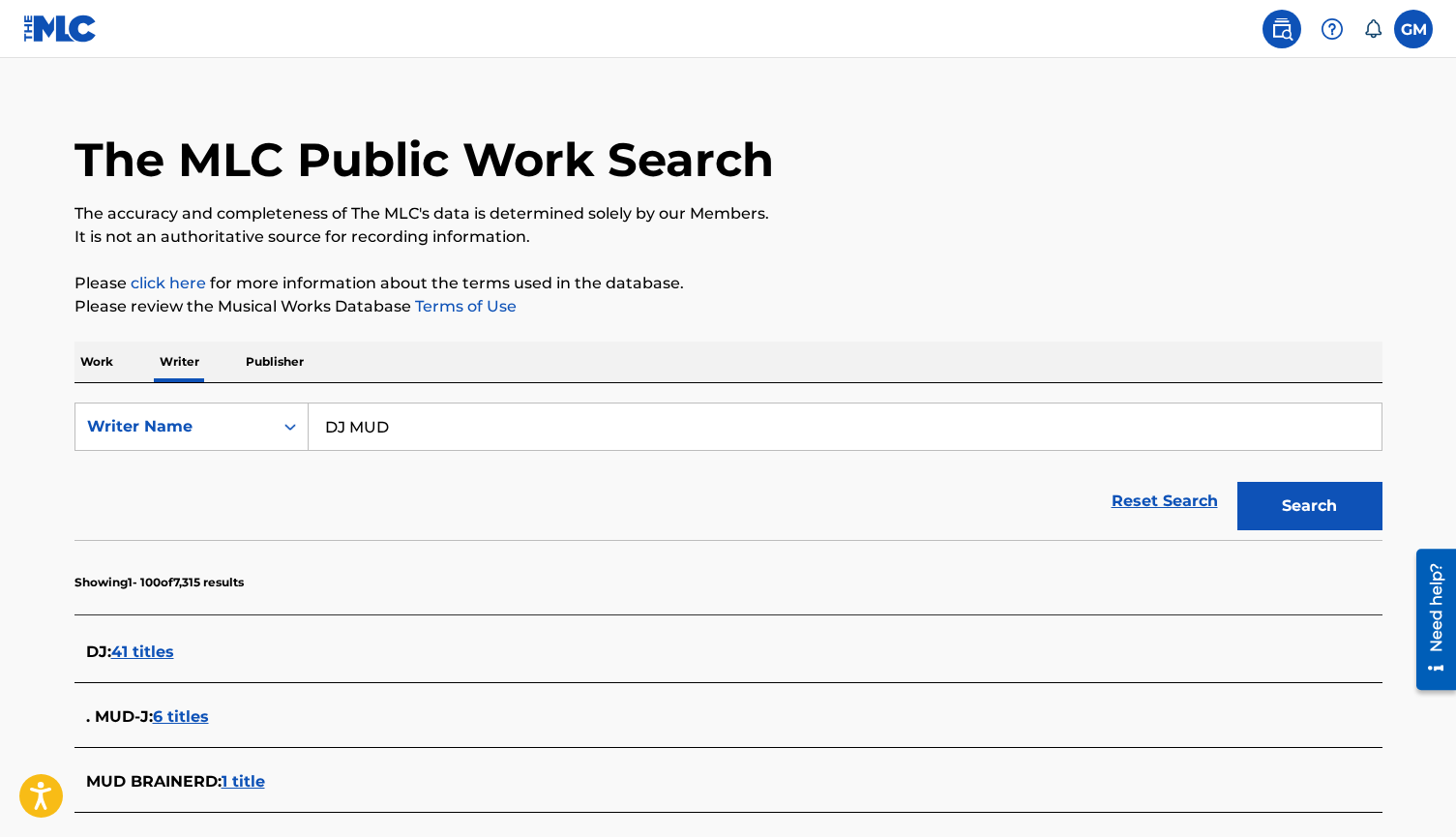 scroll, scrollTop: 256, scrollLeft: 0, axis: vertical 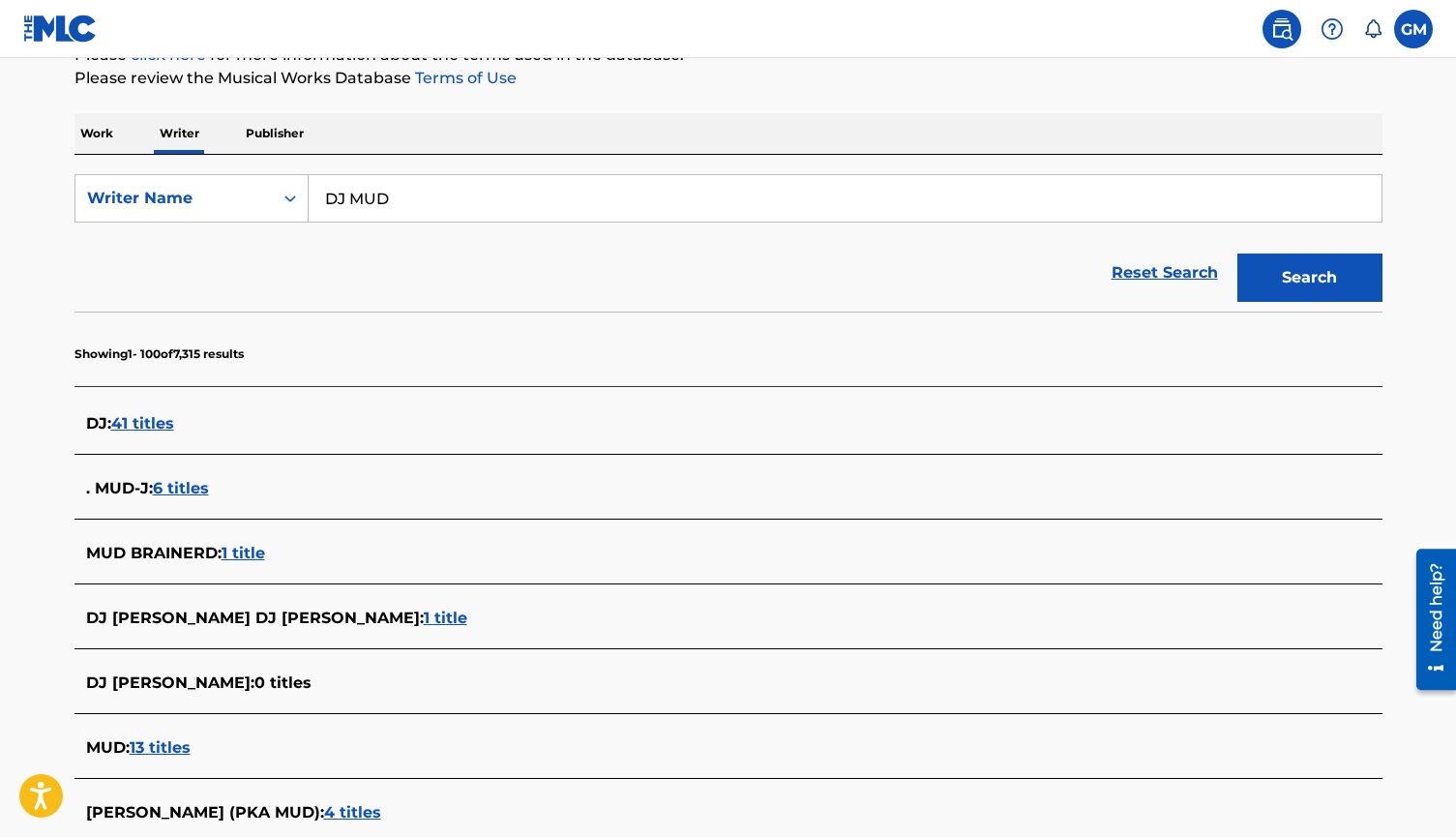 click on "41 titles" at bounding box center (142, 423) 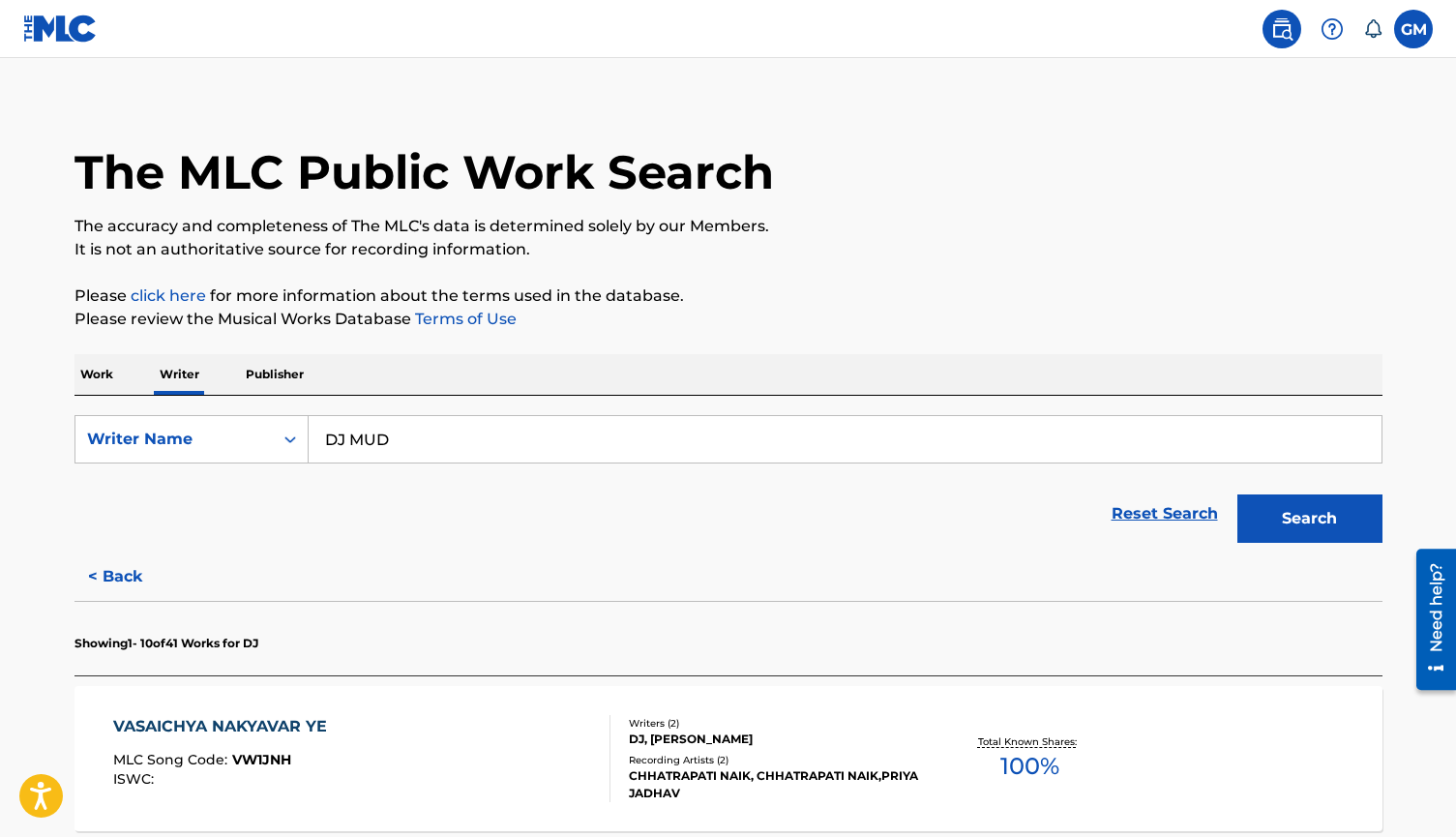 scroll, scrollTop: 0, scrollLeft: 0, axis: both 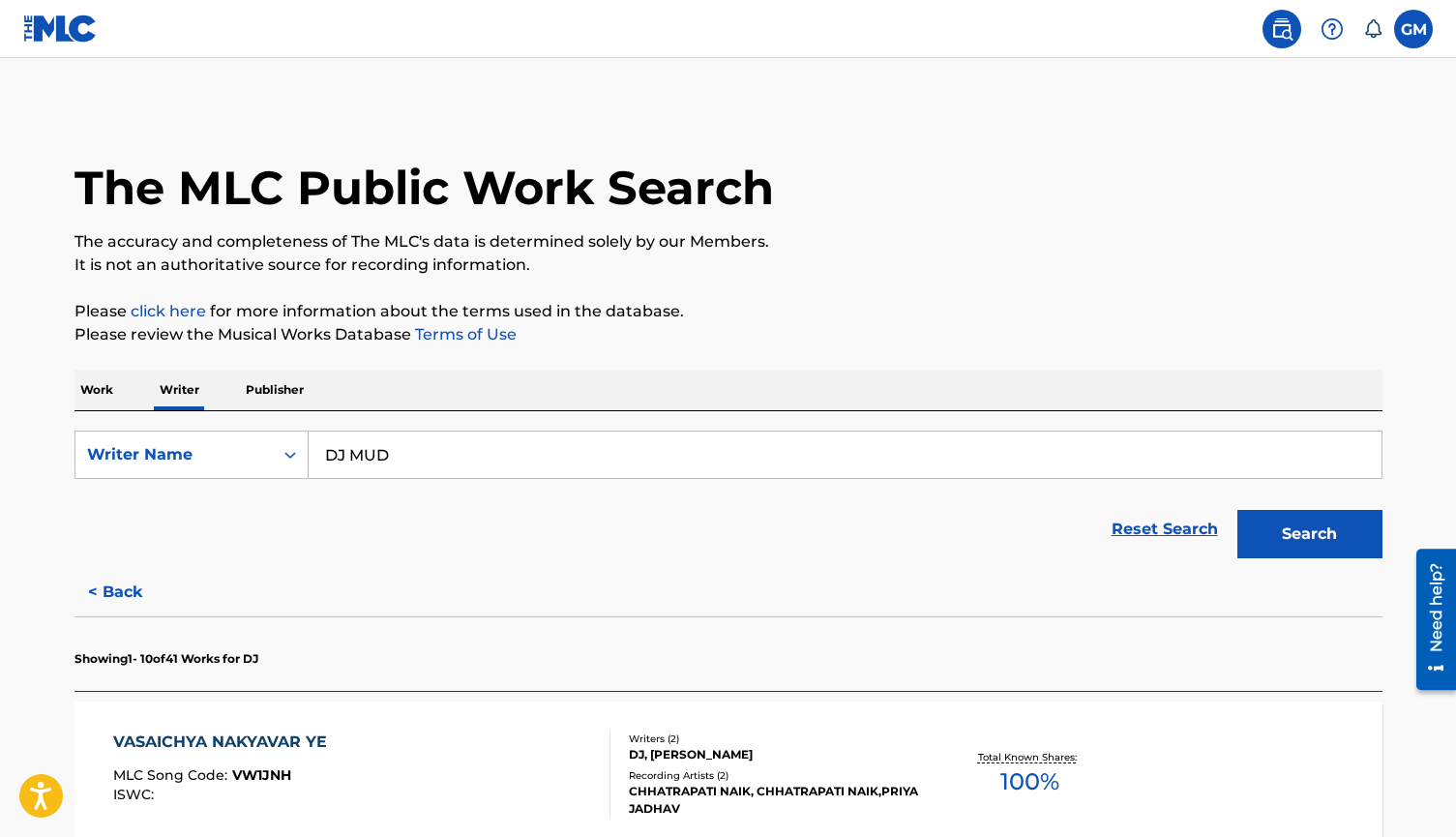 click on "Work" at bounding box center (97, 390) 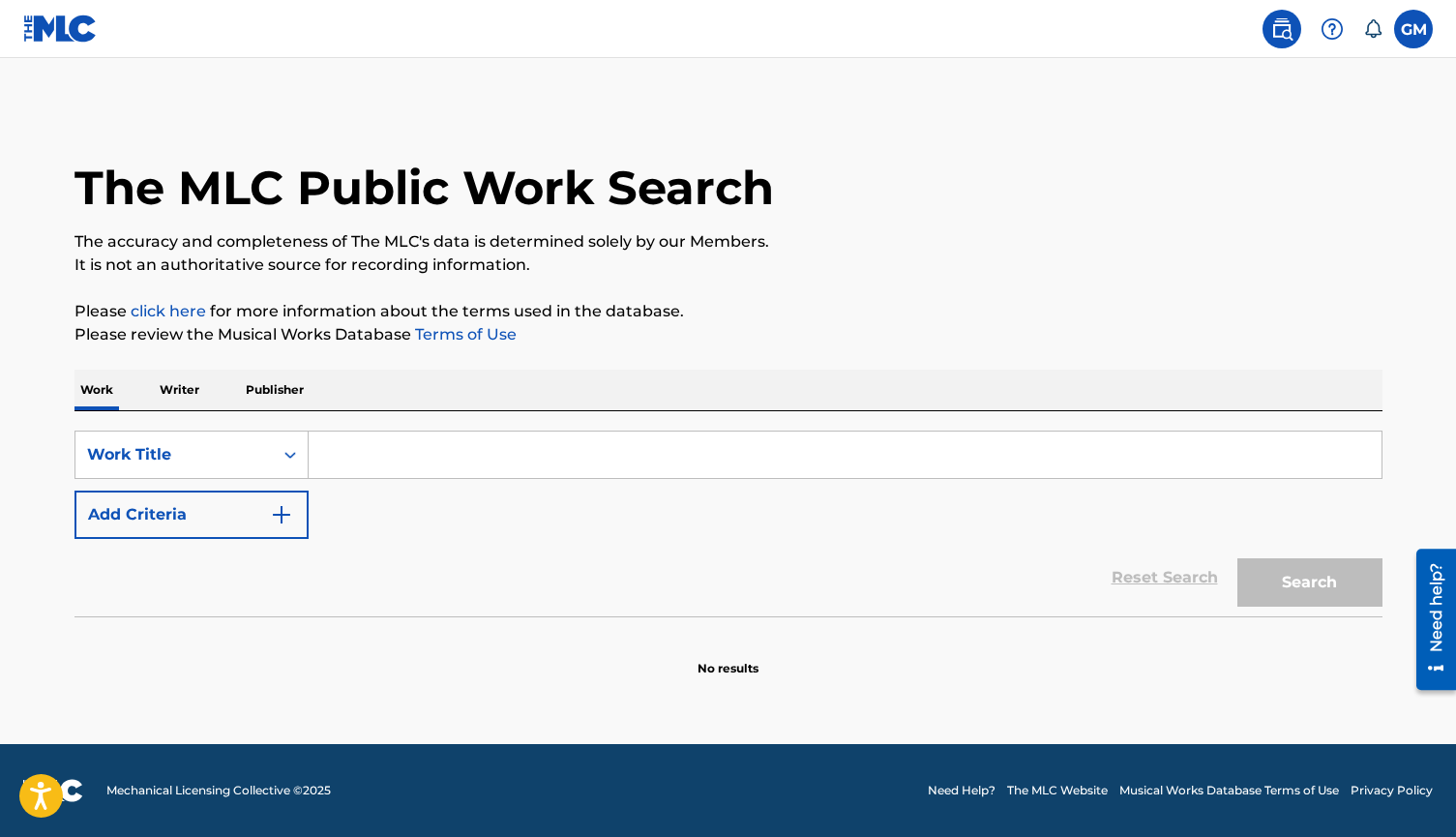 click at bounding box center [845, 455] 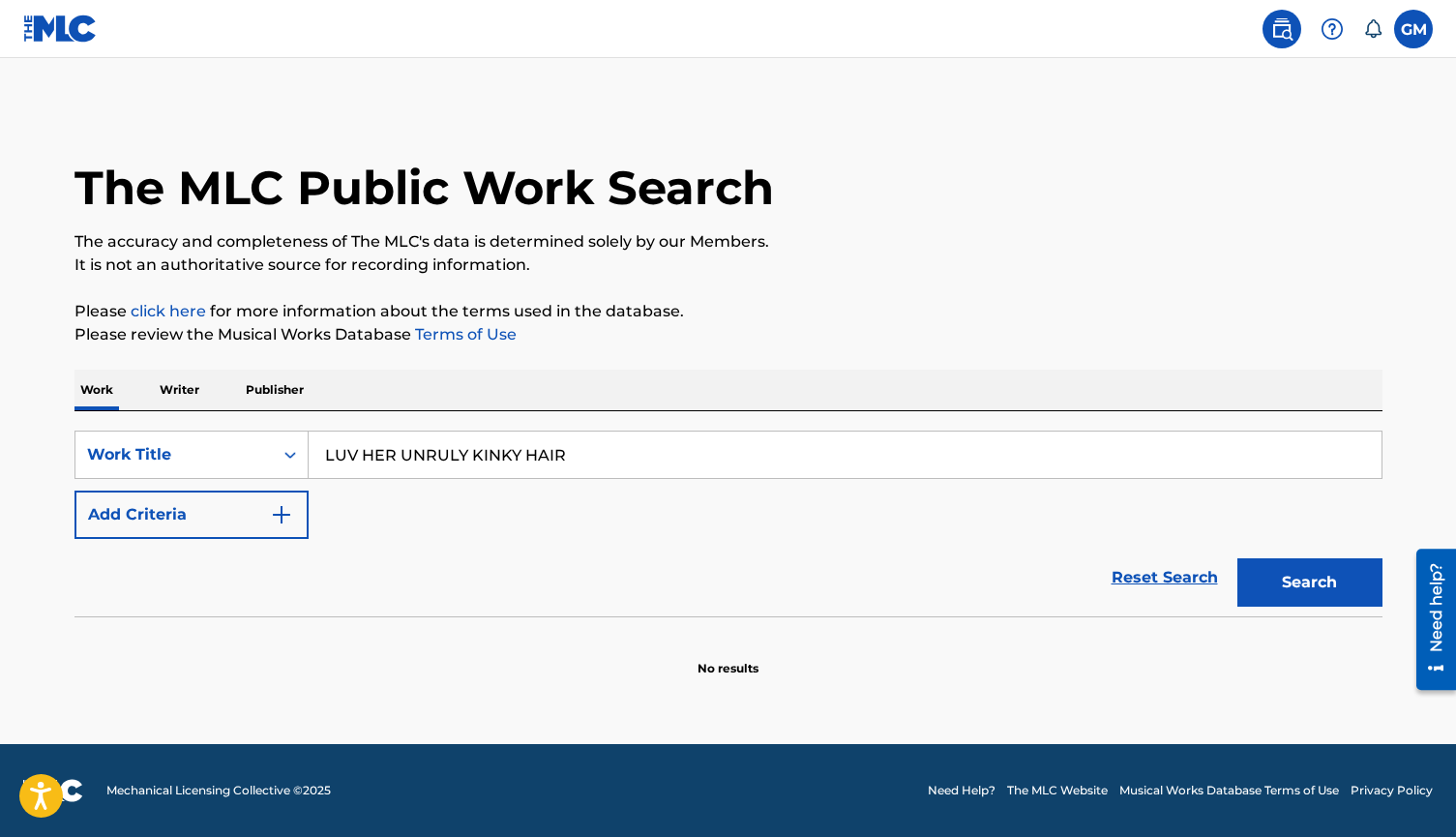 type on "LUV HER UNRULY KINKY HAIR" 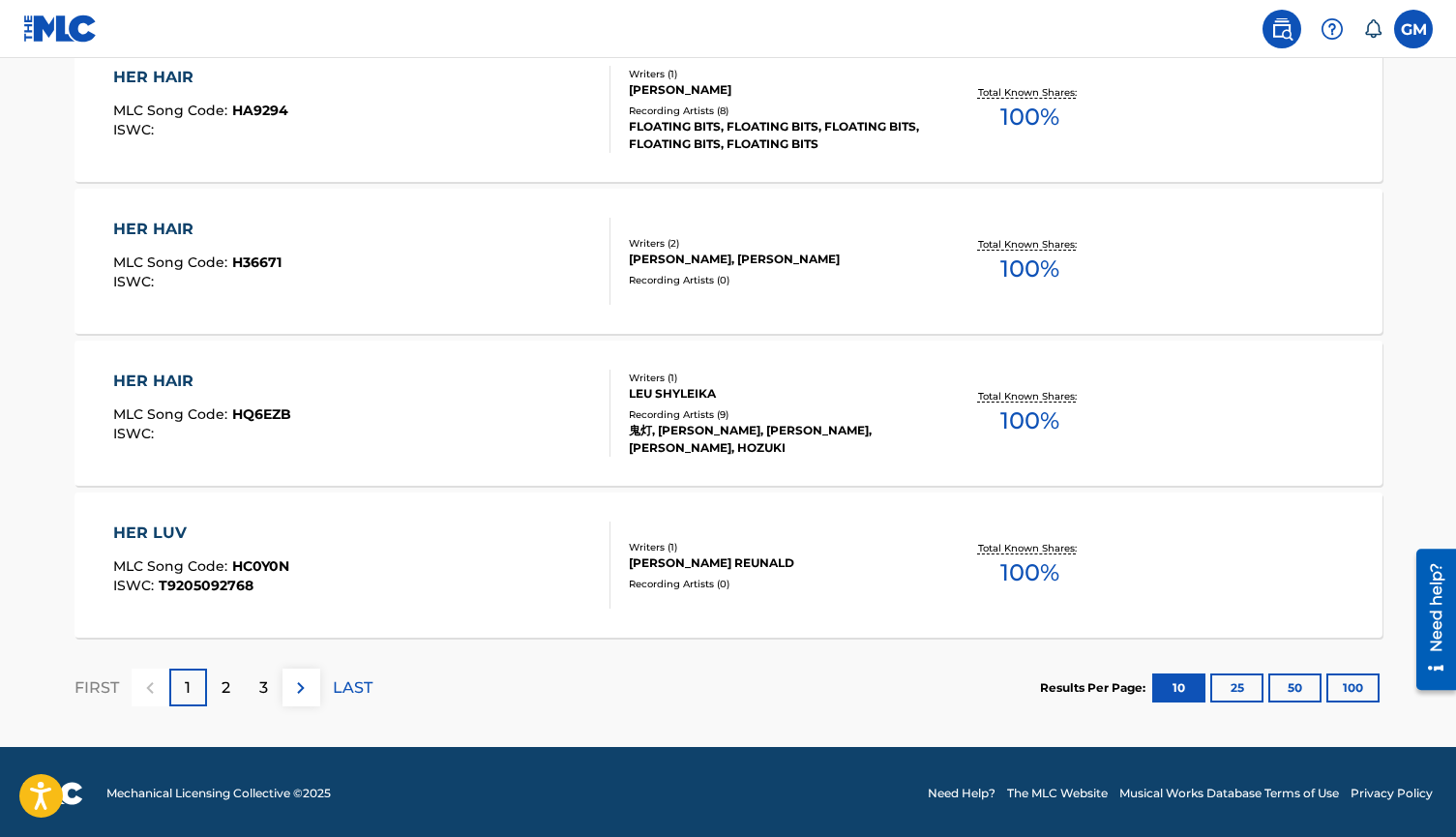 scroll, scrollTop: 1532, scrollLeft: 0, axis: vertical 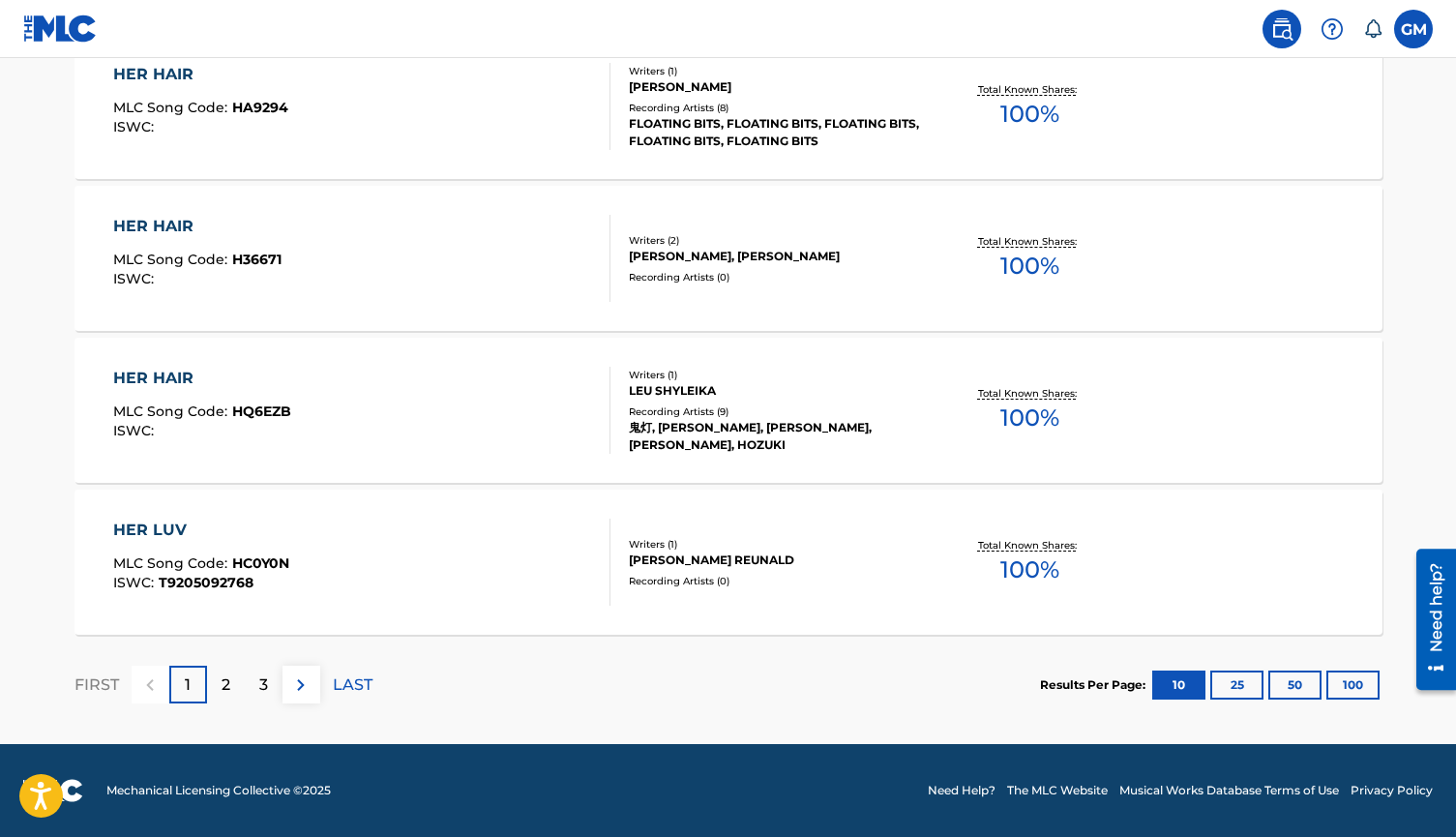 click on "100" at bounding box center (1352, 685) 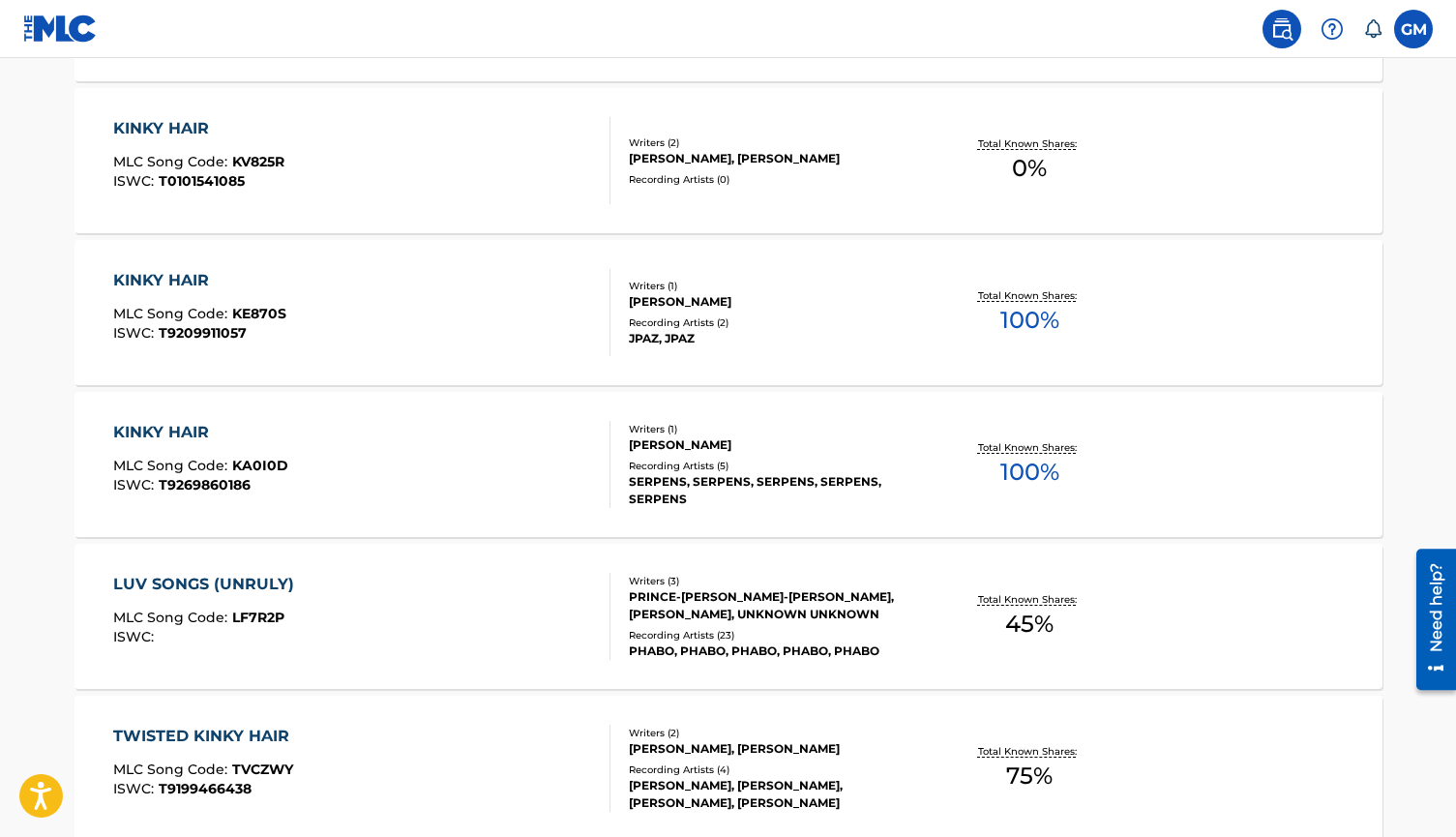 scroll, scrollTop: 0, scrollLeft: 0, axis: both 